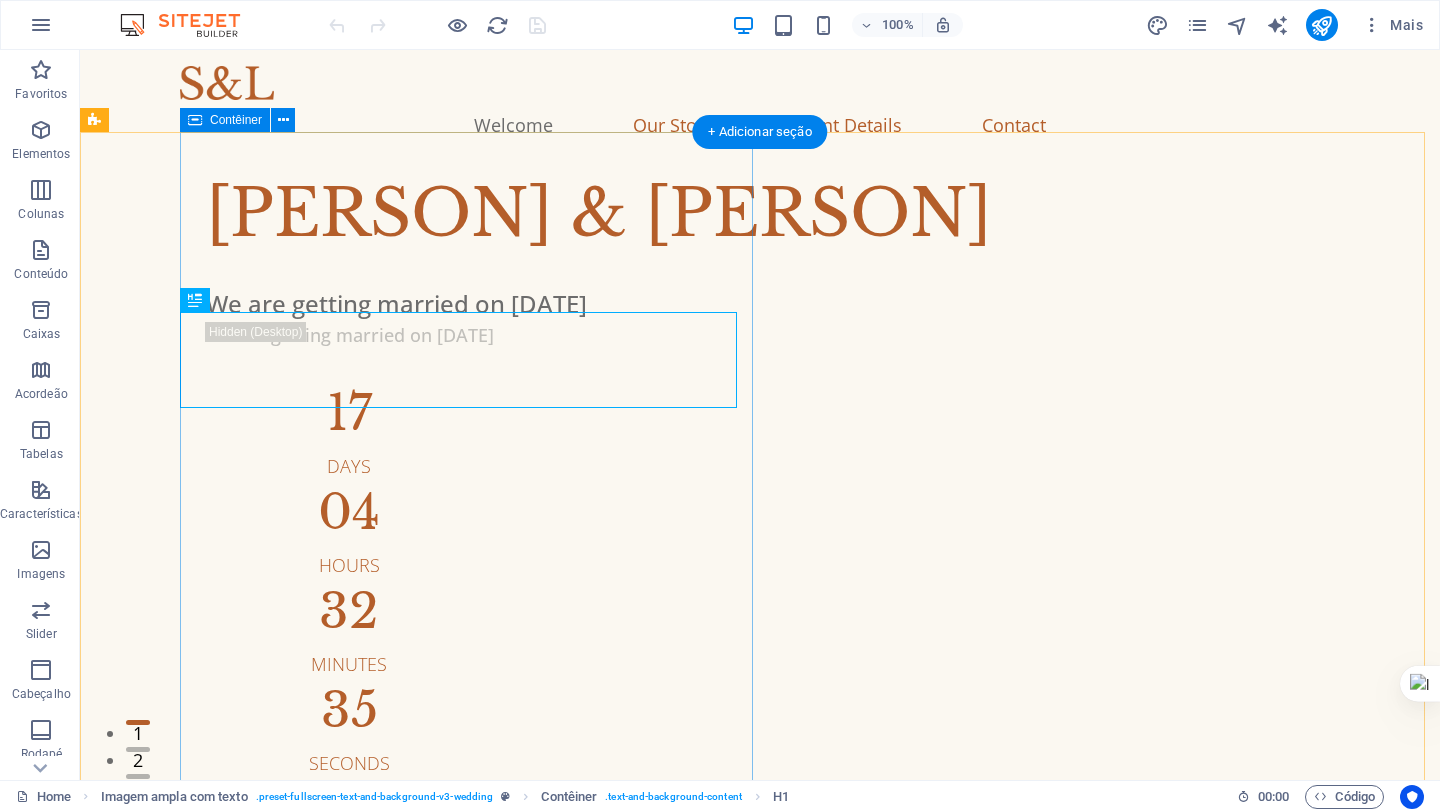 scroll, scrollTop: 0, scrollLeft: 0, axis: both 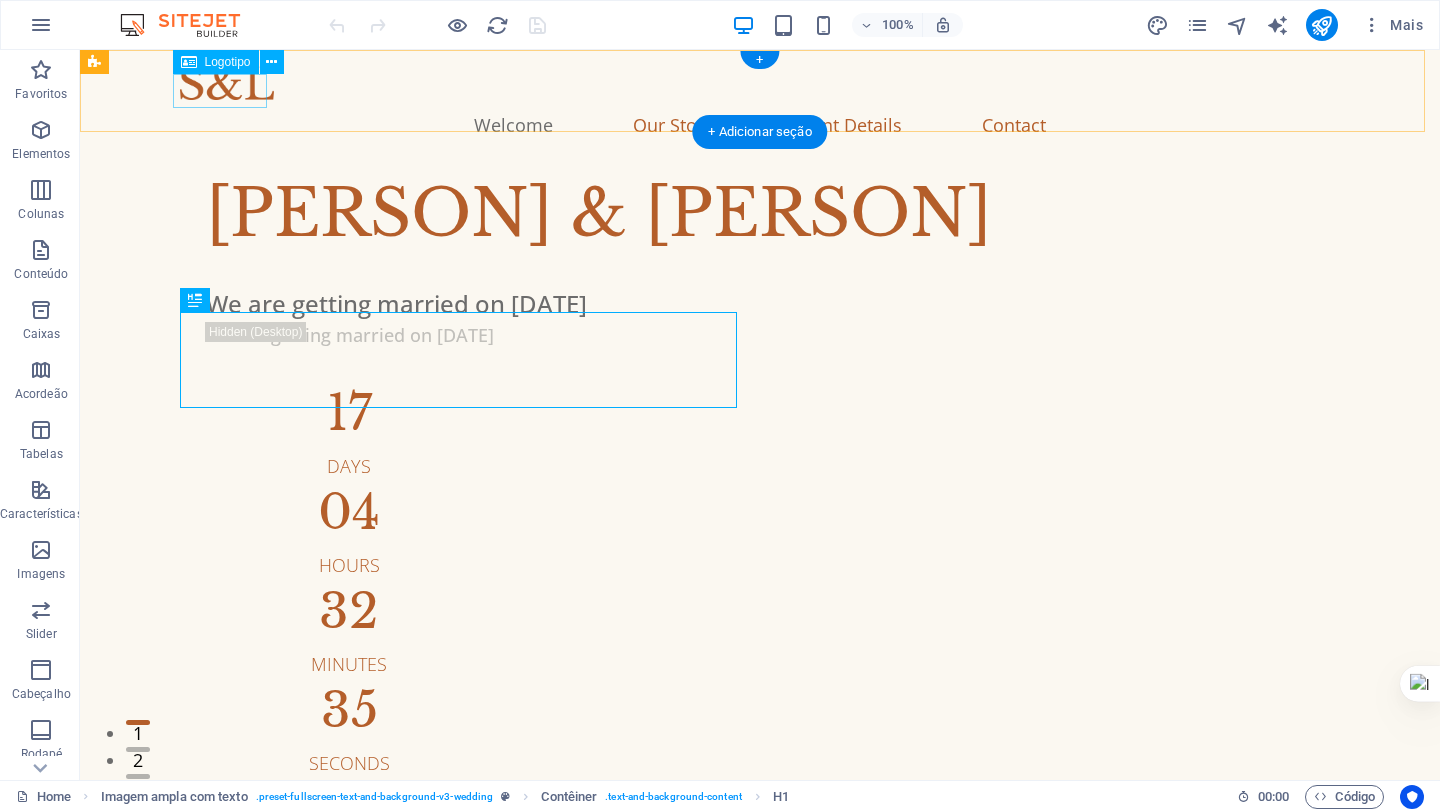 click at bounding box center [760, 83] 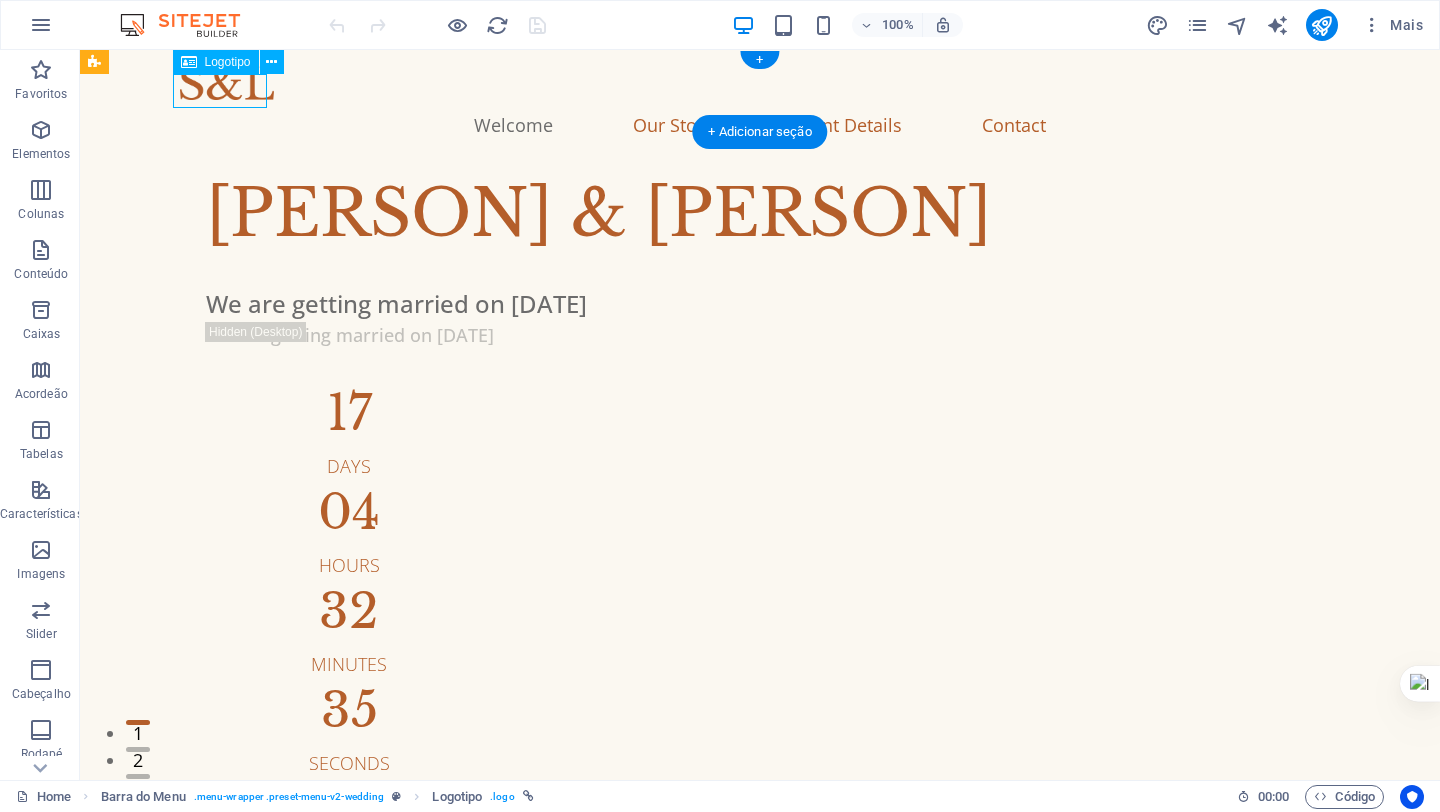 click at bounding box center (760, 83) 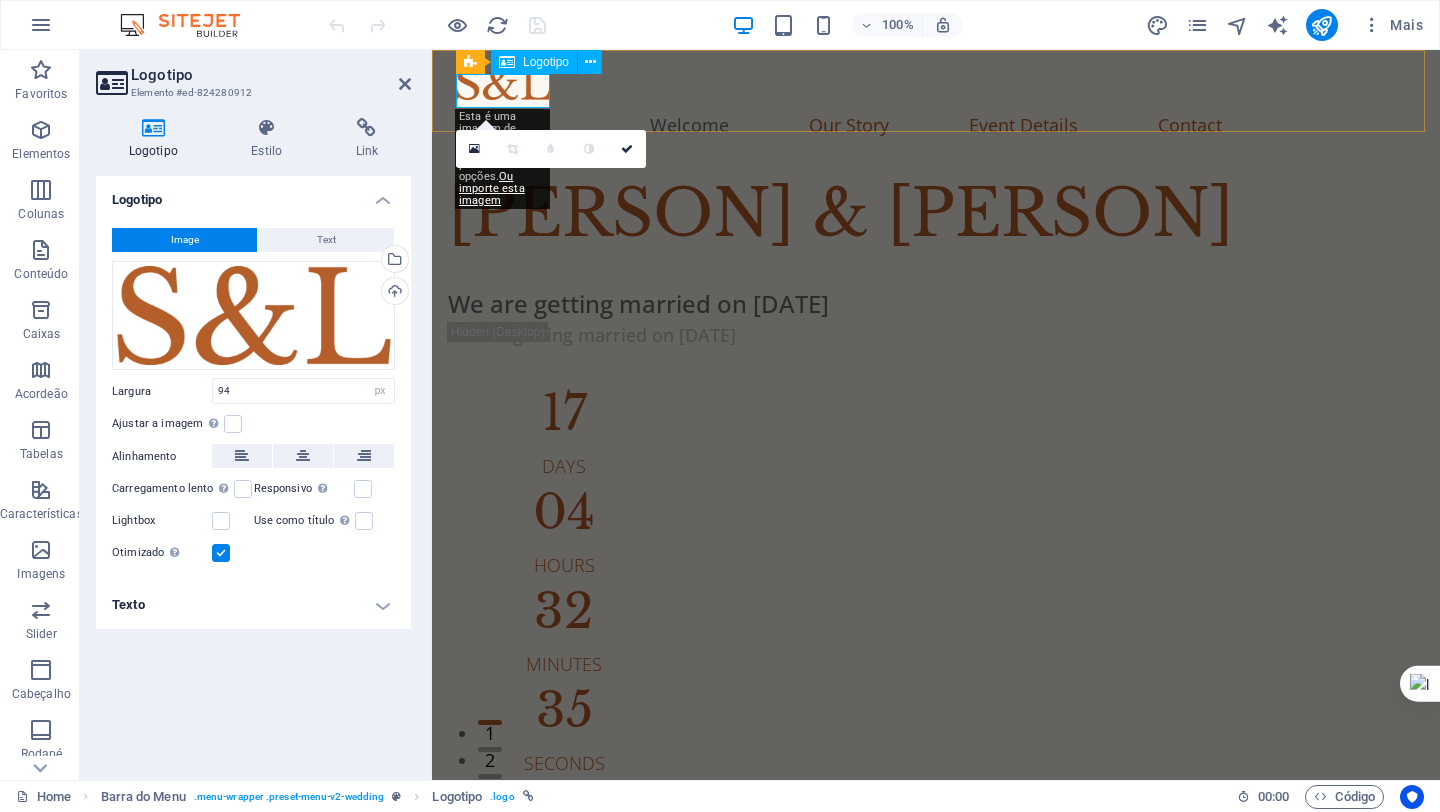 click at bounding box center (936, 83) 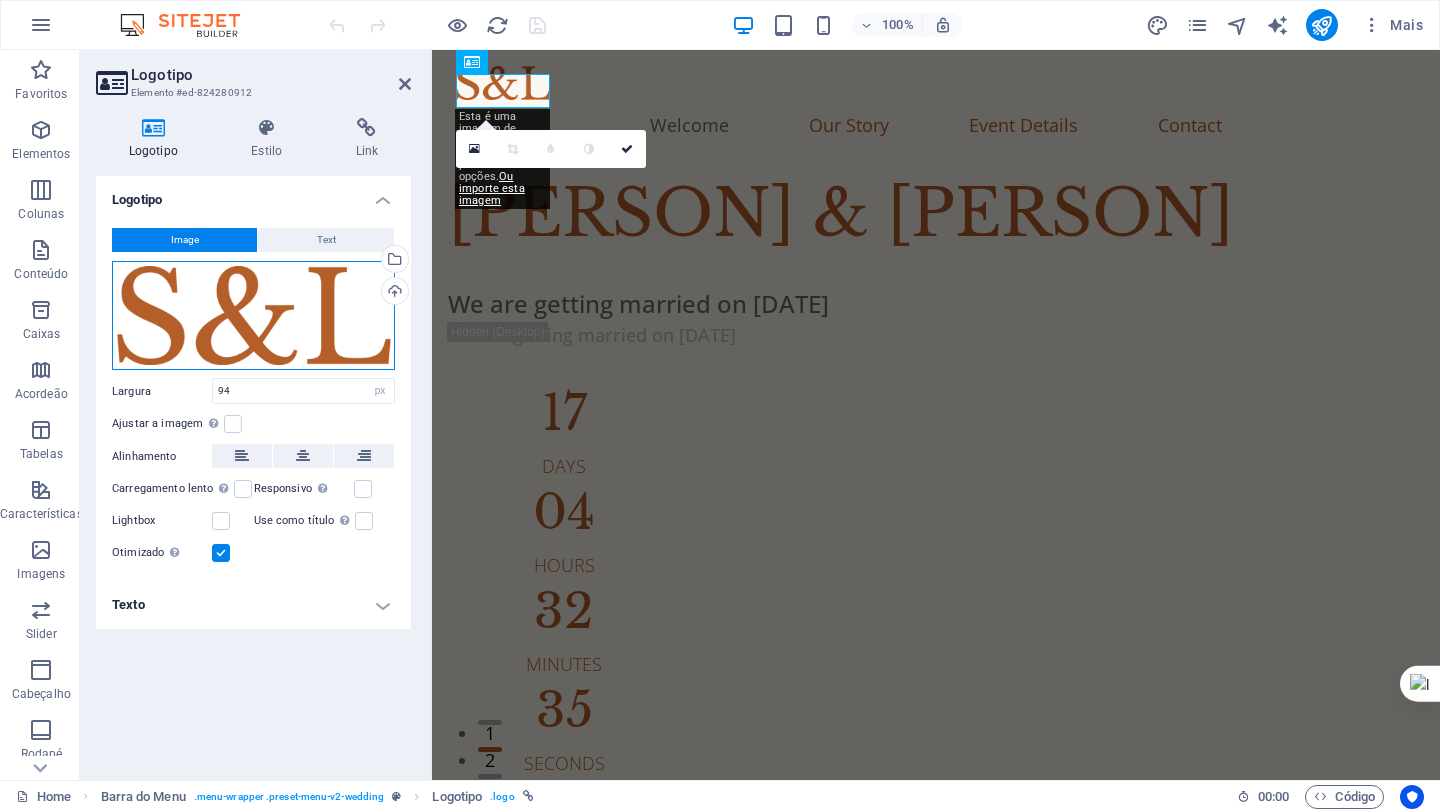 click on "Arraste os arquivos aqui, clique para escolher os arquivos ou selecione os arquivos em Arquivos ou em nossa galeria de fotos e vídeos gratuitos" at bounding box center [253, 316] 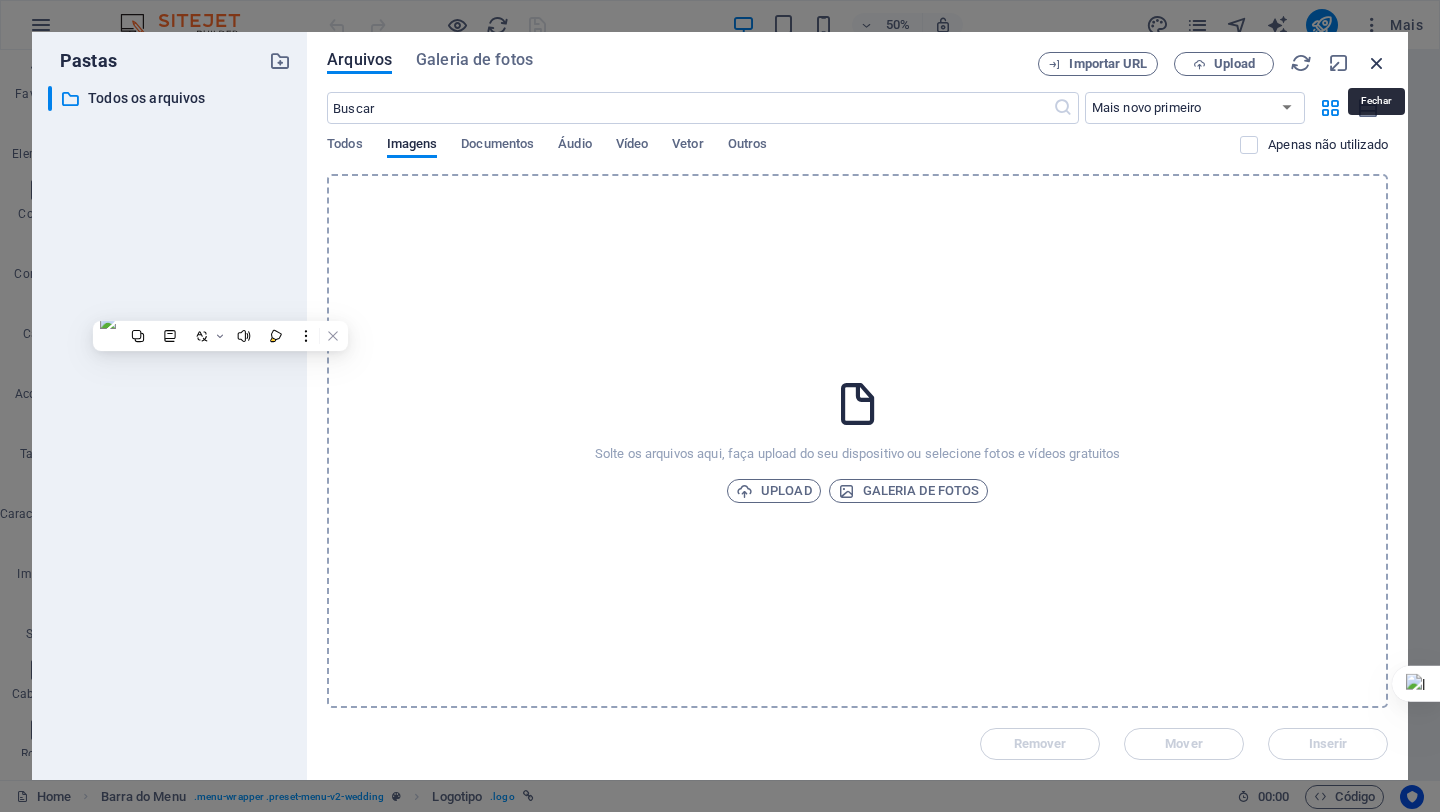 click at bounding box center [1377, 63] 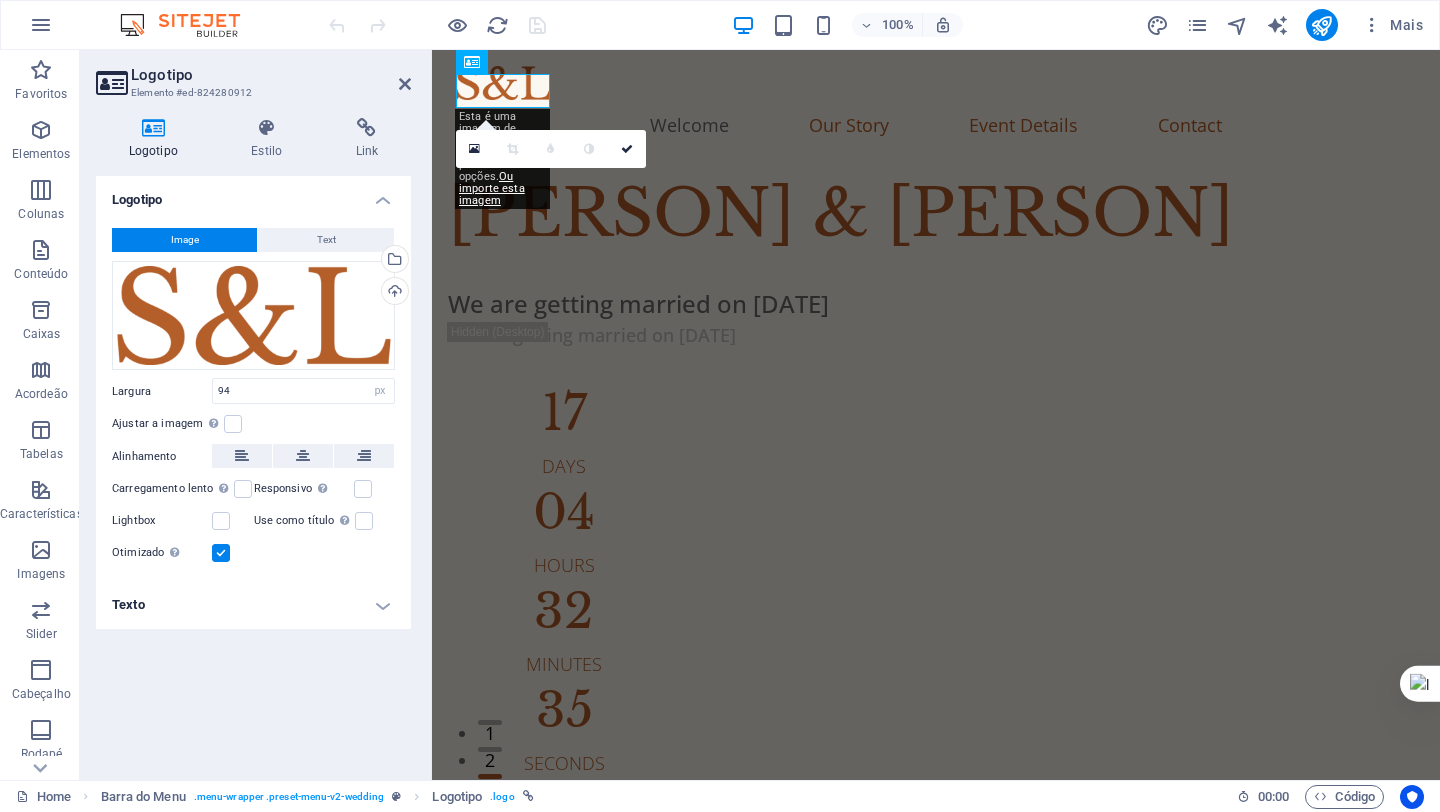 click on "Logotipo Image Text Arraste os arquivos aqui, clique para escolher os arquivos ou selecione os arquivos em Arquivos ou em nossa galeria de fotos e vídeos gratuitos Selecione arquivos do gerenciador de arquivos, galeria de fotos ou faça upload de arquivo(s) Upload Largura 94 Padrão automático px rem % em vh vw Ajustar a imagem Ajustar a imagem automaticamente a uma largura e altura fixas Altura Padrão automático px Alinhamento Carregamento lento Carregar imagens após o carregamento da página melhora a velocidade da página. Responsivo Carregar automaticamente imagens de retina e tamanhos otimizados para smartphones. Lightbox Use como título A imagem será envolvida em uma tag com título H1. Útil para dar ao texto alternativo o peso de um título H1, por ex. para o logotipo. Deixe desmarcado se estiver em dúvida. Otimizado As imagens são compactadas para melhorar a velocidade da página. Posição Direção Cliente Deslocamento X 50 px rem % vh vw Deslocamento y 50 px rem % vh vw Editar design Code" at bounding box center [253, 470] 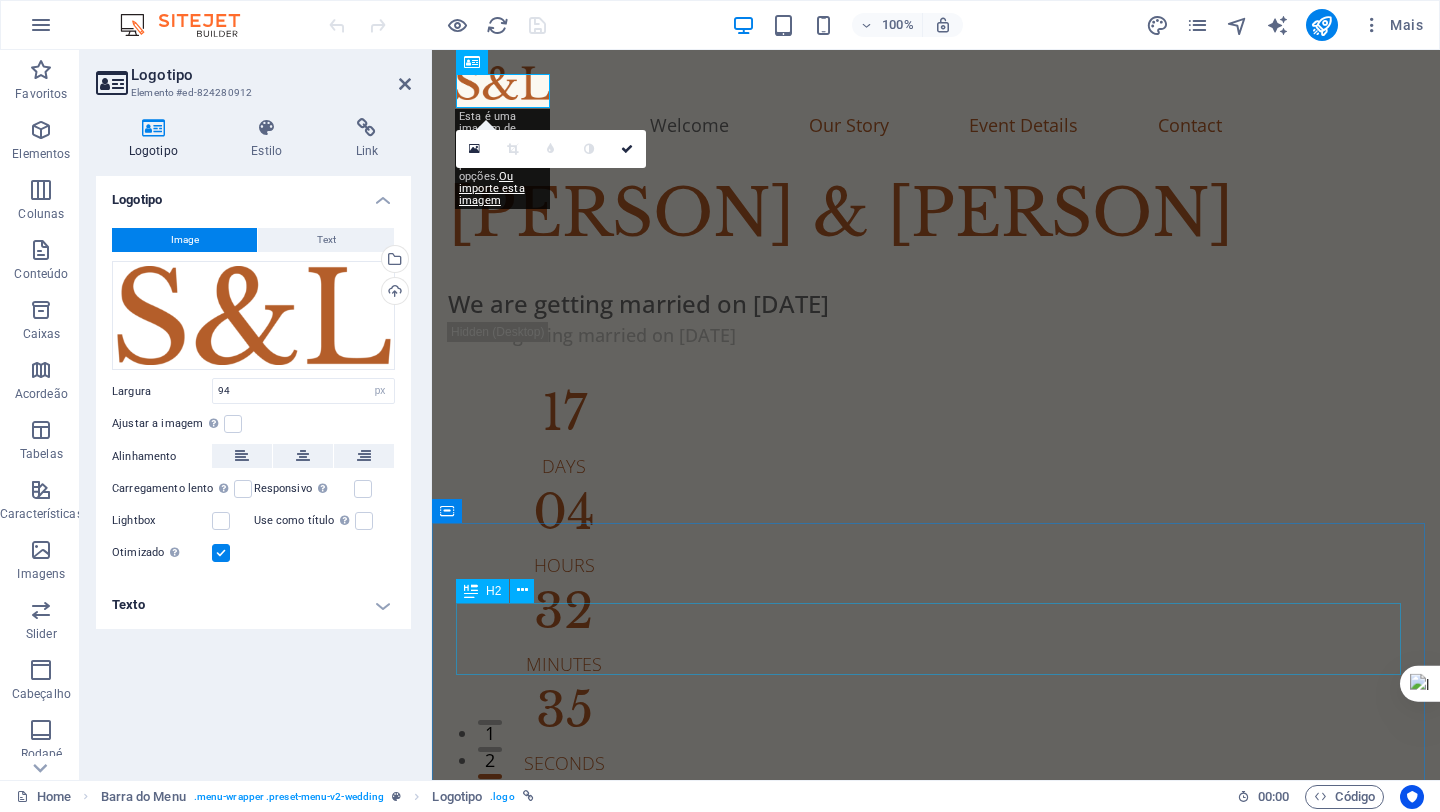 click on "Our Story" at bounding box center [936, 1945] 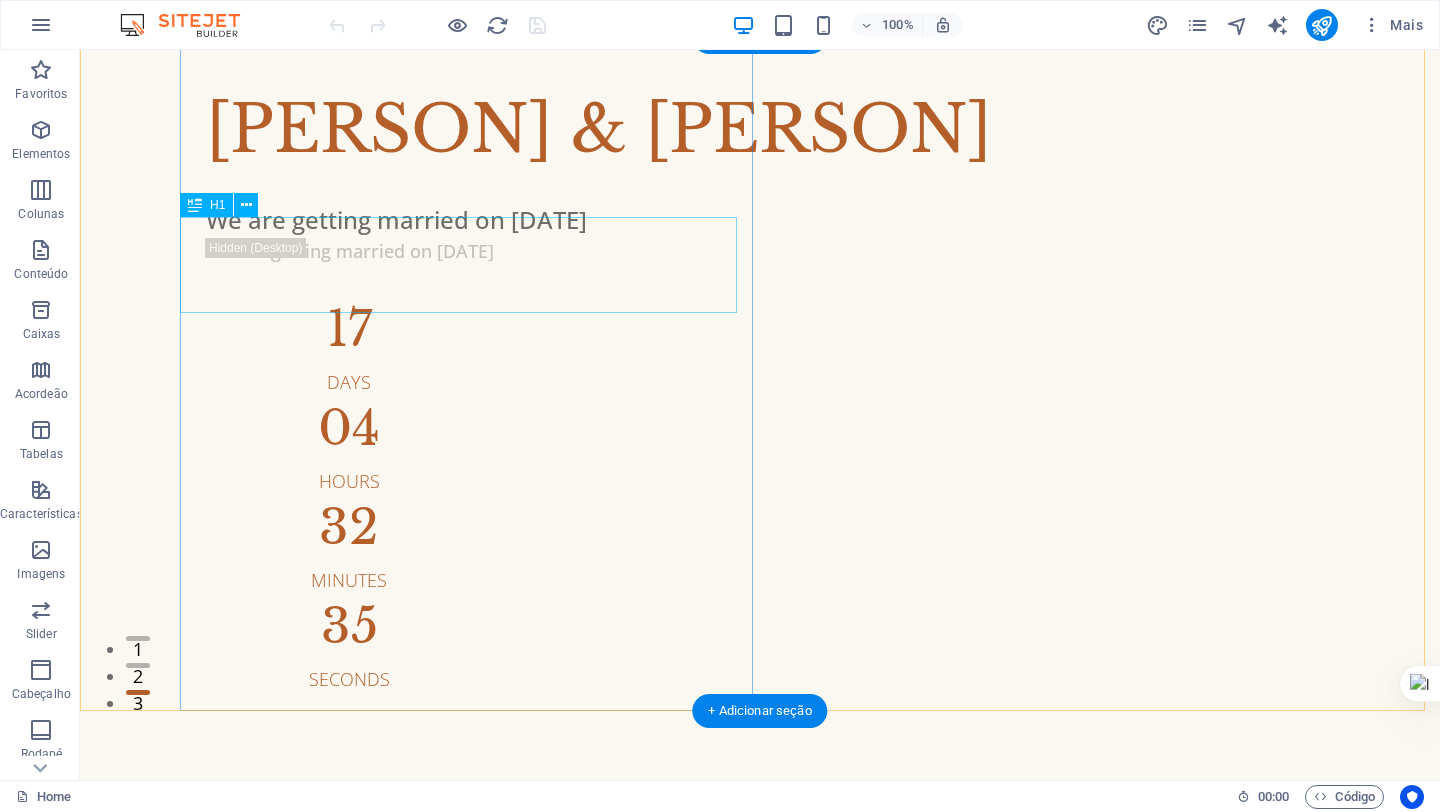 scroll, scrollTop: 95, scrollLeft: 0, axis: vertical 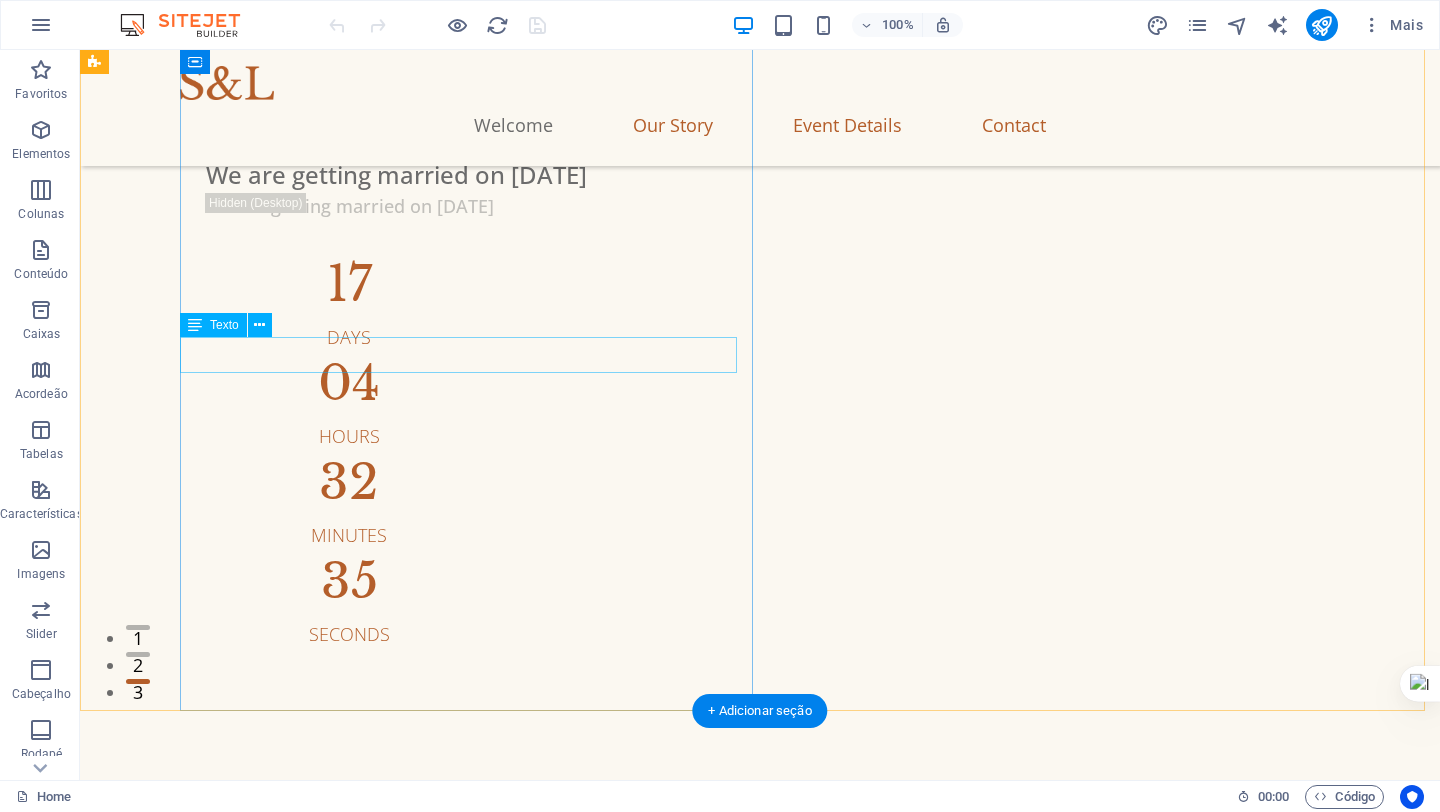 click on "We are getting married on [DATE]" at bounding box center (802, 175) 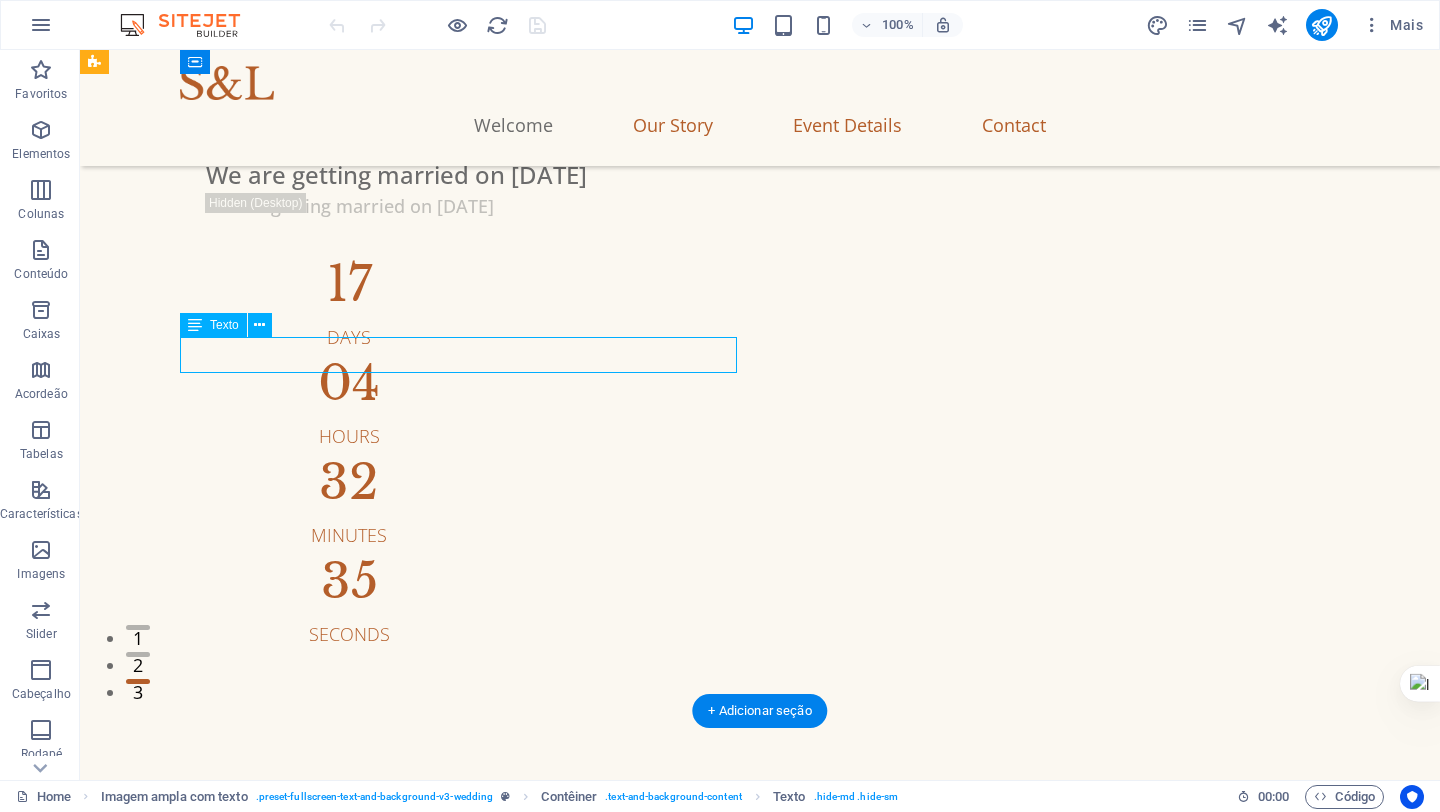 click on "We are getting married on [DATE]" at bounding box center (802, 175) 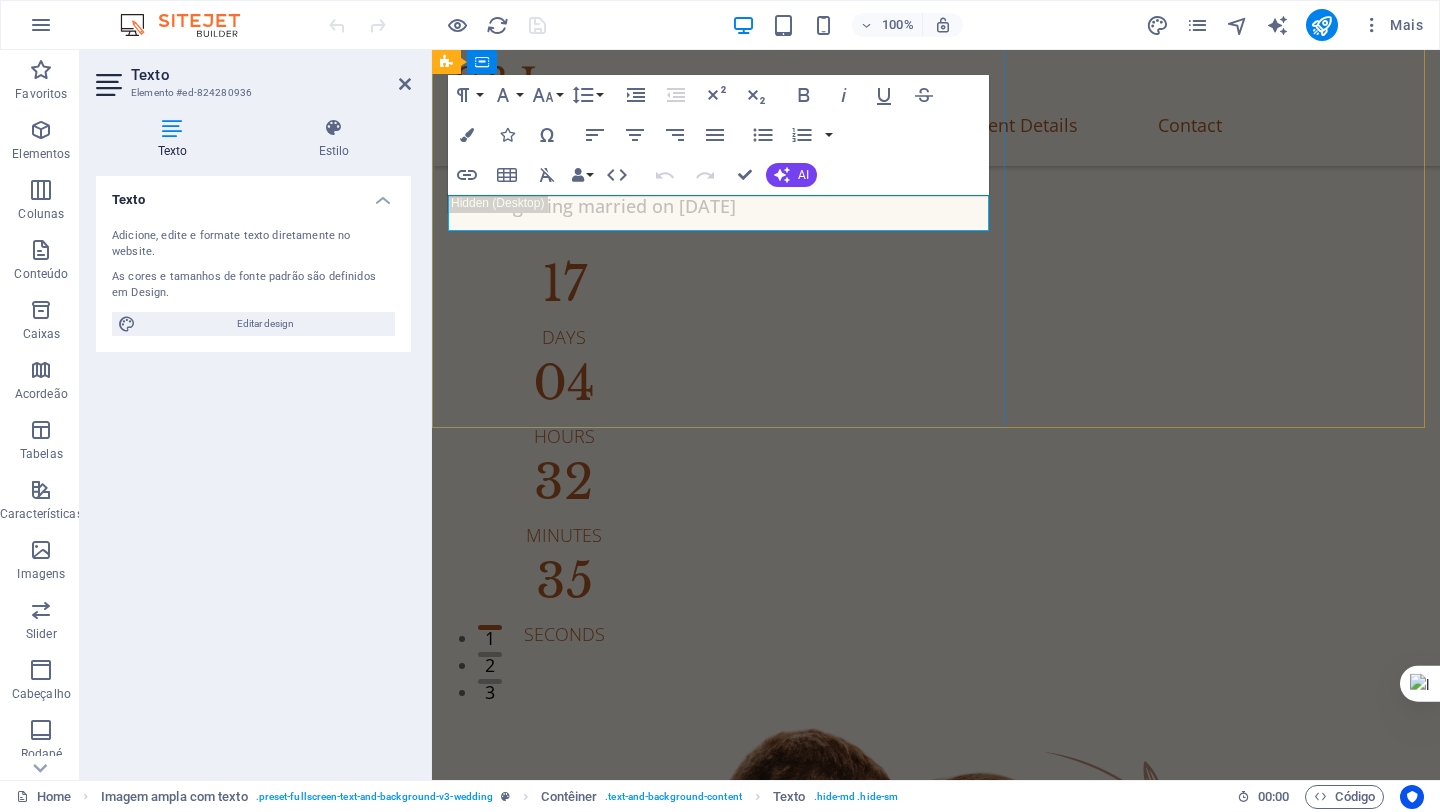 click on "We are getting married on [DATE]" at bounding box center (638, 174) 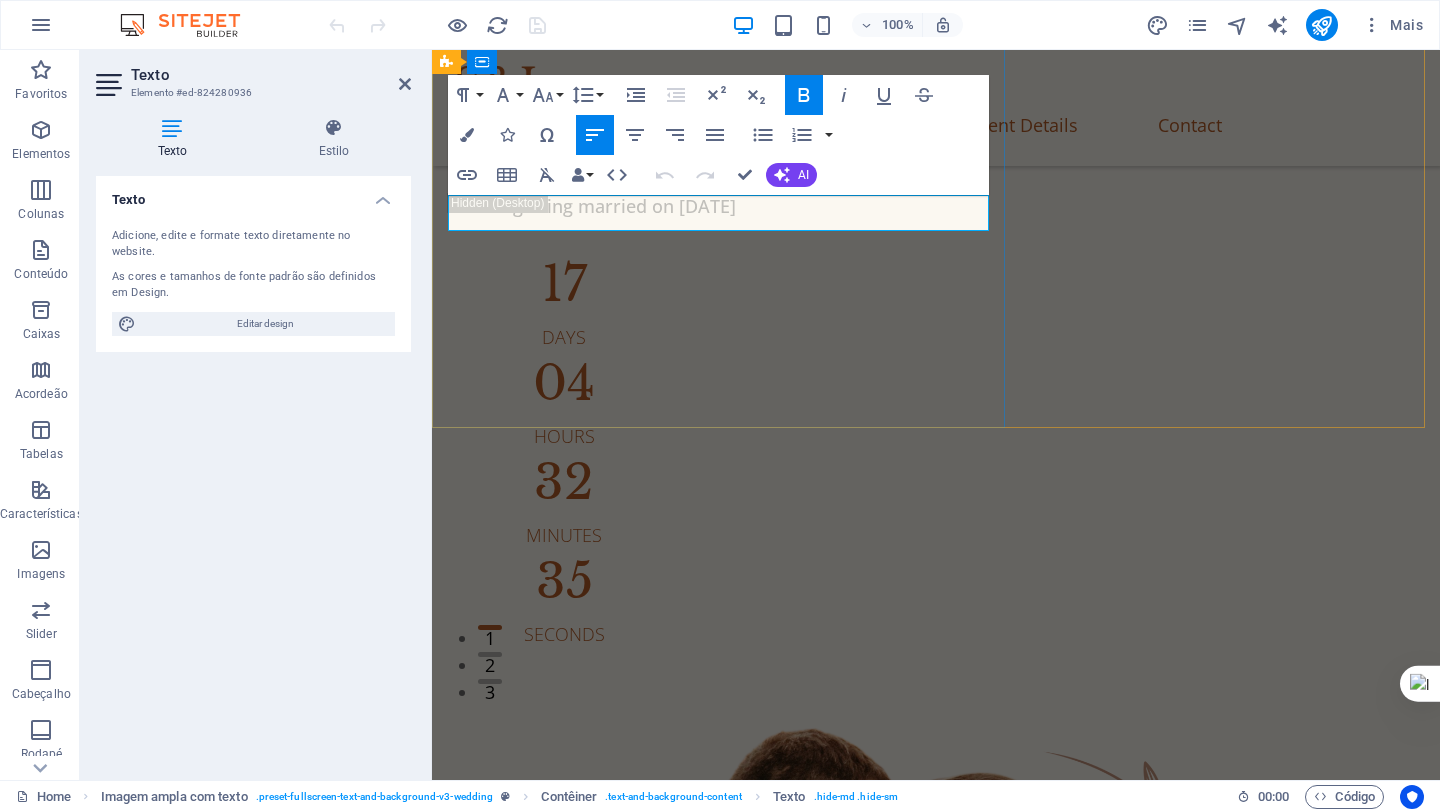 click on "We are getting married on [DATE]" at bounding box center (638, 174) 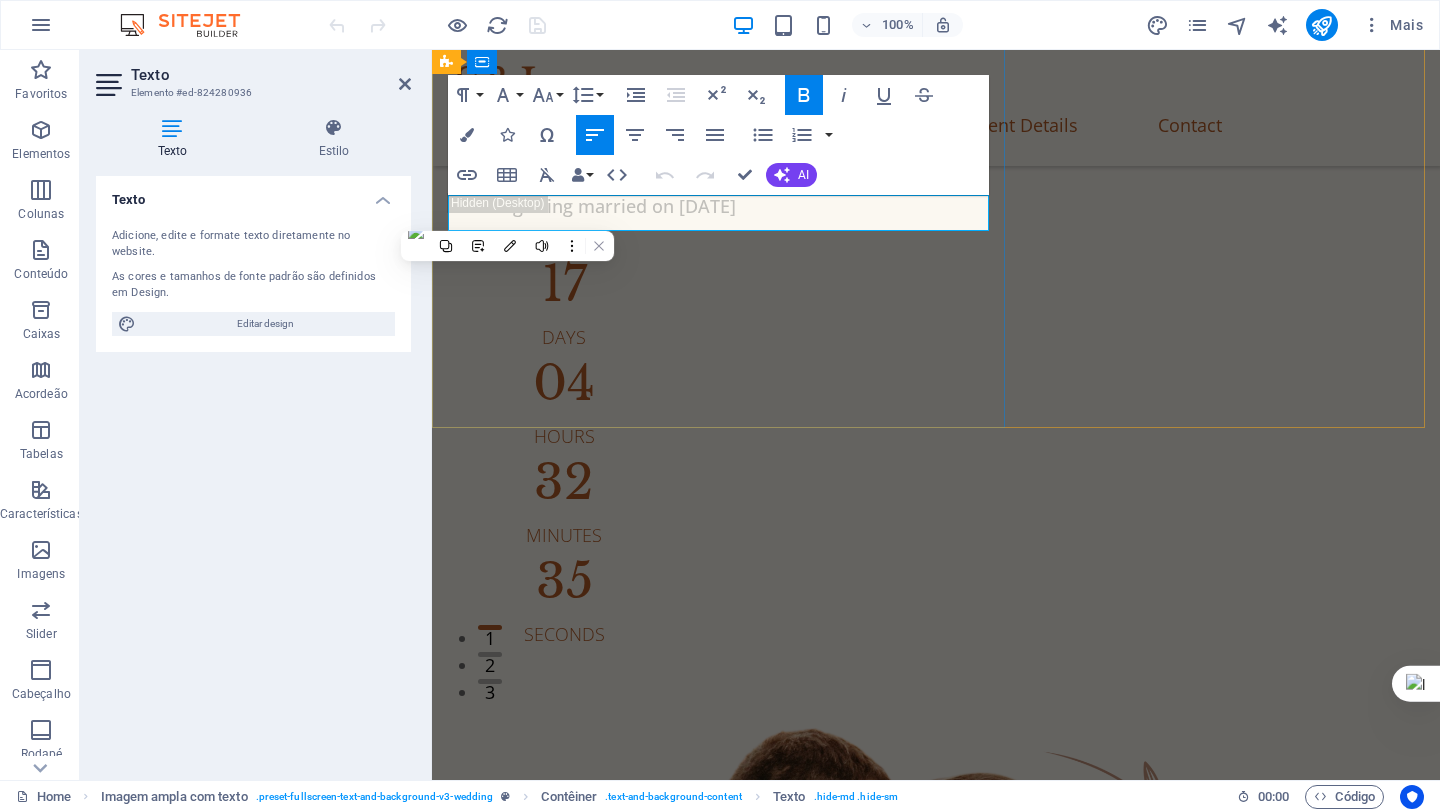 click on "We are getting married on [DATE]" at bounding box center (638, 174) 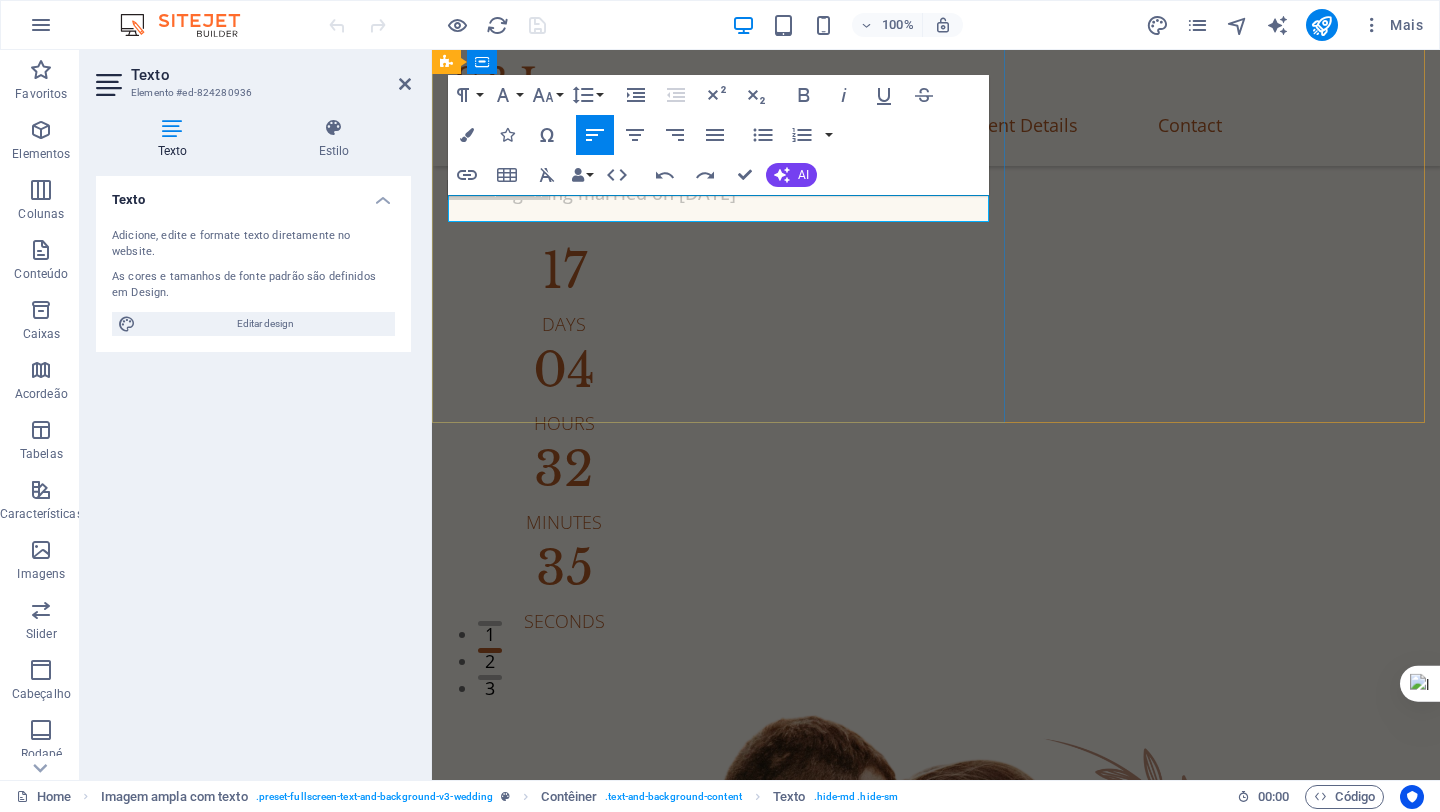 scroll, scrollTop: 95, scrollLeft: 0, axis: vertical 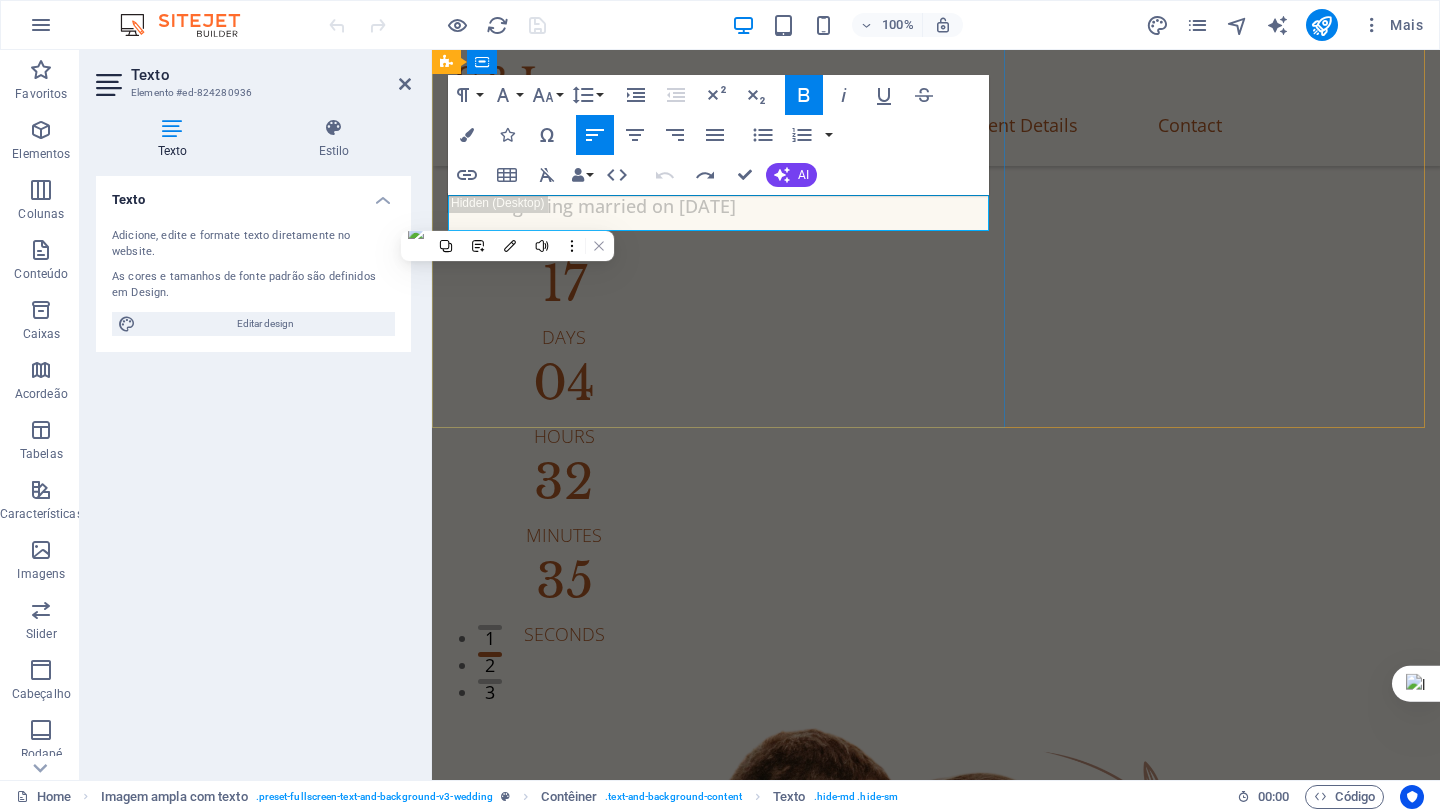 click on "We are getting married on [DATE]" at bounding box center [638, 174] 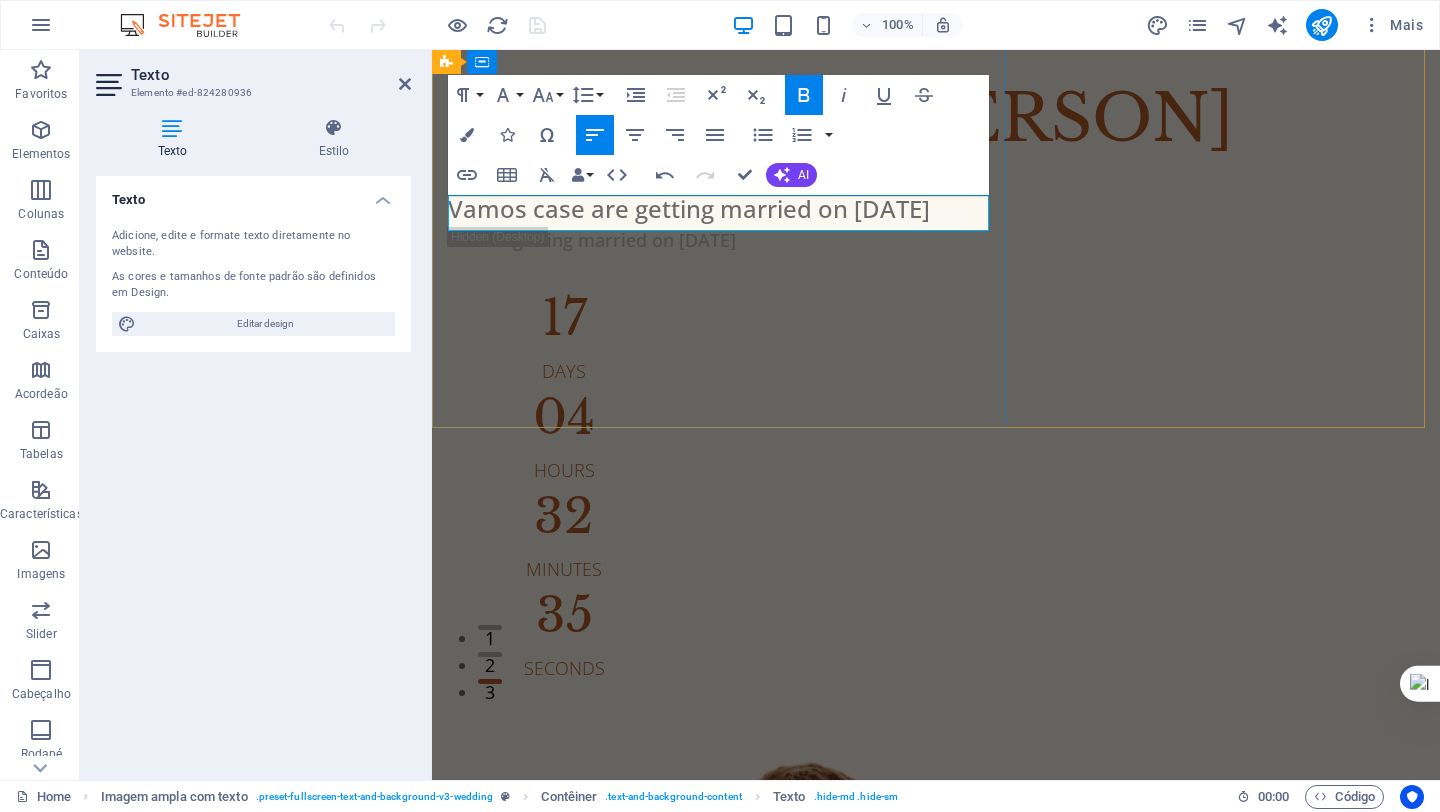 scroll, scrollTop: 77, scrollLeft: 0, axis: vertical 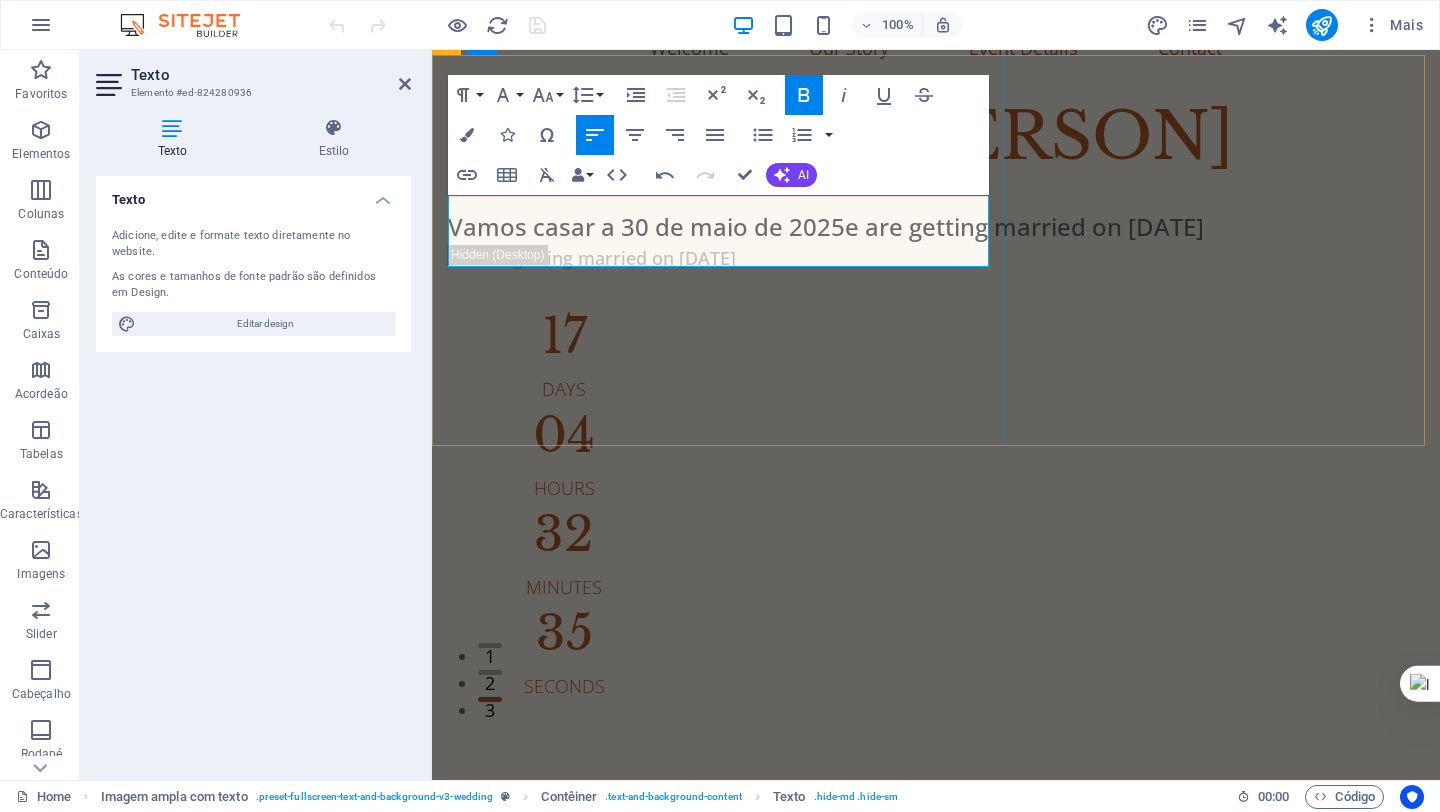drag, startPoint x: 840, startPoint y: 207, endPoint x: 924, endPoint y: 263, distance: 100.95544 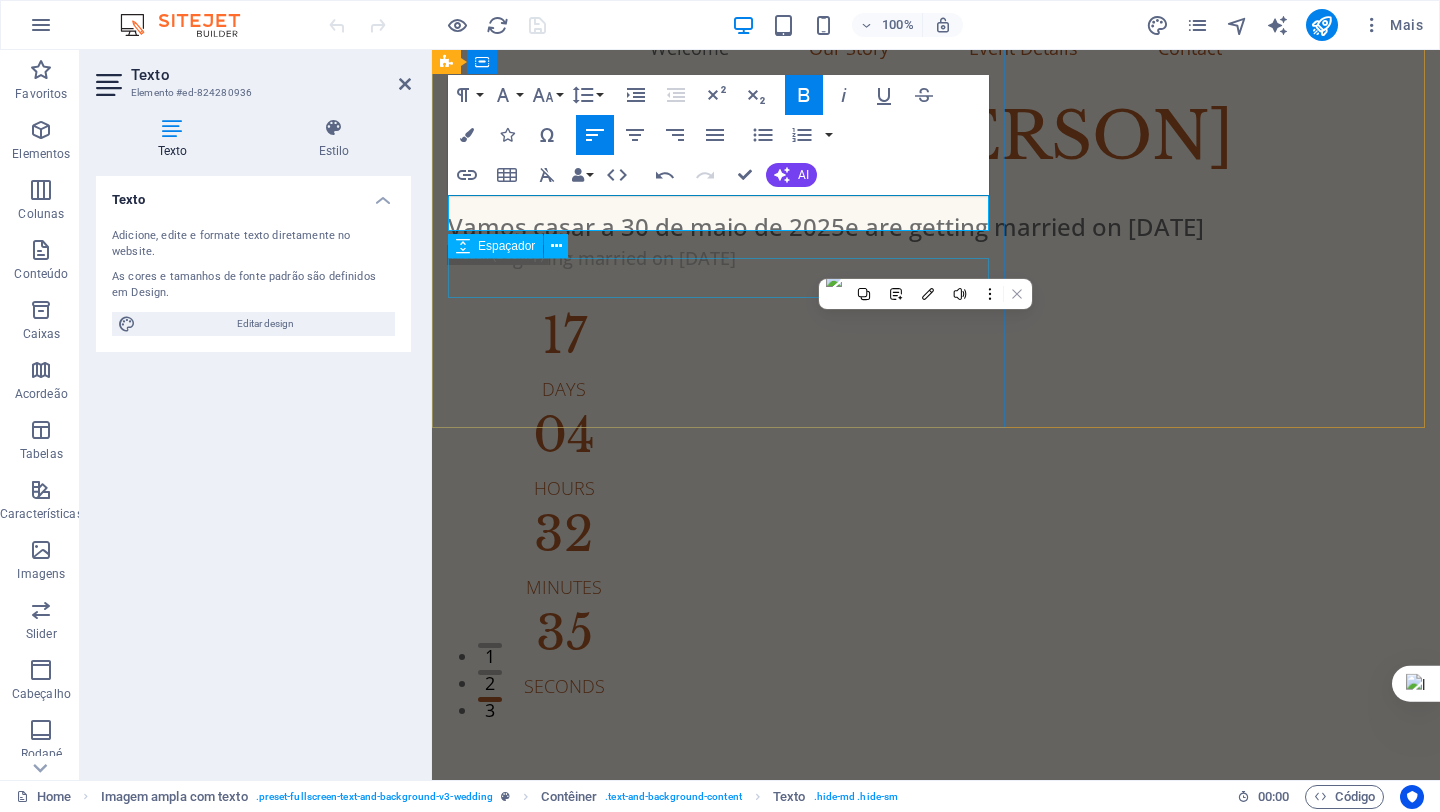scroll, scrollTop: 95, scrollLeft: 0, axis: vertical 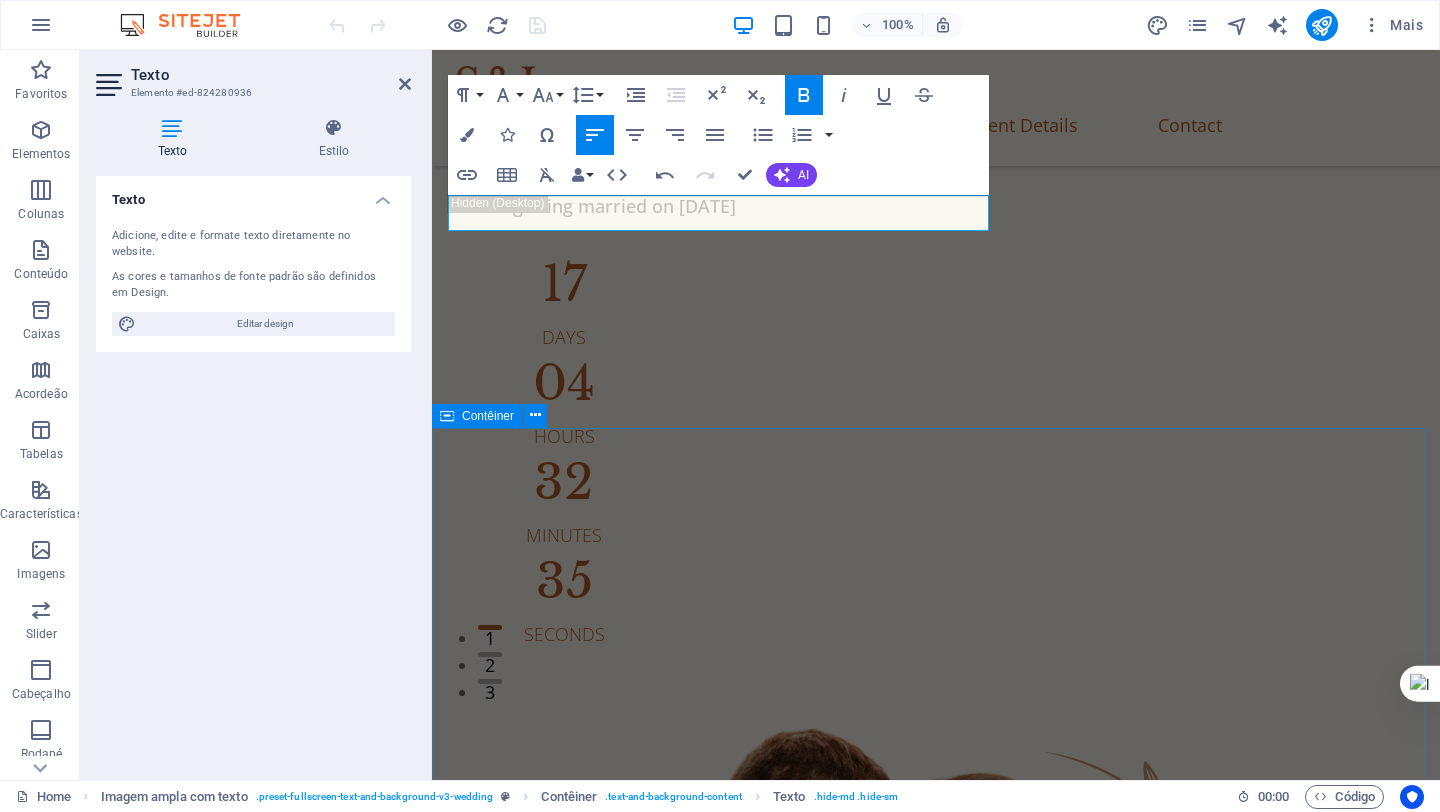 click on "Our Story [DATE] When we first met Lorem ipsum dolor sit amet, consectetur adipiscing elit, sed do eiusmod tempor incididunt ut. [DATE] Our first date Lorem ipsum dolor sit amet, consectetur adipiscing elit, sed do eiusmod tempor incididunt ut. [DATE] Marriage Proposal Lorem ipsum dolor sit amet, consectetur adipiscing elit, sed do eiusmod tempor incididunt ut. [DATE] Our Engagement Lorem ipsum dolor sit amet, consectetur adipiscing elit, sed do eiusmod tempor incididunt ut." at bounding box center [936, 2822] 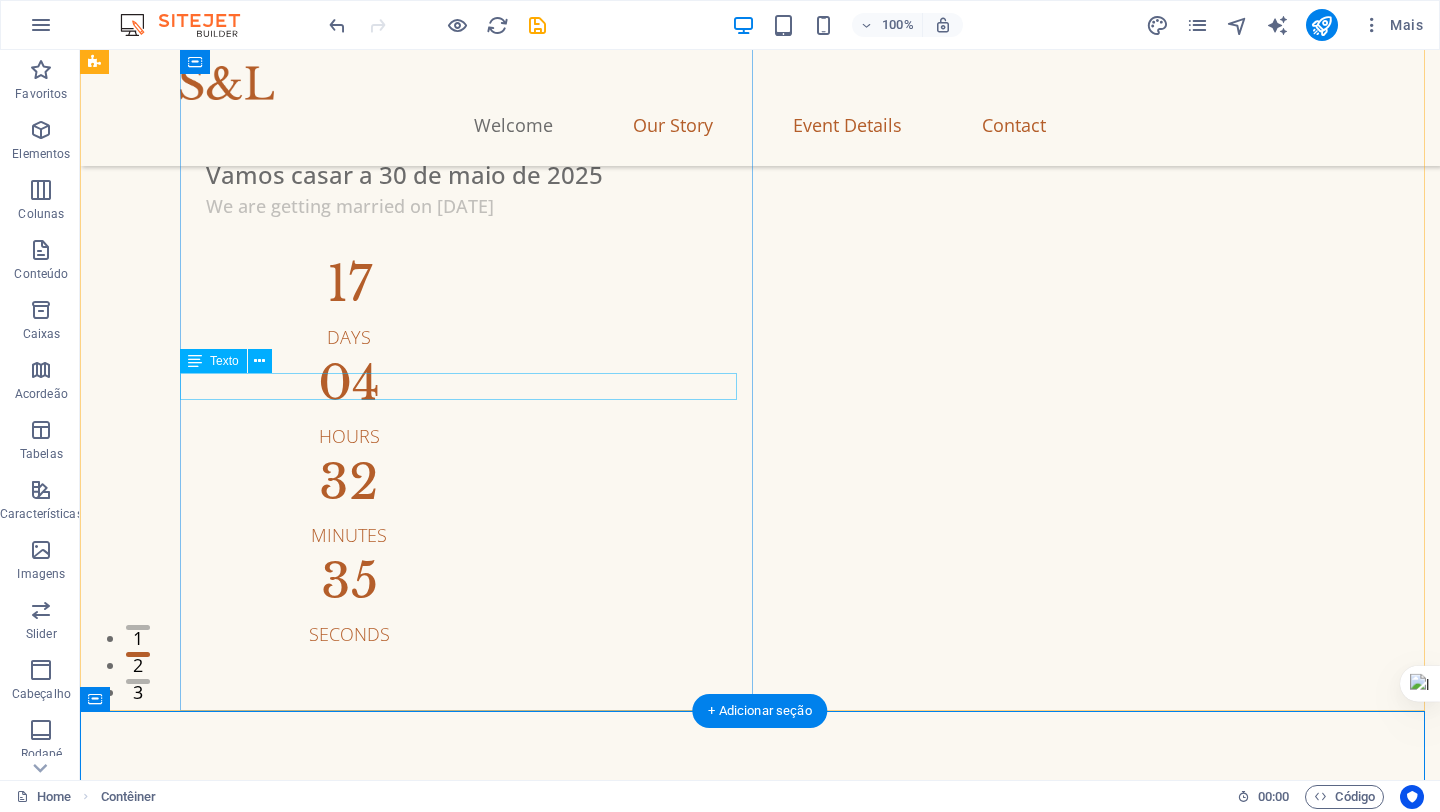 click on "We are getting married on [DATE]" at bounding box center [802, 206] 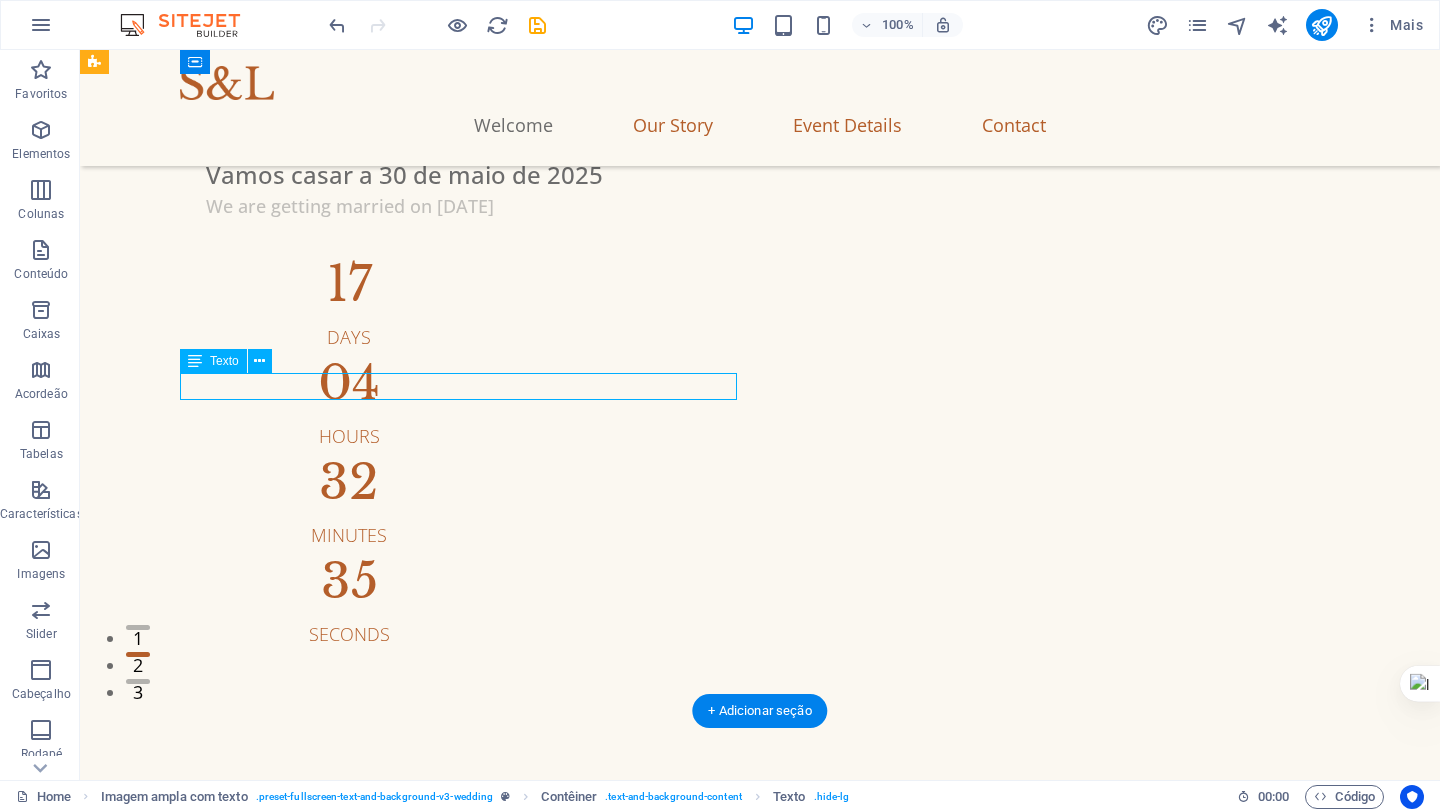 click on "We are getting married on [DATE]" at bounding box center (802, 206) 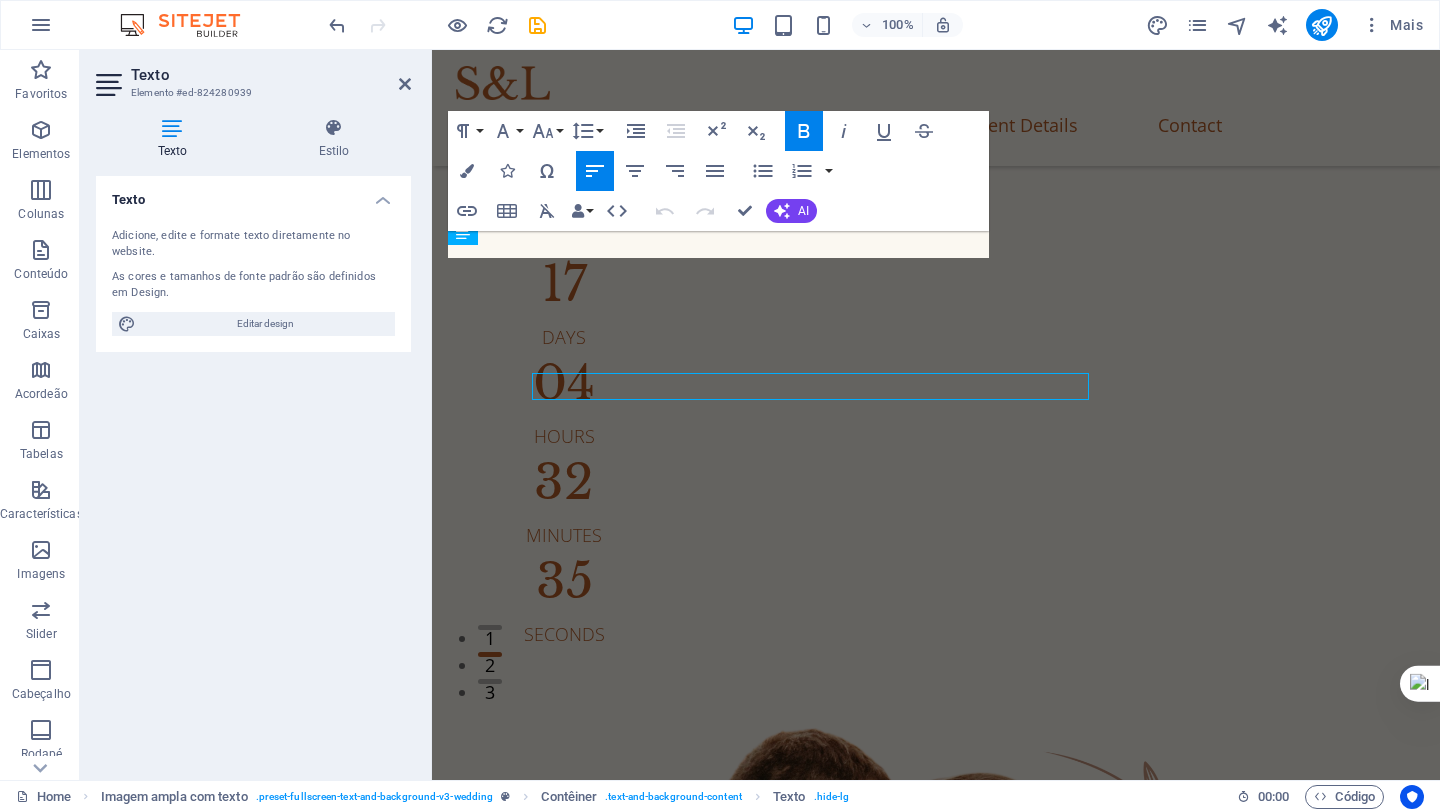 click on "Texto Adicione, edite e formate texto diretamente no website. As cores e tamanhos de fonte padrão são definidos em Design. Editar design Alinhamento Esquerda alinhada Centralizada Direita alinhada" at bounding box center [253, 470] 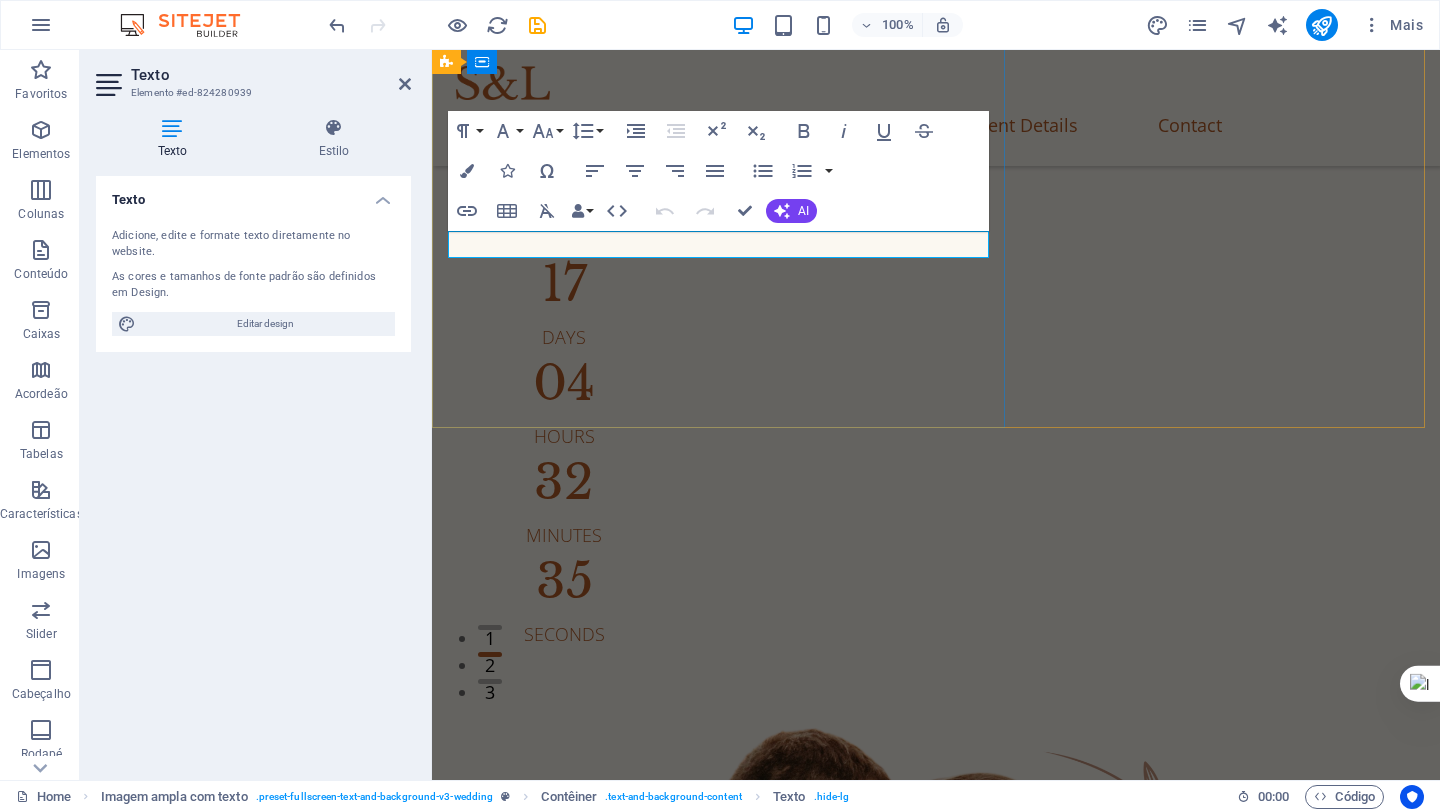 click on "We are getting married on [DATE]" at bounding box center (592, 206) 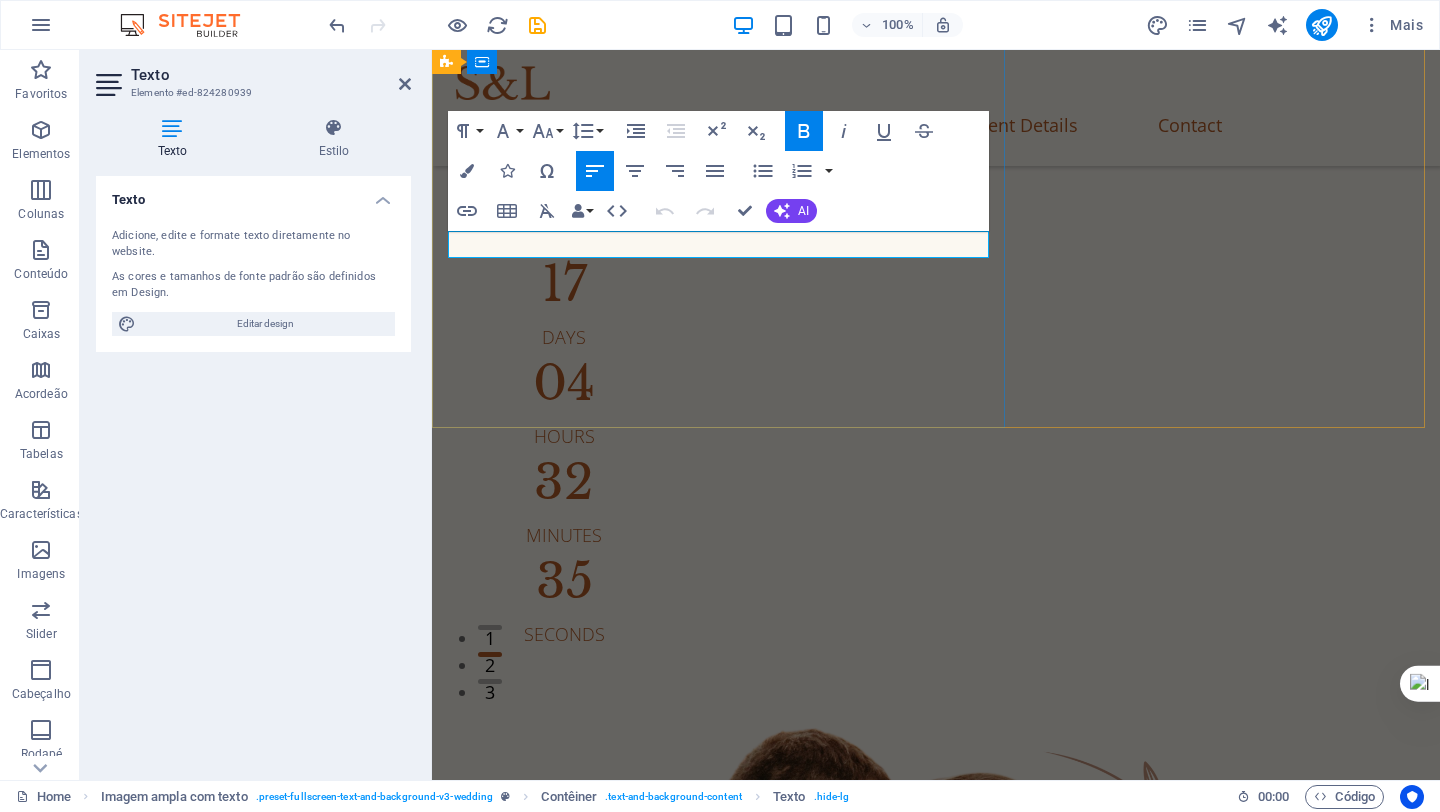 click on "We are getting married on [DATE]" at bounding box center [592, 206] 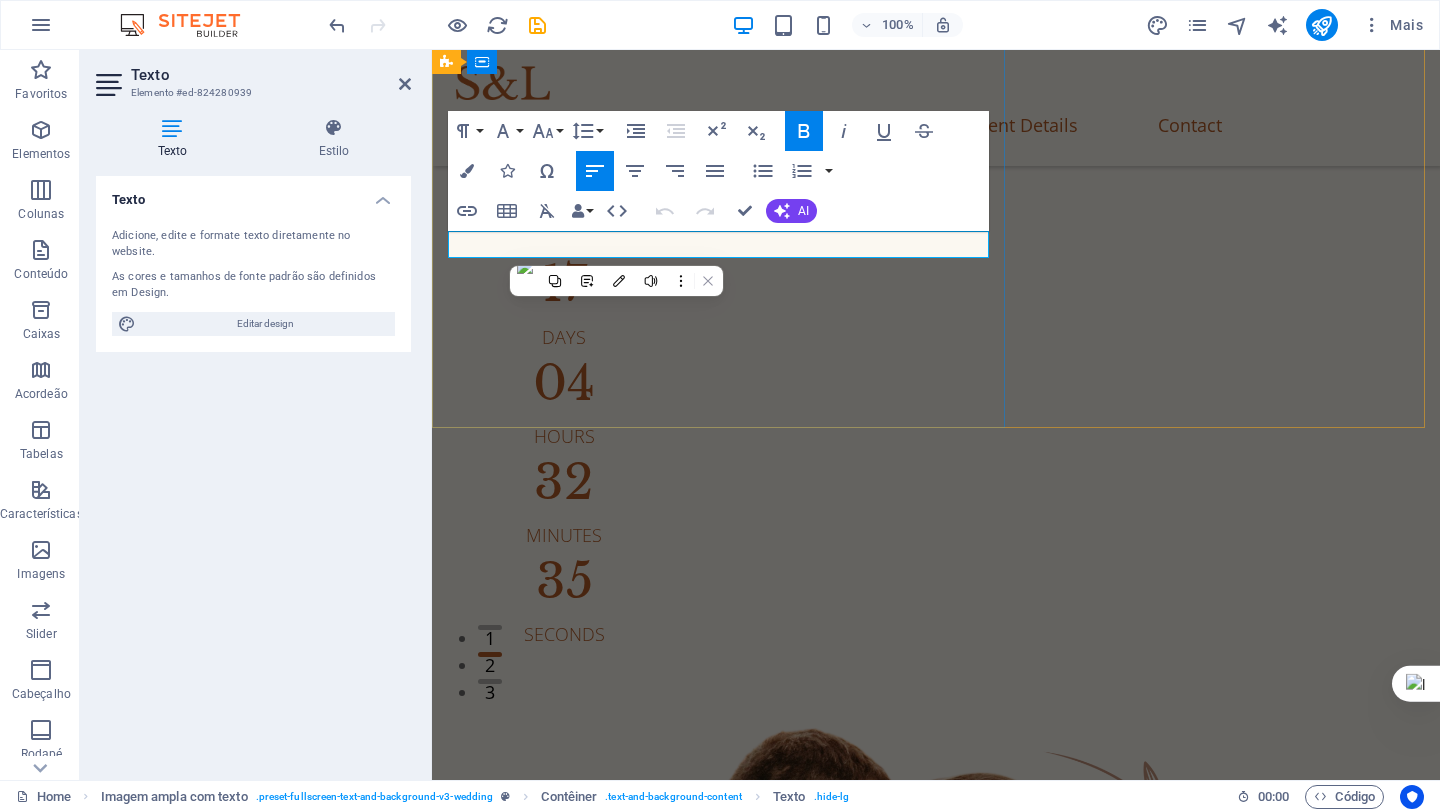 click on "We are getting married on [DATE]" at bounding box center (592, 206) 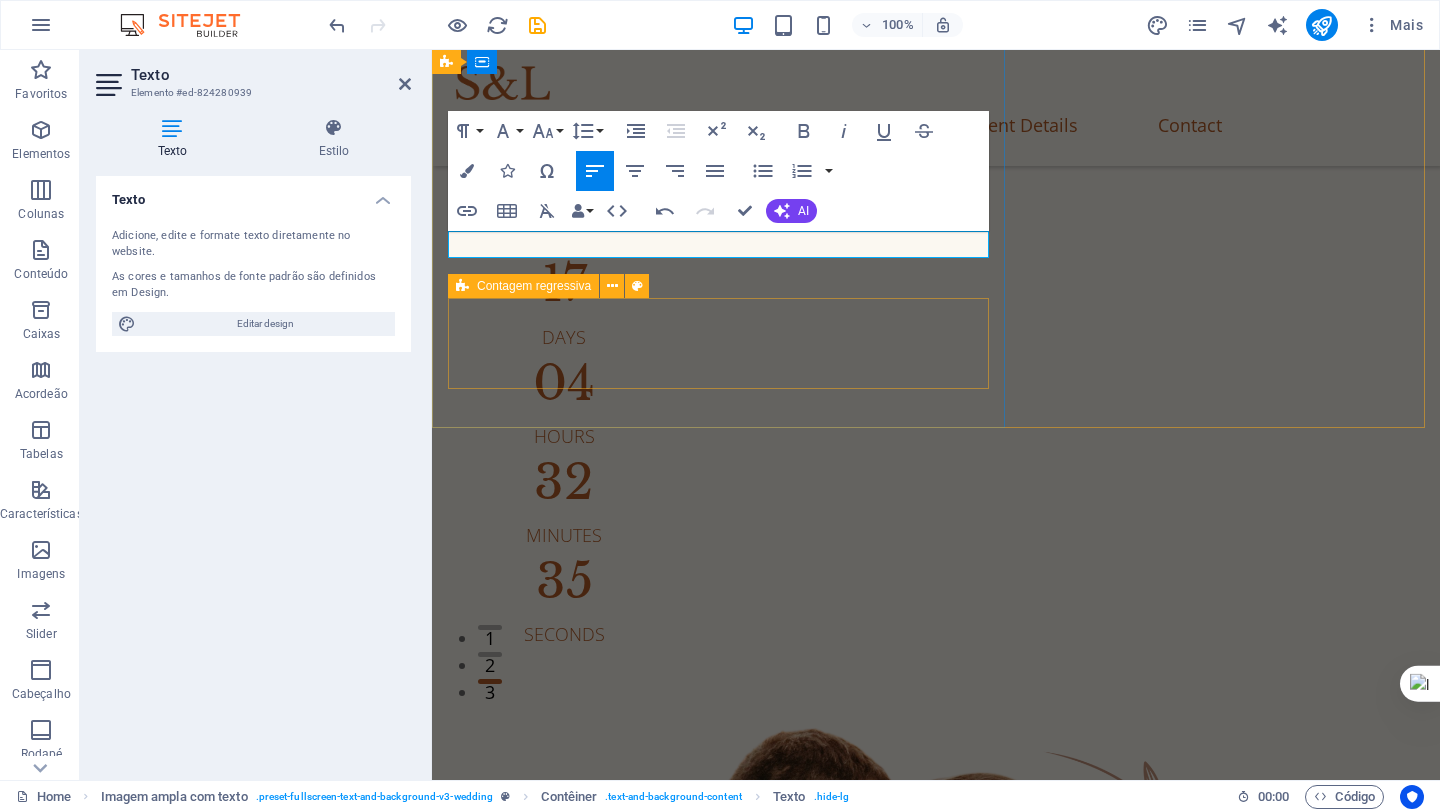 type 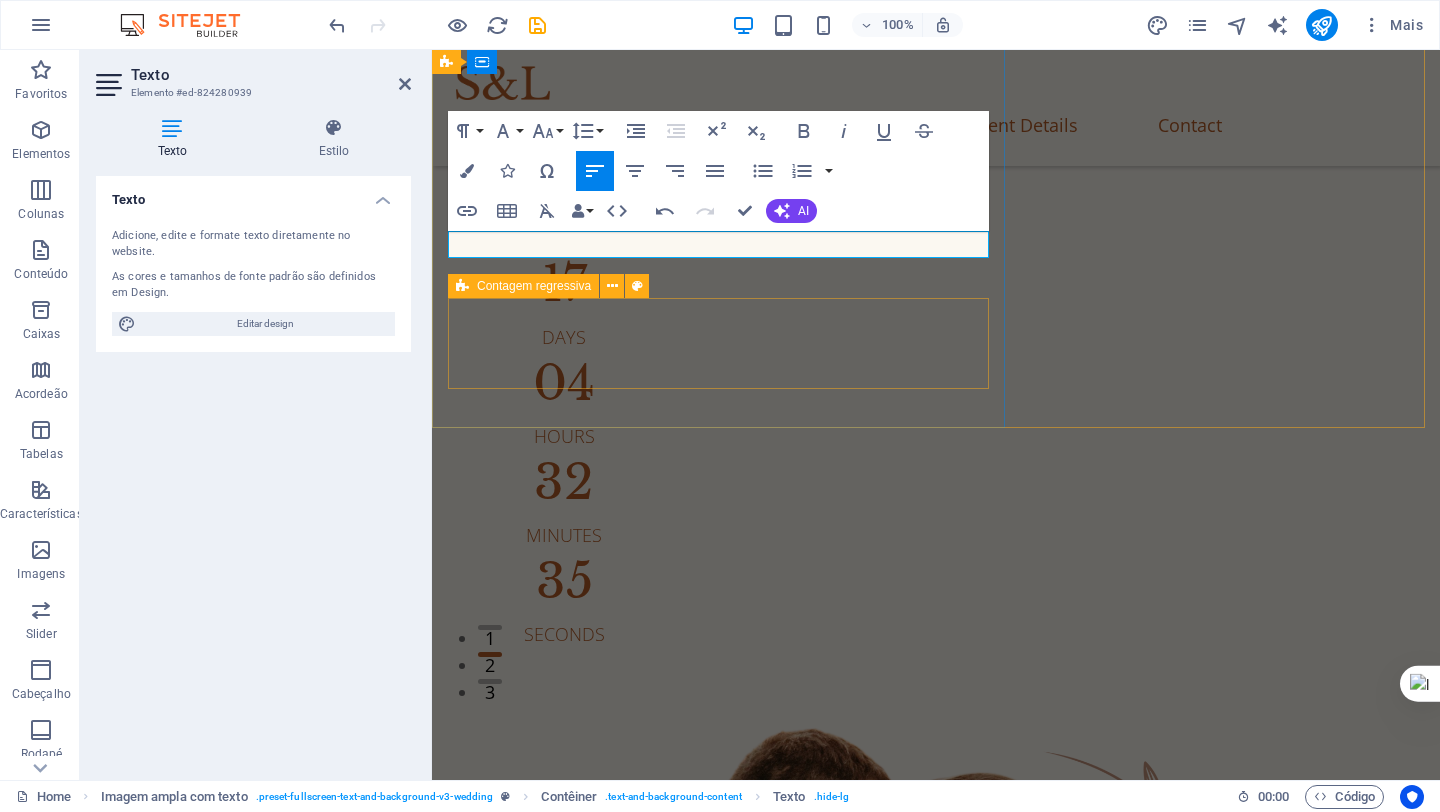 click on "finalmente!!!!" at bounding box center (936, 206) 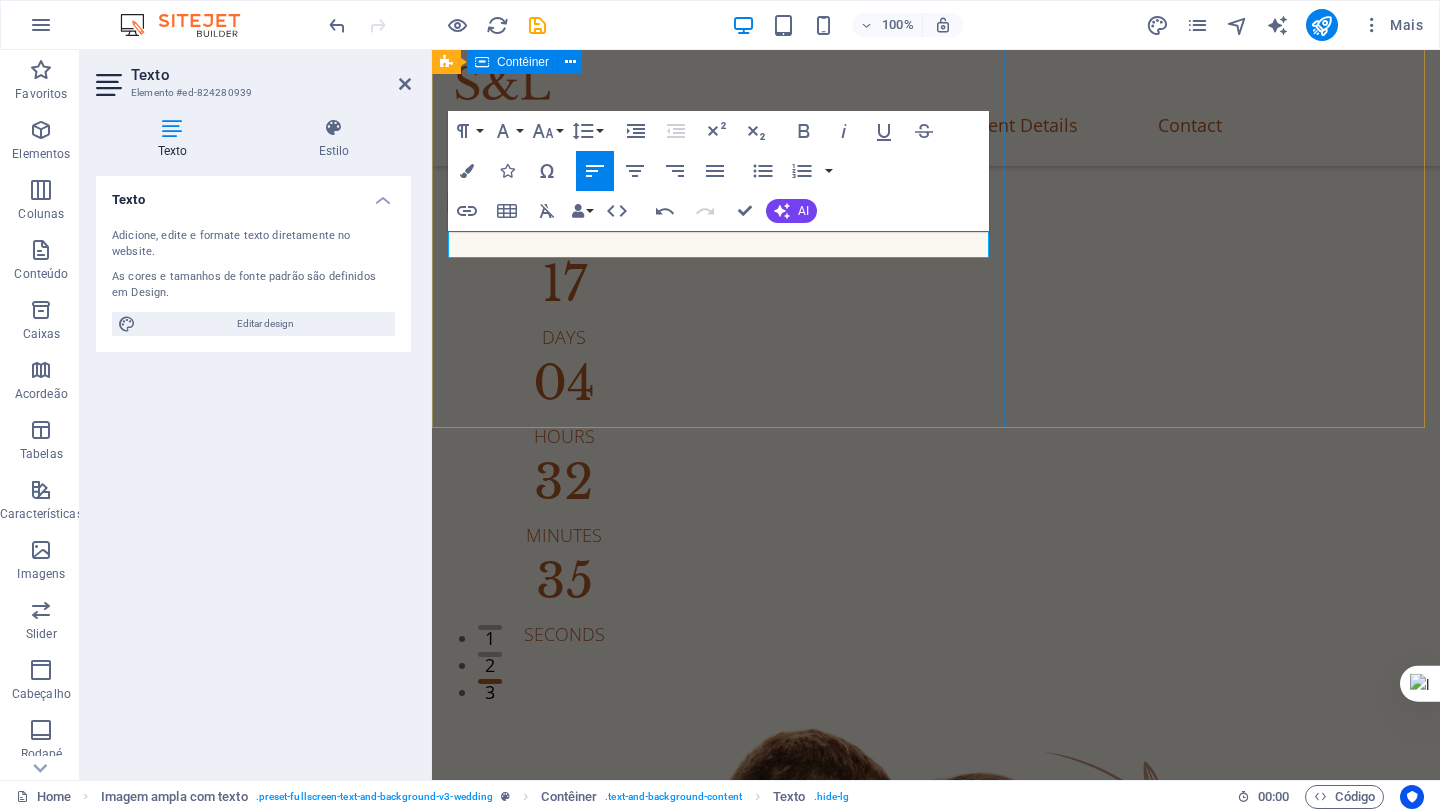 click on "[PERSON] & [PERSON] Vamos casar a 30 de maio de 2025 fFnalmente!!!! 17 Days 04 Hours 32 Minutes 35 Seconds" at bounding box center (936, 342) 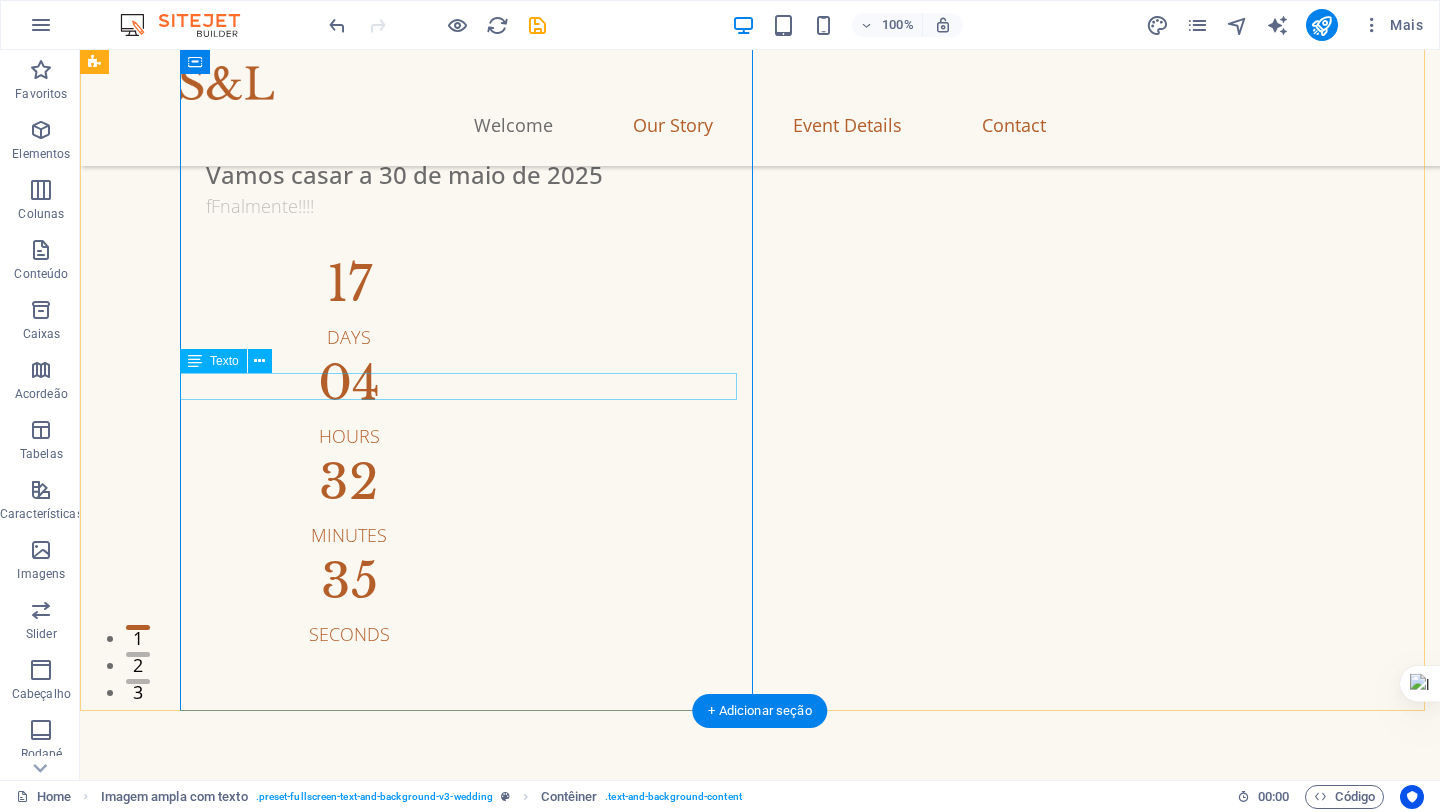 click on "fFnalmente!!!!" at bounding box center (802, 206) 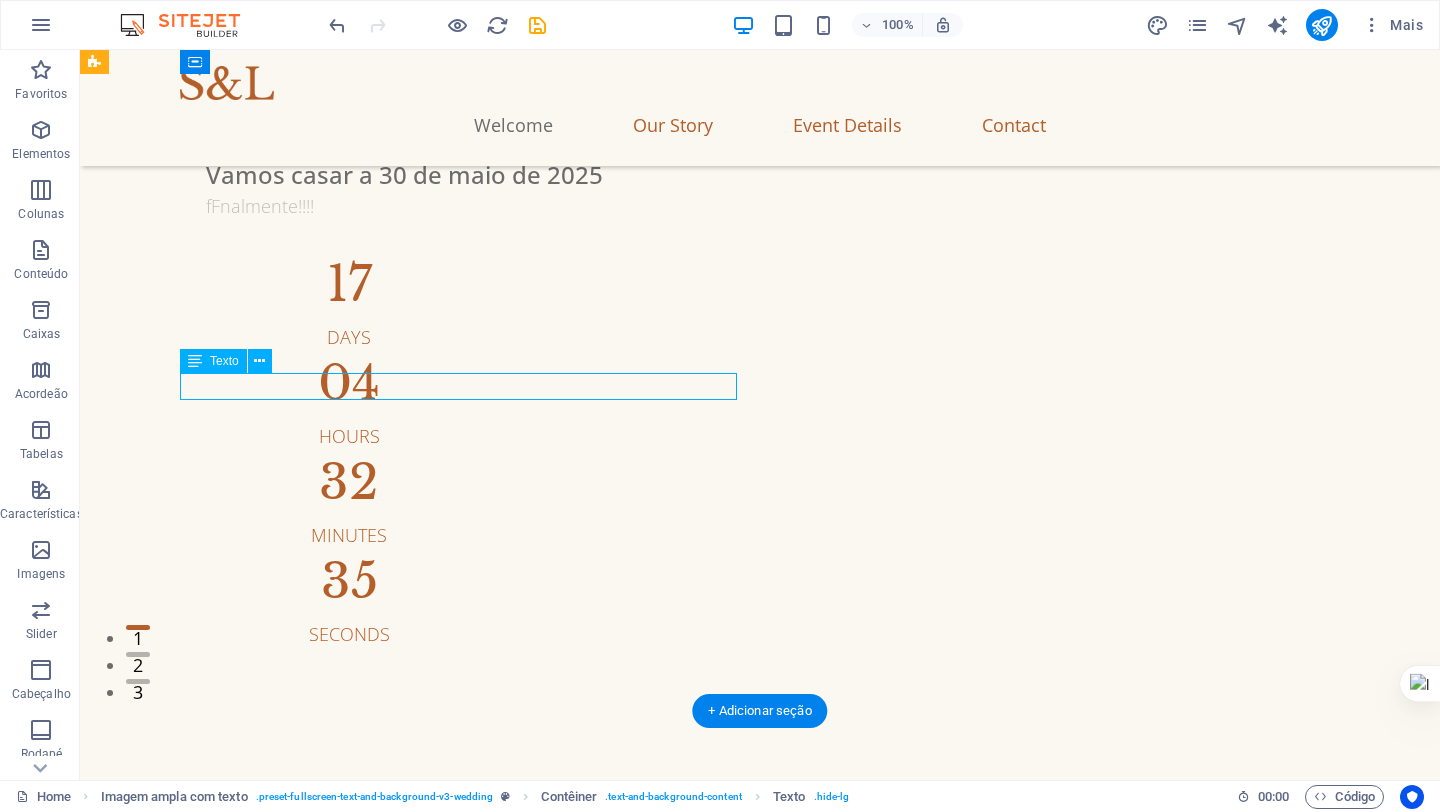 click on "fFnalmente!!!!" at bounding box center (802, 206) 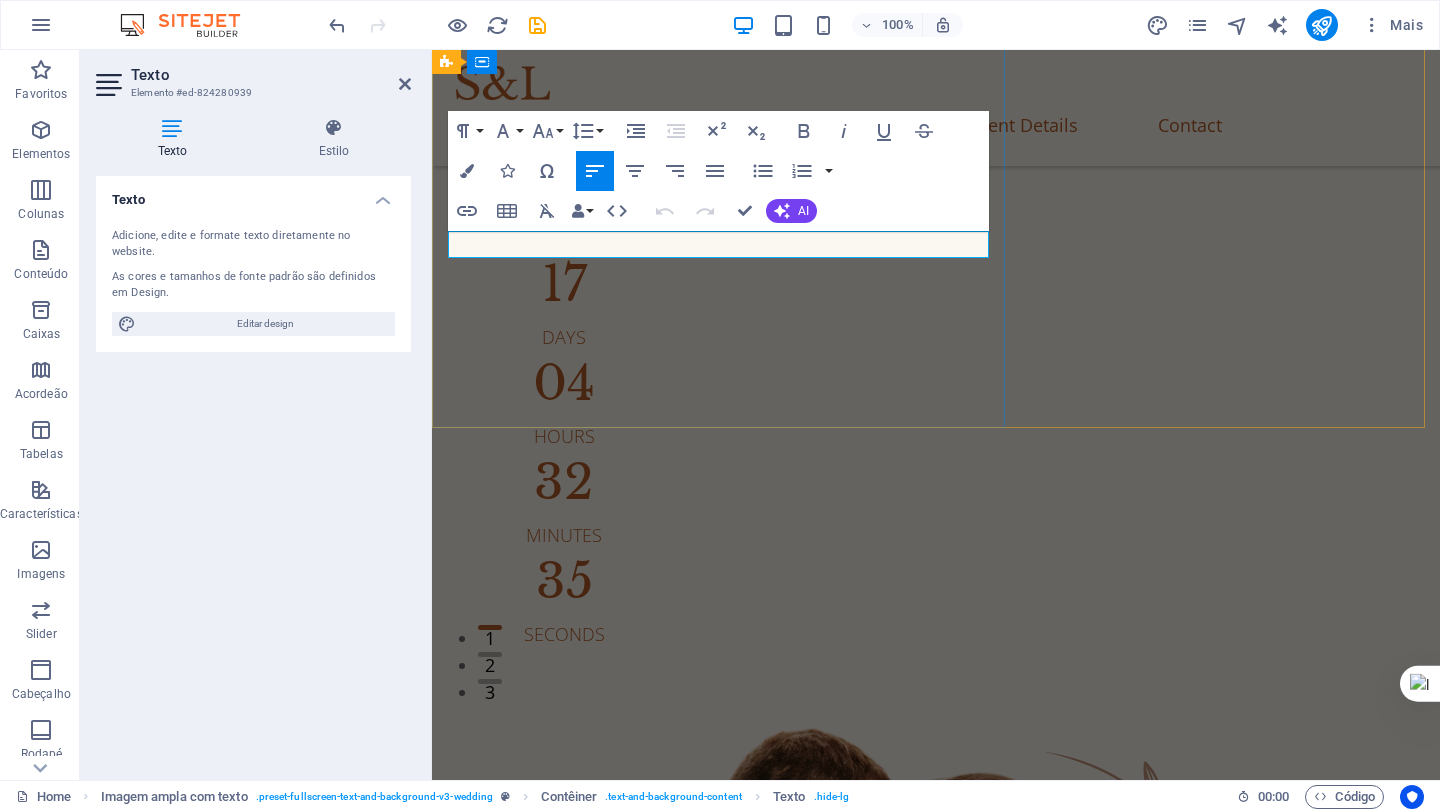 click on "fFnalmente!!!!" at bounding box center (936, 206) 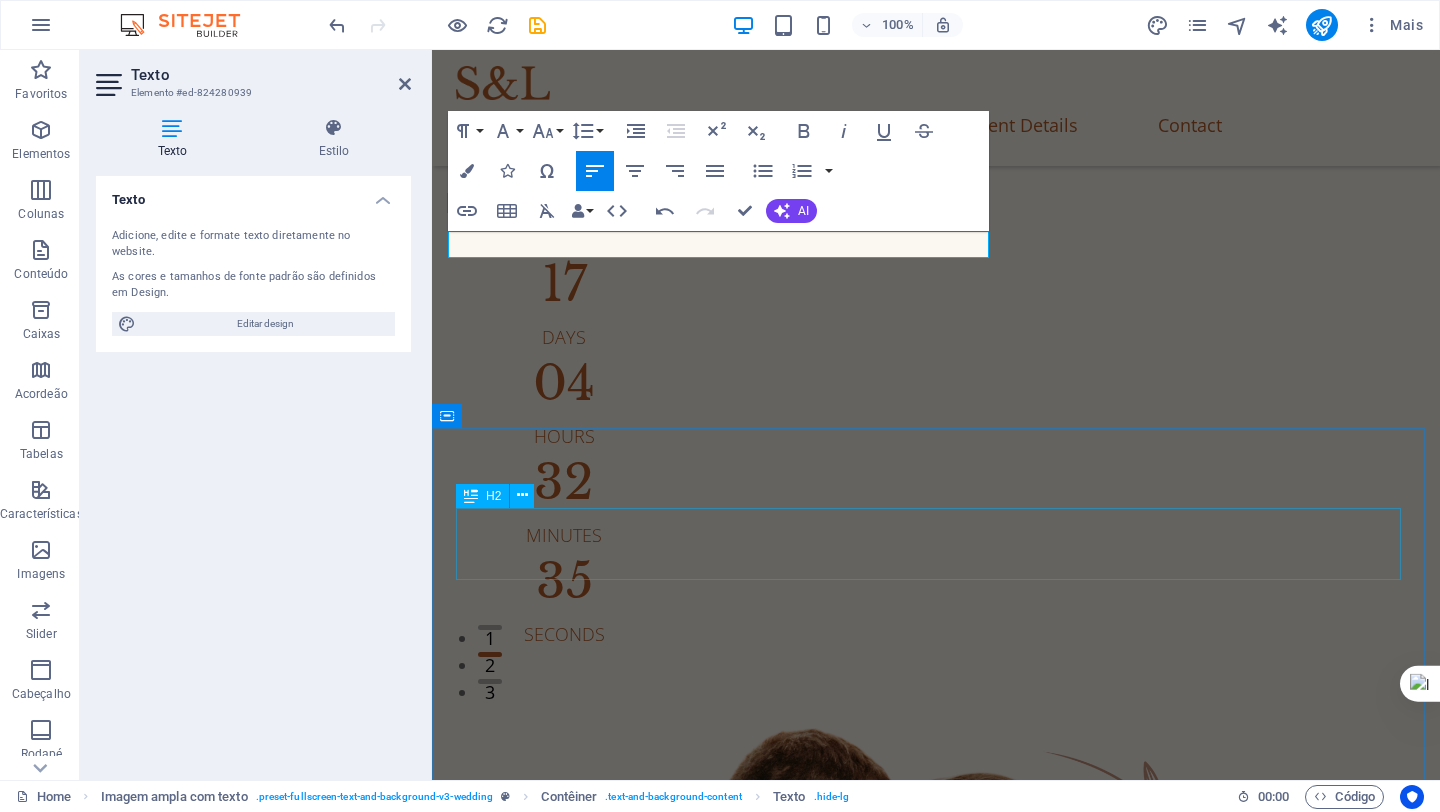 click on "Our Story" at bounding box center (936, 1815) 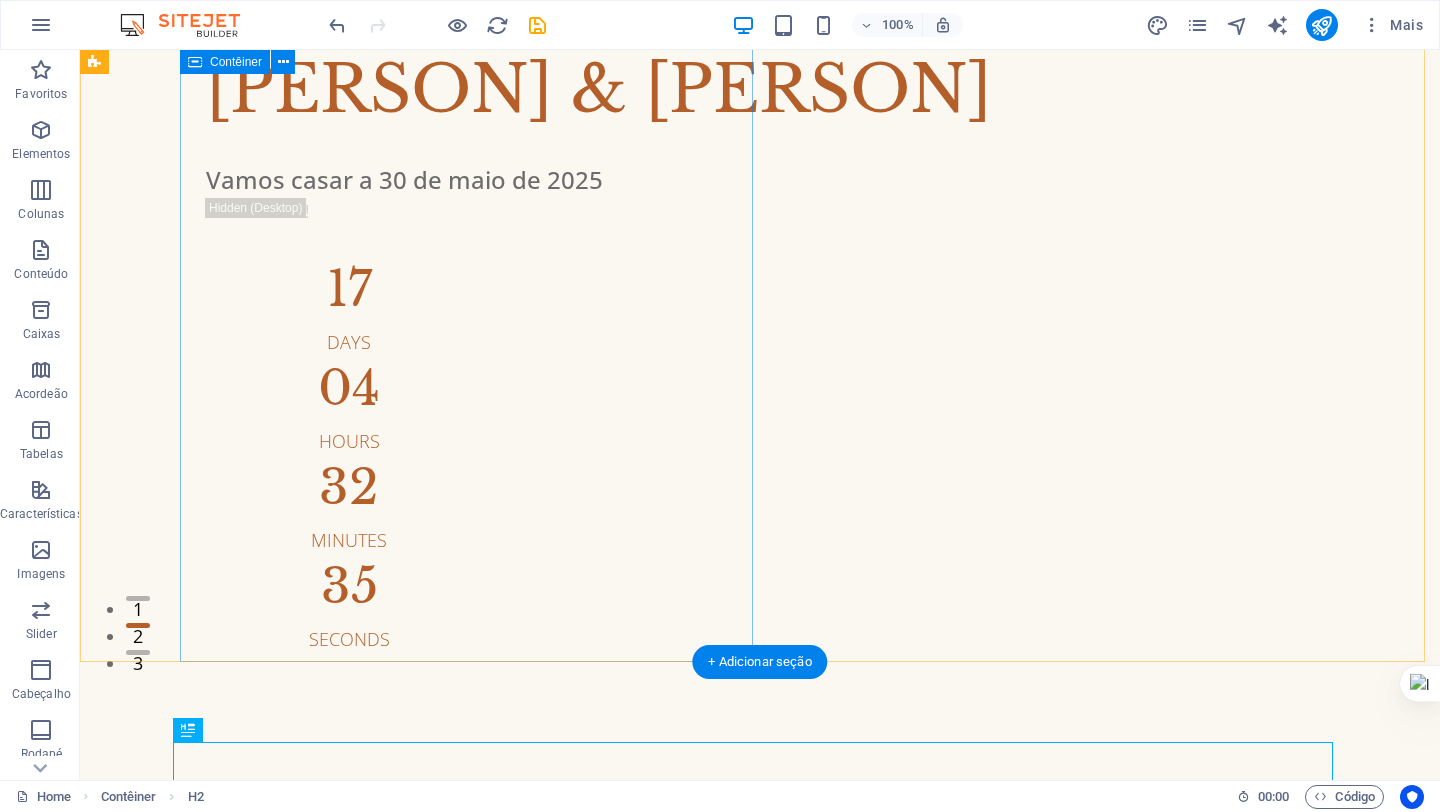 scroll, scrollTop: 66, scrollLeft: 0, axis: vertical 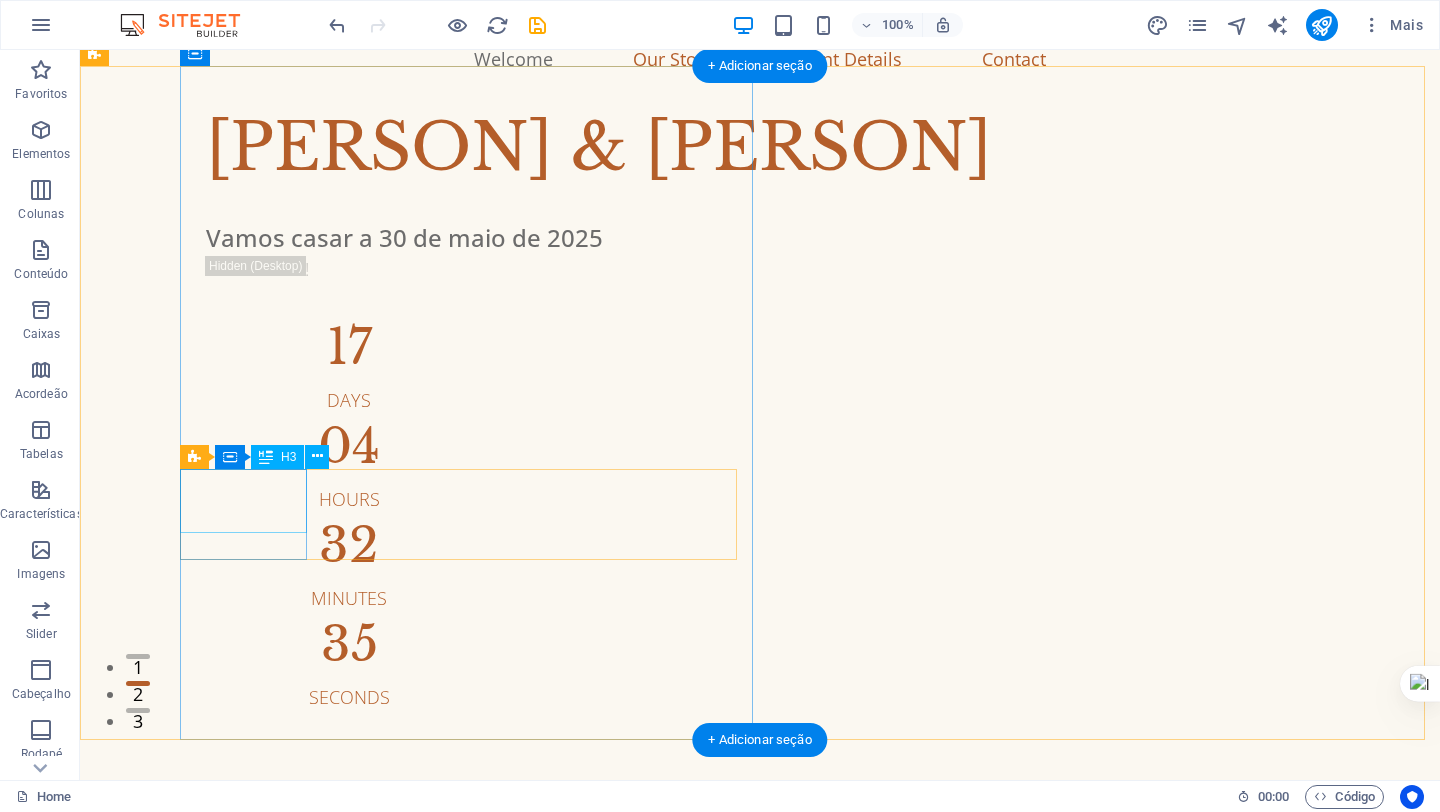 click on "17" at bounding box center [349, 347] 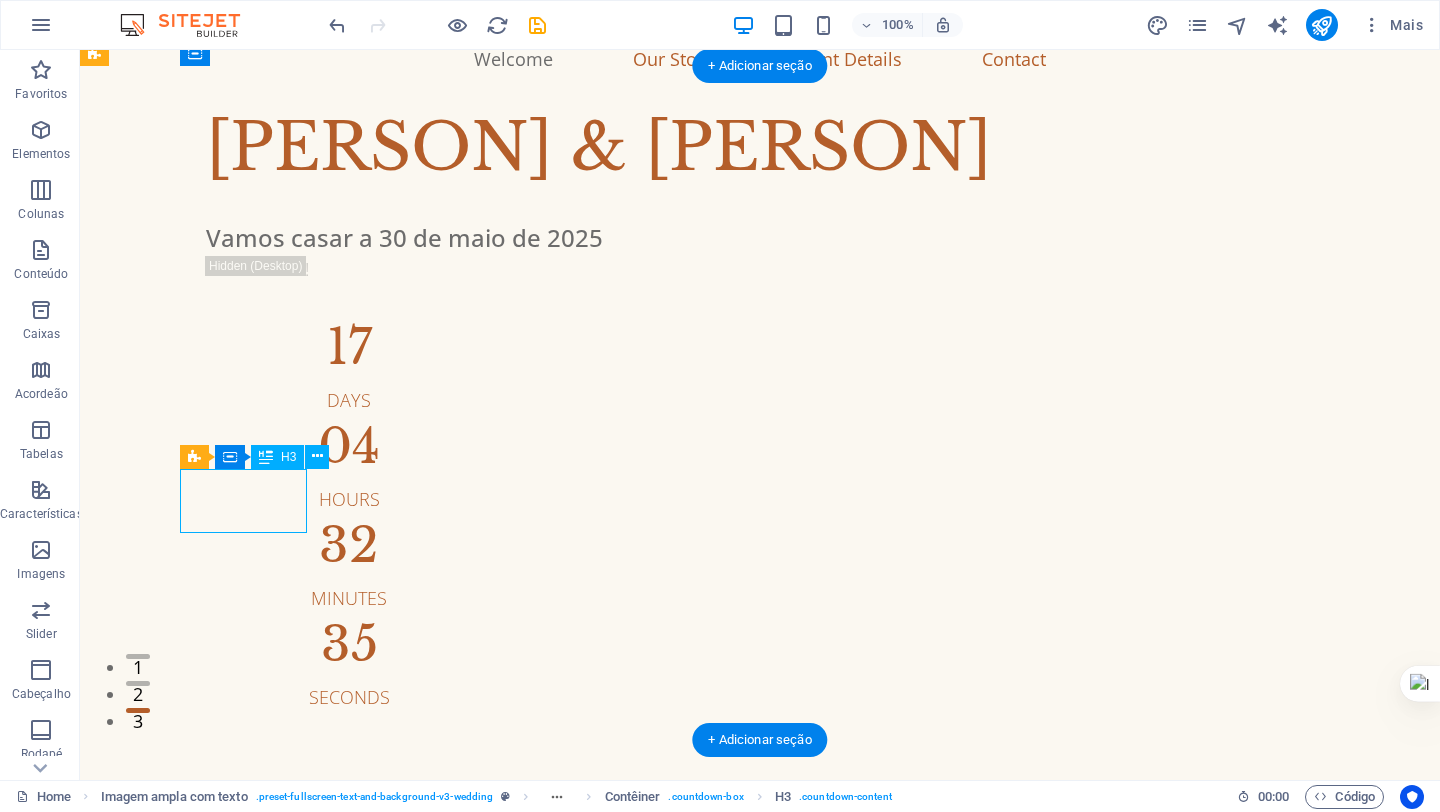click on "17" at bounding box center (349, 347) 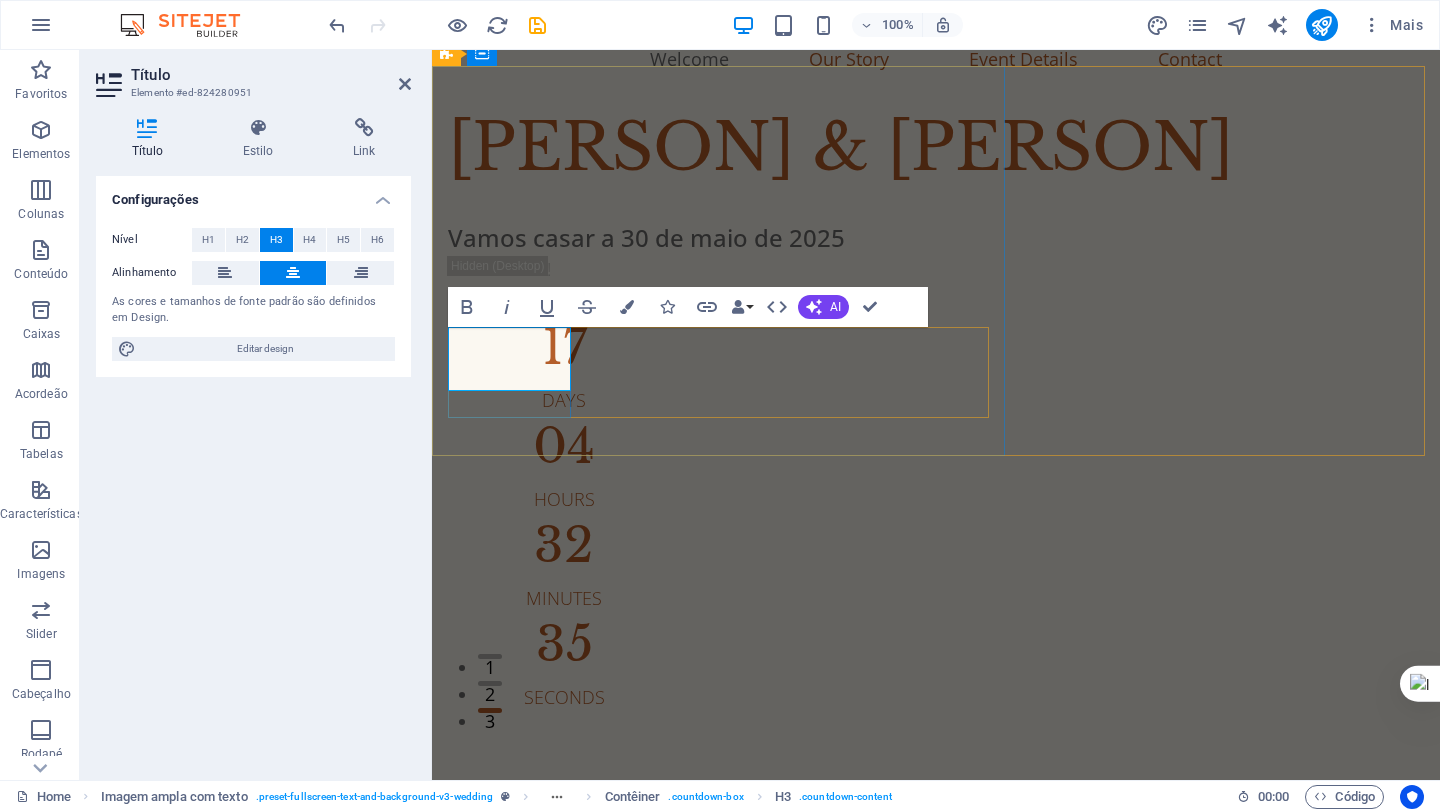 click on "17" at bounding box center [564, 347] 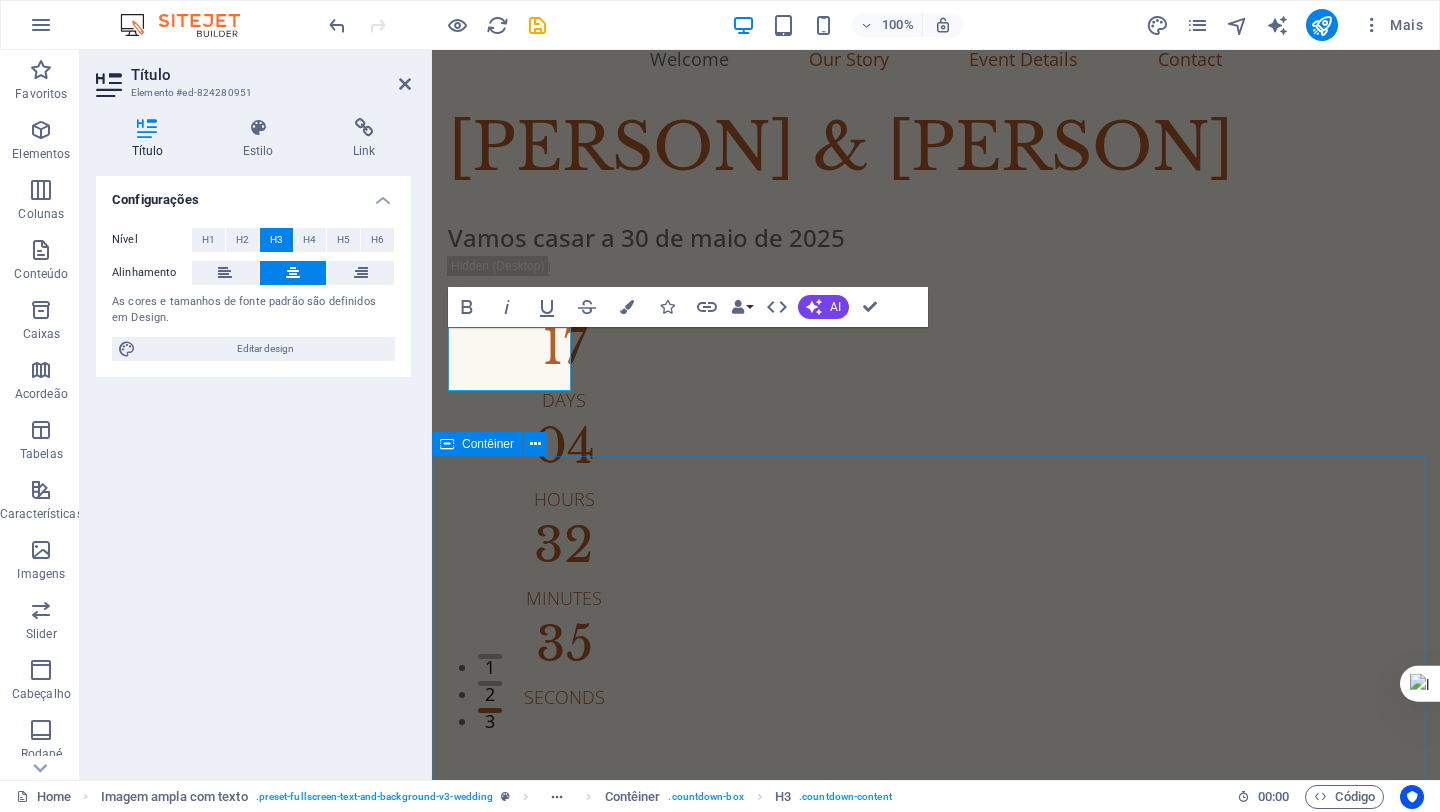 click on "Our Story [DATE] When we first met Lorem ipsum dolor sit amet, consectetur adipiscing elit, sed do eiusmod tempor incididunt ut. [DATE] Our first date Lorem ipsum dolor sit amet, consectetur adipiscing elit, sed do eiusmod tempor incididunt ut. [DATE] Marriage Proposal Lorem ipsum dolor sit amet, consectetur adipiscing elit, sed do eiusmod tempor incididunt ut. [DATE] Our Engagement Lorem ipsum dolor sit amet, consectetur adipiscing elit, sed do eiusmod tempor incididunt ut." at bounding box center (936, 2886) 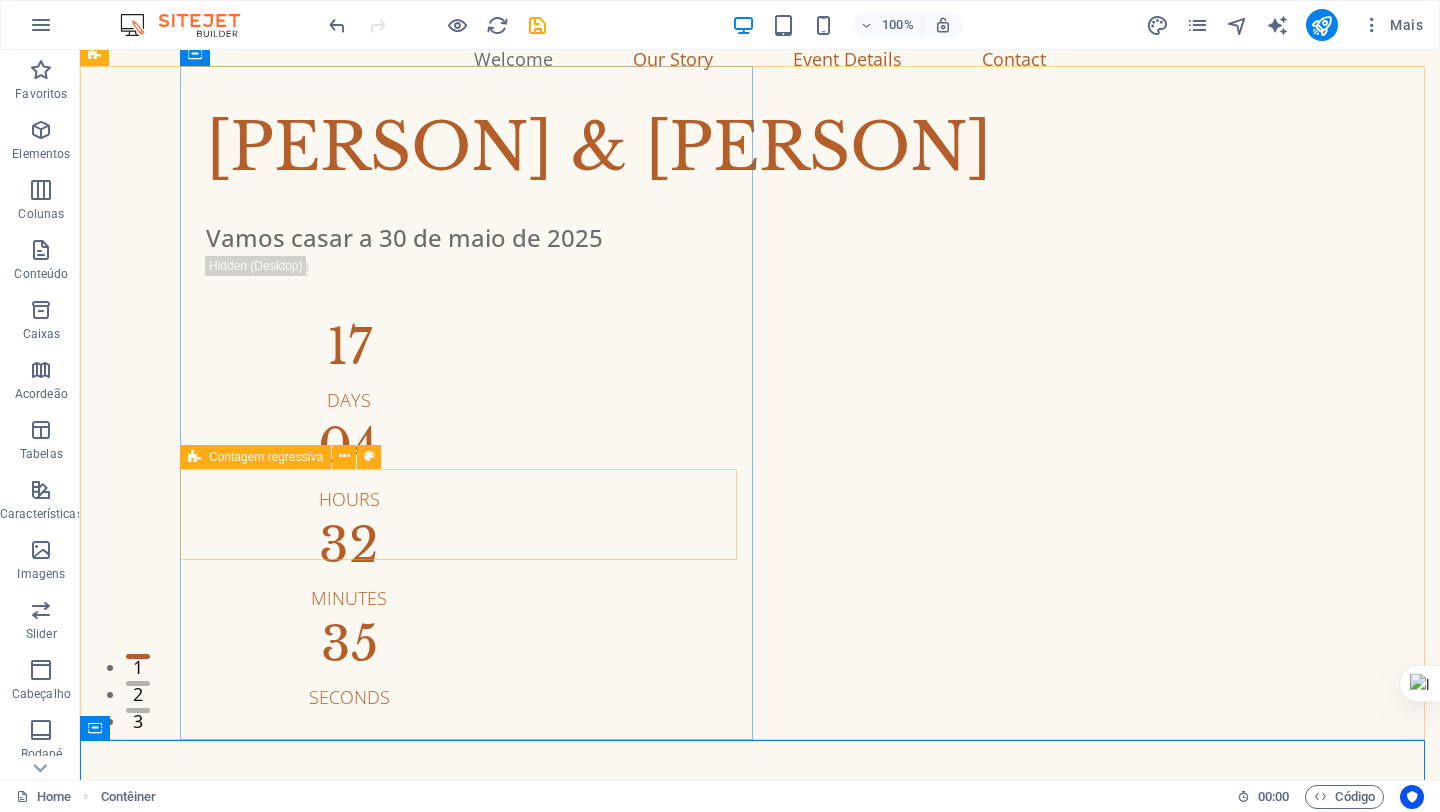 click on "Contagem regressiva" at bounding box center (266, 457) 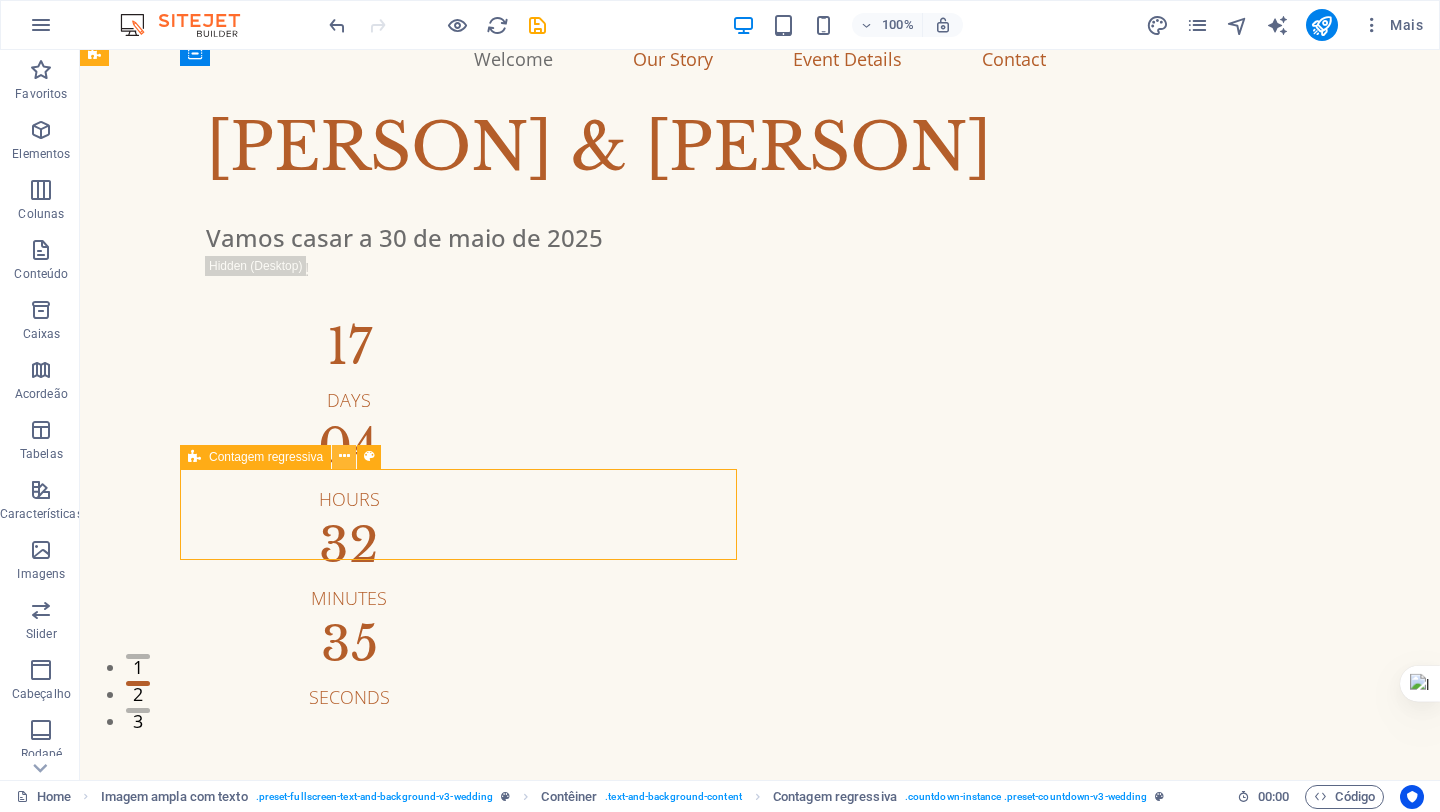 click at bounding box center [344, 456] 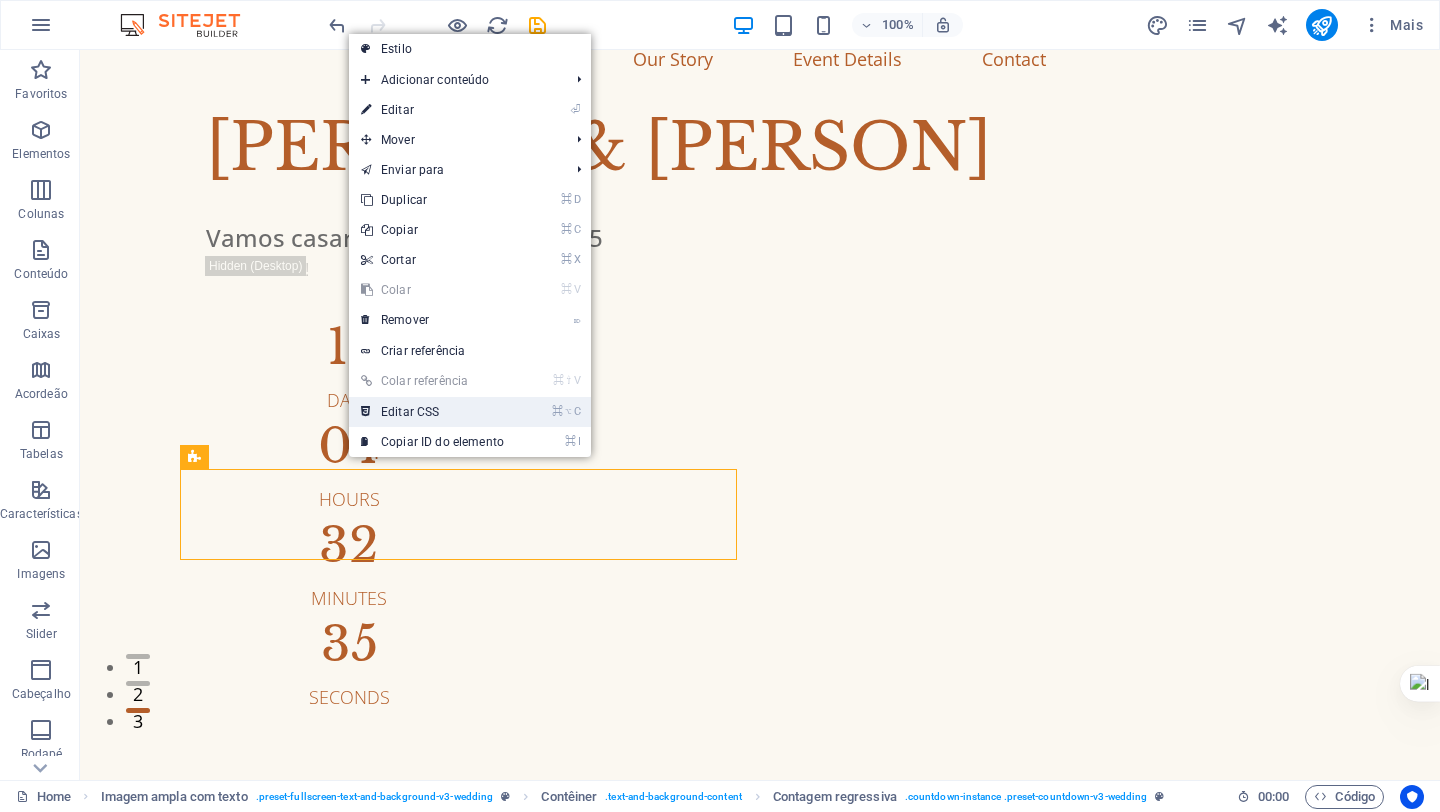 click on "⌘ ⌥ C  Editar CSS" at bounding box center [432, 412] 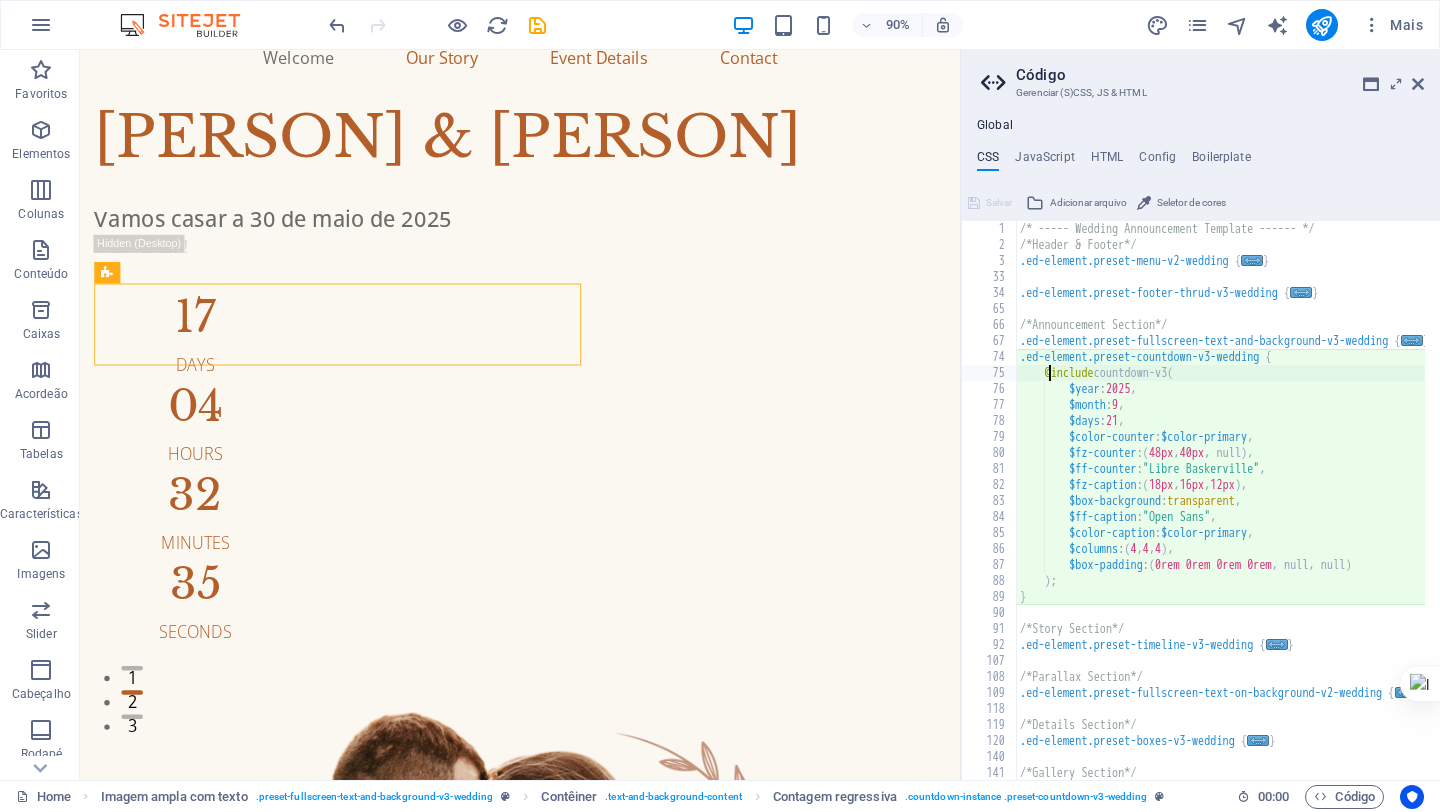 click on "/* ----- Wedding Announcement Template ------ */ /*Header & Footer*/ .ed-element.preset-menu-v2-wedding   { ... } .ed-element.preset-footer-thrud-v3-wedding   { ... } /*Announcement Section*/ .ed-element.preset-fullscreen-text-and-background-v3-wedding   { ... } .ed-element.preset-countdown-v3-wedding   {      @include  countdown-v3 (           $year :  2025 ,            $month :  9 ,            $days :  21 ,            $color-counter :  $color-primary ,            $fz-counter :  ( 48px ,  40px , null ) ,            $ff-counter :  "Libre Baskerville" ,            $fz-caption :  ( 18px ,  16px ,  12px ) ,            $box-background :  transparent ,            $ff-caption :  "Open Sans" ,            $color-caption :  $color-primary ,            $columns :  ( 4 ,  4 ,  4 ) ,            $box-padding :  ( 0rem   0rem   0rem   0rem , null, null )      ) ; } /*Story Section*/ .ed-element.preset-timeline-v3-wedding   { ... } /*Parallax Section*/ .ed-element.preset-fullscreen-text-on-background-v2-wedding   { ... }" at bounding box center (1247, 509) 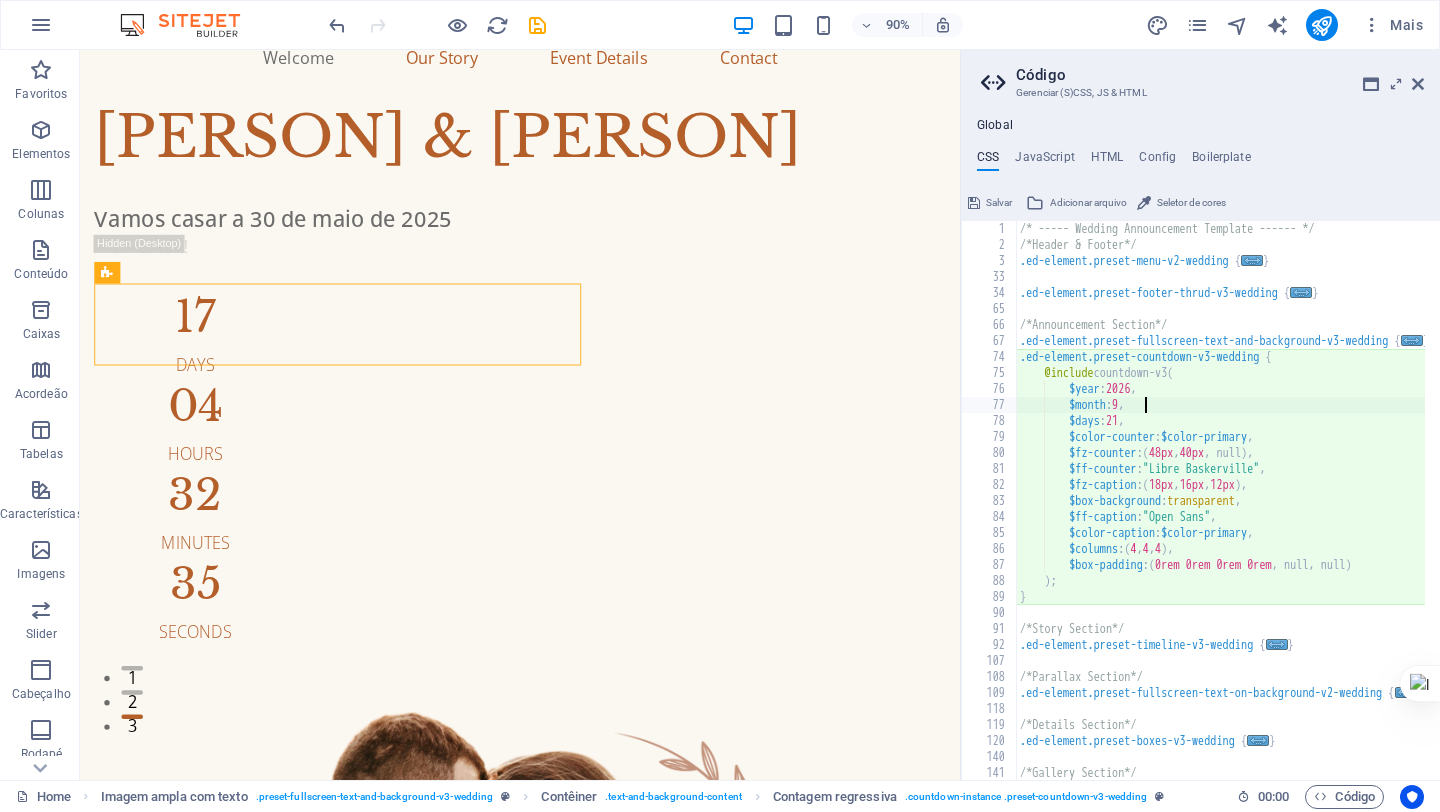 scroll, scrollTop: 0, scrollLeft: 14, axis: horizontal 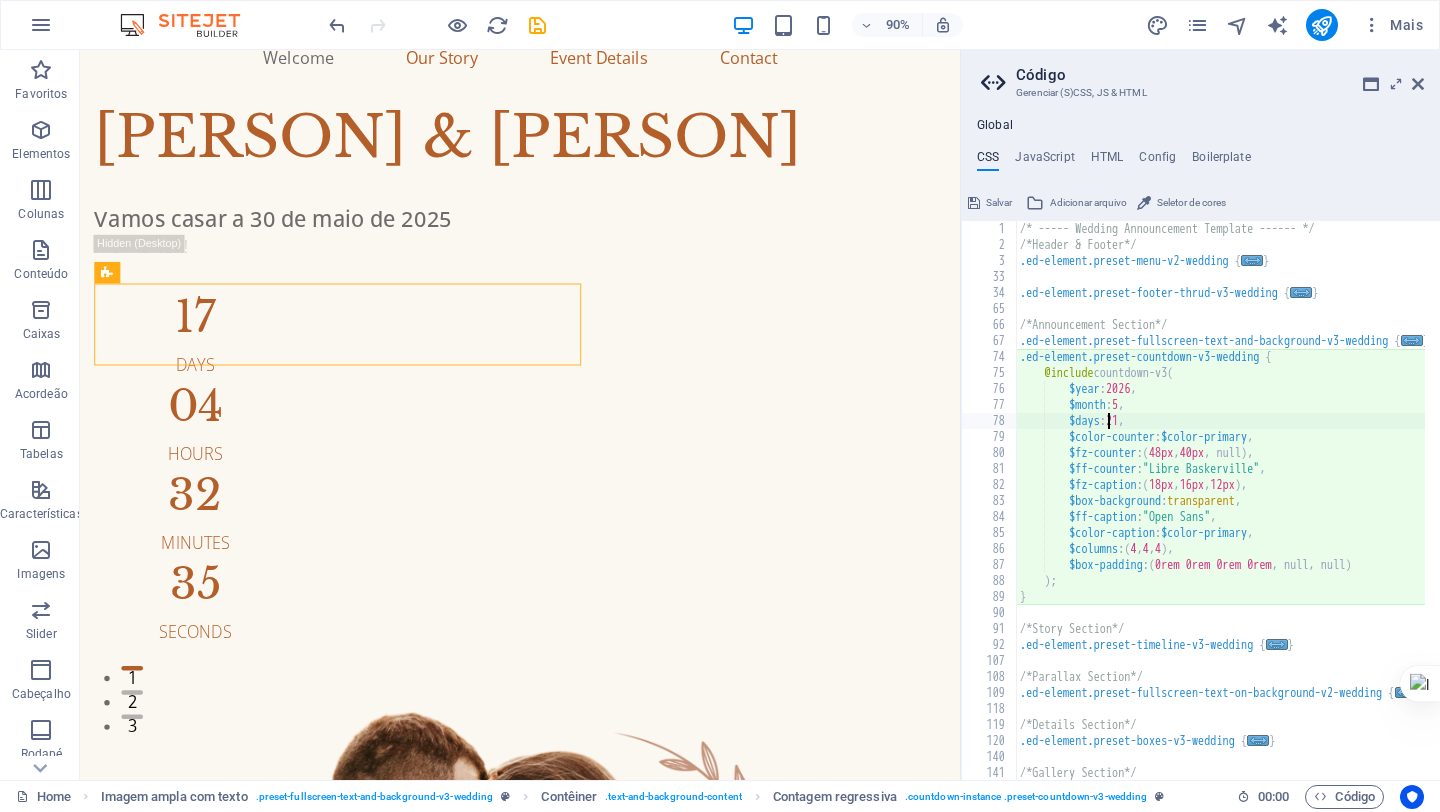 click on "/* ----- Wedding Announcement Template ------ */ /*Header & Footer*/ .ed-element.preset-menu-v2-wedding   { ... } .ed-element.preset-footer-thrud-v3-wedding   { ... } /*Announcement Section*/ .ed-element.preset-fullscreen-text-and-background-v3-wedding   { ... } .ed-element.preset-countdown-v3-wedding   {      @include  countdown-v3 (           $year :  2026 ,            $month :  5 ,            $days :  21 ,            $color-counter :  $color-primary ,            $fz-counter :  ( 48px ,  40px , null ) ,            $ff-counter :  "Libre Baskerville" ,            $fz-caption :  ( 18px ,  16px ,  12px ) ,            $box-background :  transparent ,            $ff-caption :  "Open Sans" ,            $color-caption :  $color-primary ,            $columns :  ( 4 ,  4 ,  4 ) ,            $box-padding :  ( 0rem   0rem   0rem   0rem , null, null )      ) ; } /*Story Section*/ .ed-element.preset-timeline-v3-wedding   { ... } /*Parallax Section*/ .ed-element.preset-fullscreen-text-on-background-v2-wedding   { ... }" at bounding box center (1247, 509) 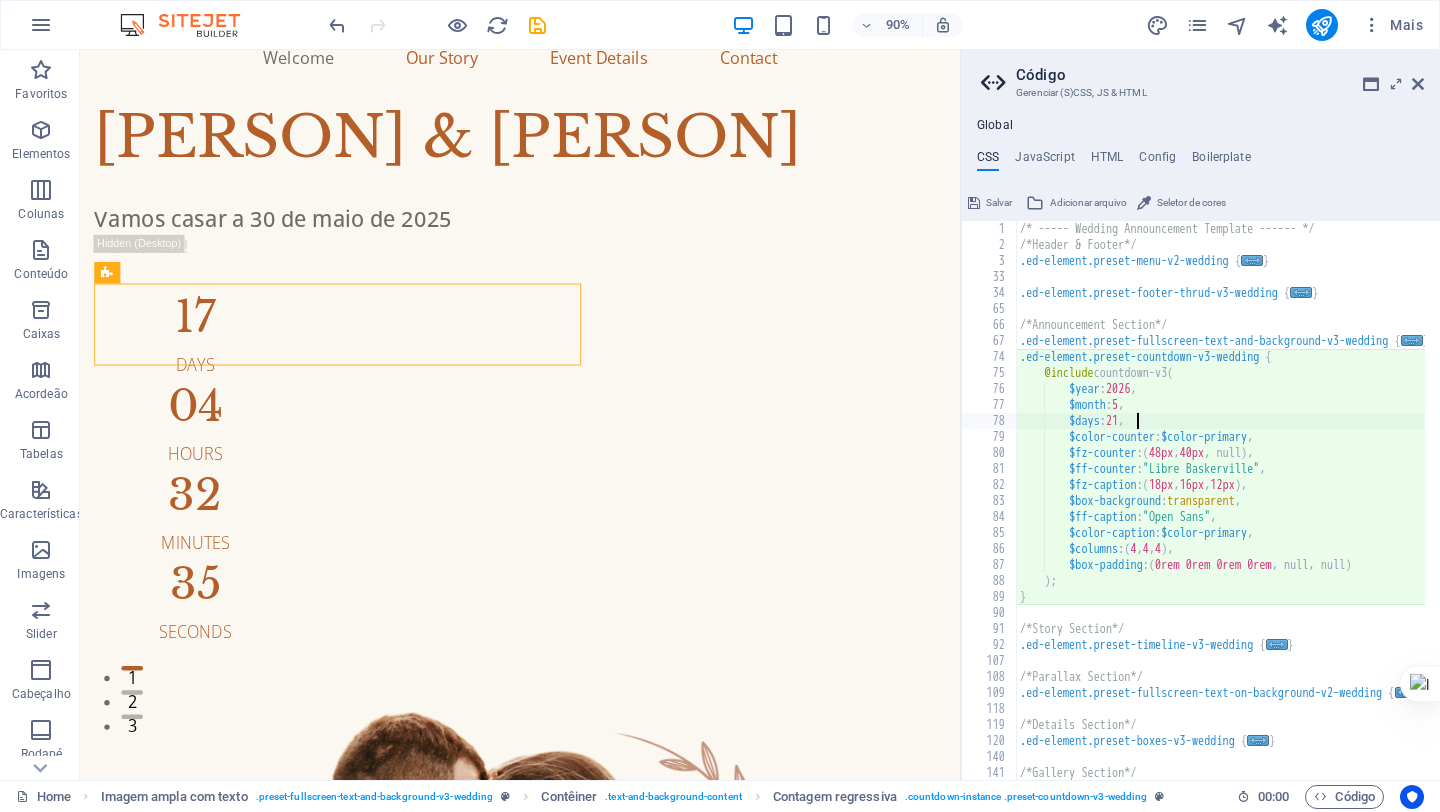 click on "/* ----- Wedding Announcement Template ------ */ /*Header & Footer*/ .ed-element.preset-menu-v2-wedding   { ... } .ed-element.preset-footer-thrud-v3-wedding   { ... } /*Announcement Section*/ .ed-element.preset-fullscreen-text-and-background-v3-wedding   { ... } .ed-element.preset-countdown-v3-wedding   {      @include  countdown-v3 (           $year :  2026 ,            $month :  5 ,            $days :  21 ,            $color-counter :  $color-primary ,            $fz-counter :  ( 48px ,  40px , null ) ,            $ff-counter :  "Libre Baskerville" ,            $fz-caption :  ( 18px ,  16px ,  12px ) ,            $box-background :  transparent ,            $ff-caption :  "Open Sans" ,            $color-caption :  $color-primary ,            $columns :  ( 4 ,  4 ,  4 ) ,            $box-padding :  ( 0rem   0rem   0rem   0rem , null, null )      ) ; } /*Story Section*/ .ed-element.preset-timeline-v3-wedding   { ... } /*Parallax Section*/ .ed-element.preset-fullscreen-text-on-background-v2-wedding   { ... }" at bounding box center (1247, 509) 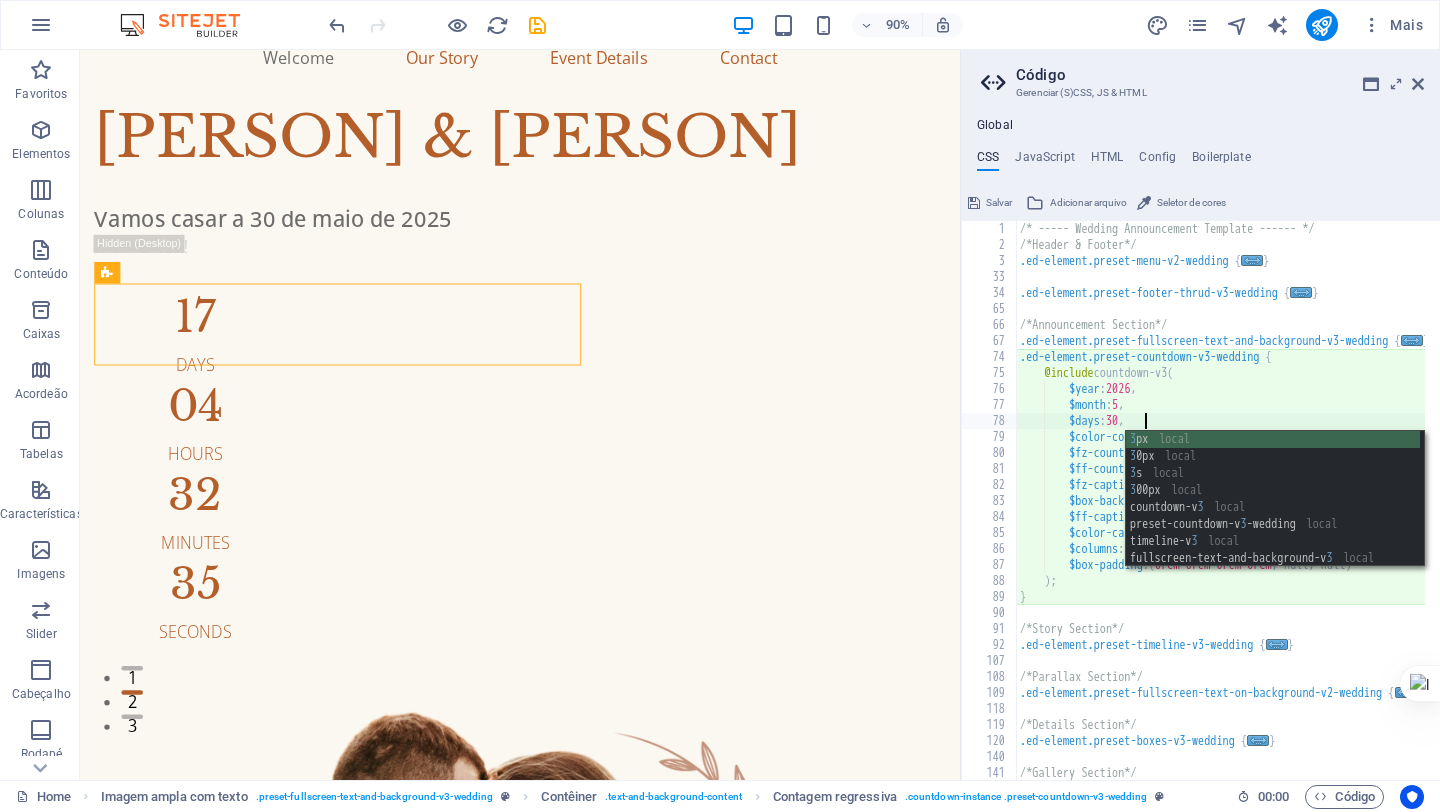 scroll, scrollTop: 0, scrollLeft: 14, axis: horizontal 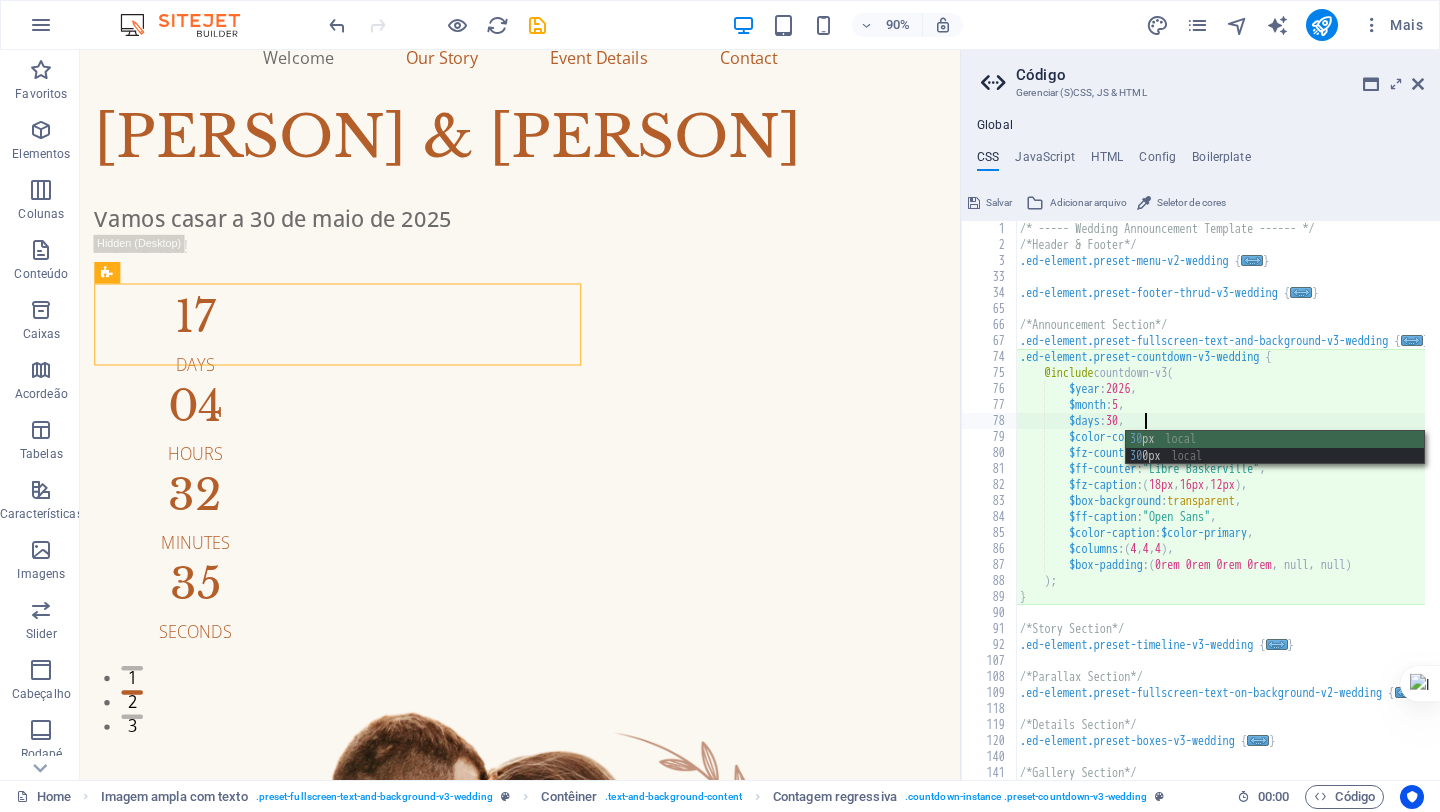 click on "/* ----- Wedding Announcement Template ------ */ /*Header & Footer*/ .ed-element.preset-menu-v2-wedding   { ... } .ed-element.preset-footer-thrud-v3-wedding   { ... } /*Announcement Section*/ .ed-element.preset-fullscreen-text-and-background-v3-wedding   { ... } .ed-element.preset-countdown-v3-wedding   {      @include  countdown-v3 (           $year :  2026 ,            $month :  5 ,            $days :  30 ,            $color-counter :  $color-primary ,            $fz-counter :  ( 48px ,  40px , null ) ,            $ff-counter :  "Libre Baskerville" ,            $fz-caption :  ( 18px ,  16px ,  12px ) ,            $box-background :  transparent ,            $ff-caption :  "Open Sans" ,            $color-caption :  $color-primary ,            $columns :  ( 4 ,  4 ,  4 ) ,            $box-padding :  ( 0rem   0rem   0rem   0rem , null, null )      ) ; } /*Story Section*/ .ed-element.preset-timeline-v3-wedding   { ... } /*Parallax Section*/ .ed-element.preset-fullscreen-text-on-background-v2-wedding   { ... }" at bounding box center [1247, 509] 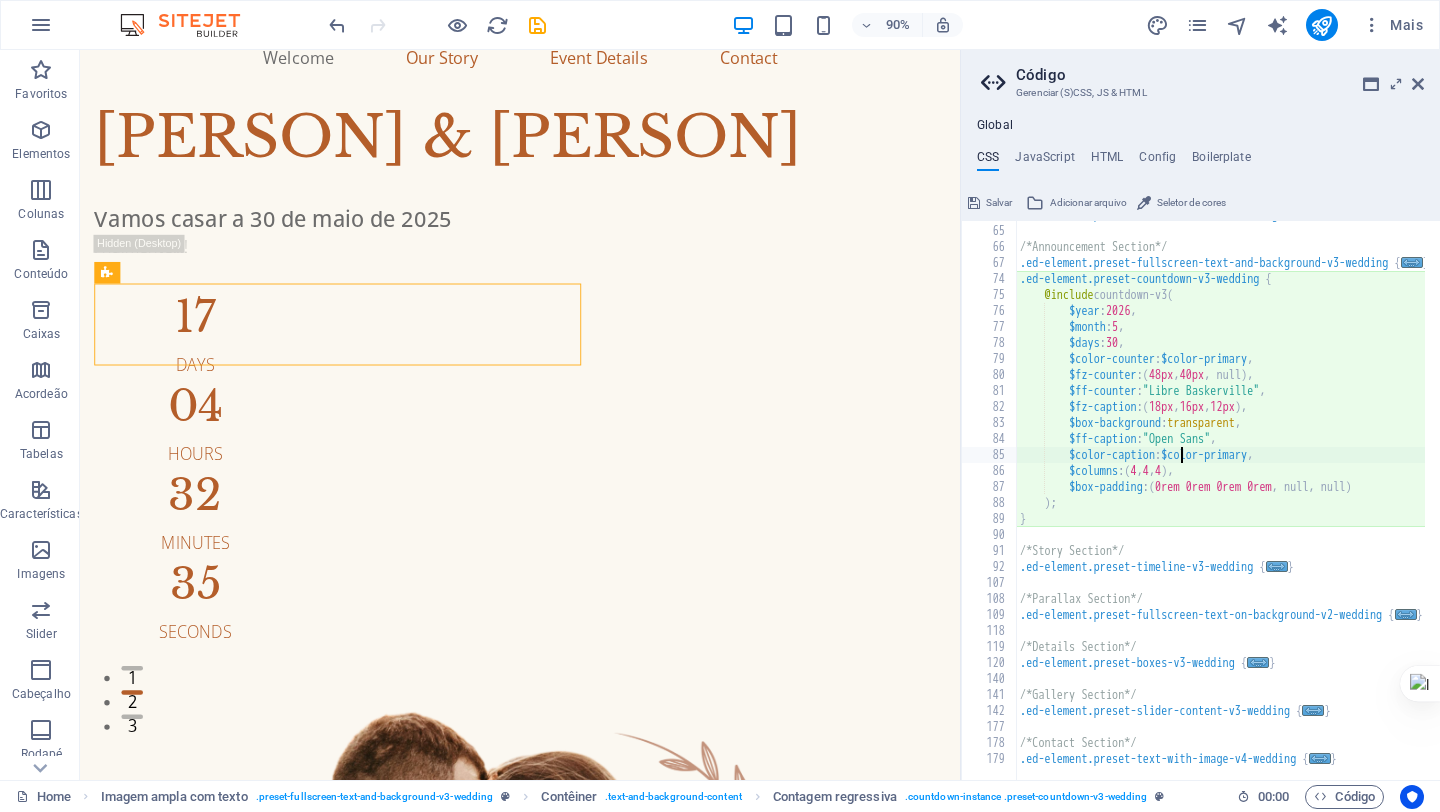 scroll, scrollTop: 58, scrollLeft: 0, axis: vertical 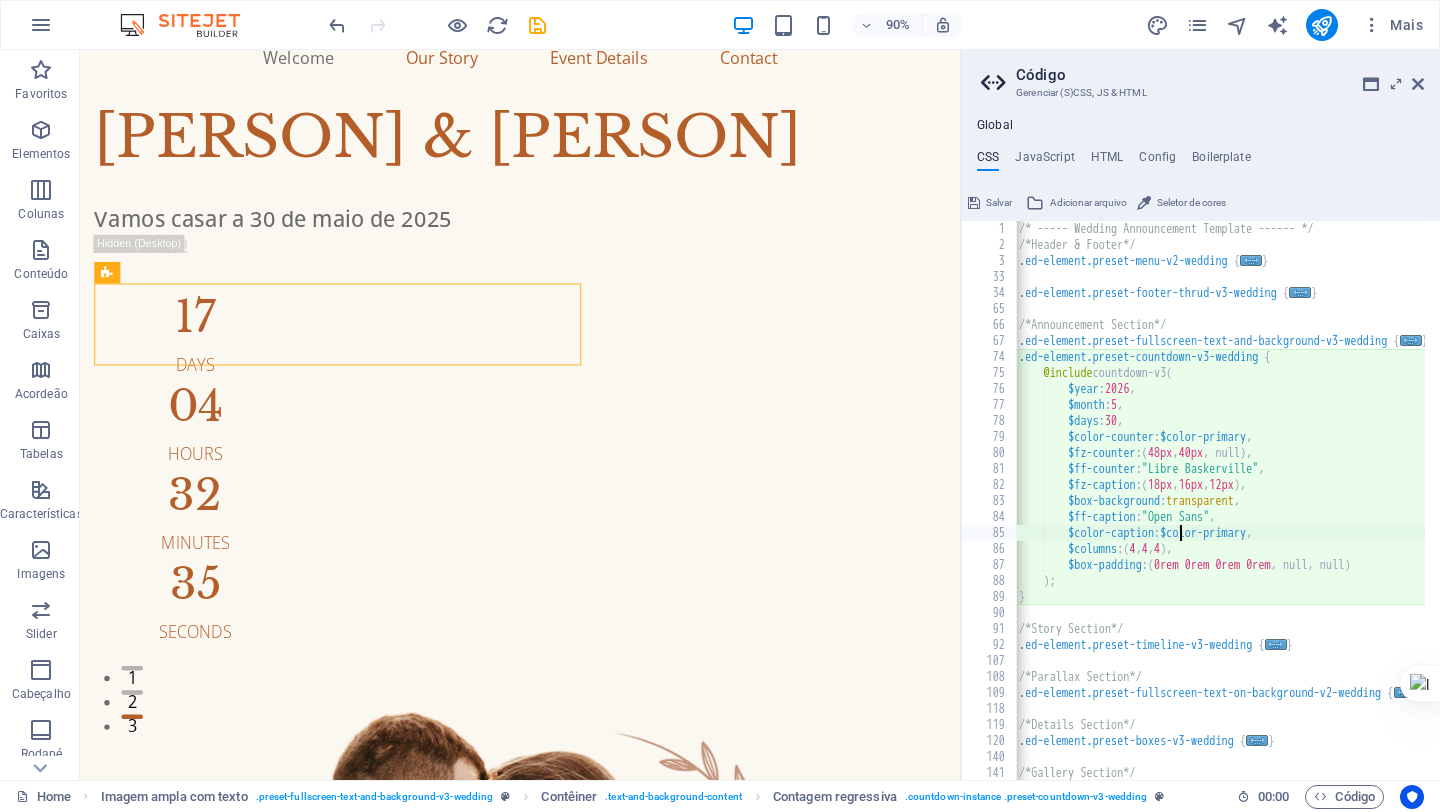 type on "$color-caption: $color-primary," 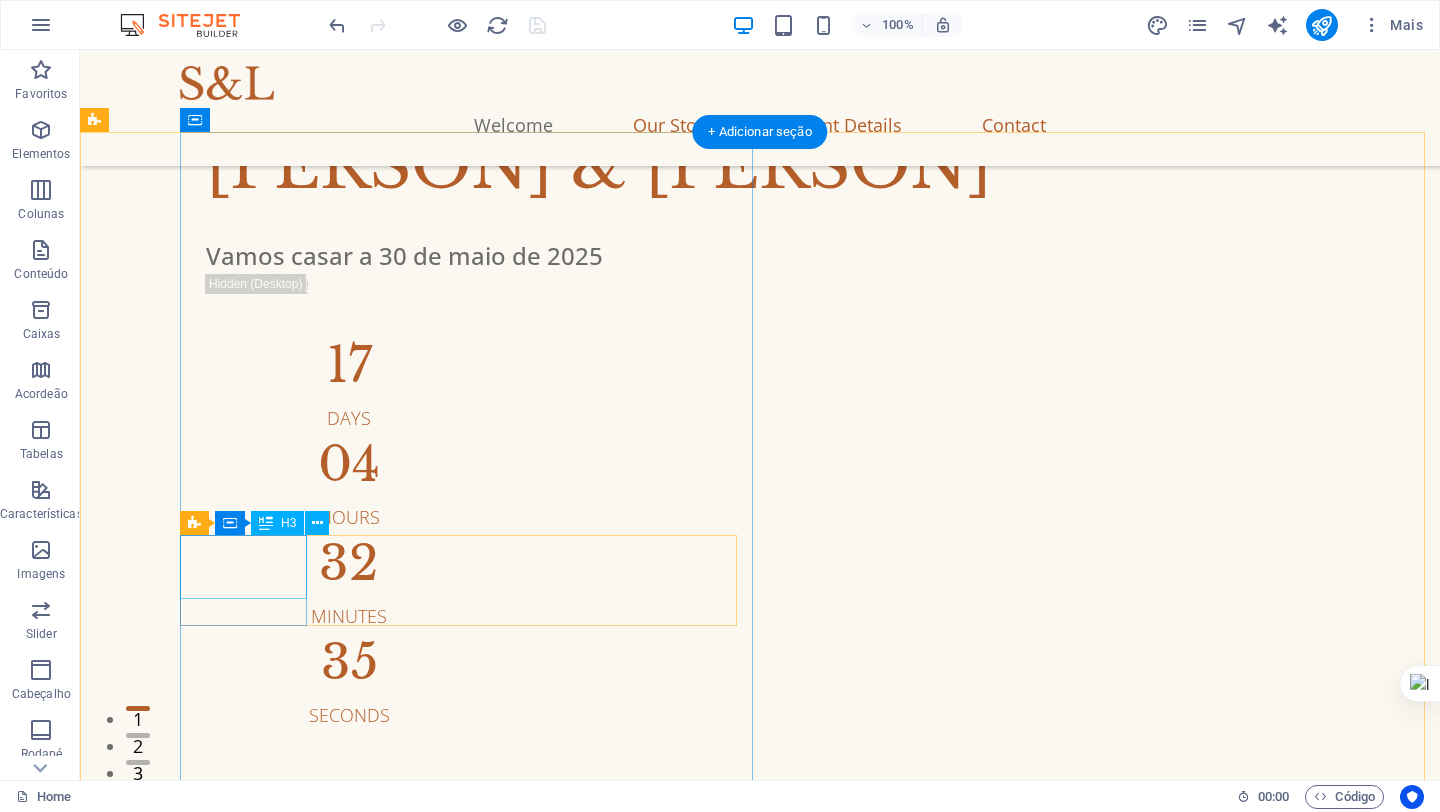 scroll, scrollTop: 0, scrollLeft: 0, axis: both 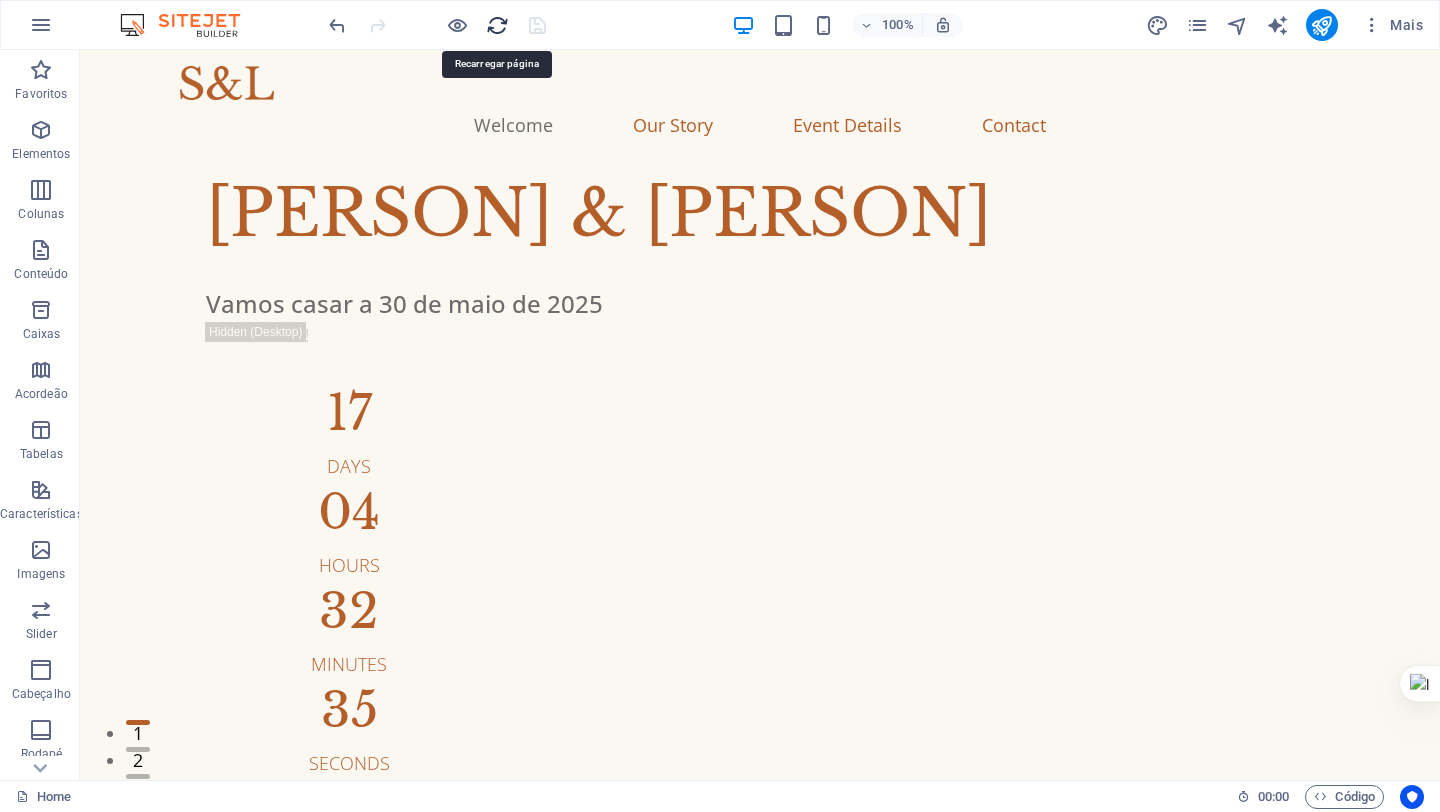 click at bounding box center (497, 25) 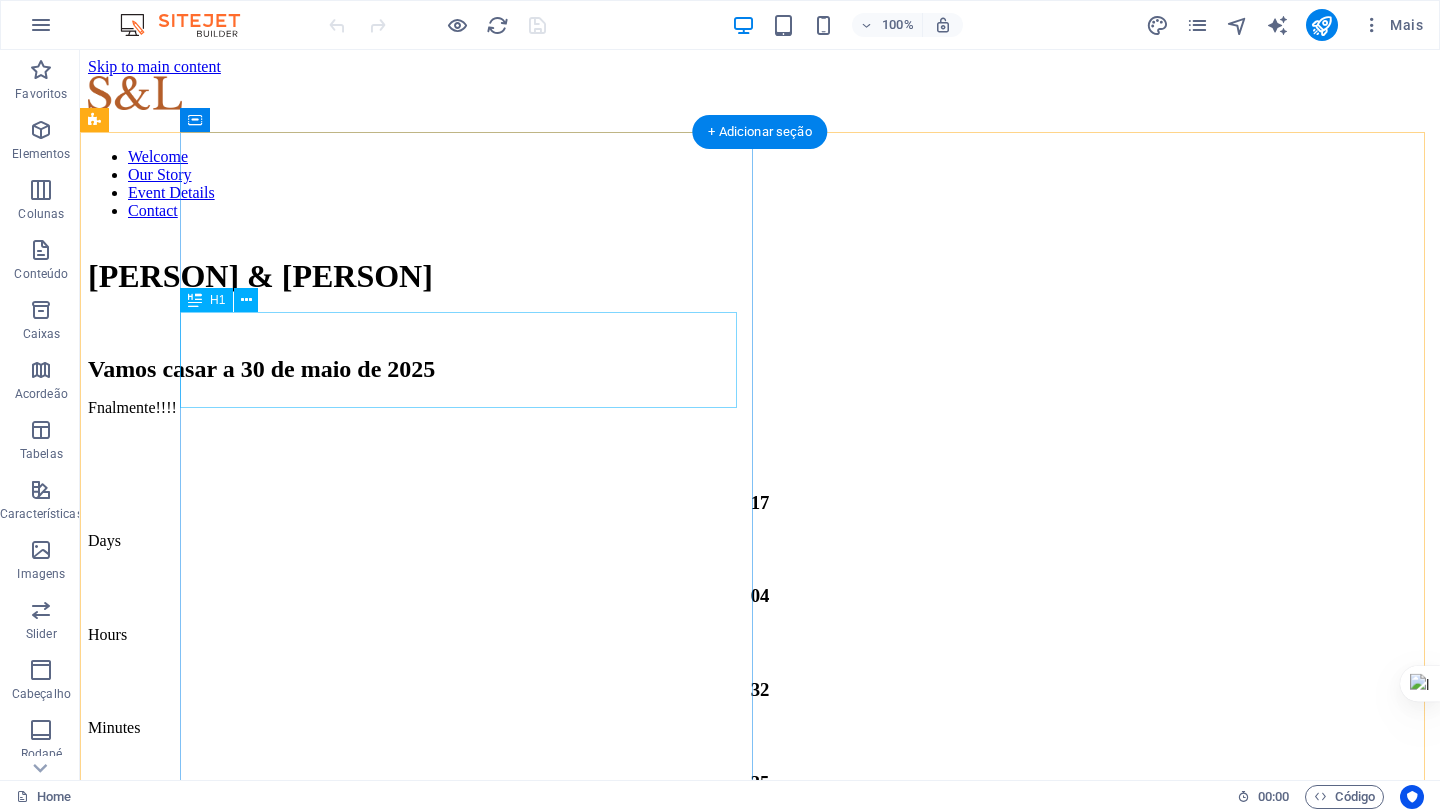 scroll, scrollTop: 118, scrollLeft: 0, axis: vertical 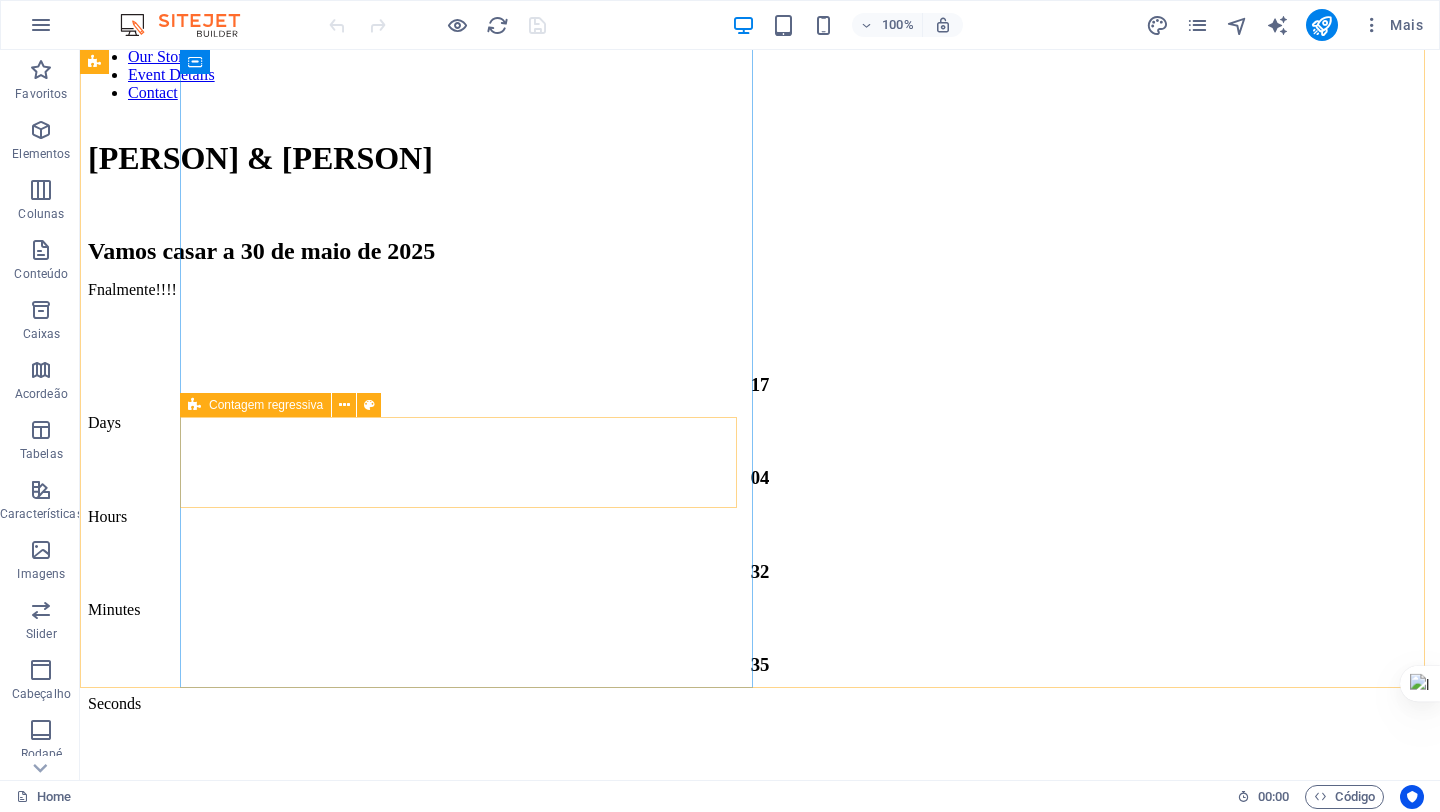 click at bounding box center (194, 405) 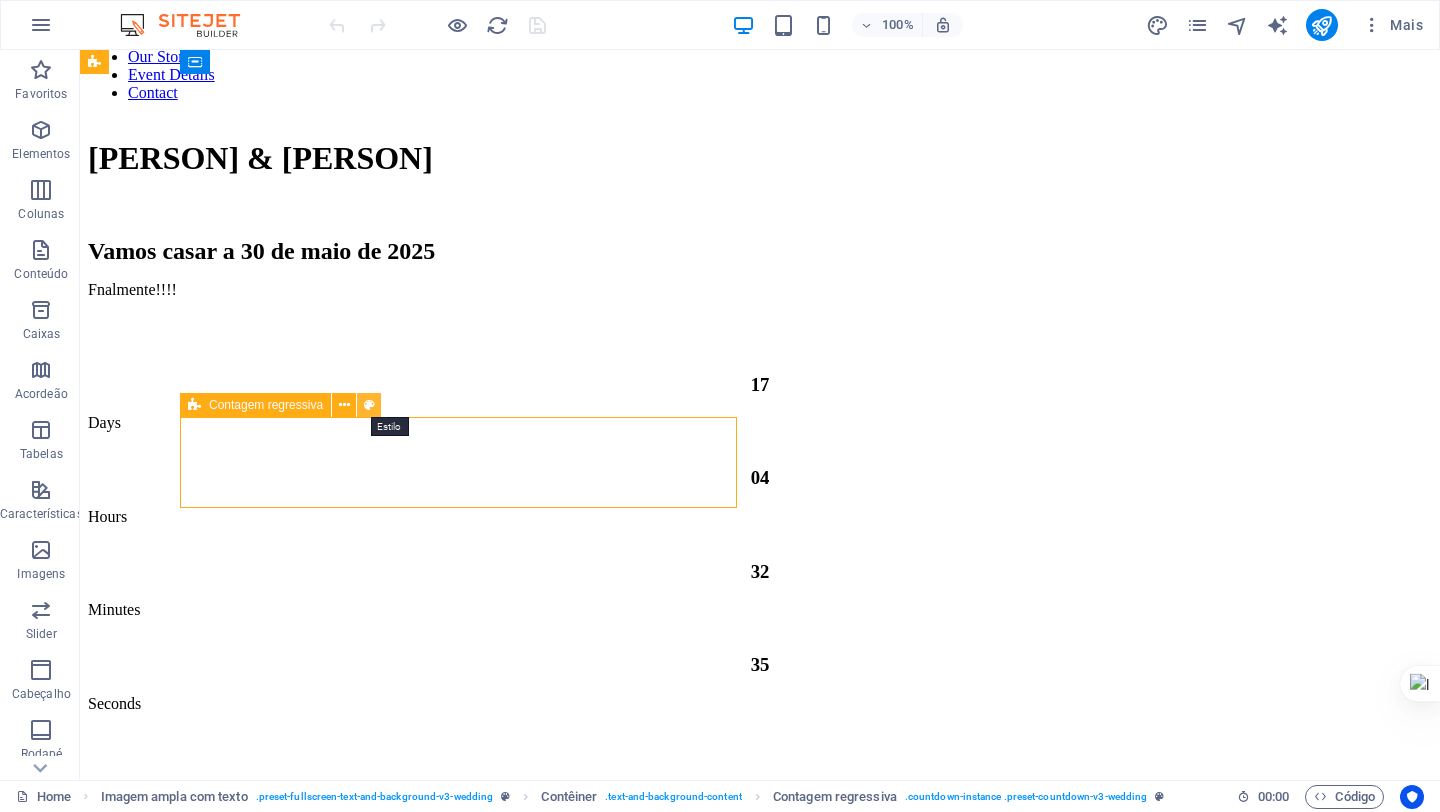 click at bounding box center [369, 405] 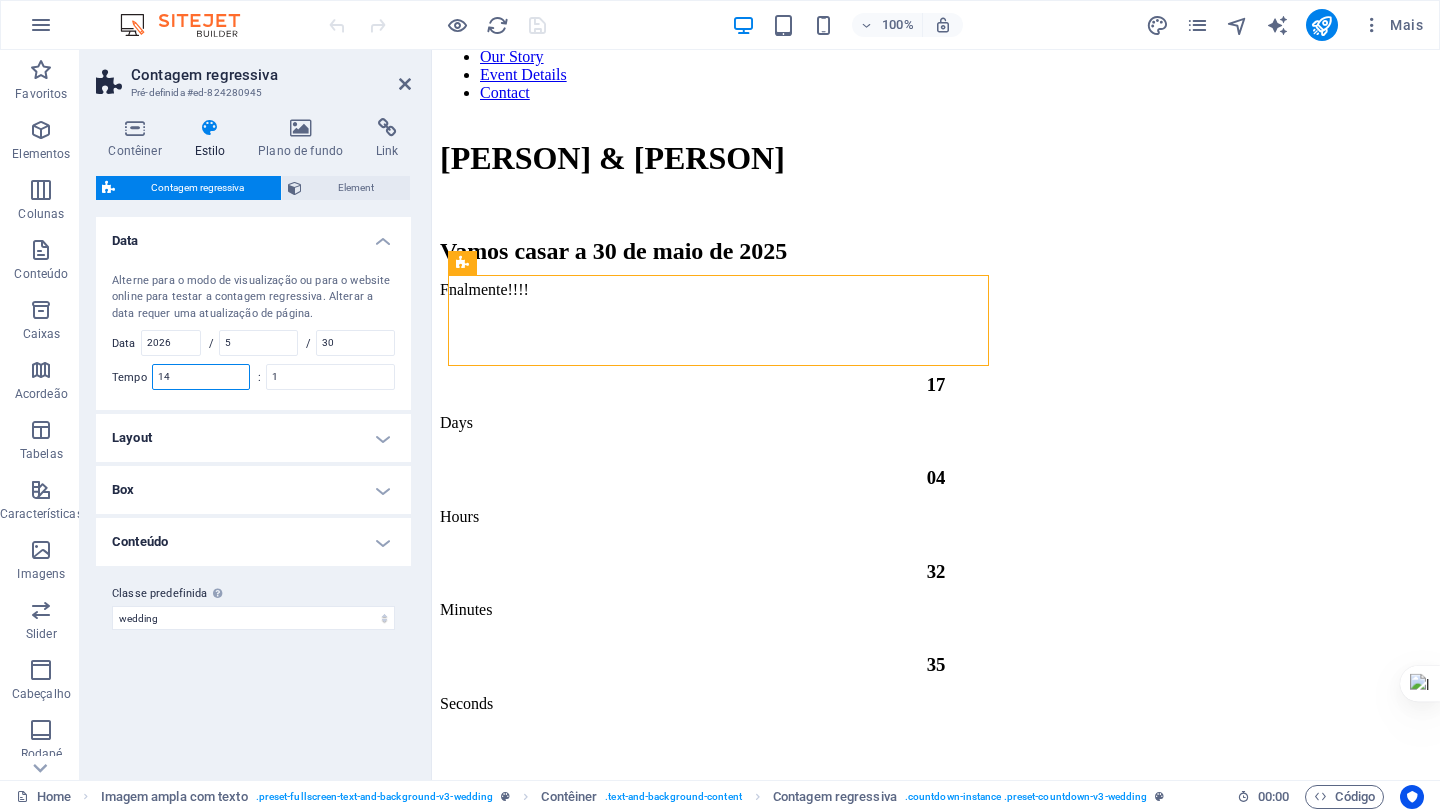 click on "14" at bounding box center (201, 377) 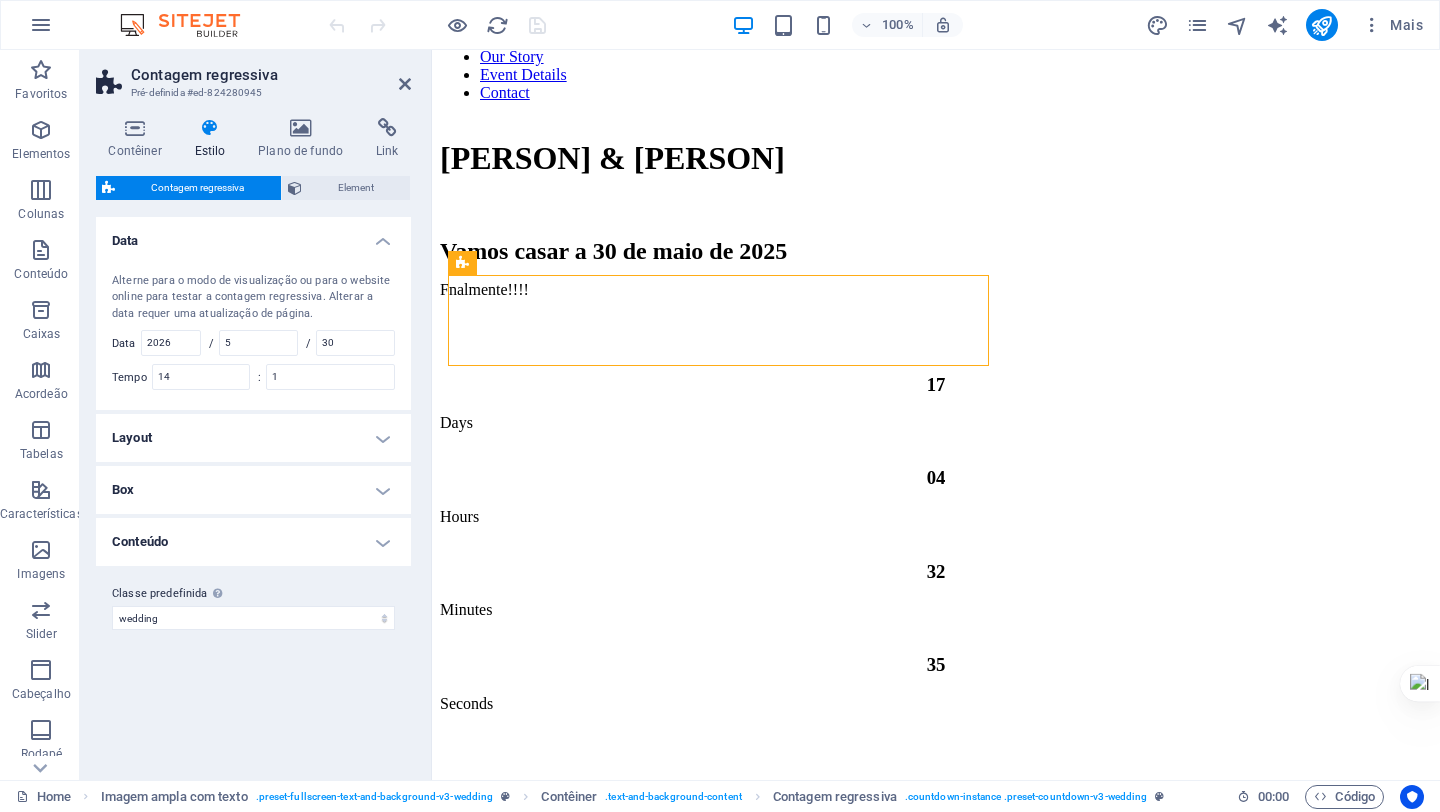 click on "Layout" at bounding box center (253, 438) 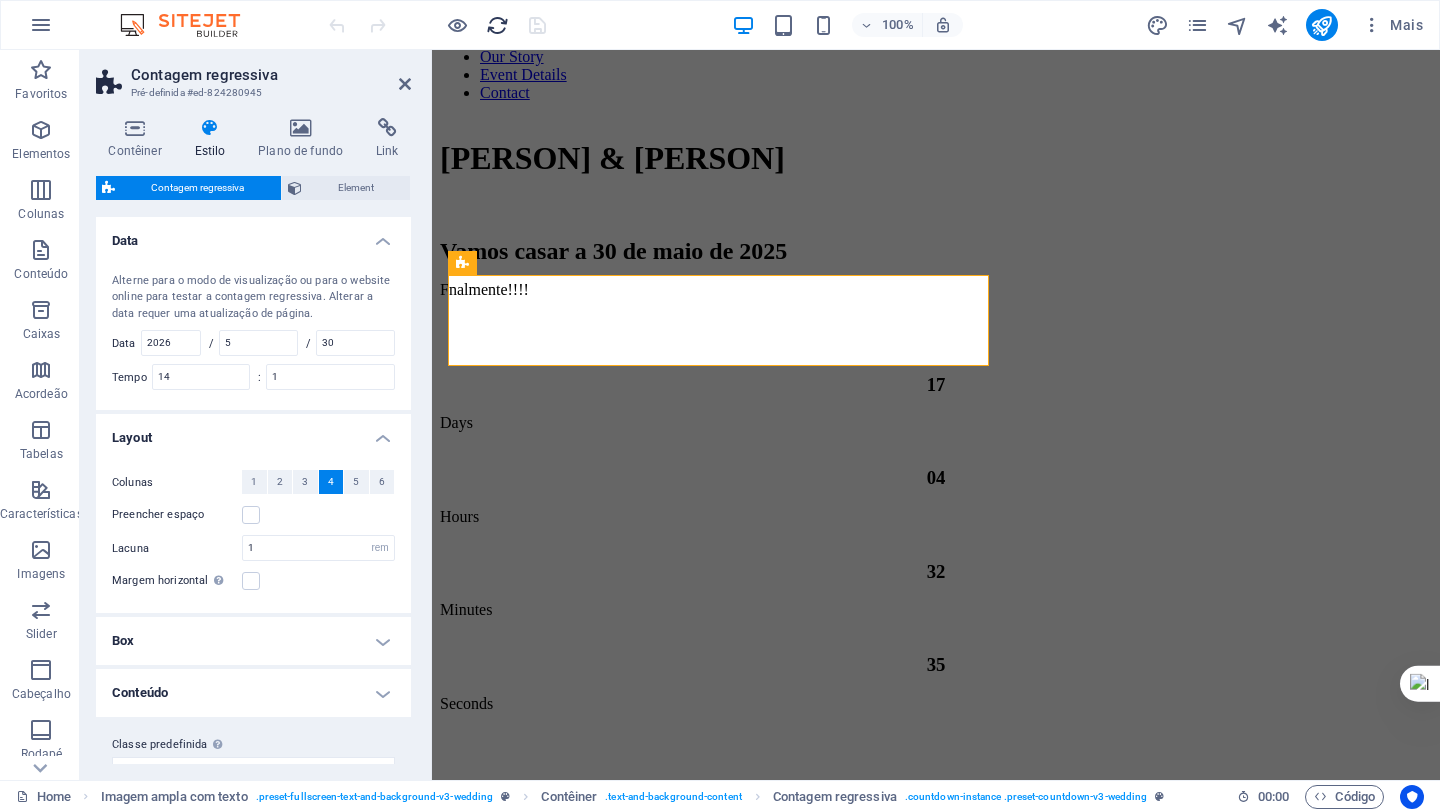 click at bounding box center (497, 25) 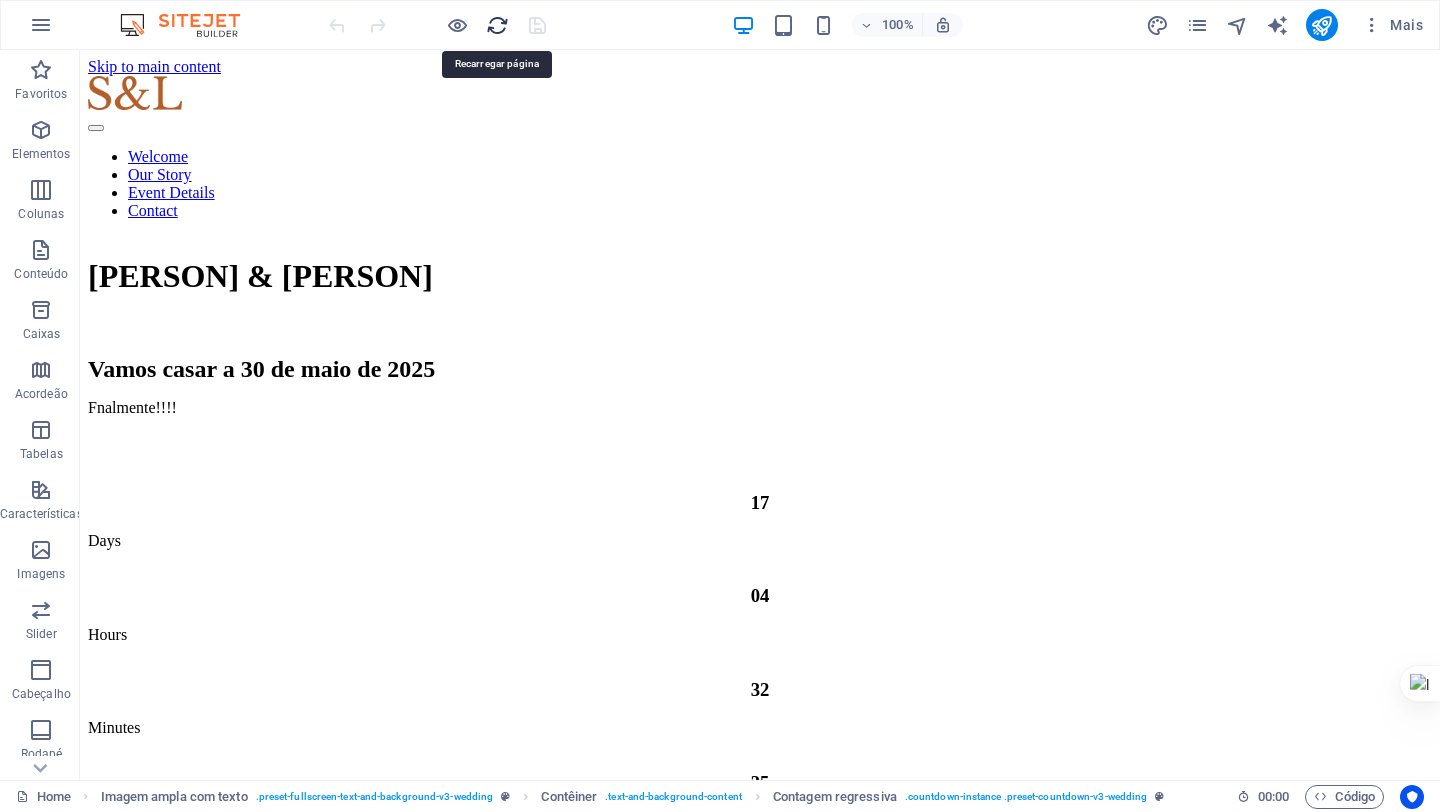 scroll, scrollTop: 0, scrollLeft: 0, axis: both 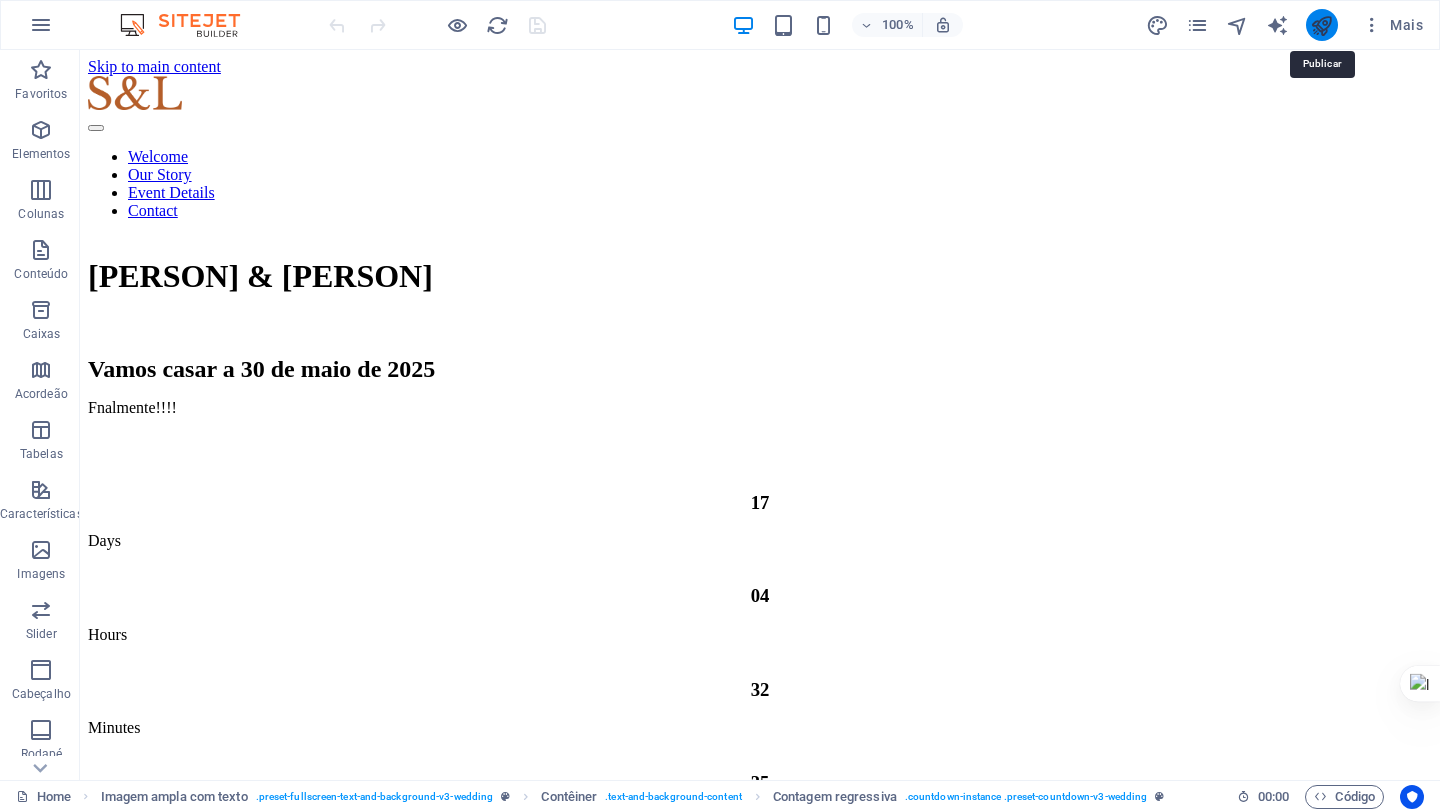 click at bounding box center [1321, 25] 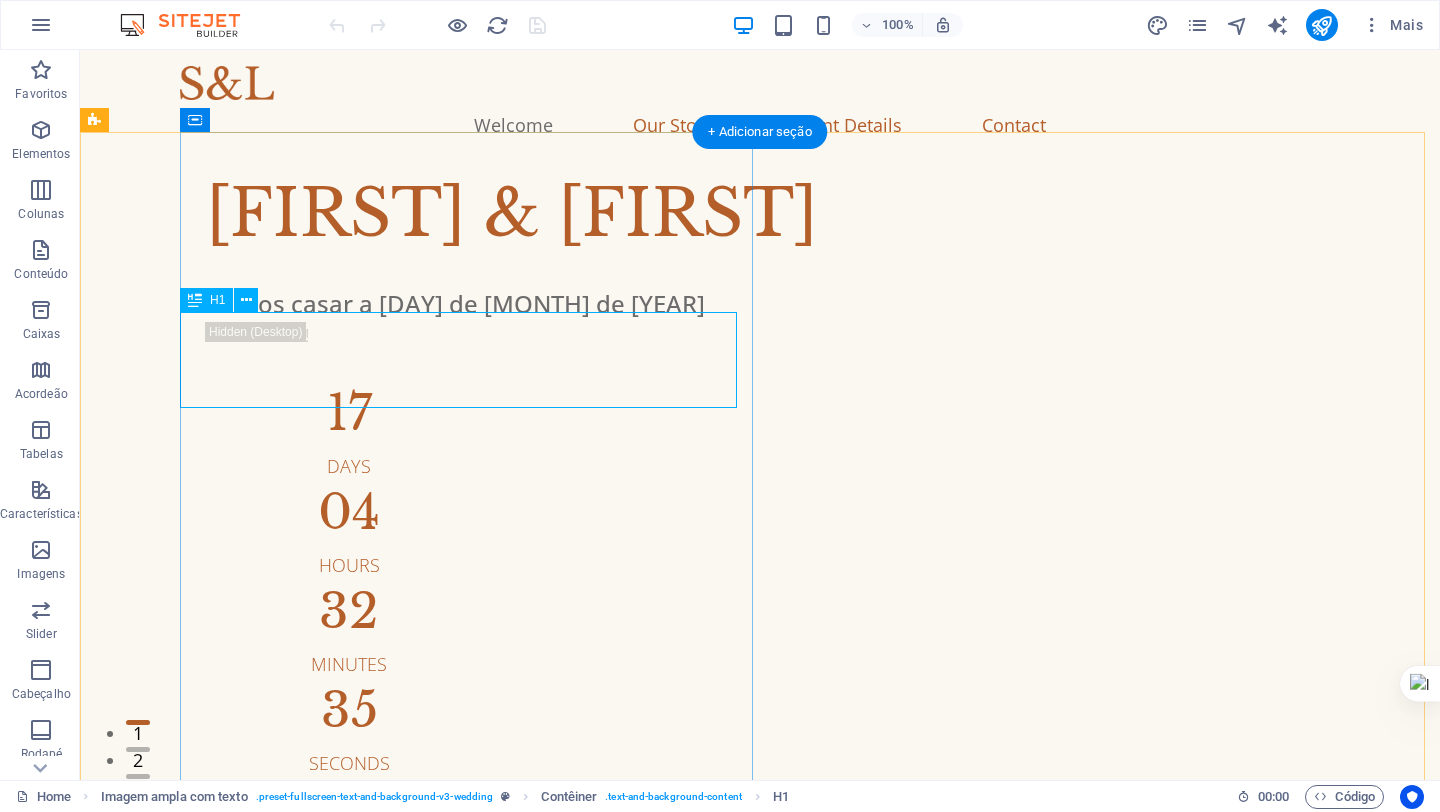 scroll, scrollTop: 0, scrollLeft: 0, axis: both 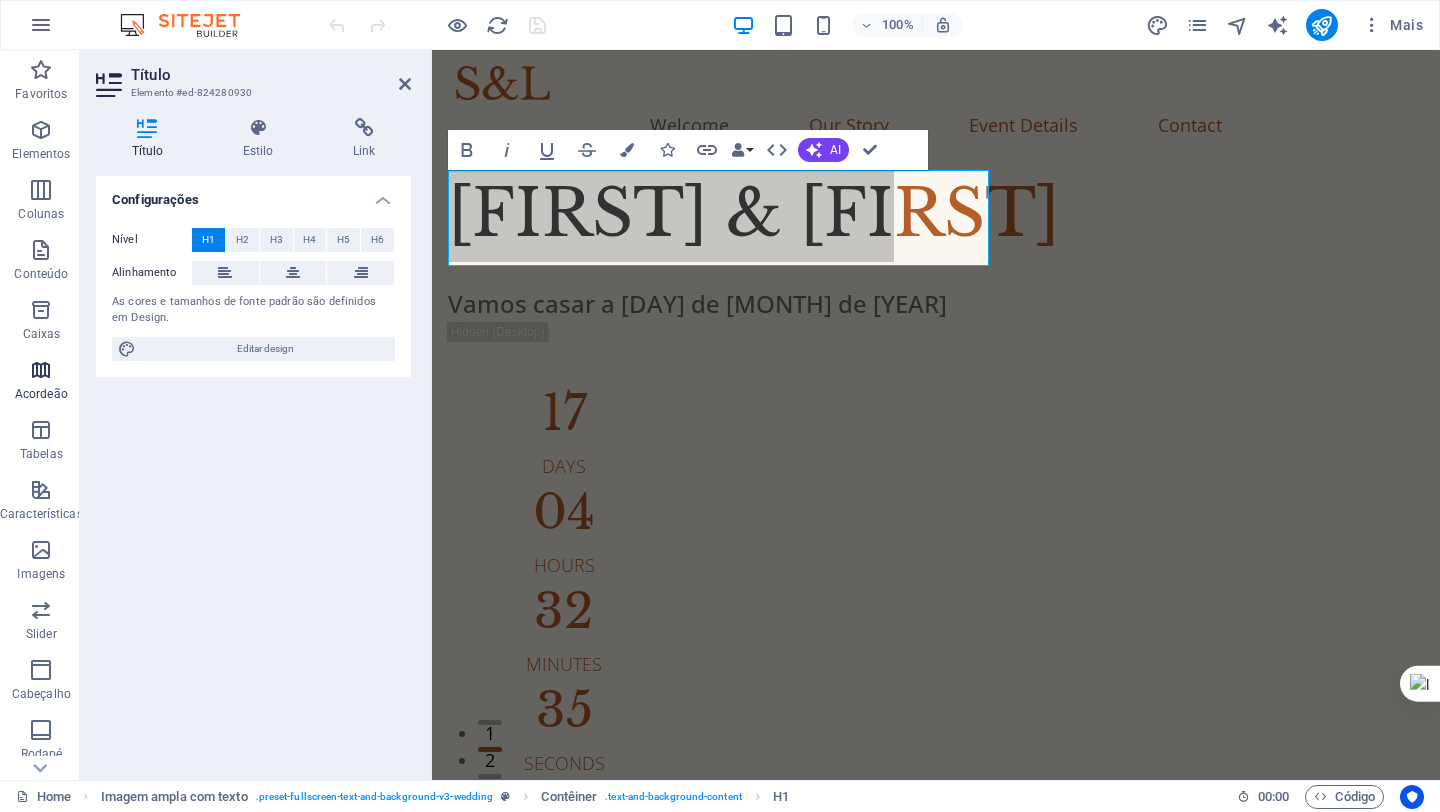 click at bounding box center (41, 370) 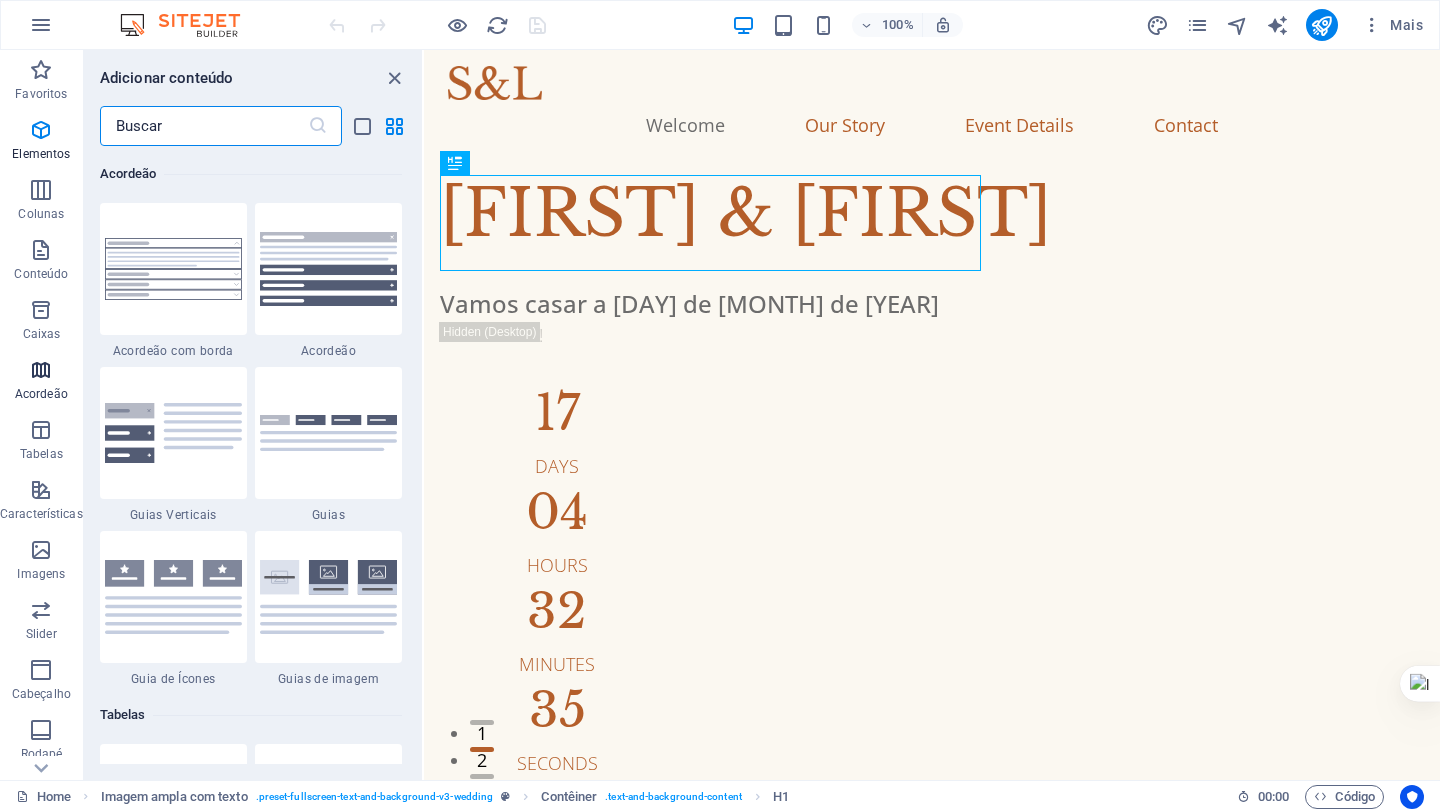 scroll, scrollTop: 6385, scrollLeft: 0, axis: vertical 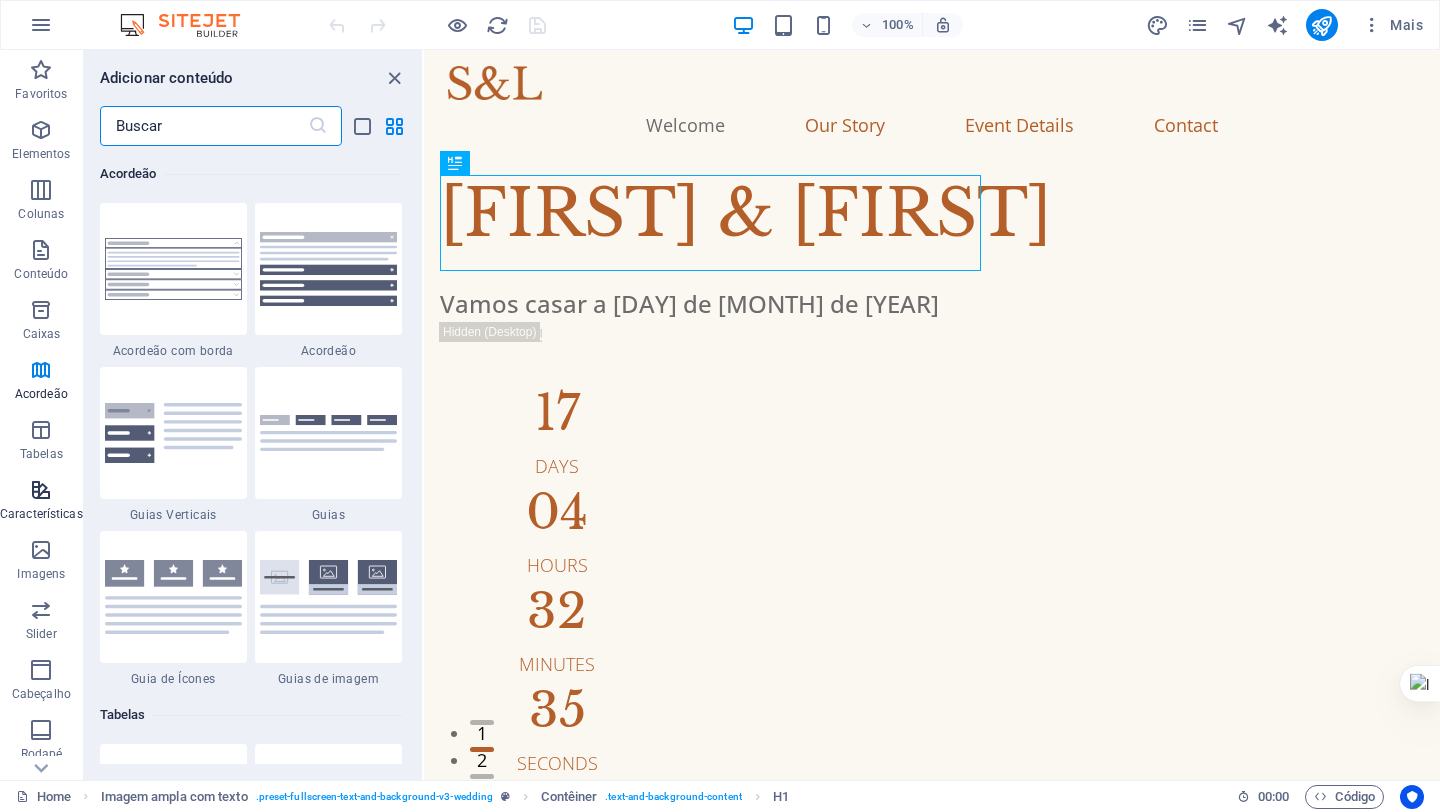 click at bounding box center (41, 490) 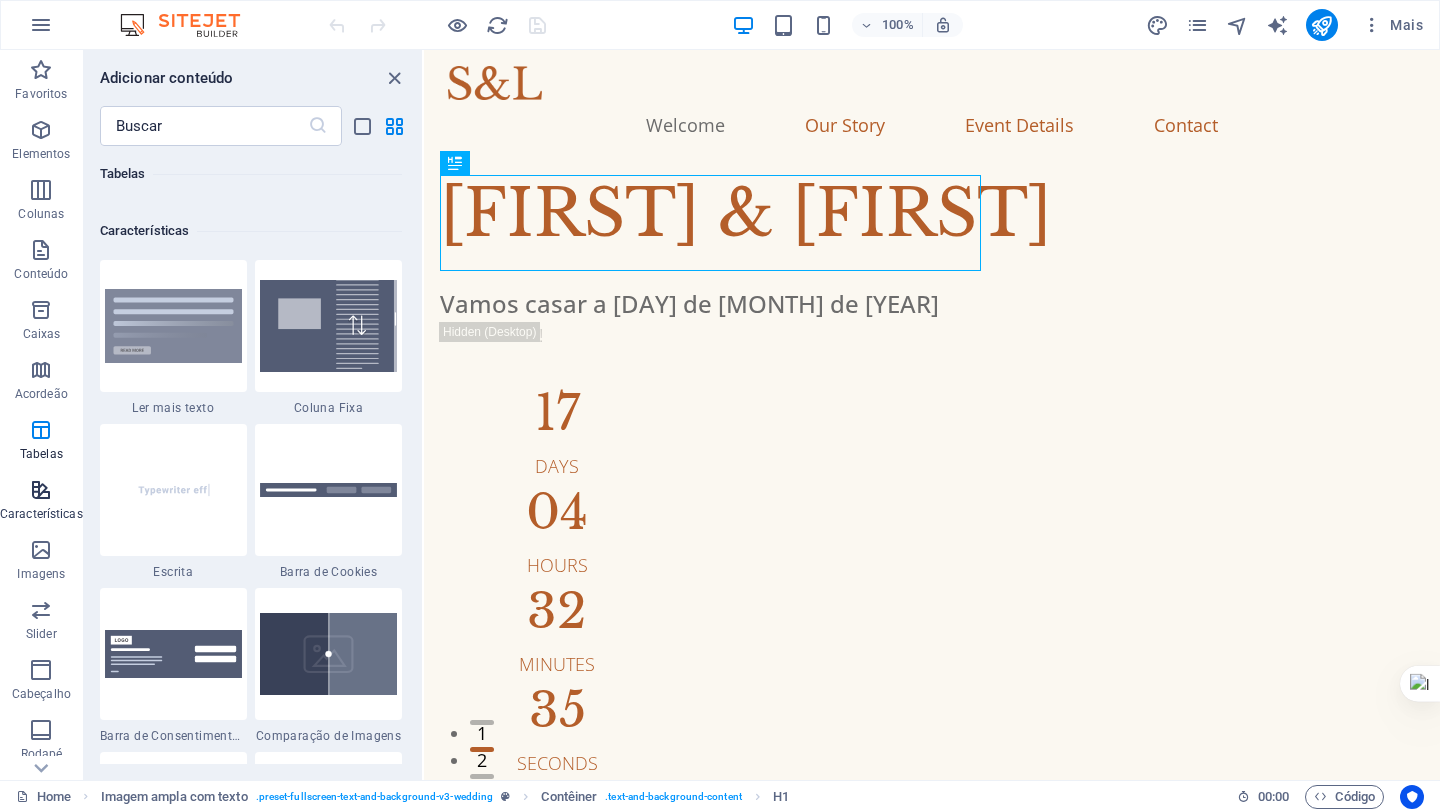 scroll, scrollTop: 7795, scrollLeft: 0, axis: vertical 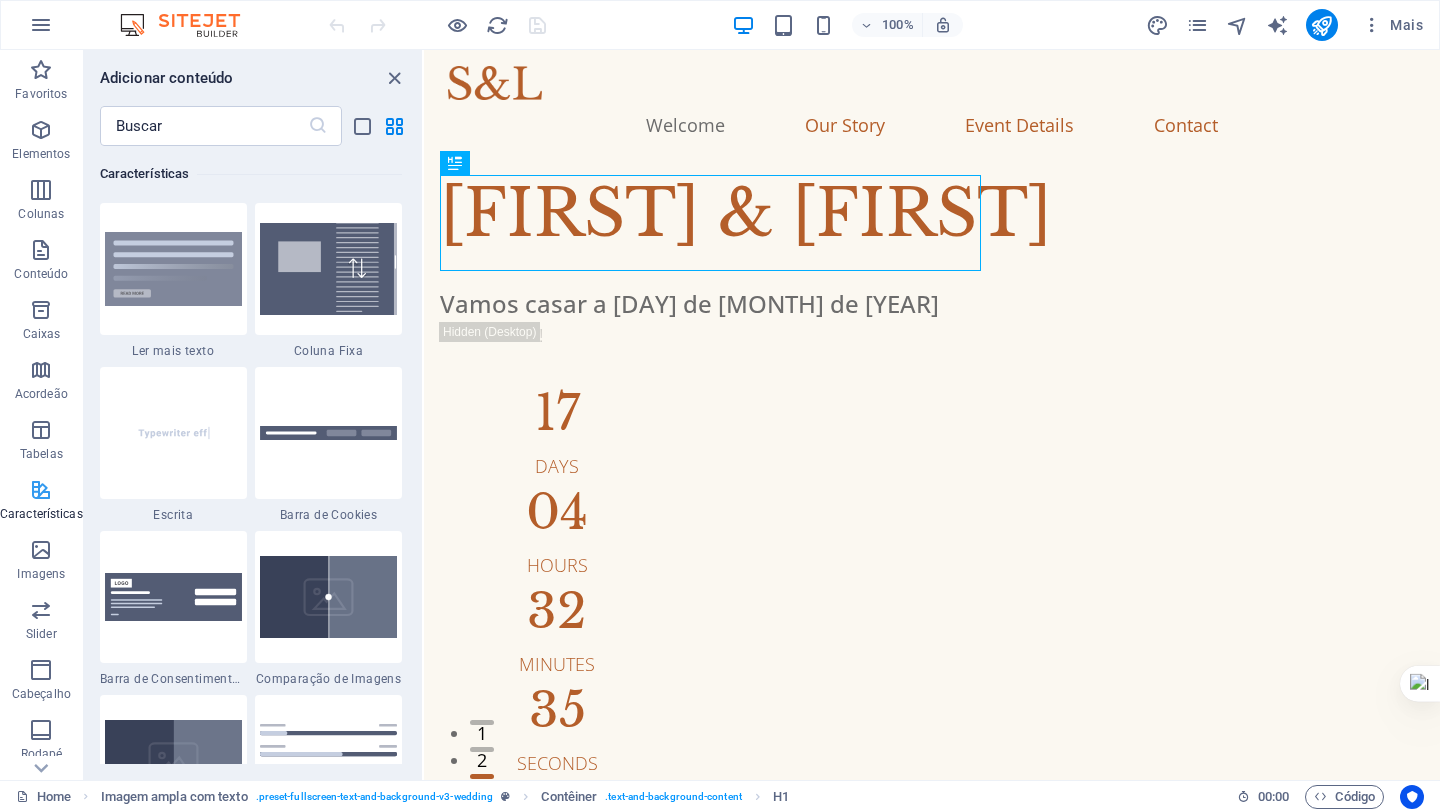 click at bounding box center (41, 490) 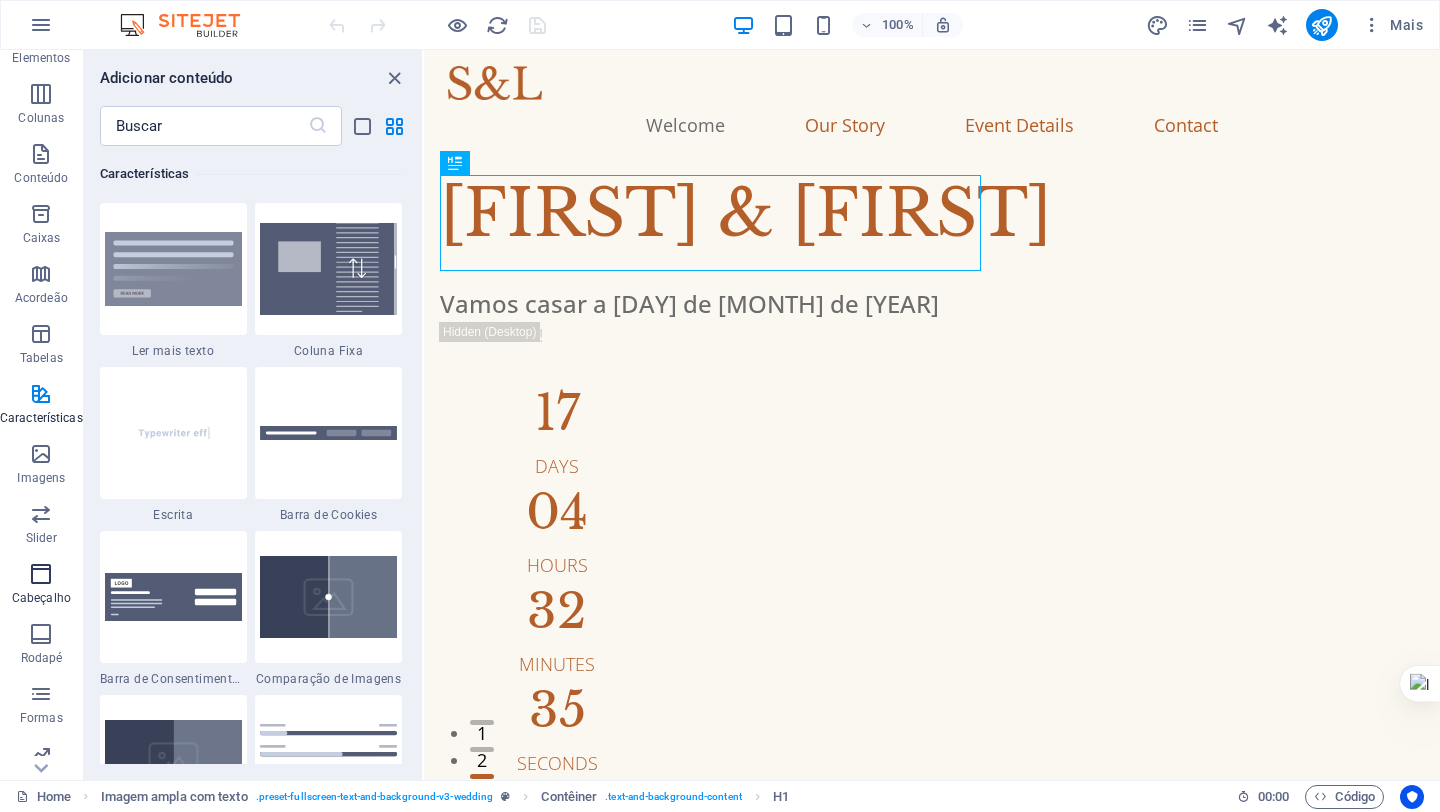 scroll, scrollTop: 170, scrollLeft: 0, axis: vertical 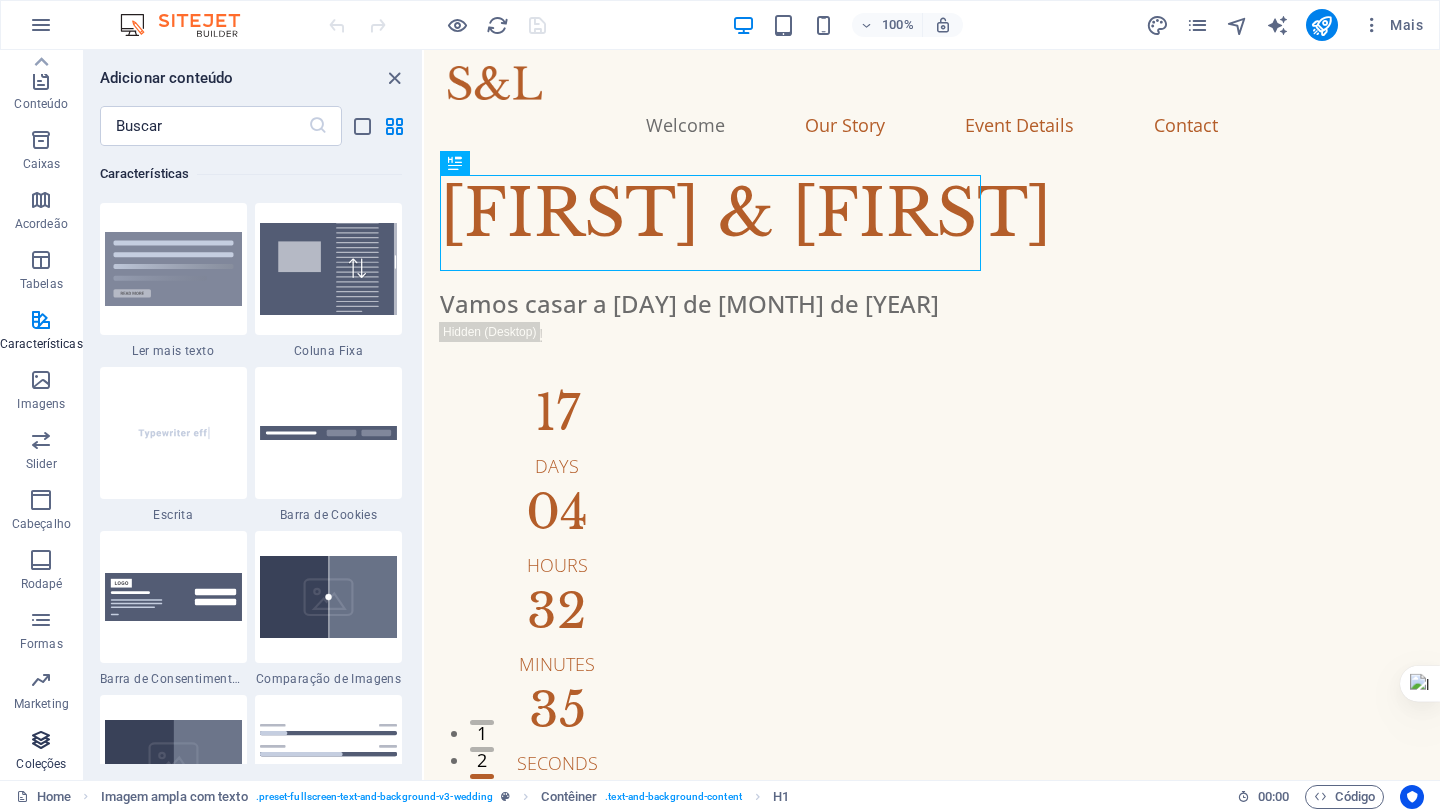 click at bounding box center (41, 740) 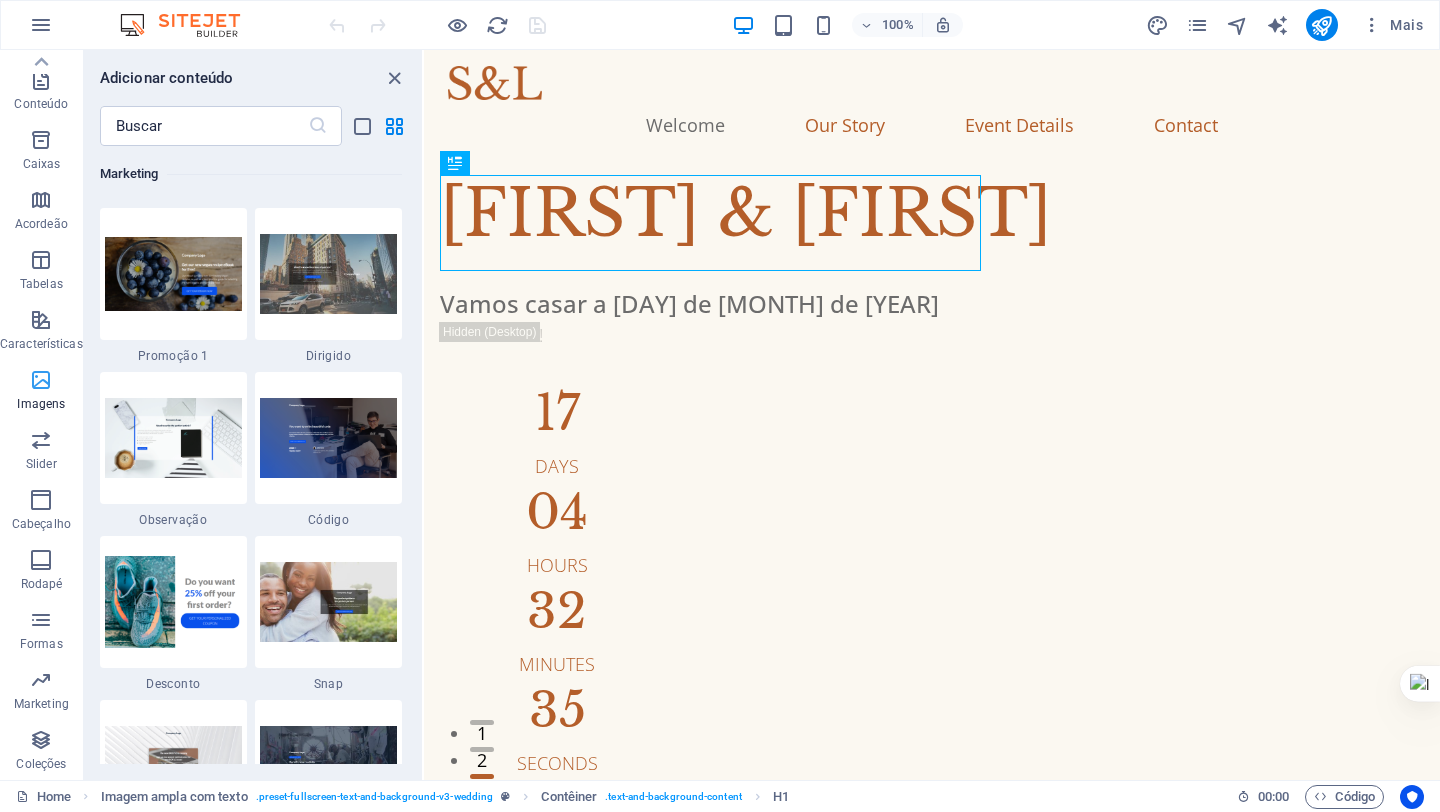 scroll, scrollTop: 18306, scrollLeft: 0, axis: vertical 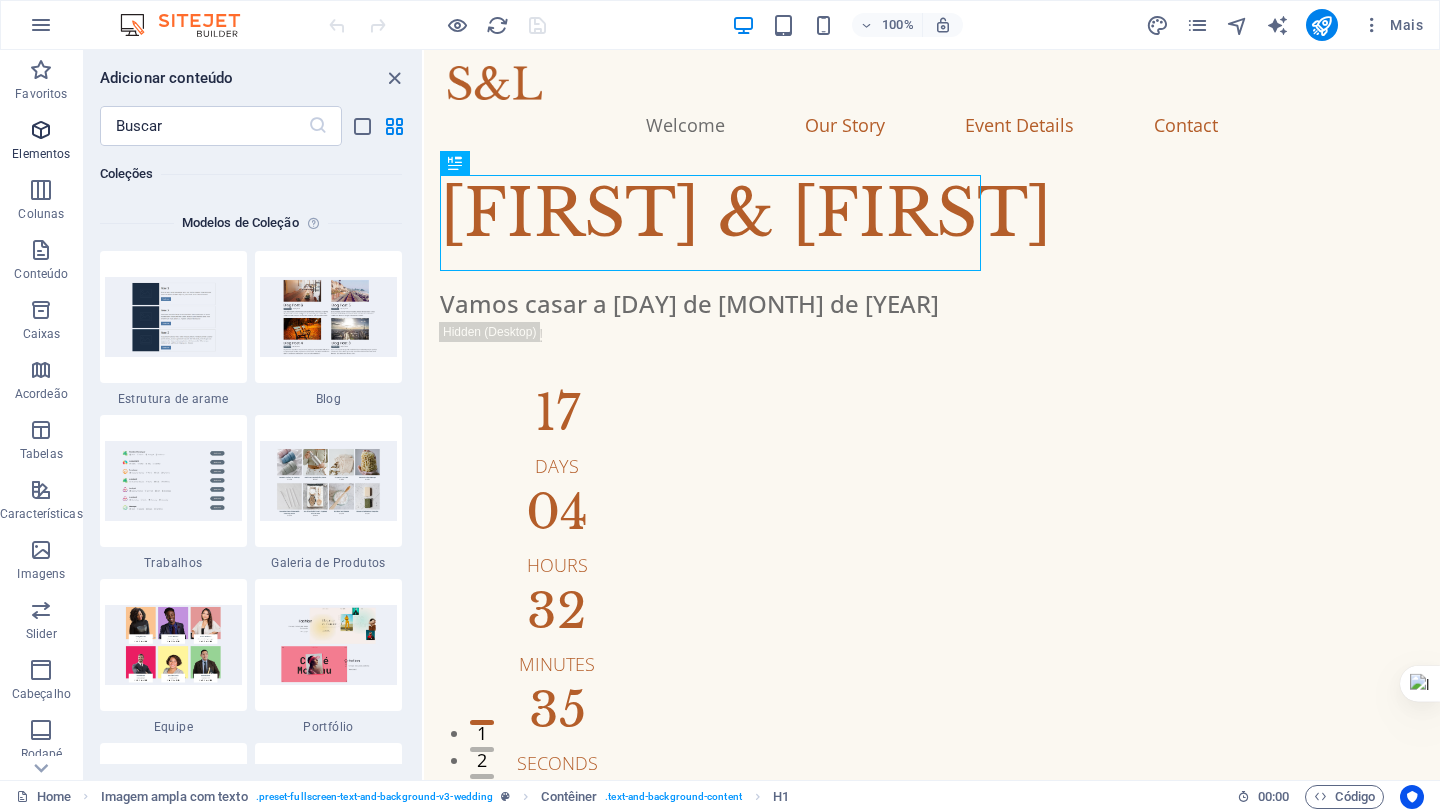 click at bounding box center [41, 130] 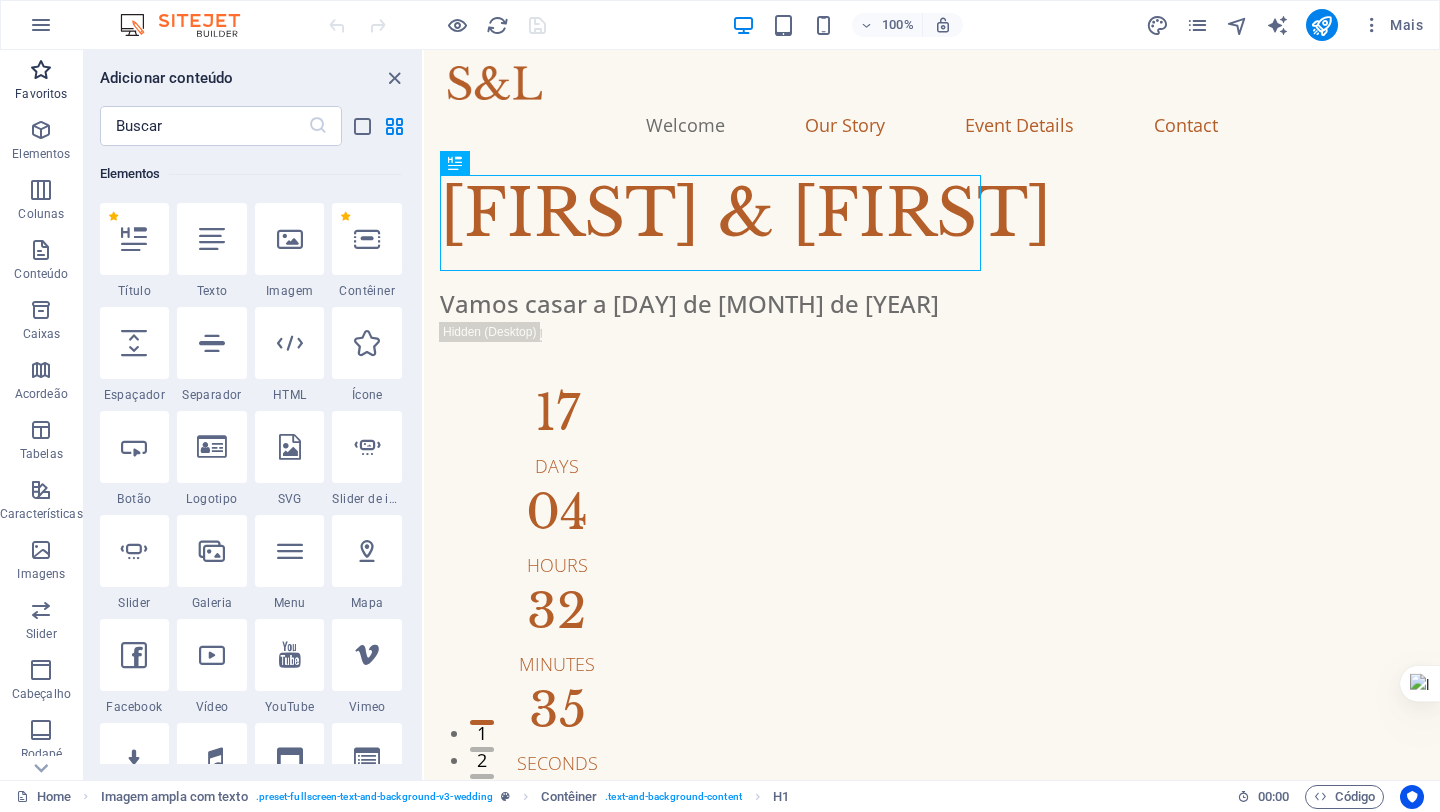 click on "Favoritos" at bounding box center (41, 82) 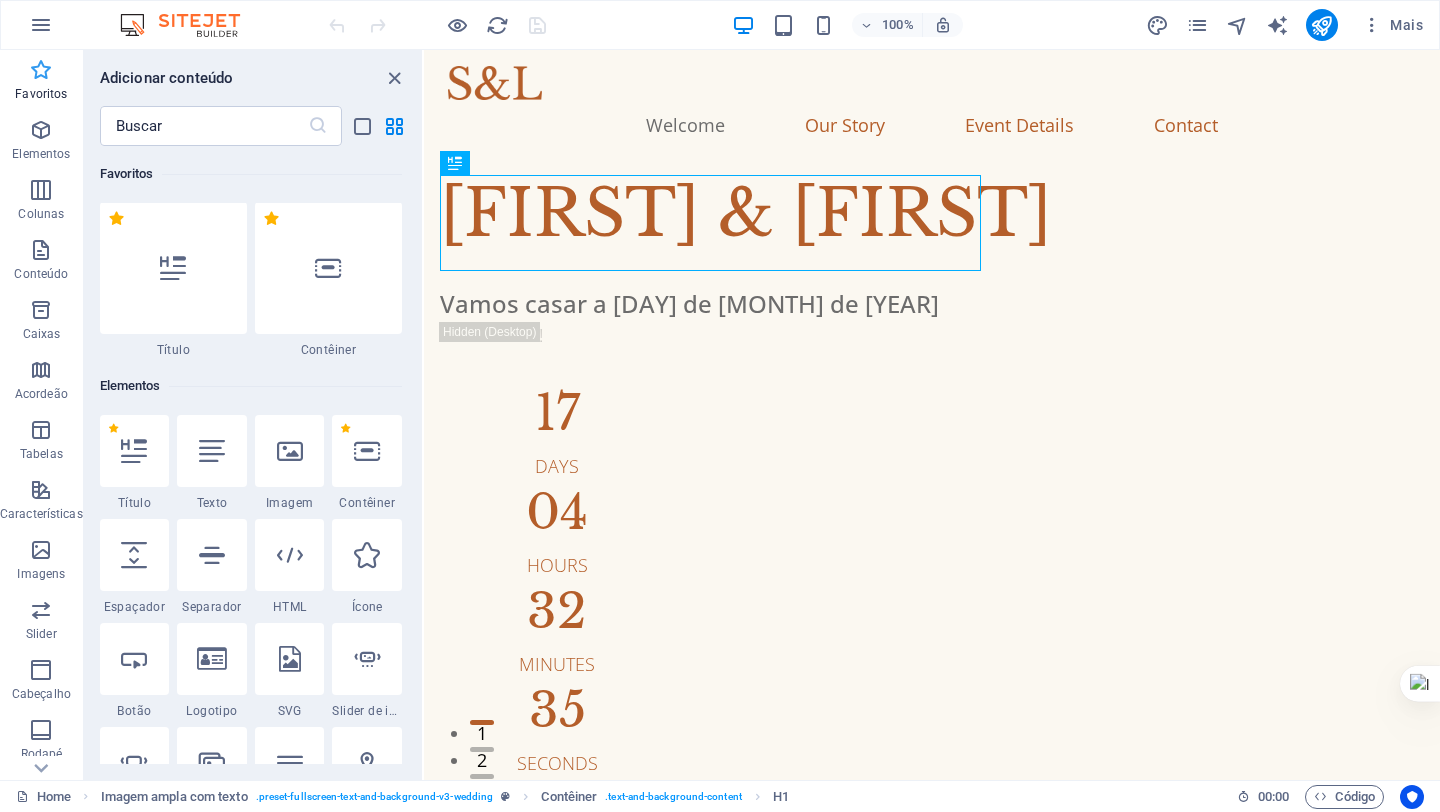 scroll, scrollTop: 0, scrollLeft: 0, axis: both 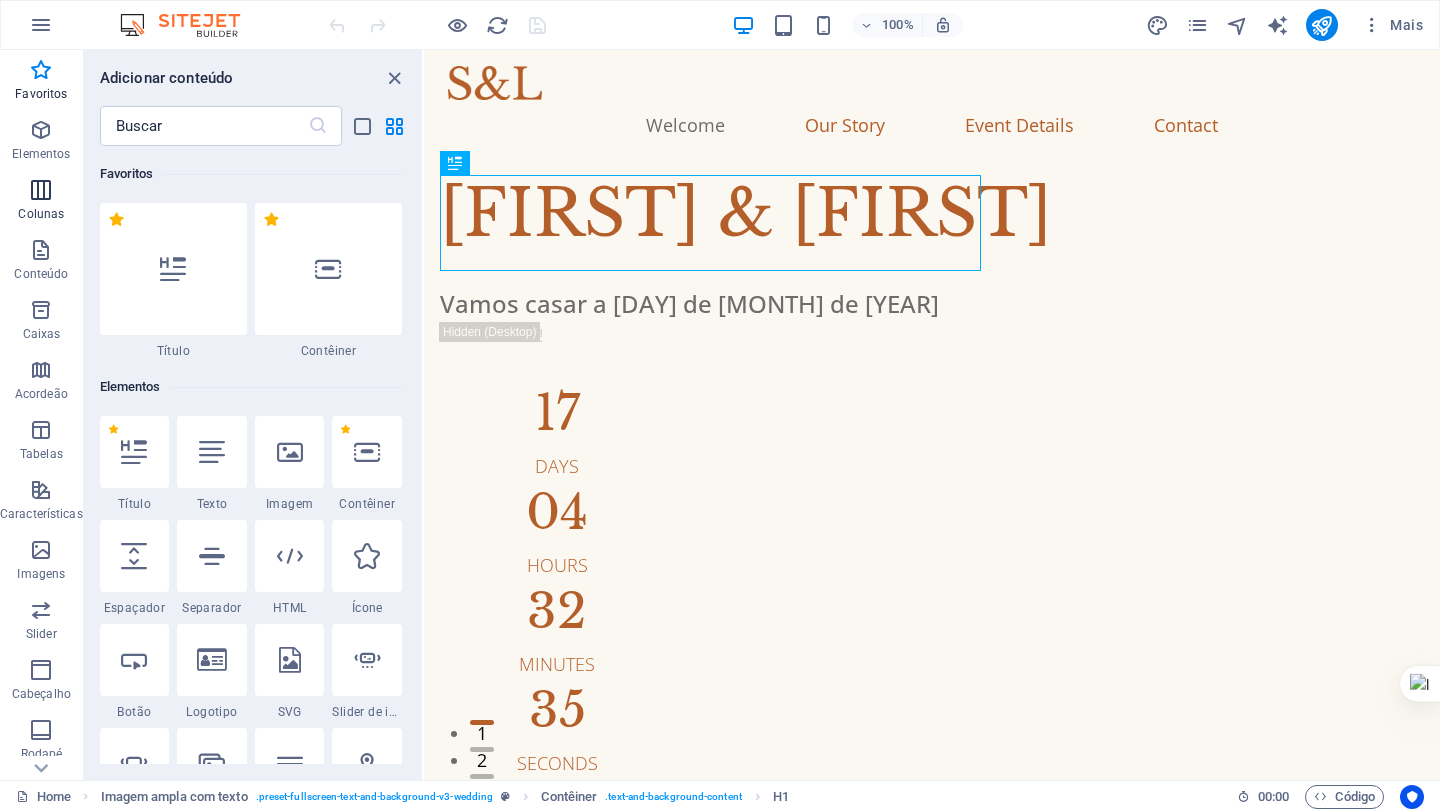 click at bounding box center [41, 190] 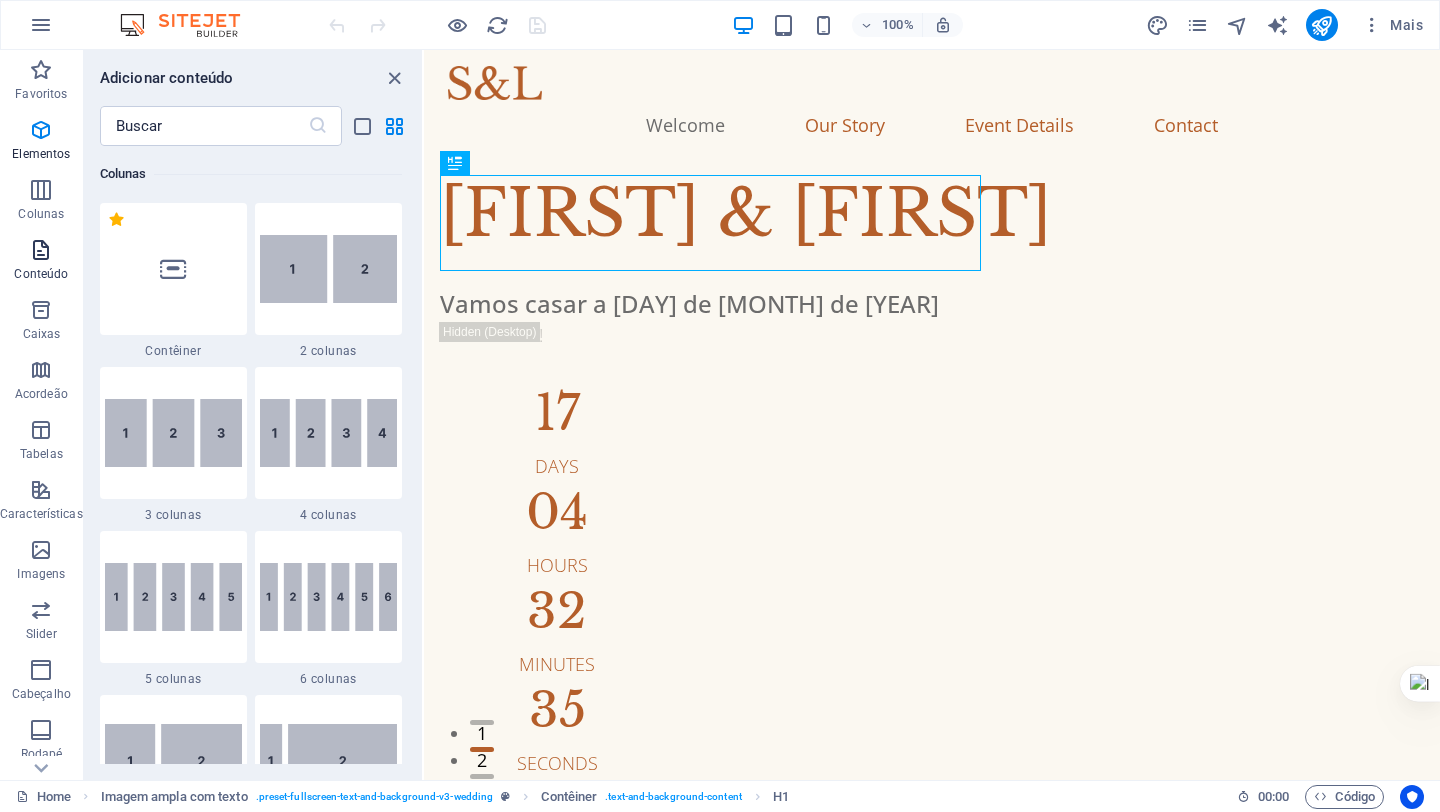 click on "Conteúdo" at bounding box center [41, 274] 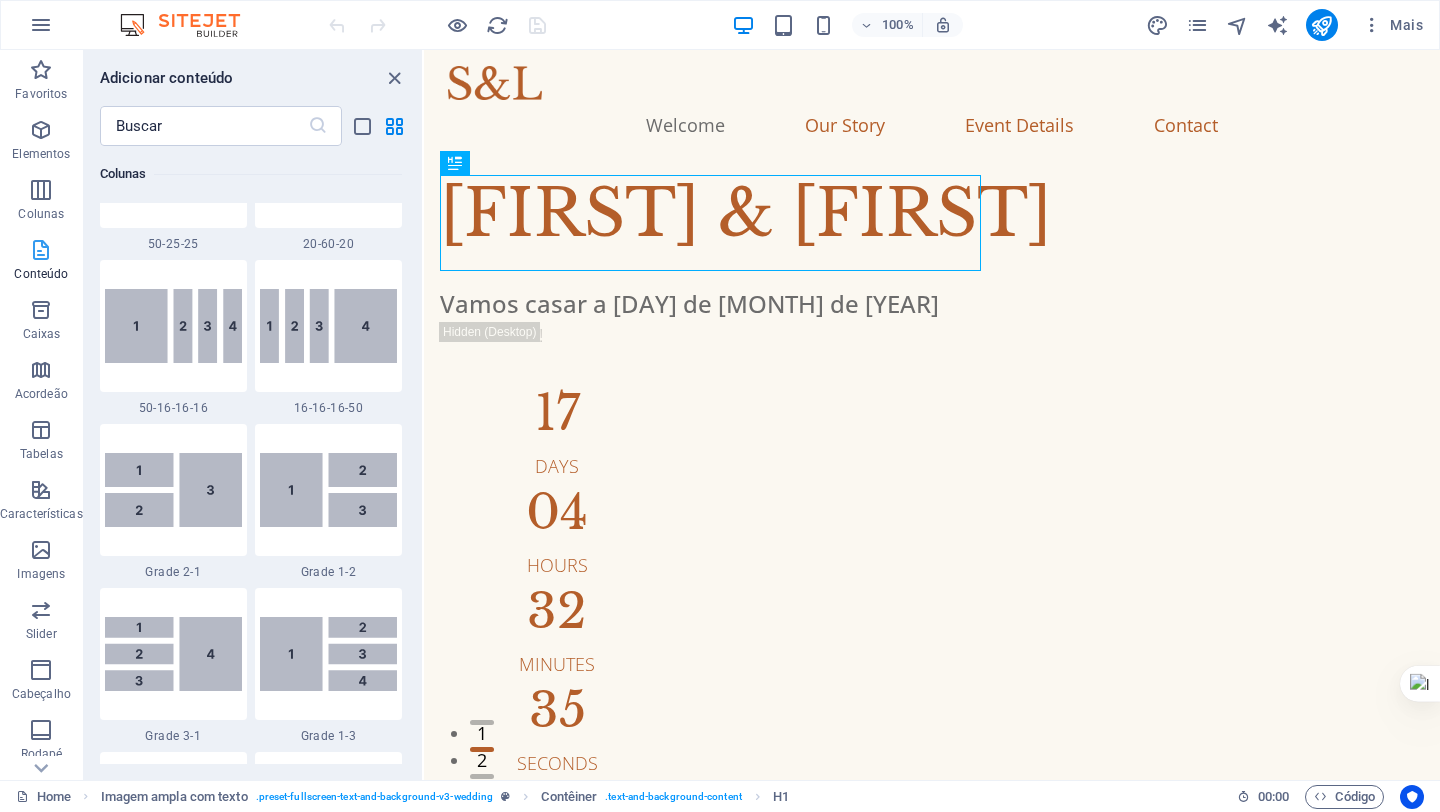 scroll, scrollTop: 3499, scrollLeft: 0, axis: vertical 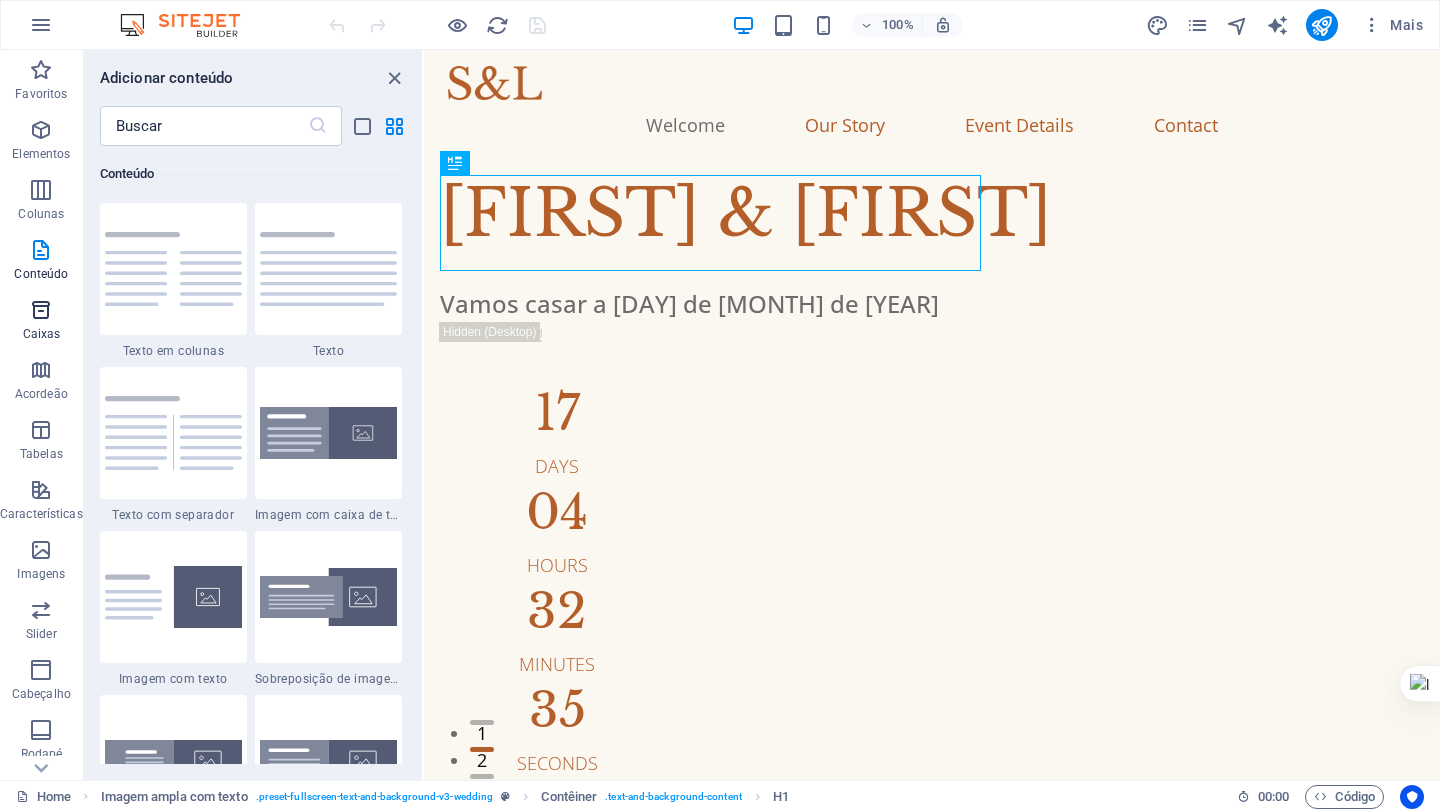 click at bounding box center [41, 310] 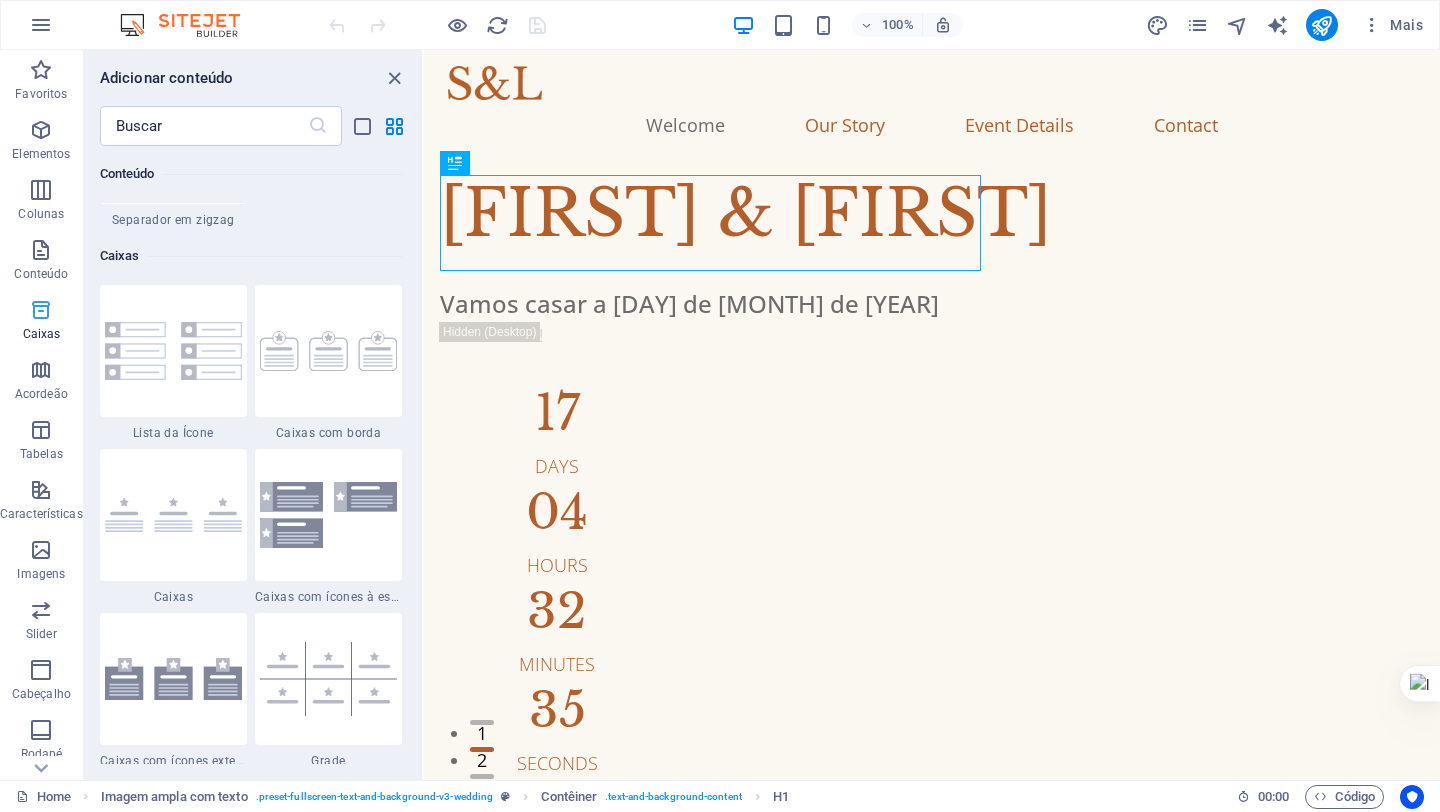 scroll, scrollTop: 5516, scrollLeft: 0, axis: vertical 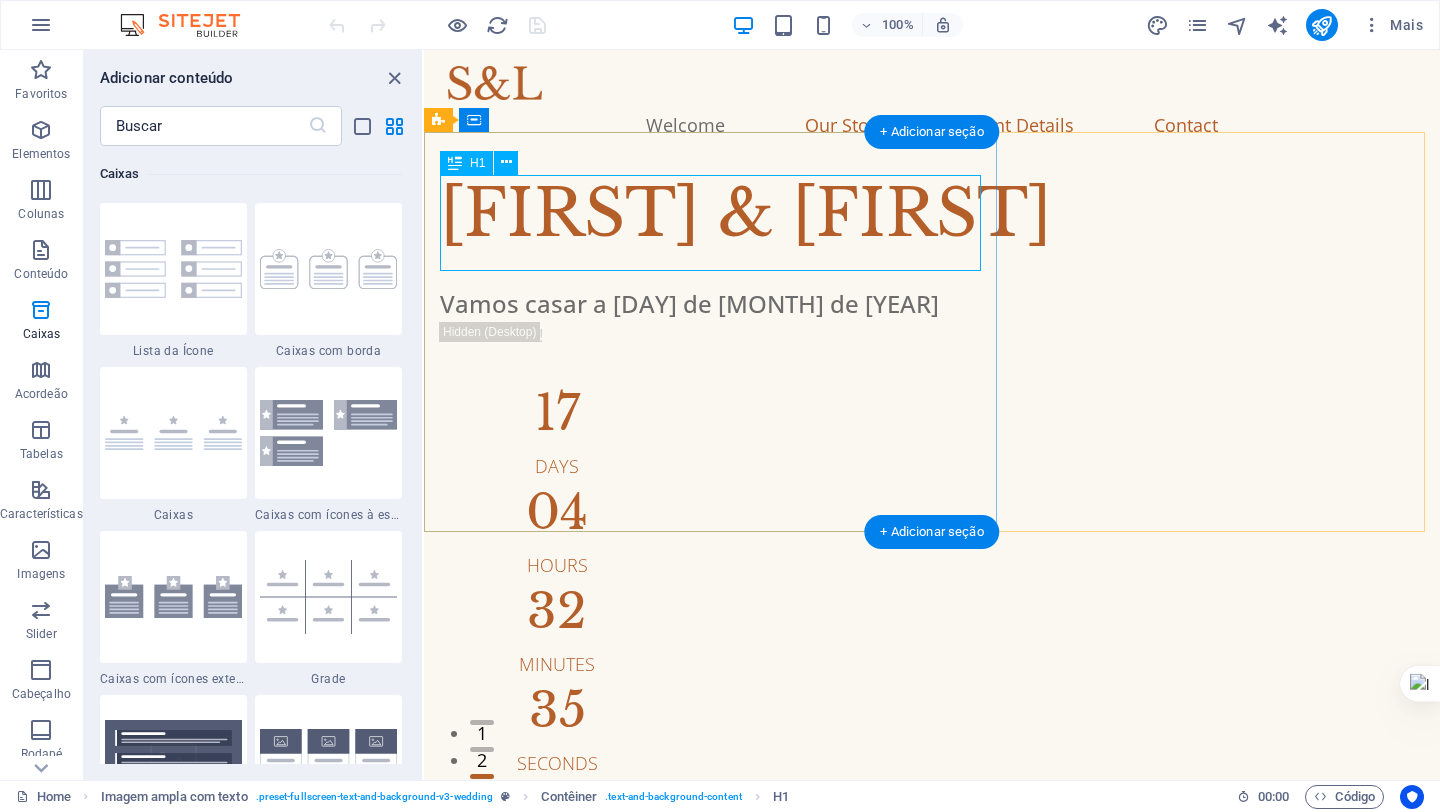 click on "[PERSON] & [PERSON]" at bounding box center (932, 214) 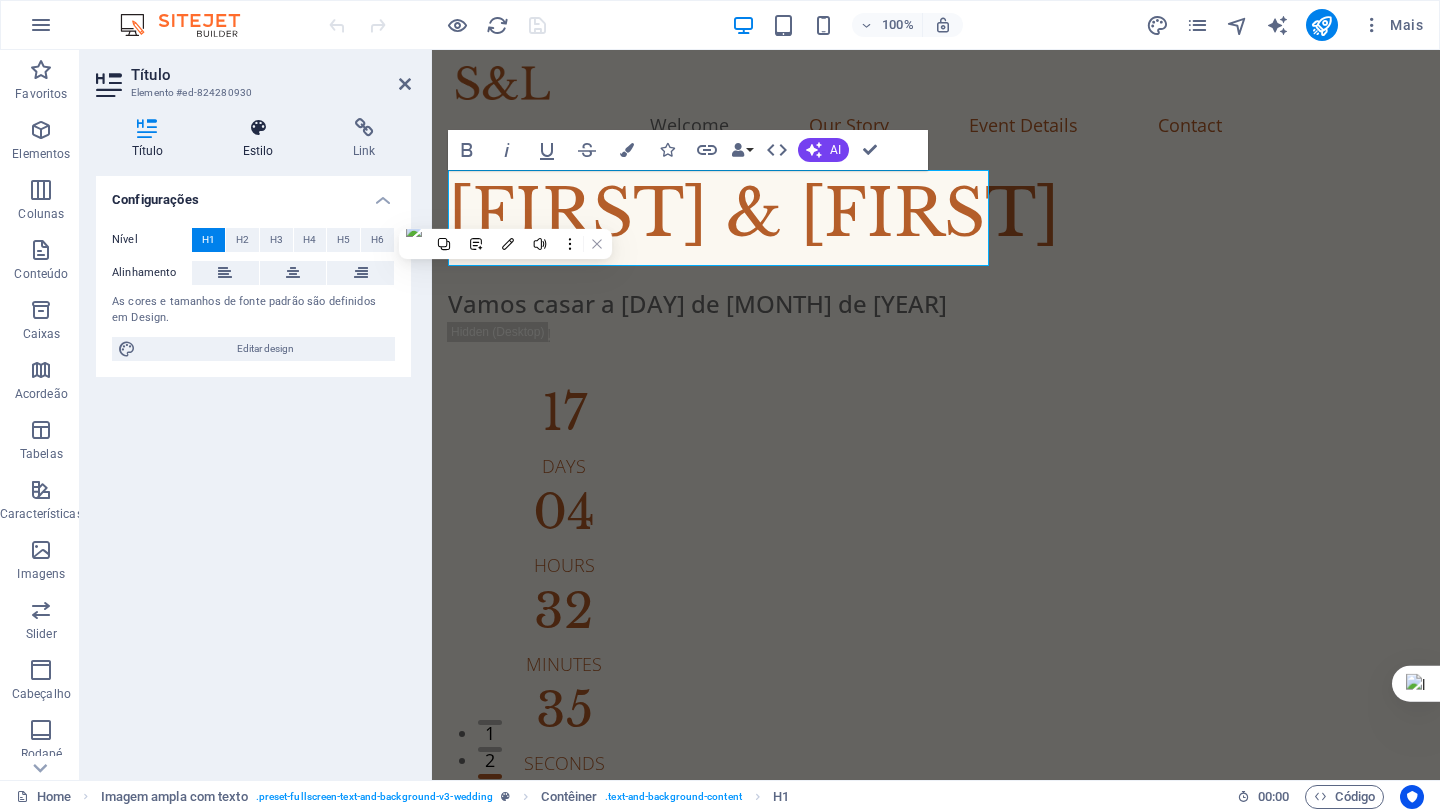 click at bounding box center [258, 128] 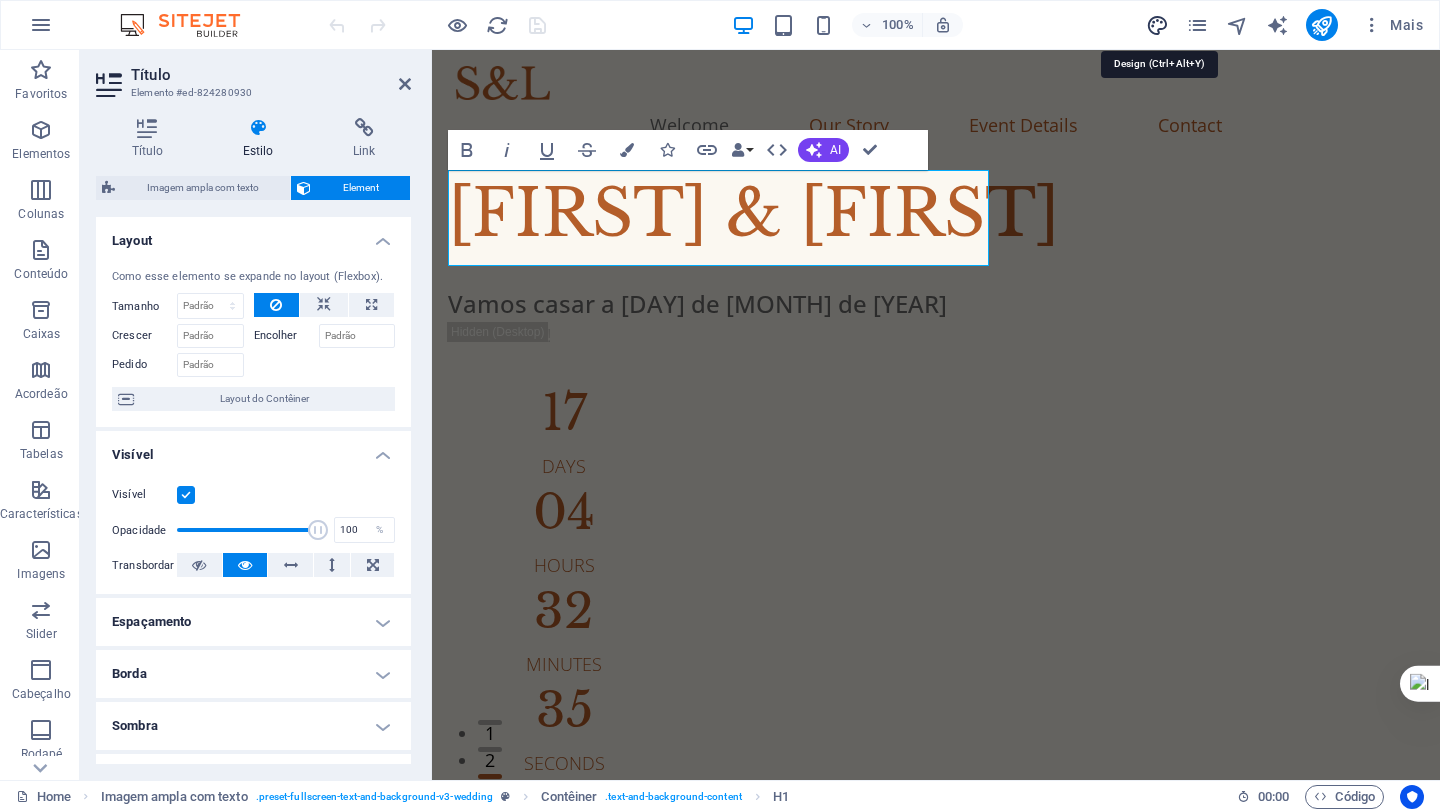 click at bounding box center (1157, 25) 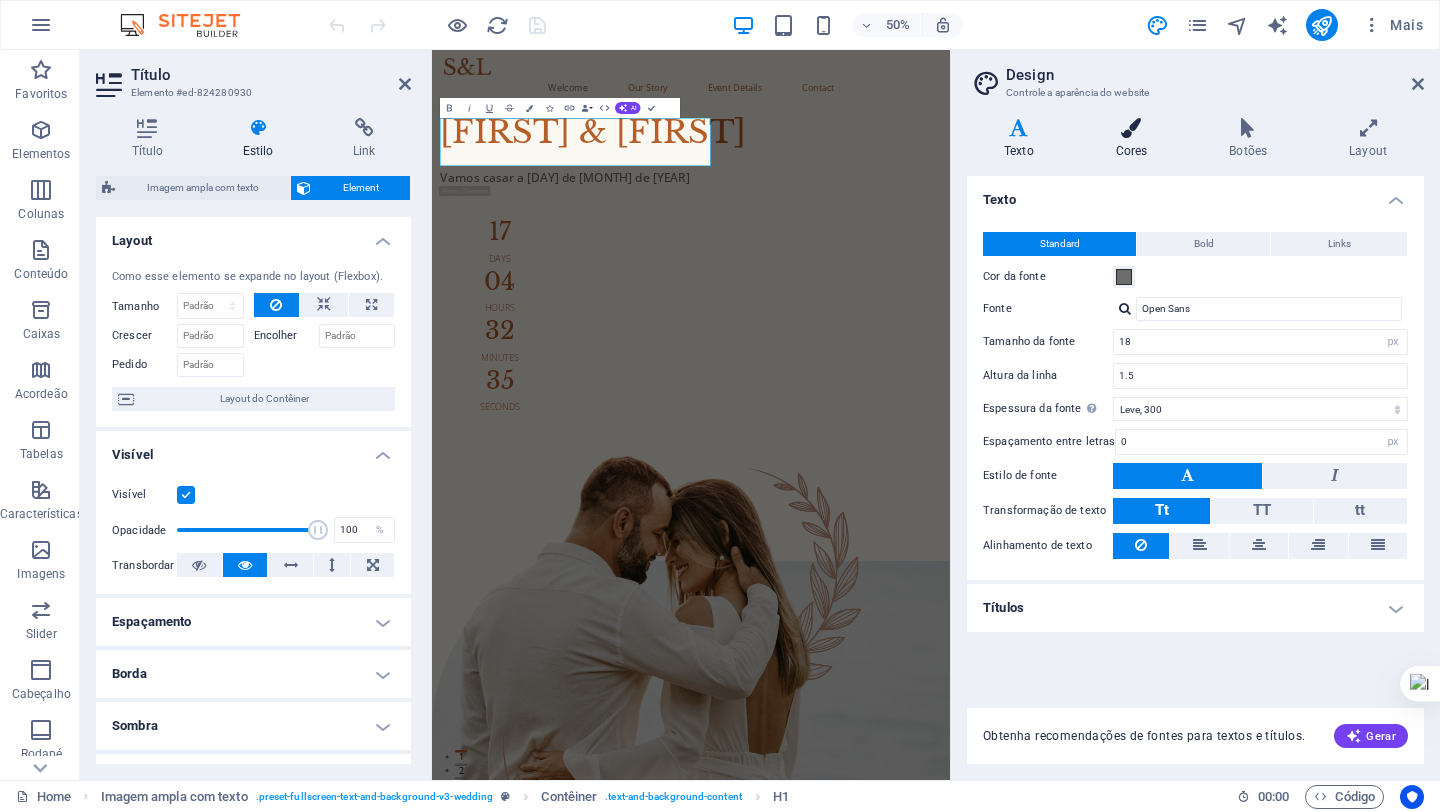 click at bounding box center [1132, 128] 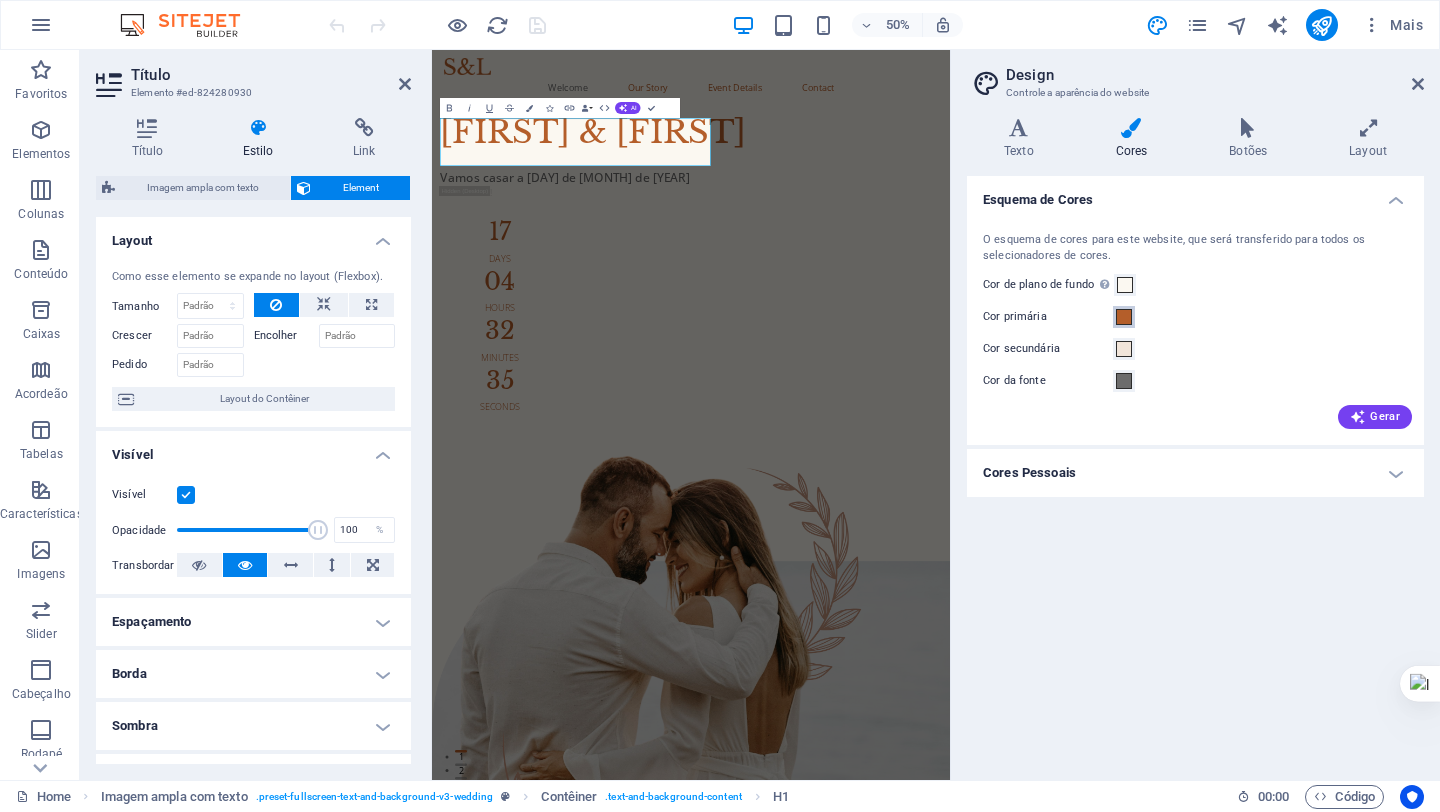 click at bounding box center [1124, 317] 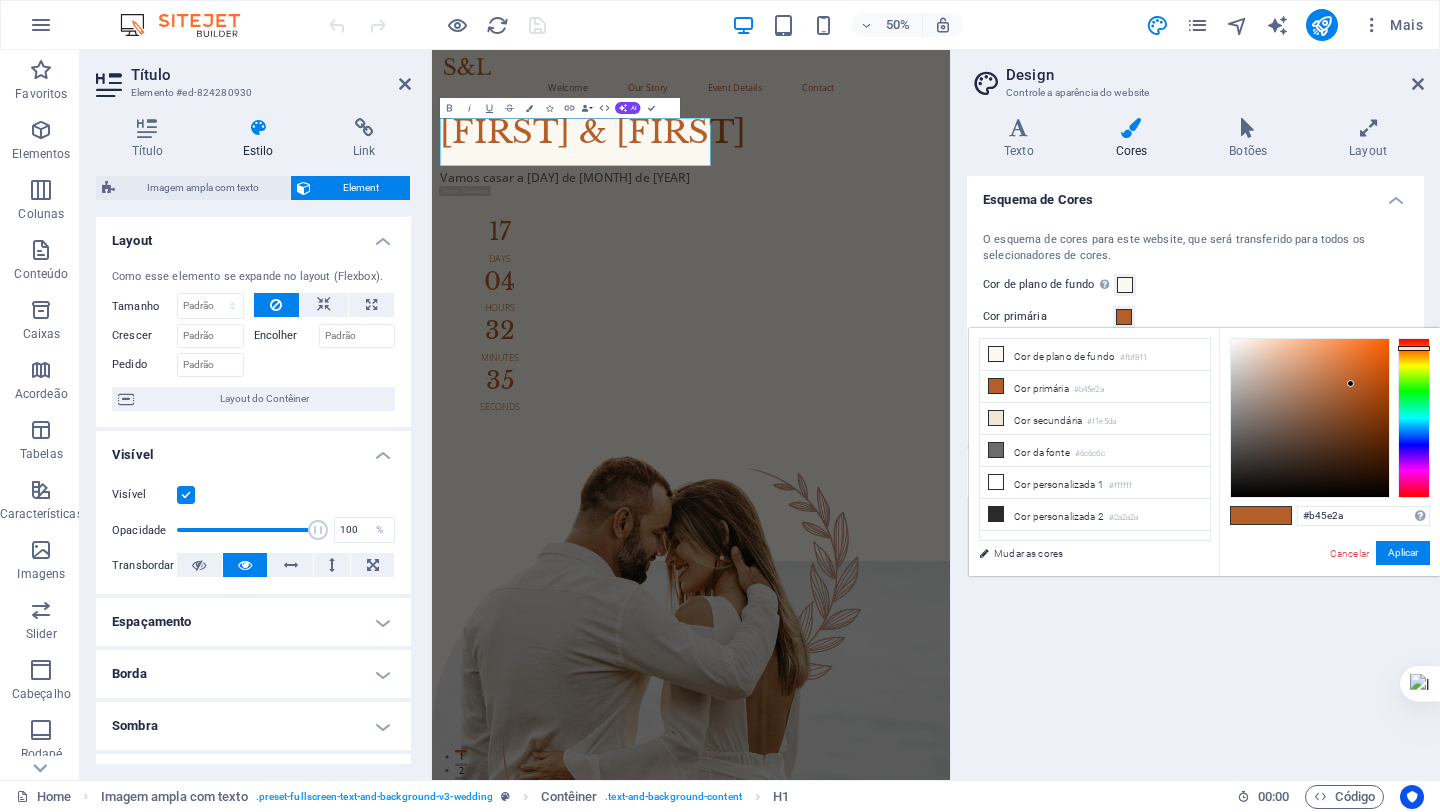 click on "Cor de plano de fundo Visível apenas se não estiver coberto por outros planos de fundo." at bounding box center [1195, 285] 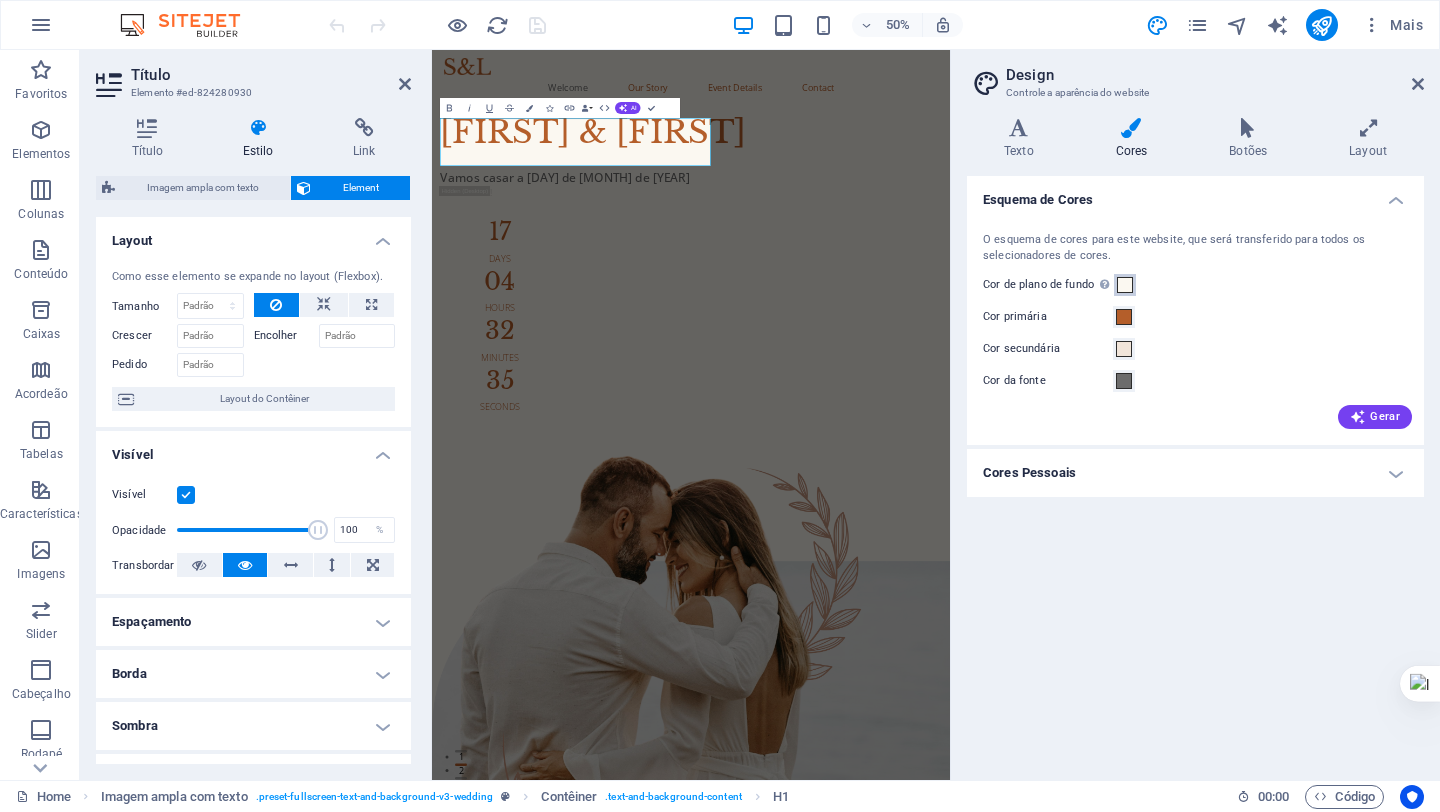 click at bounding box center (1125, 285) 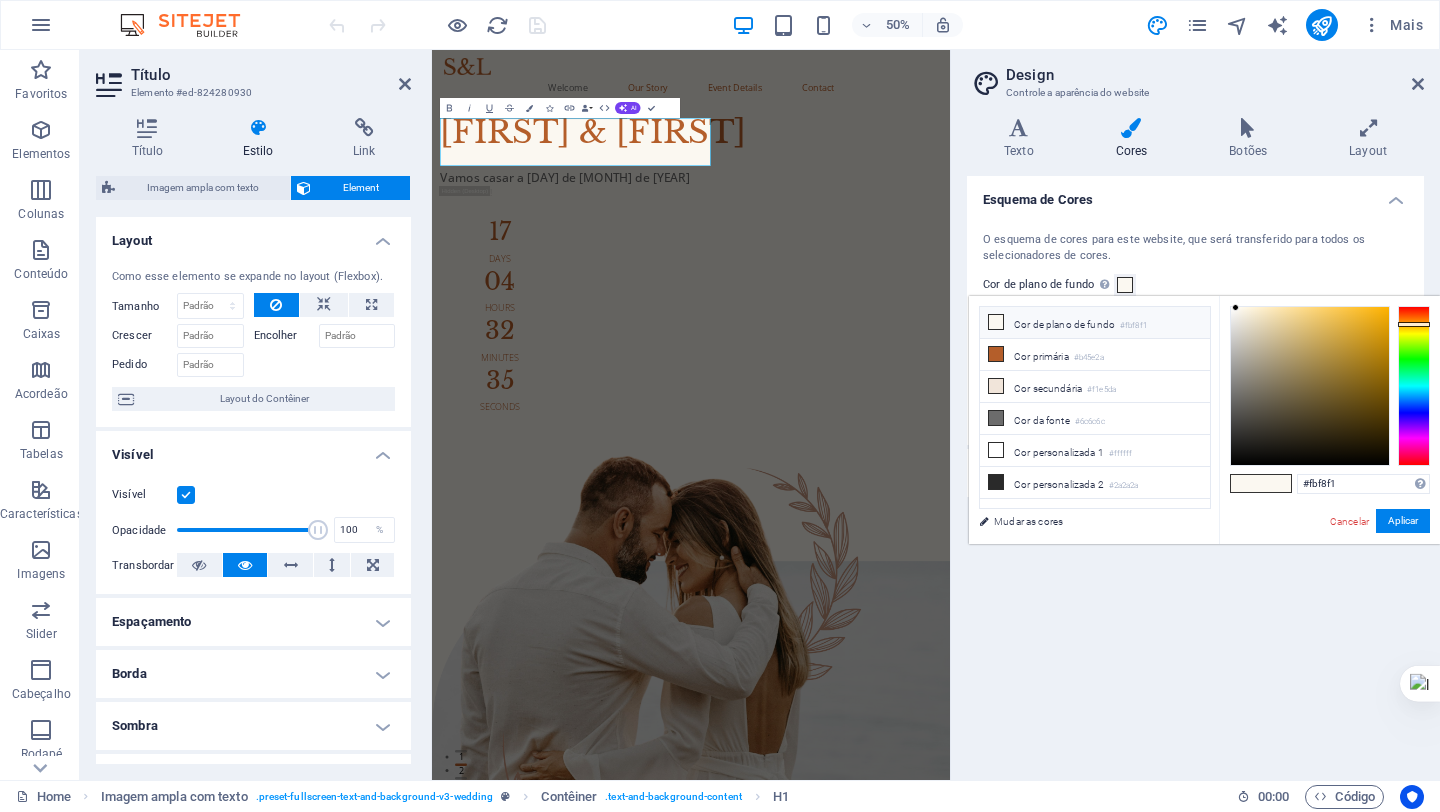 click on "Cor de plano de fundo
#fbf8f1" at bounding box center (1095, 323) 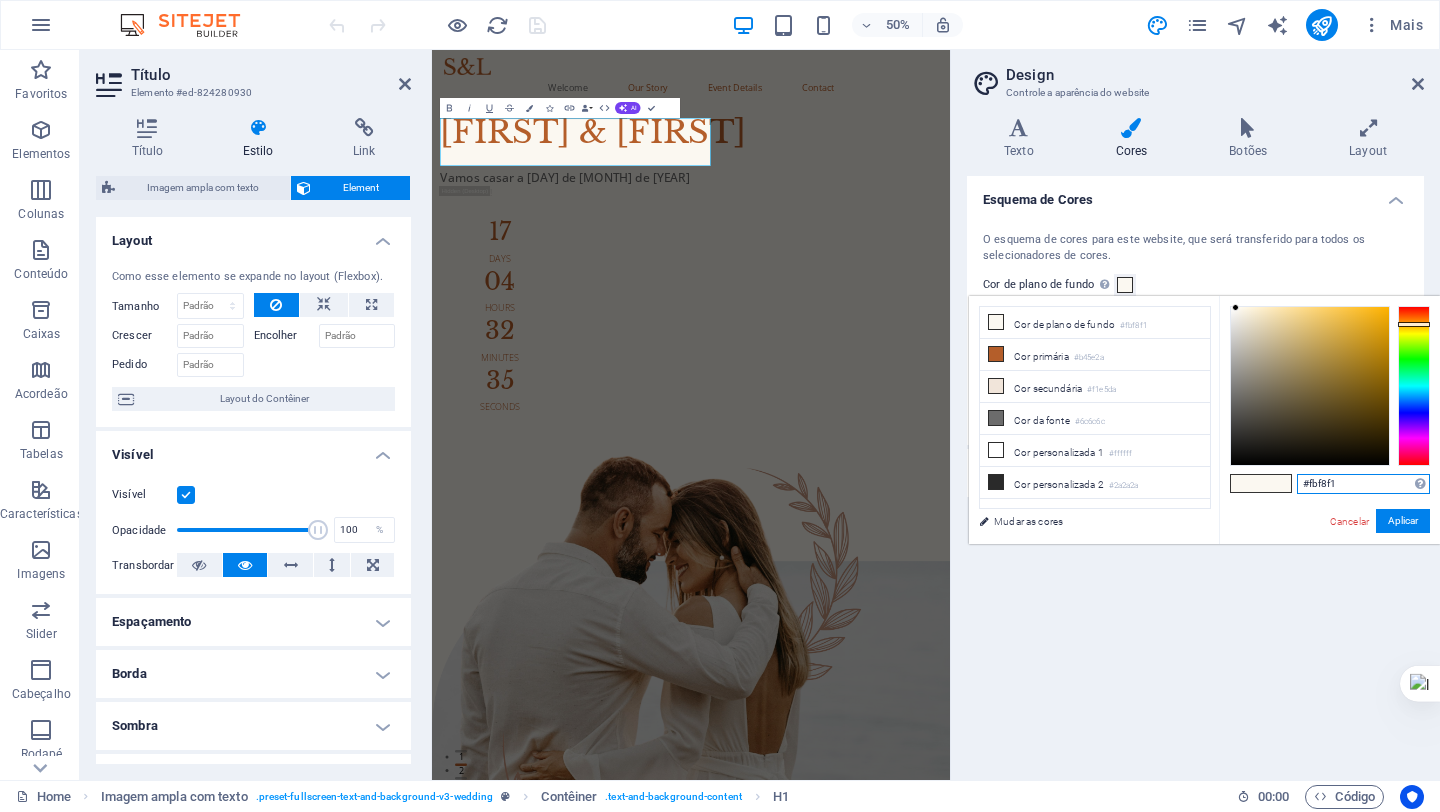 click on "#fbf8f1" at bounding box center (1363, 484) 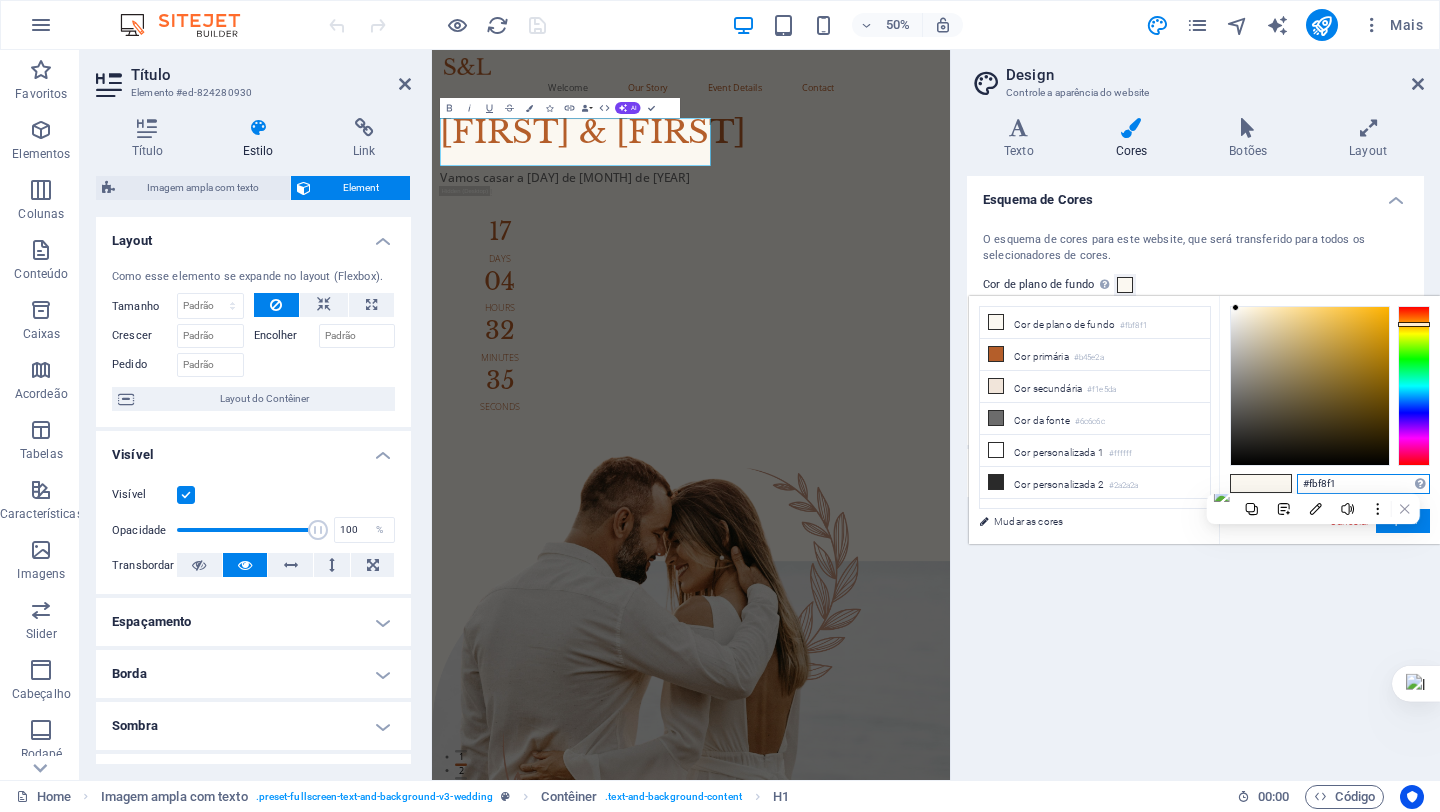 click on "#fbf8f1" at bounding box center (1363, 484) 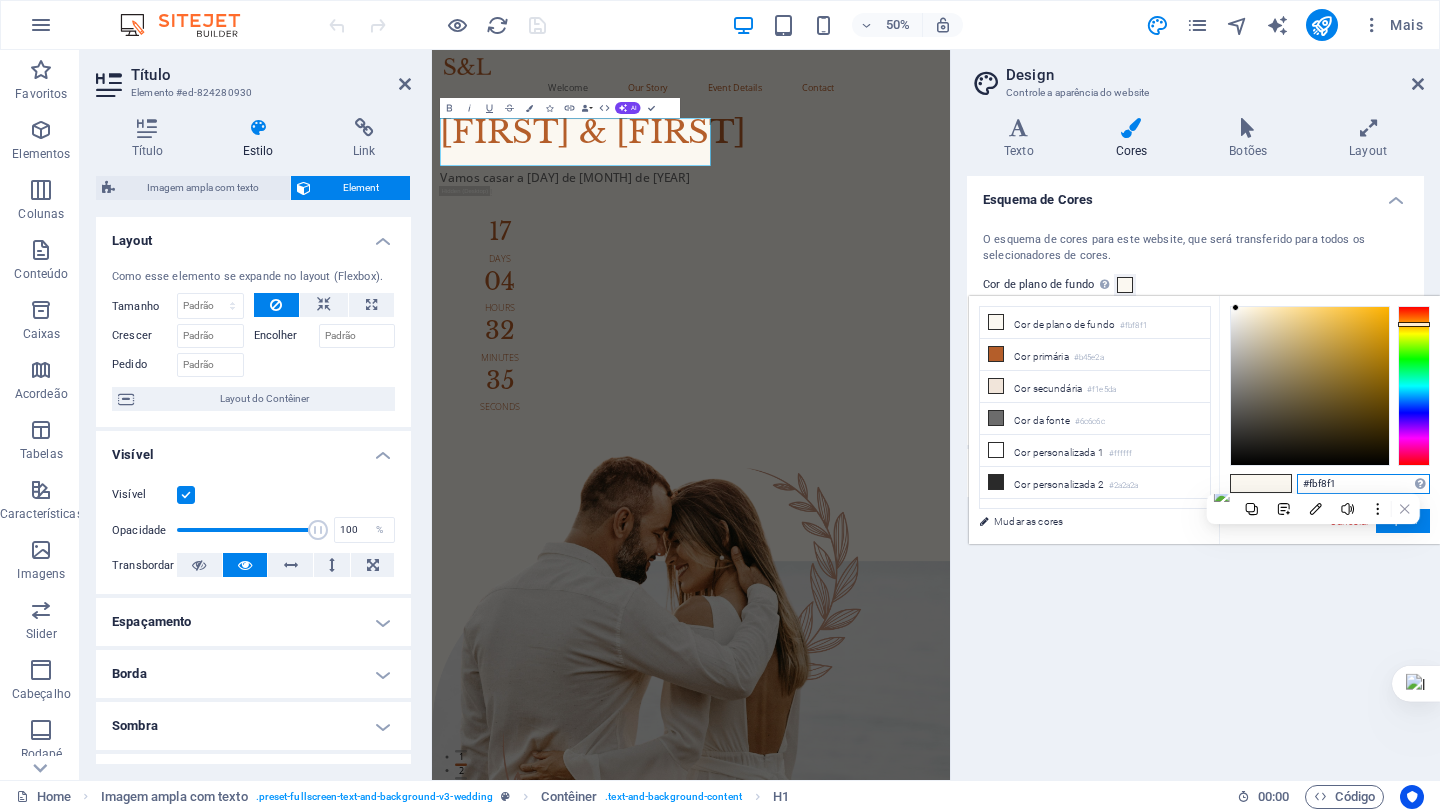paste on "69836c" 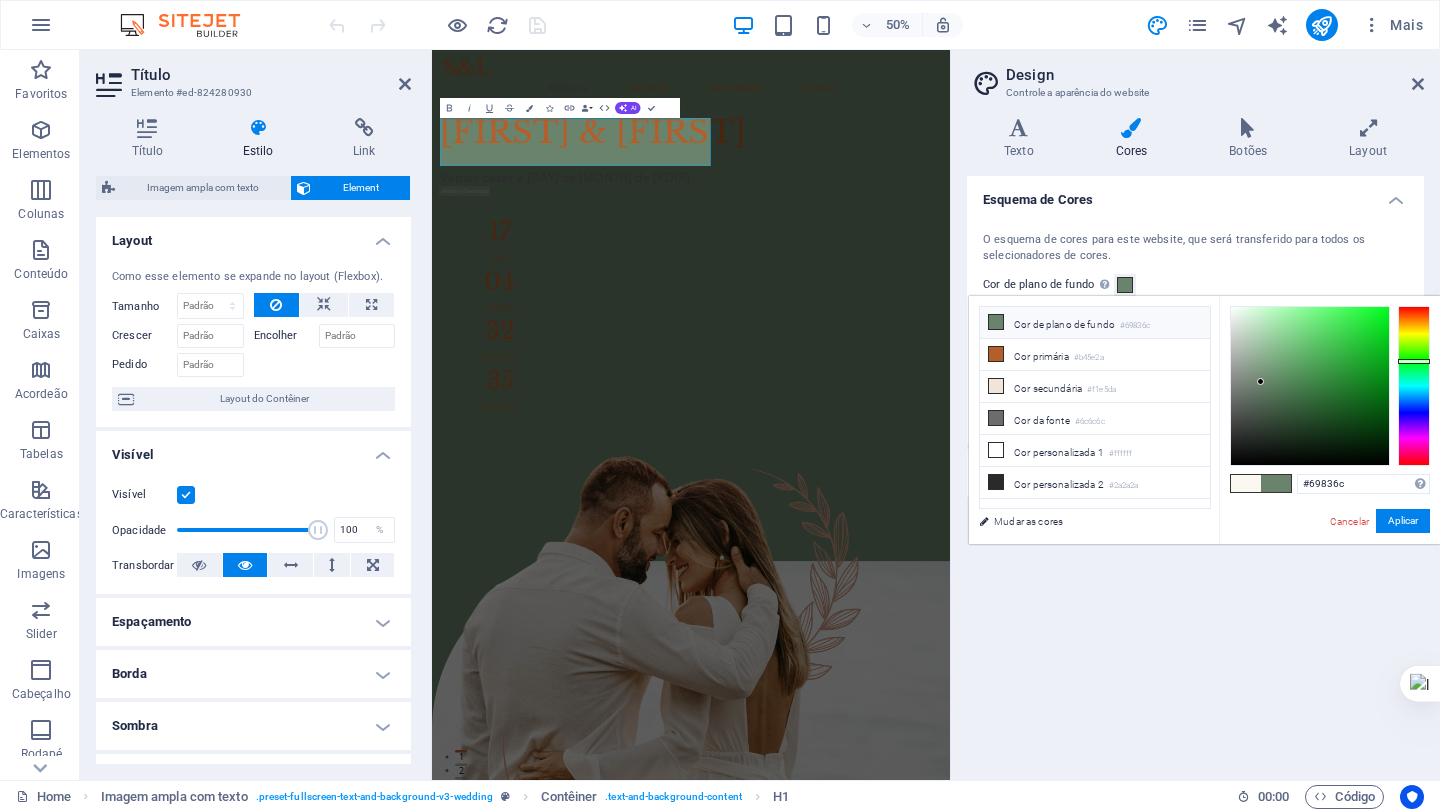 click at bounding box center (996, 322) 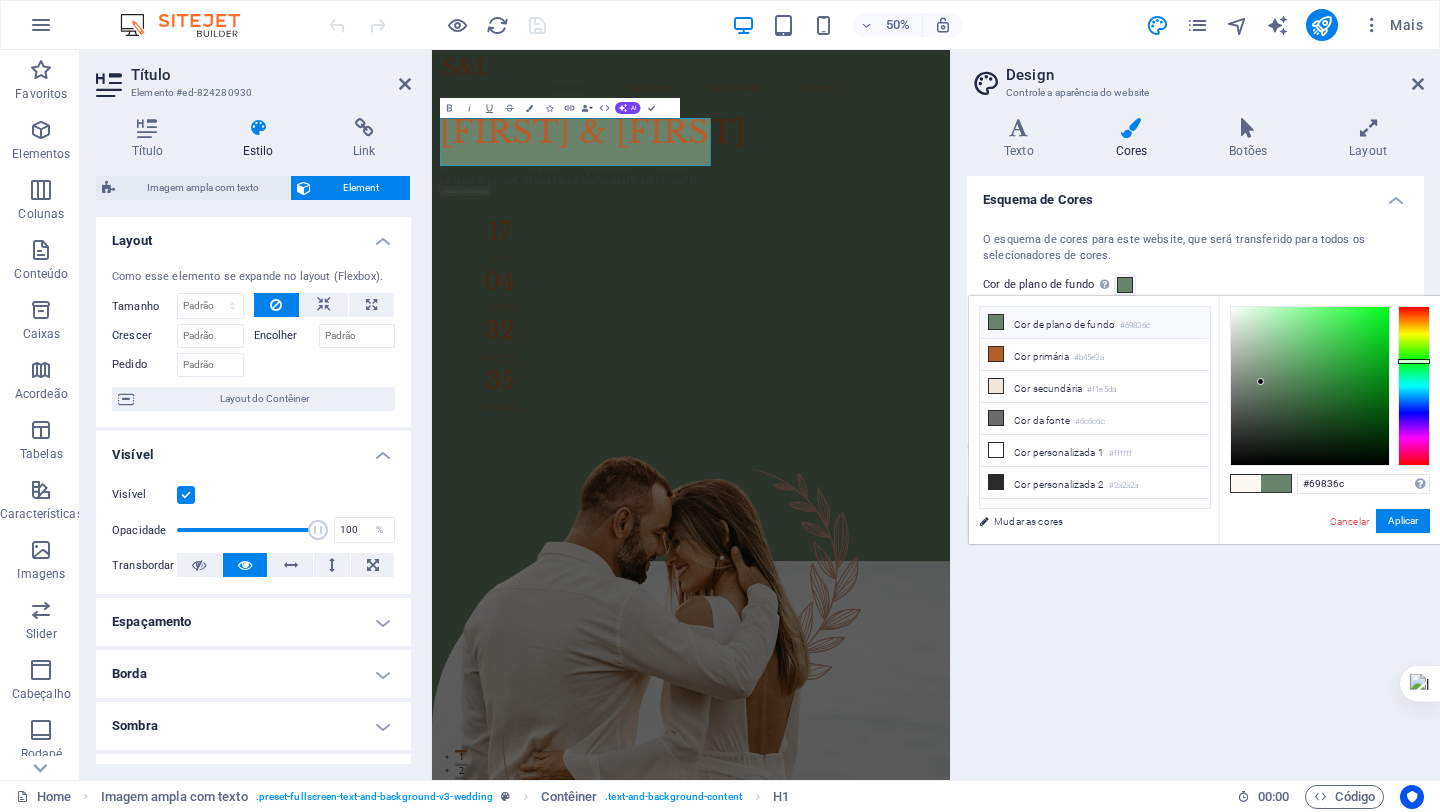 click at bounding box center [996, 322] 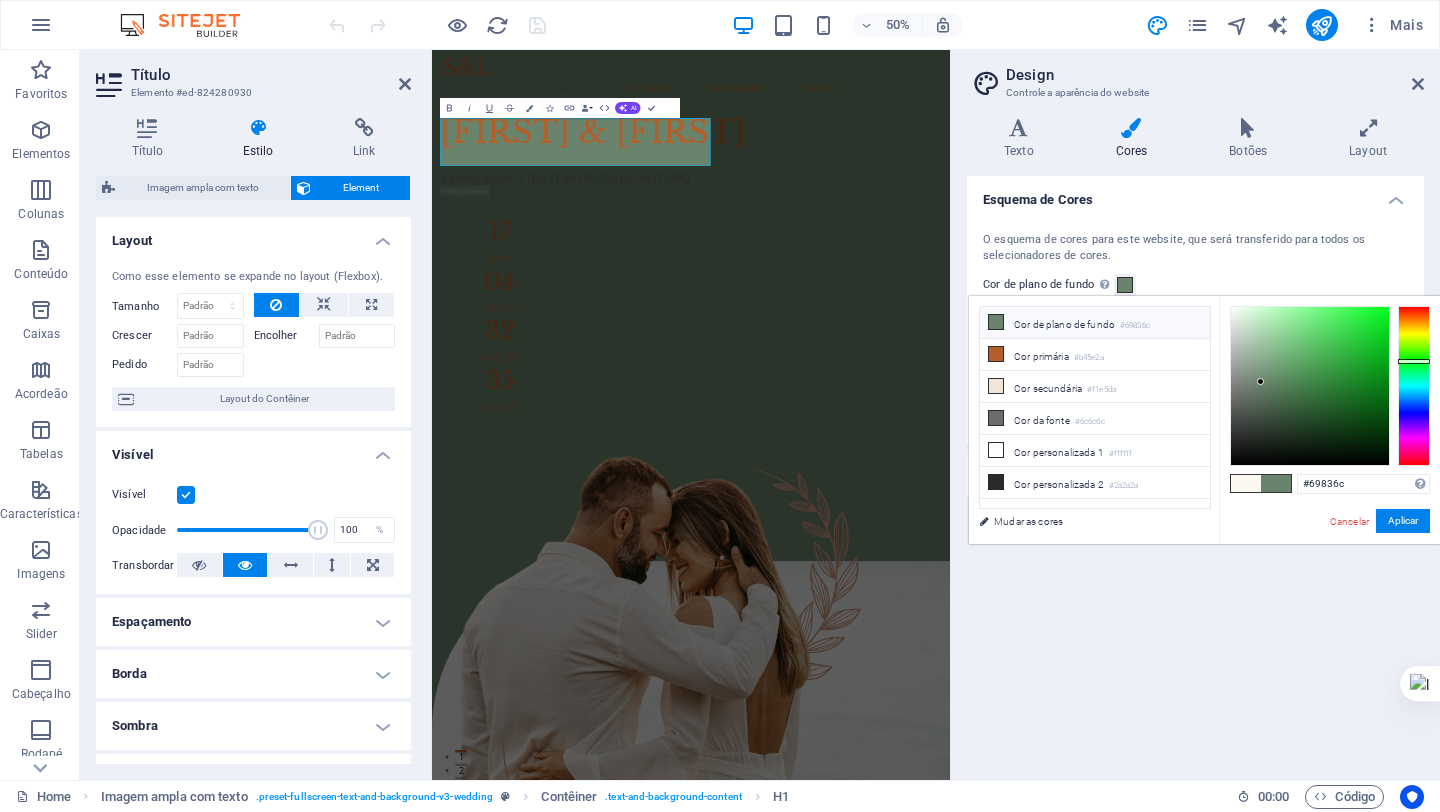 click at bounding box center [996, 322] 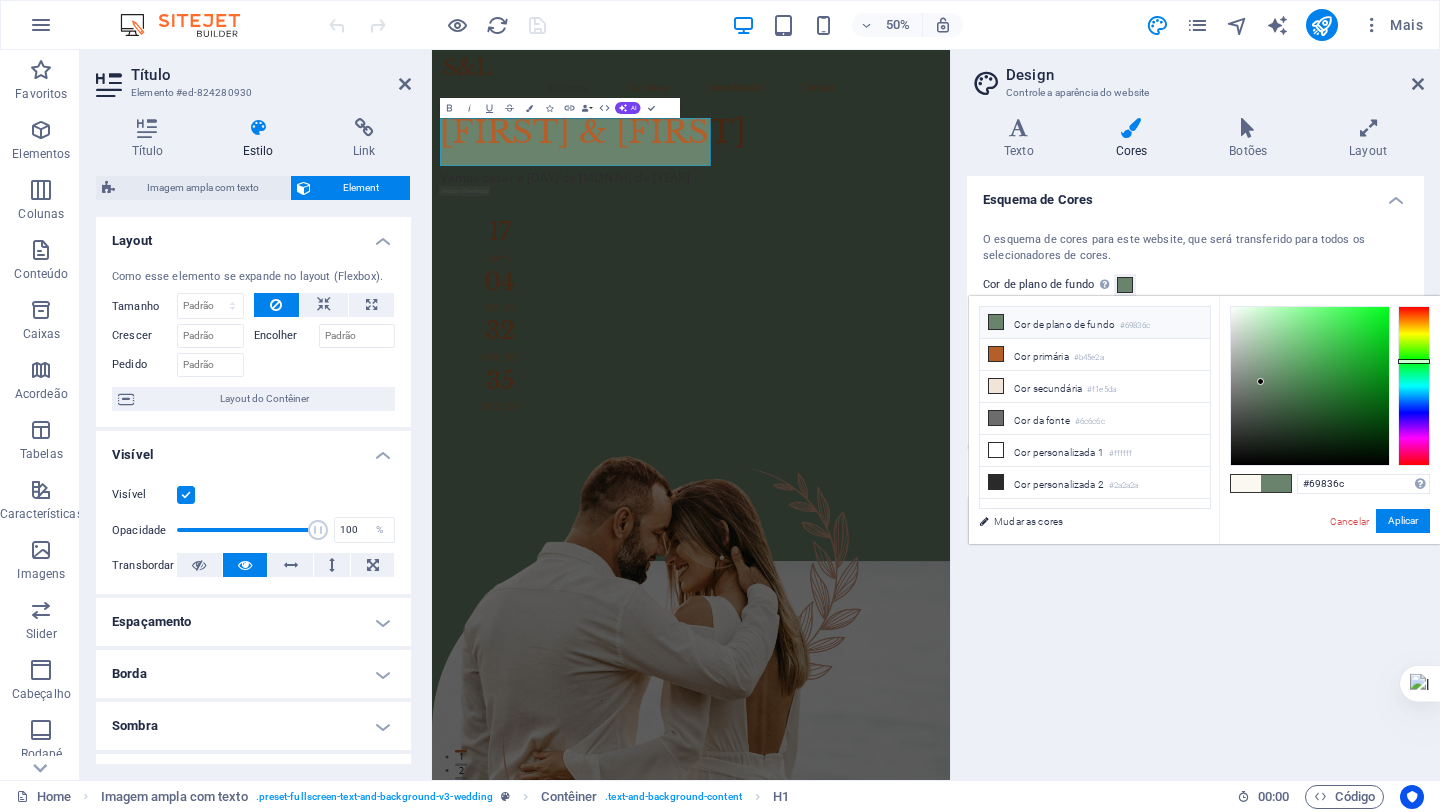 click at bounding box center [996, 322] 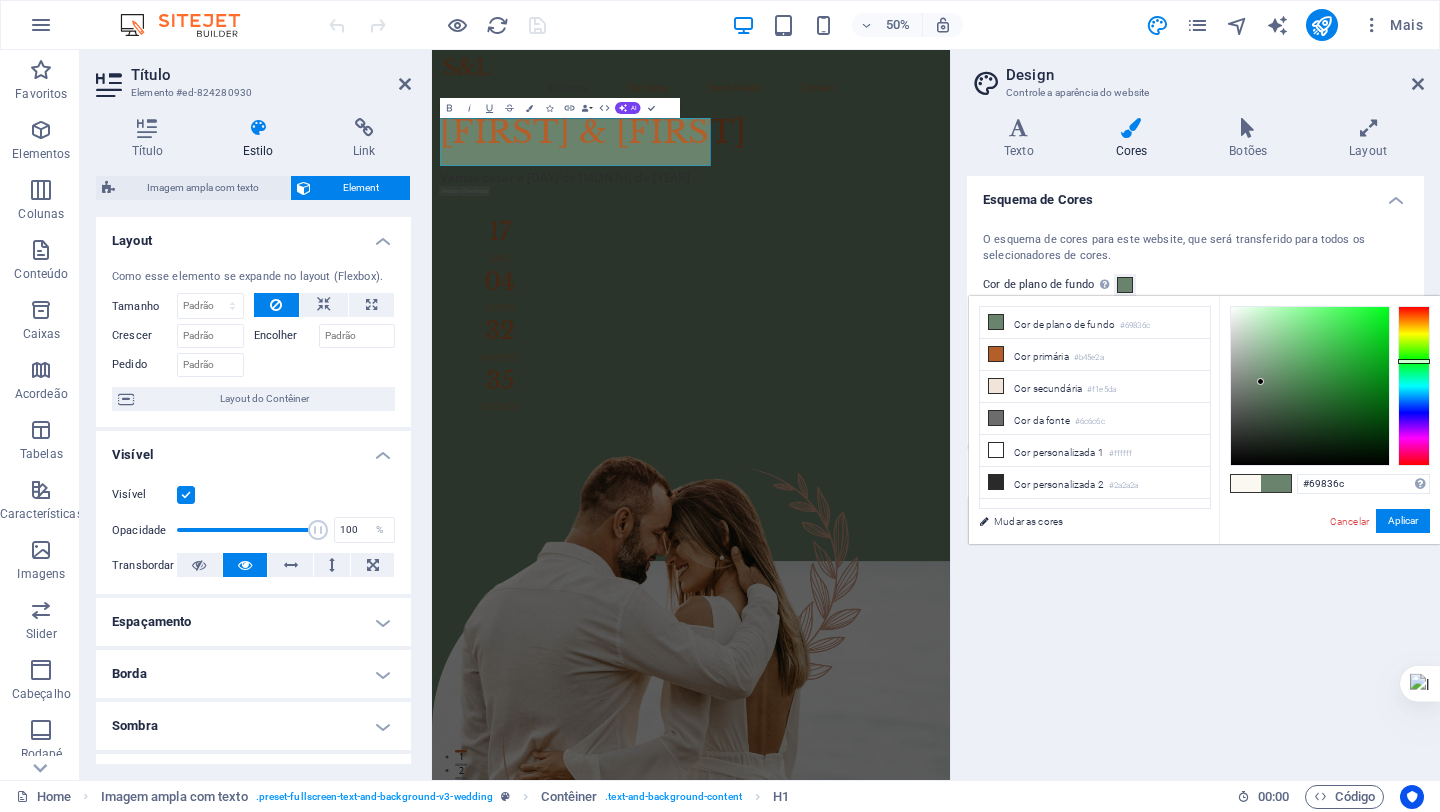 click at bounding box center [1246, 483] 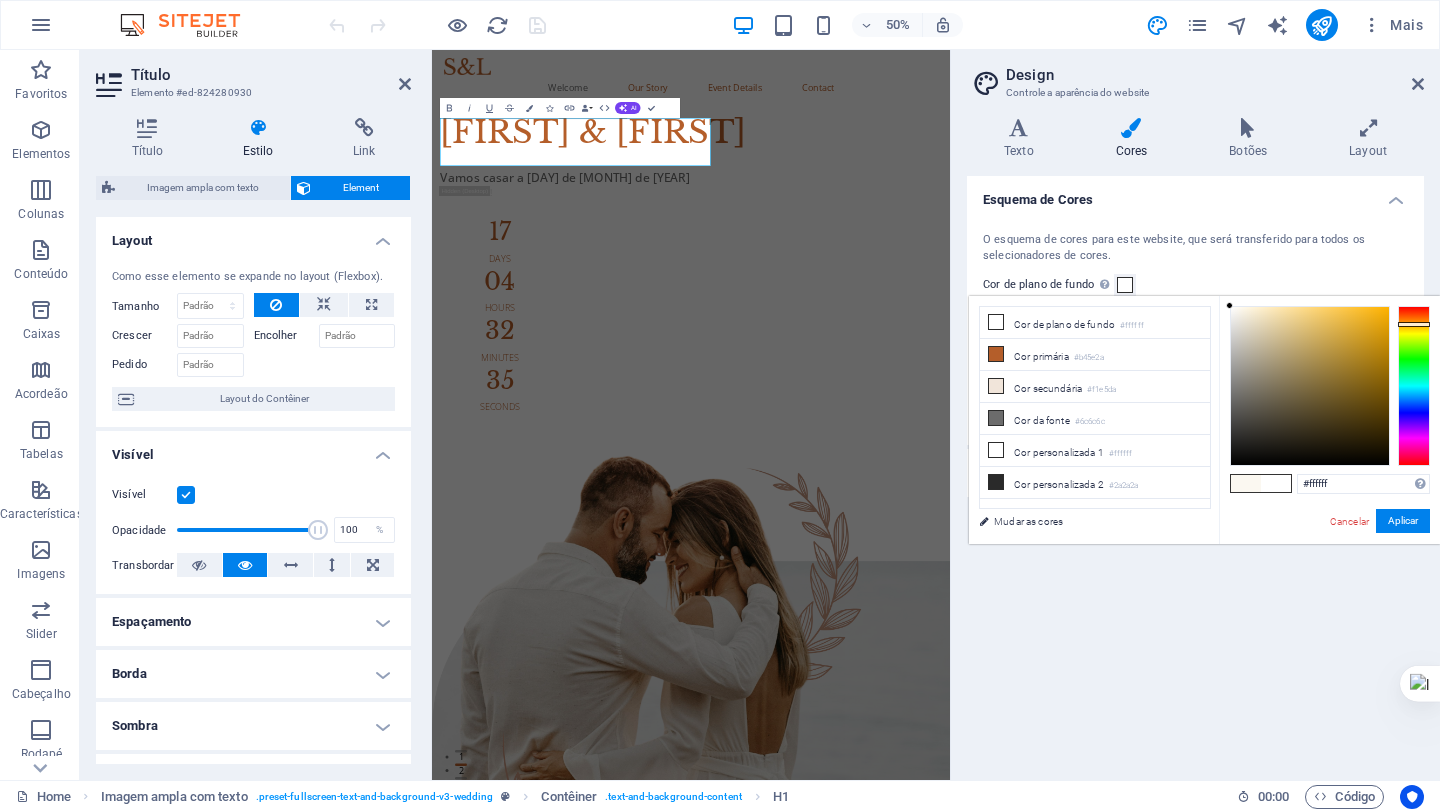 click at bounding box center (1310, 386) 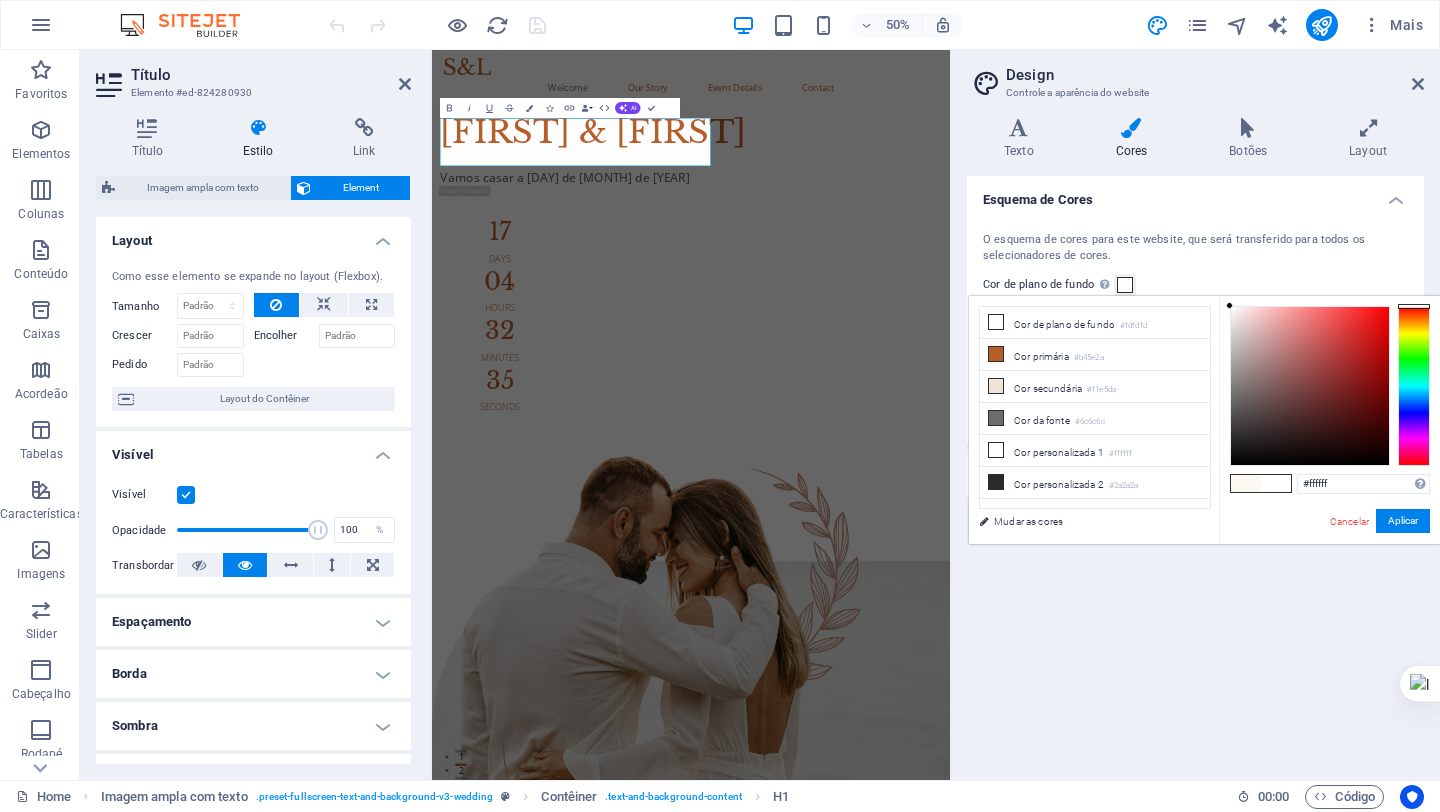 click at bounding box center [1229, 305] 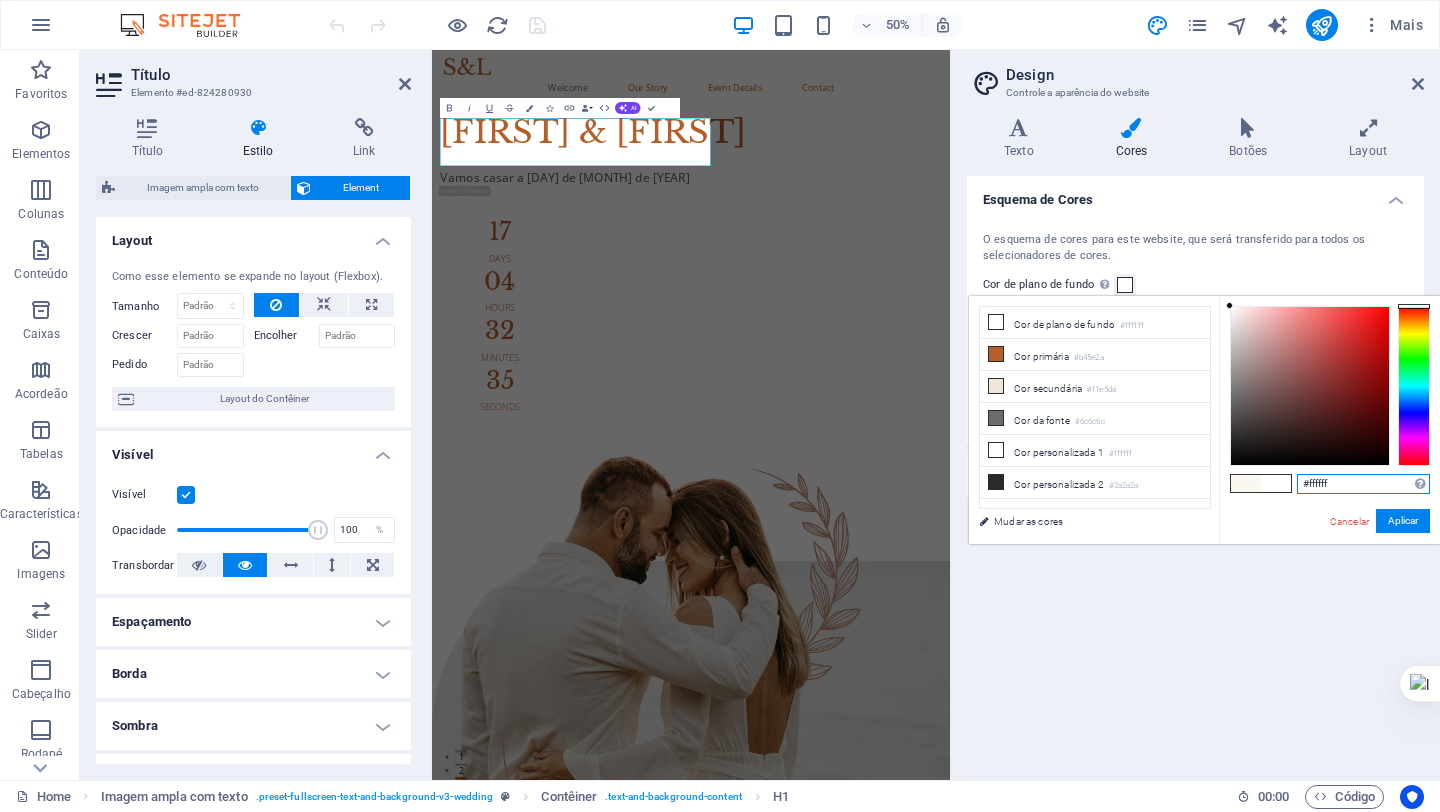 click on "#ffffff" at bounding box center [1363, 484] 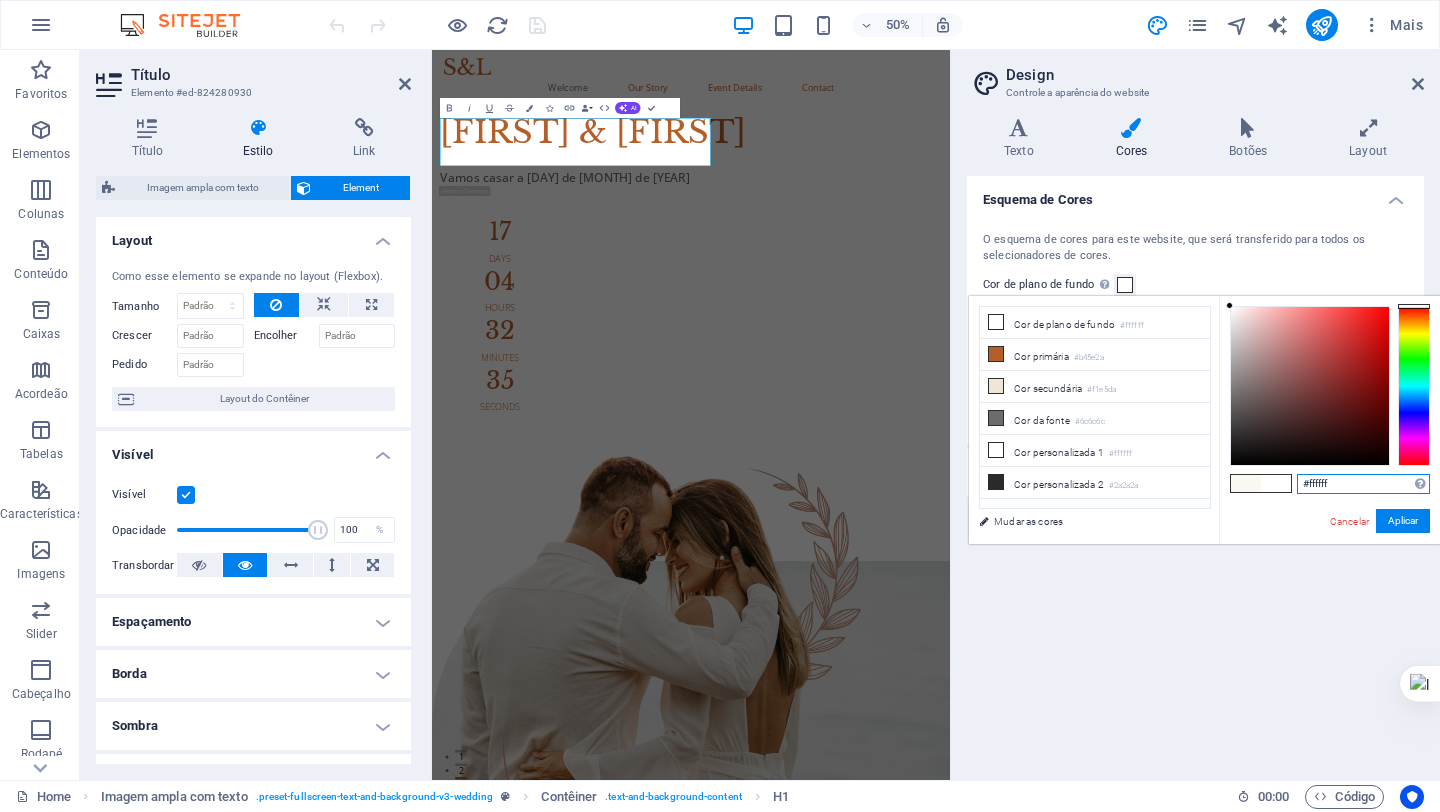 click on "#ffffff" at bounding box center (1363, 484) 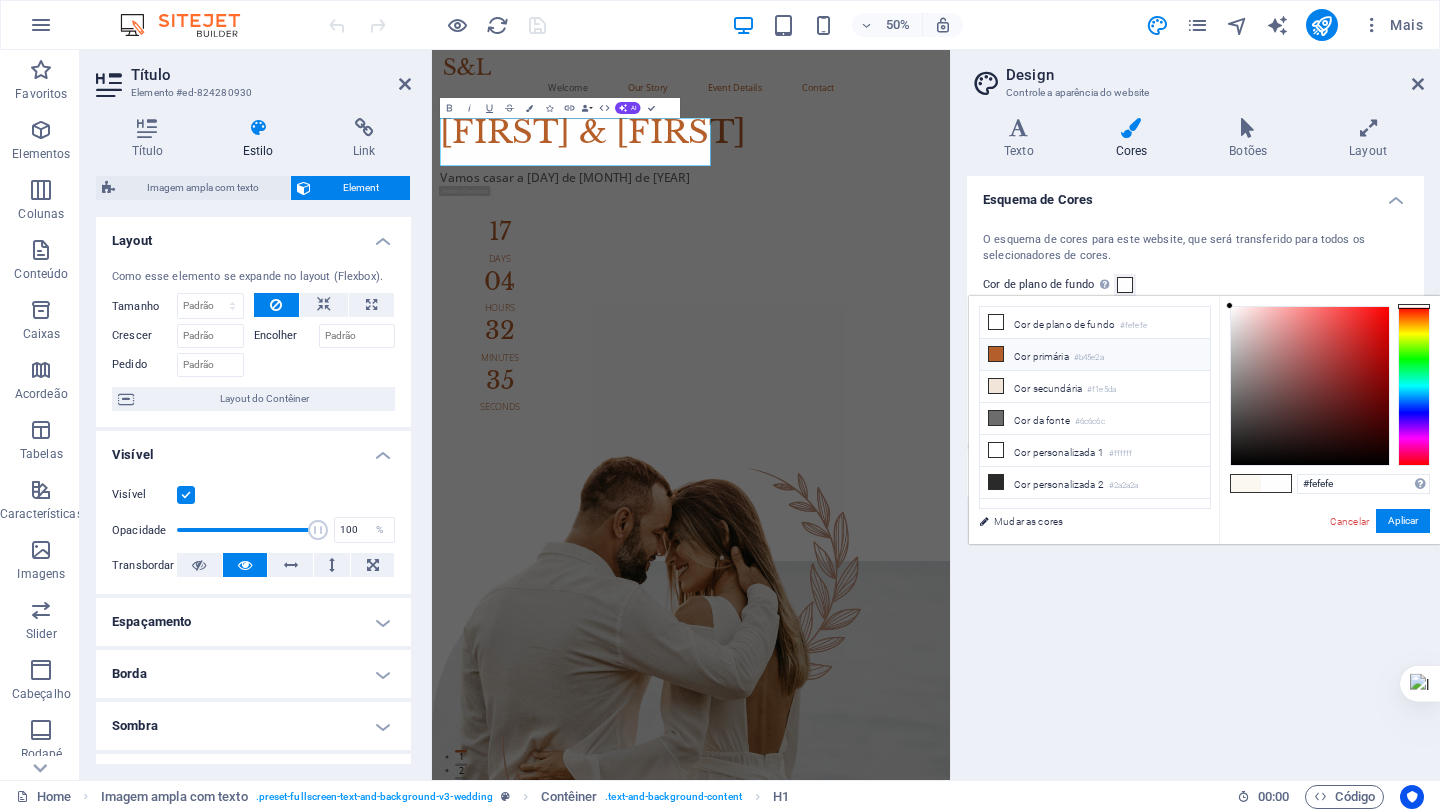 click at bounding box center (996, 354) 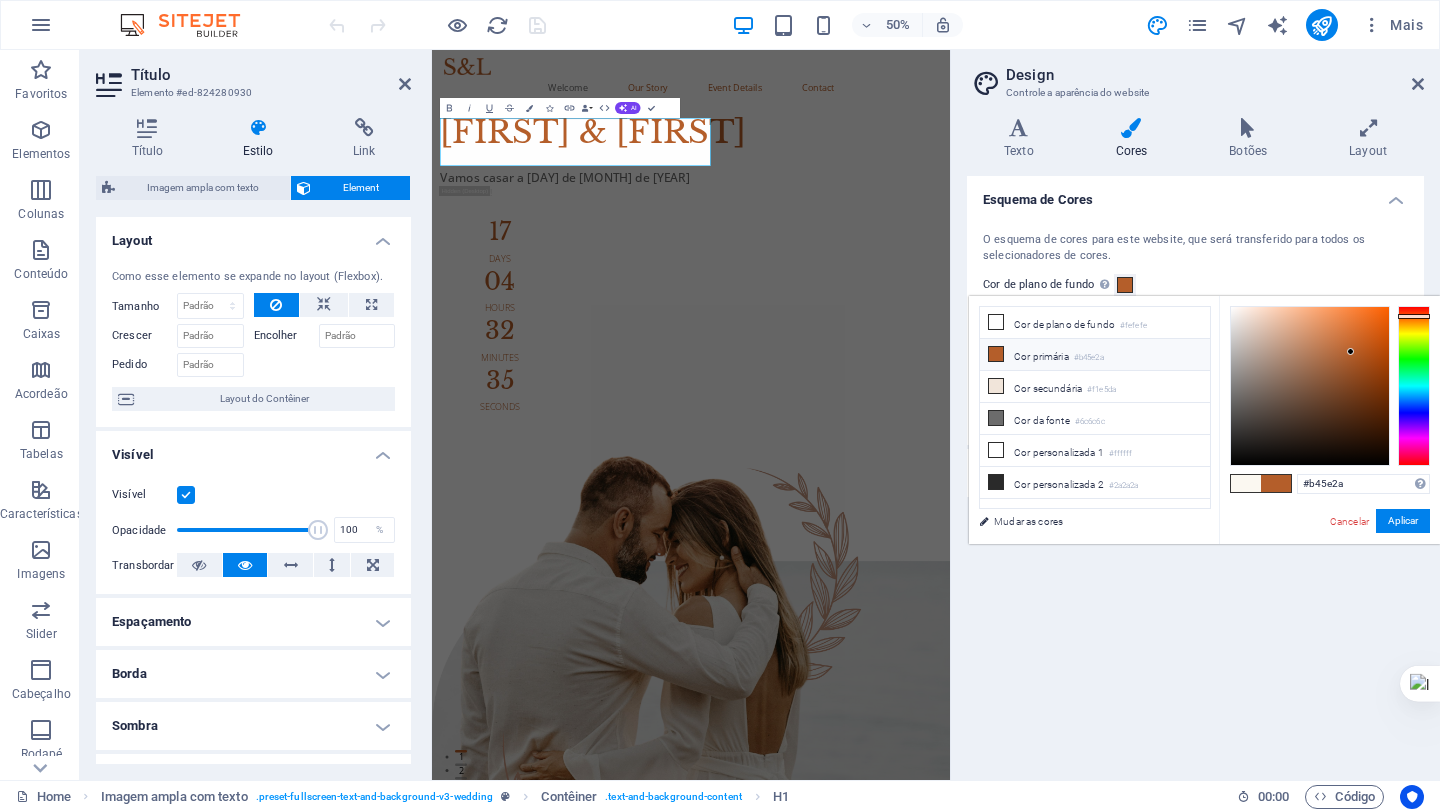 click at bounding box center (996, 354) 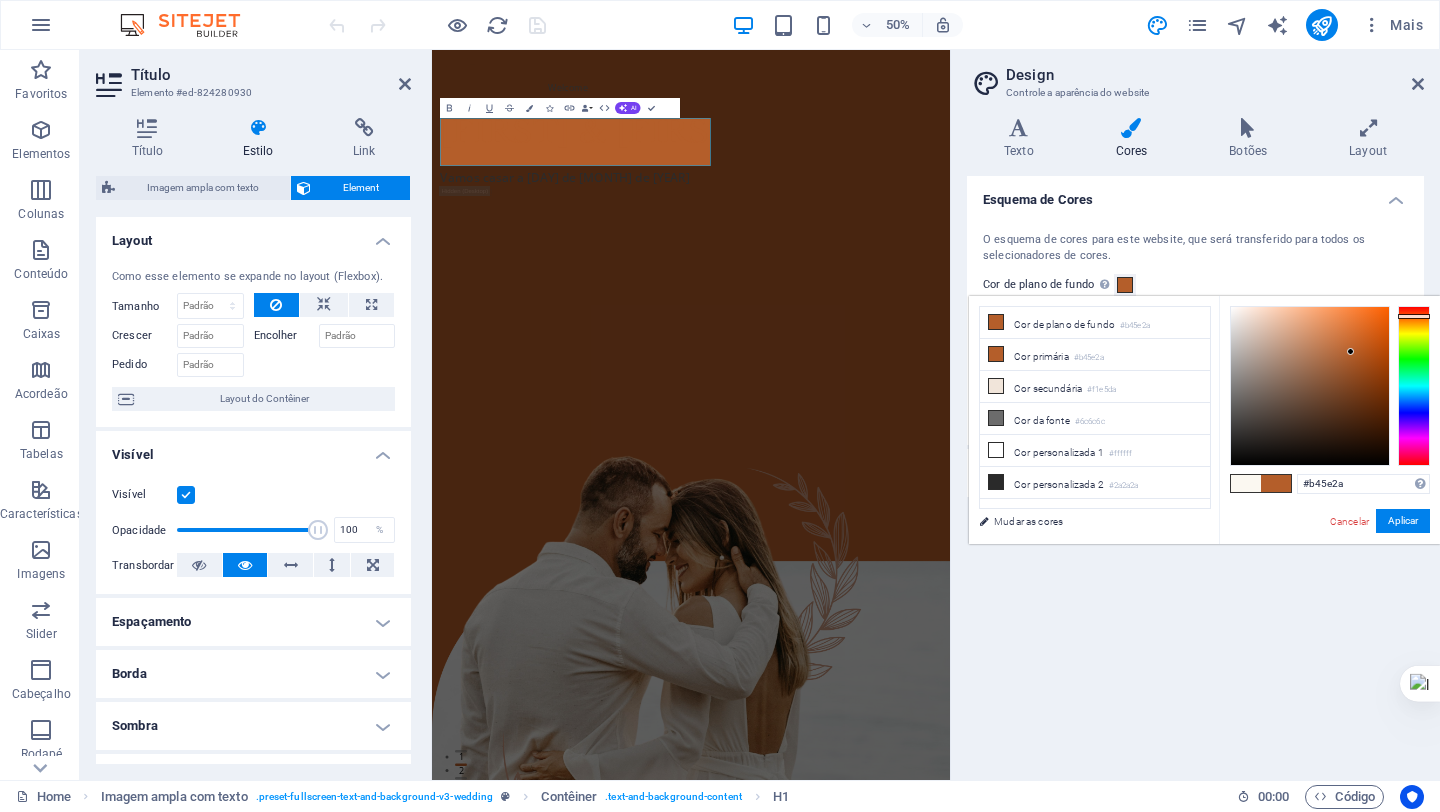 click at bounding box center [1246, 483] 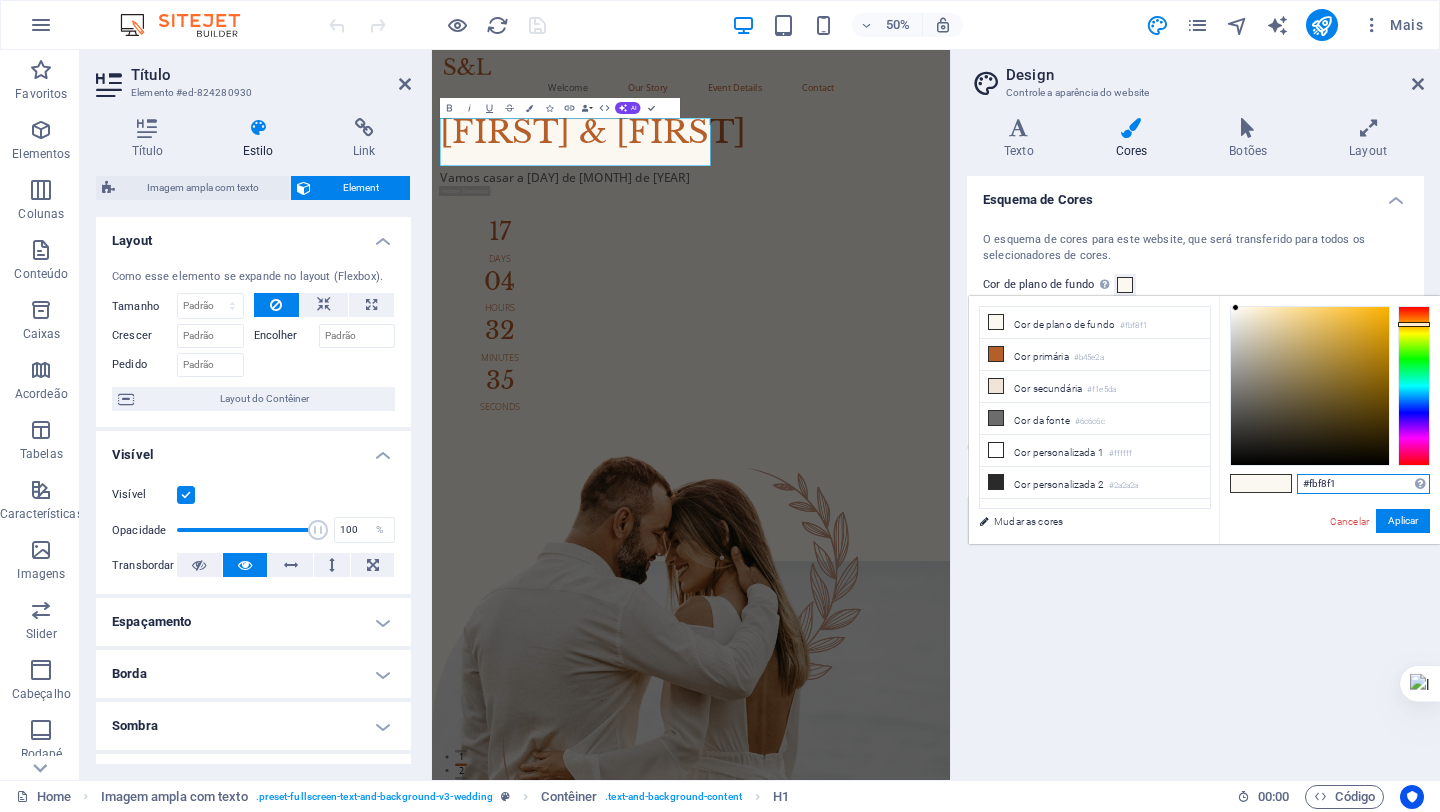 click on "#fbf8f1" at bounding box center [1363, 484] 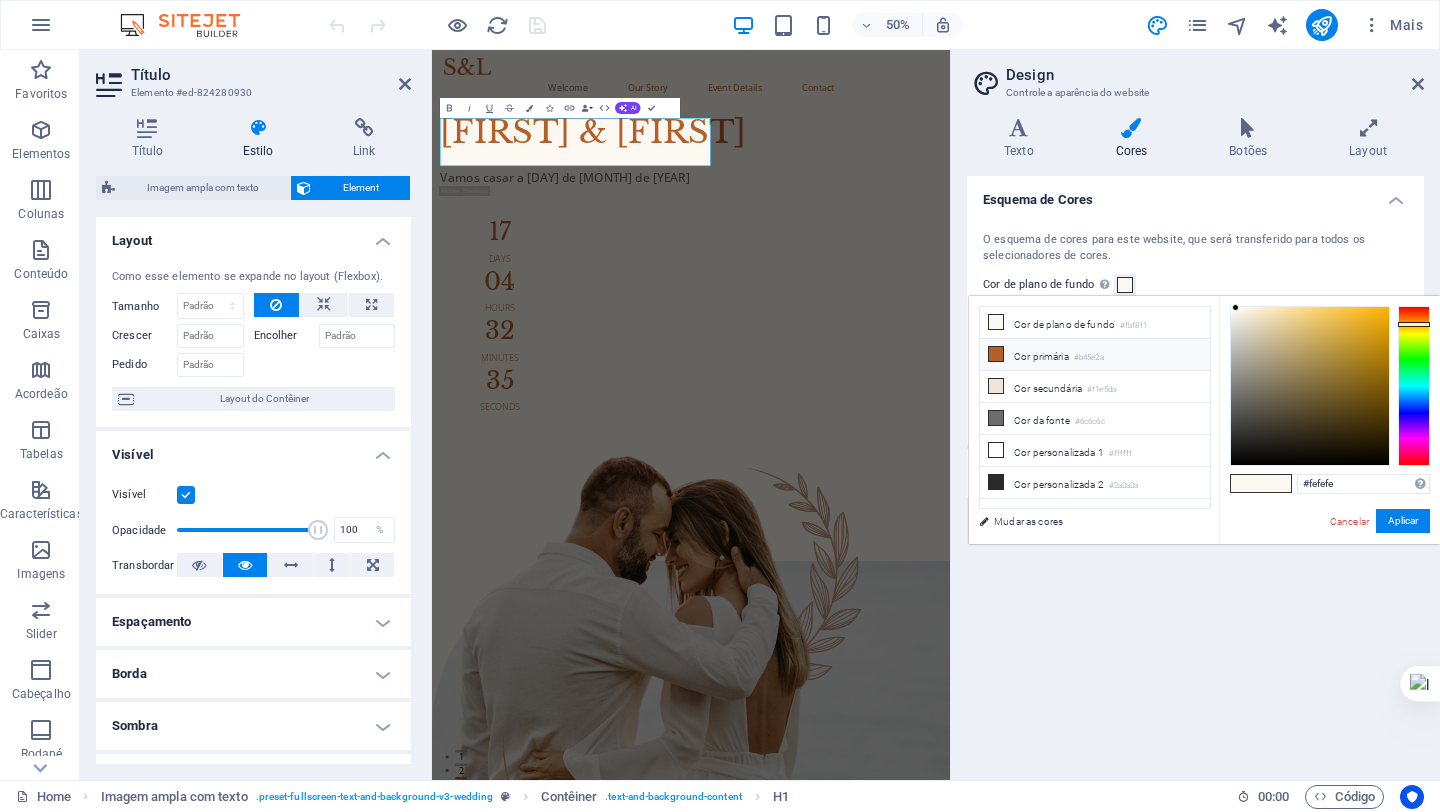 click on "Cor primária
#b45e2a" at bounding box center (1095, 355) 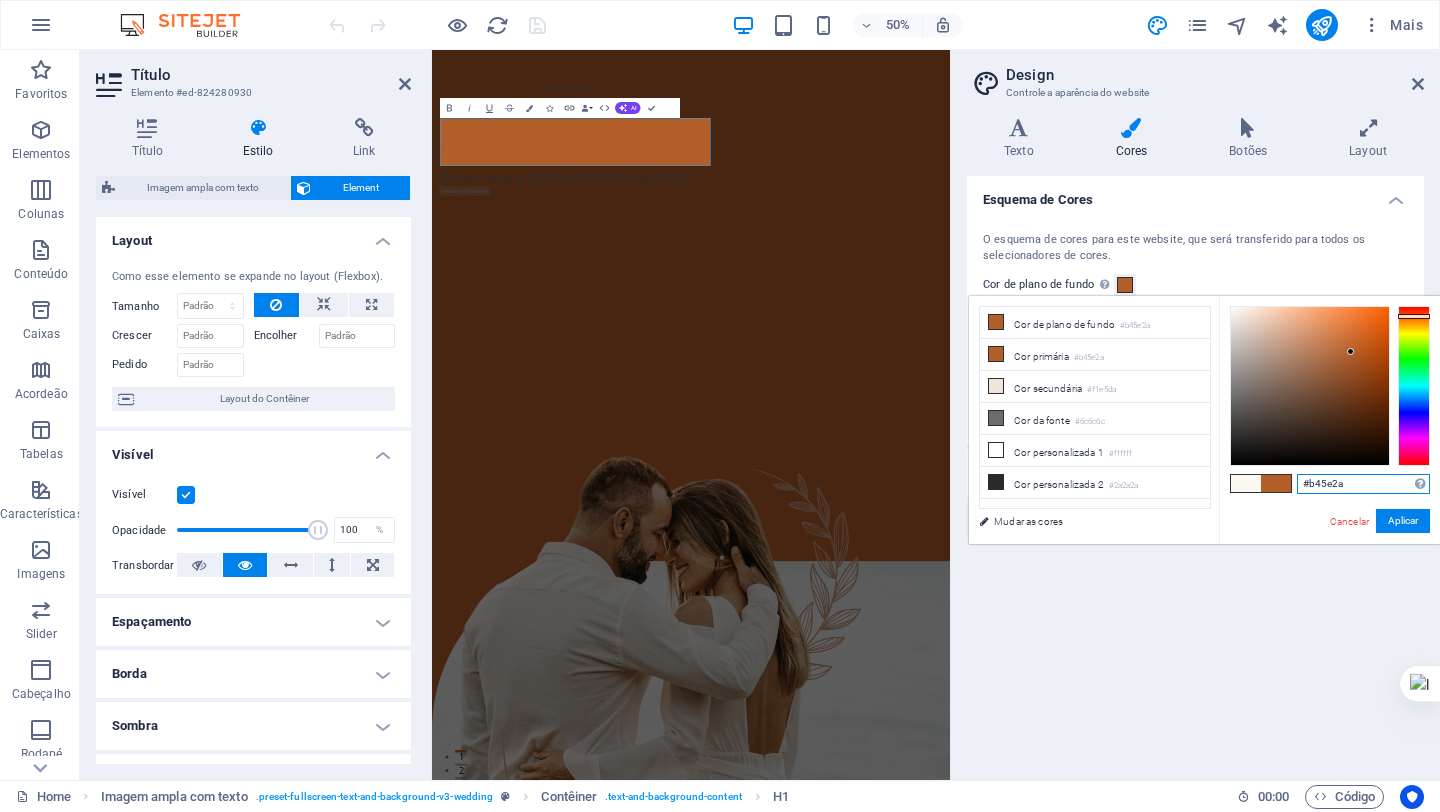 click on "#b45e2a" at bounding box center (1363, 484) 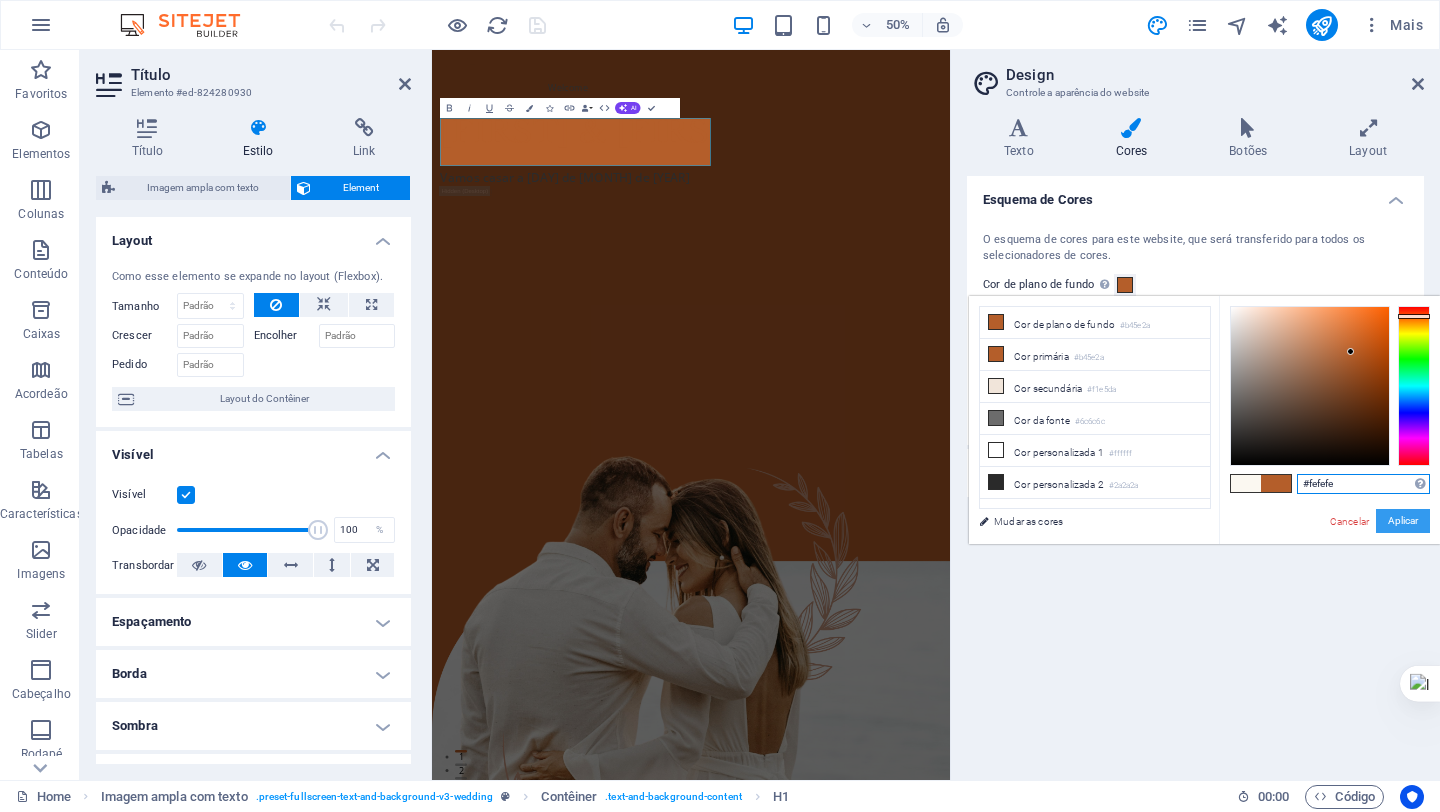 type on "#fefefe" 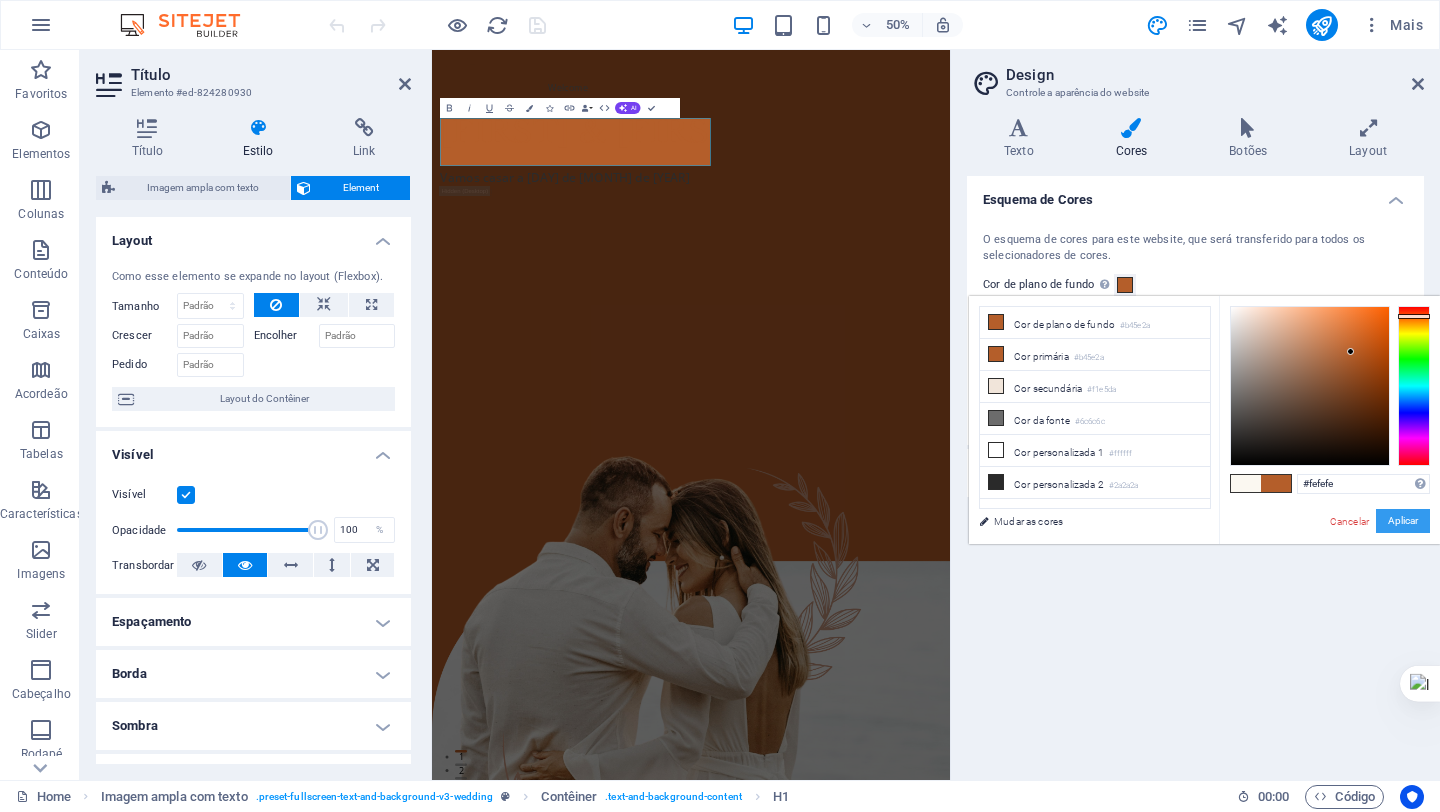 click on "Aplicar" at bounding box center [1403, 521] 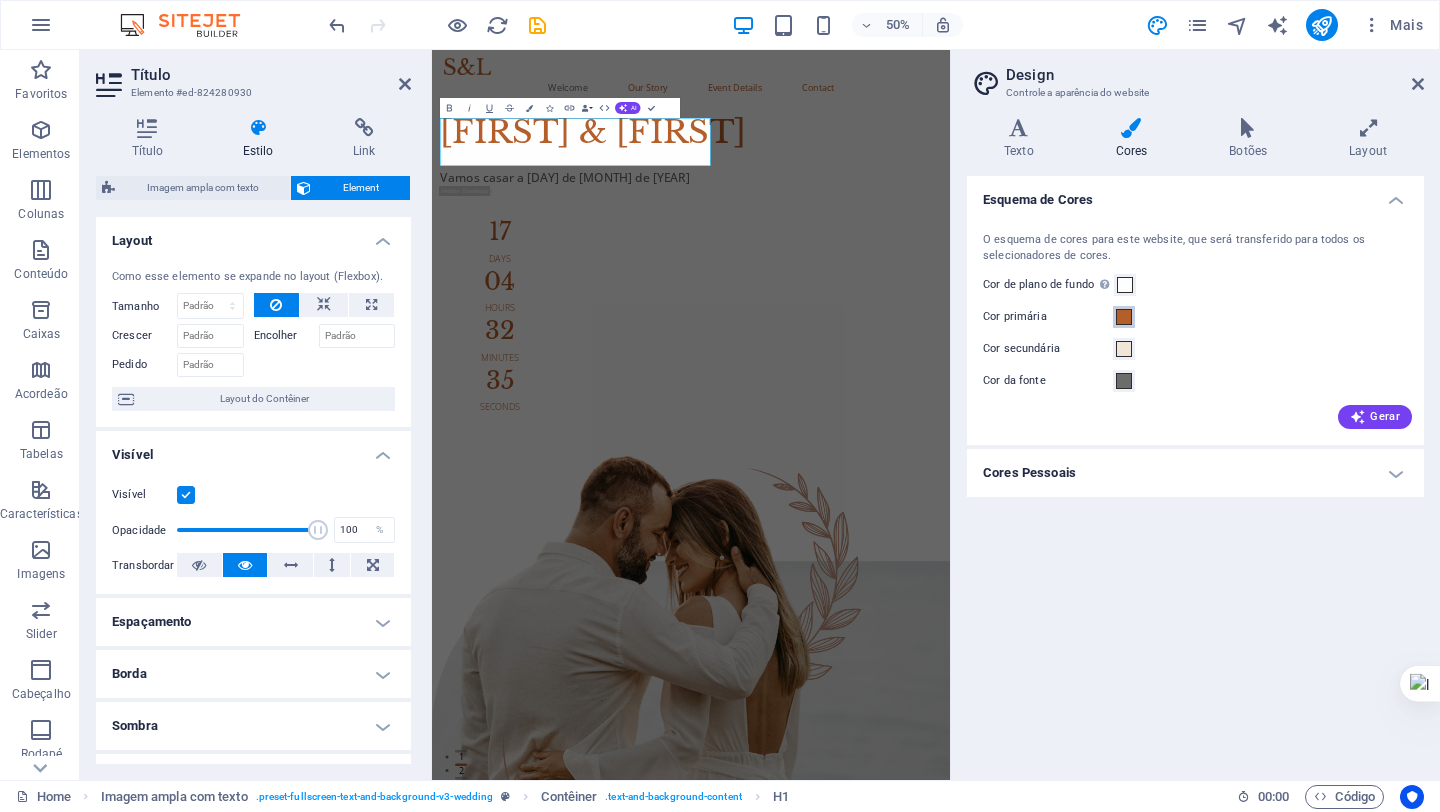 click at bounding box center (1124, 317) 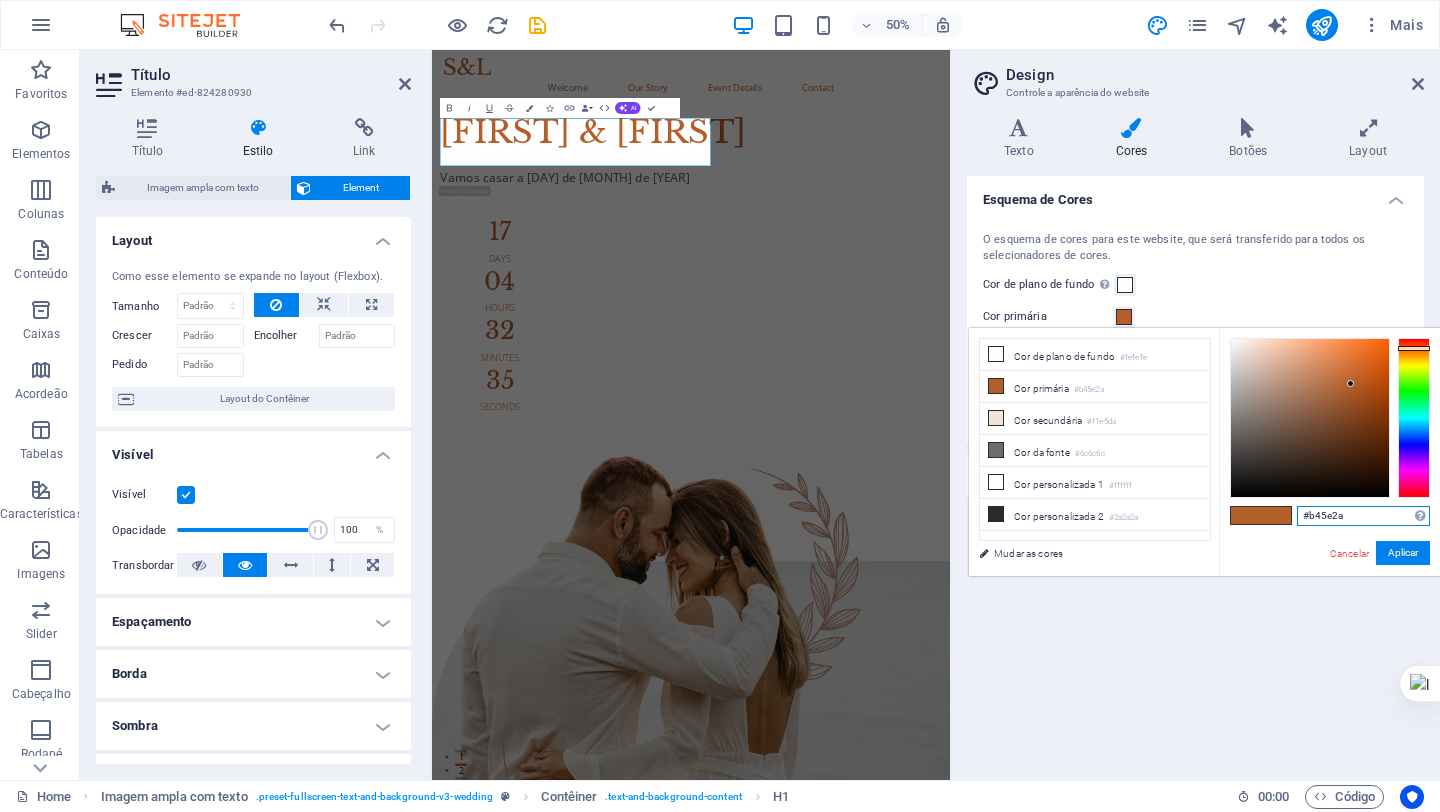click on "#b45e2a" at bounding box center (1363, 516) 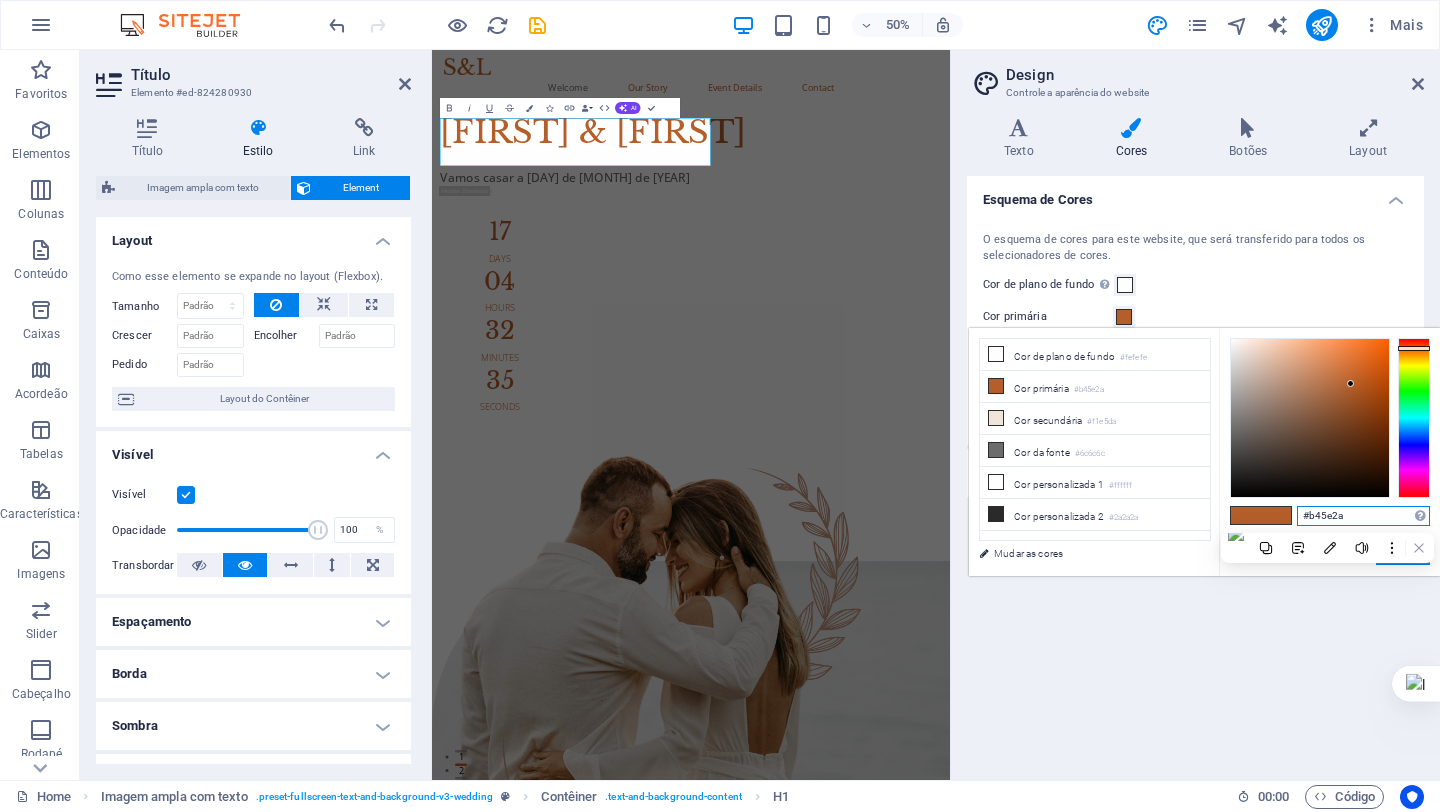 paste on "69836c" 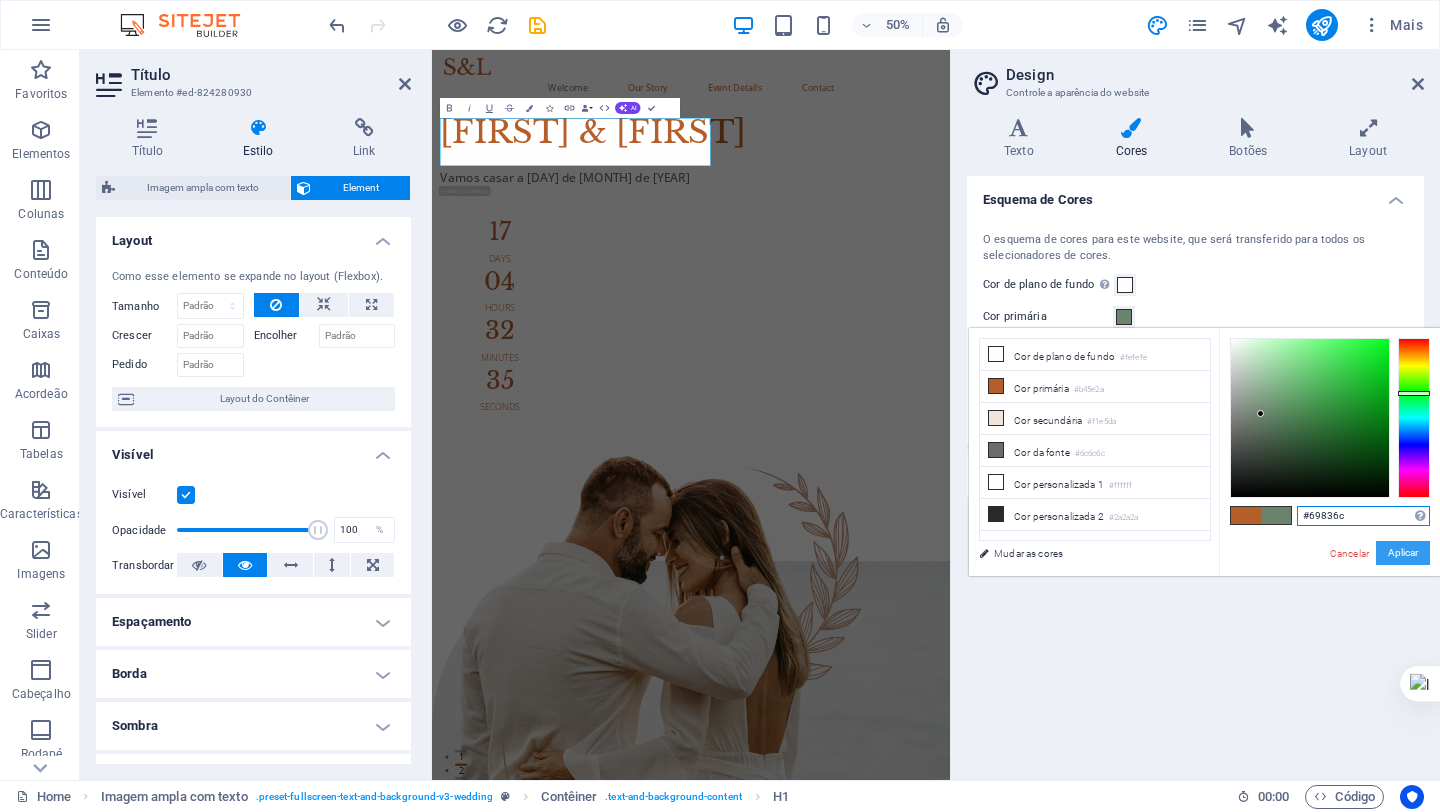 type on "#69836c" 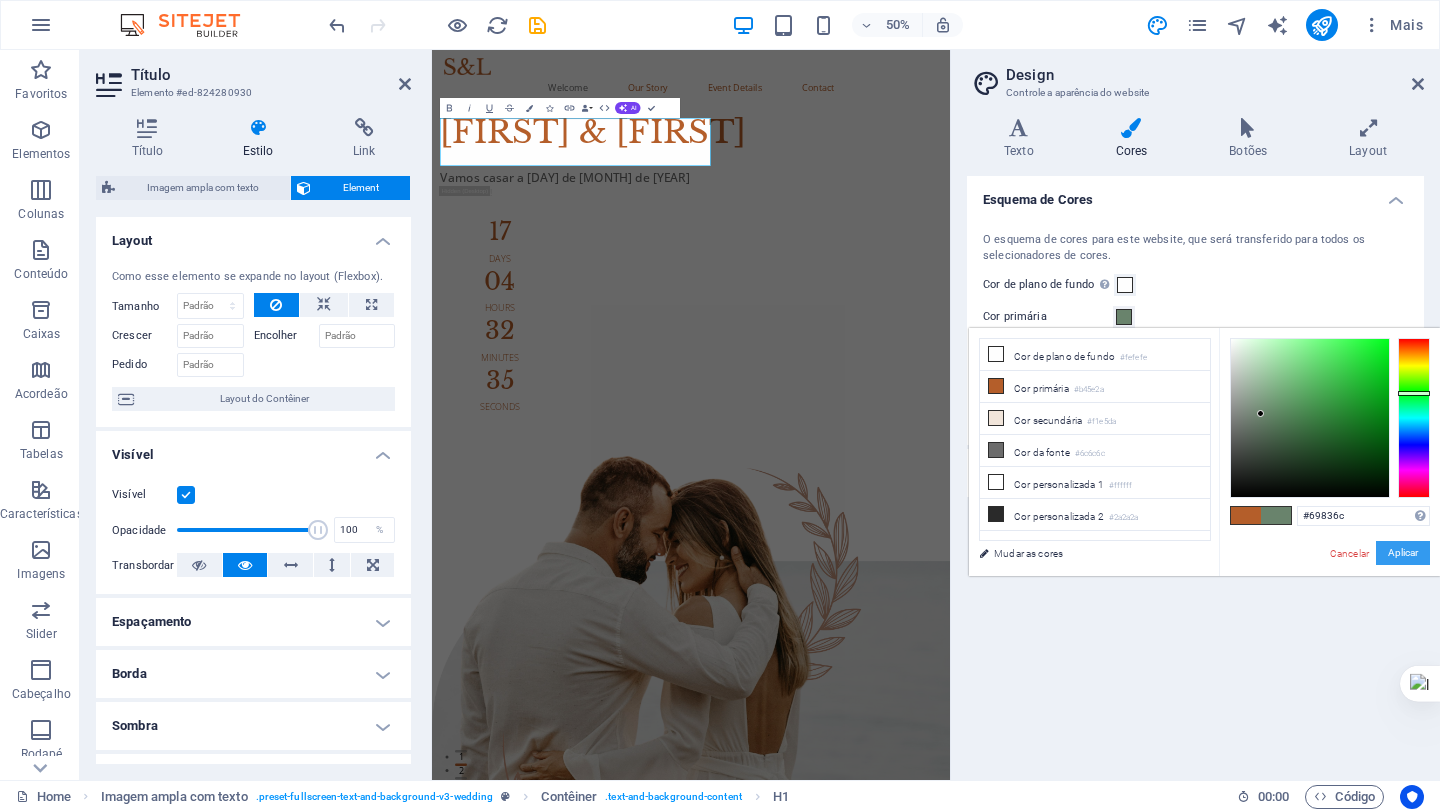 click on "Aplicar" at bounding box center [1403, 553] 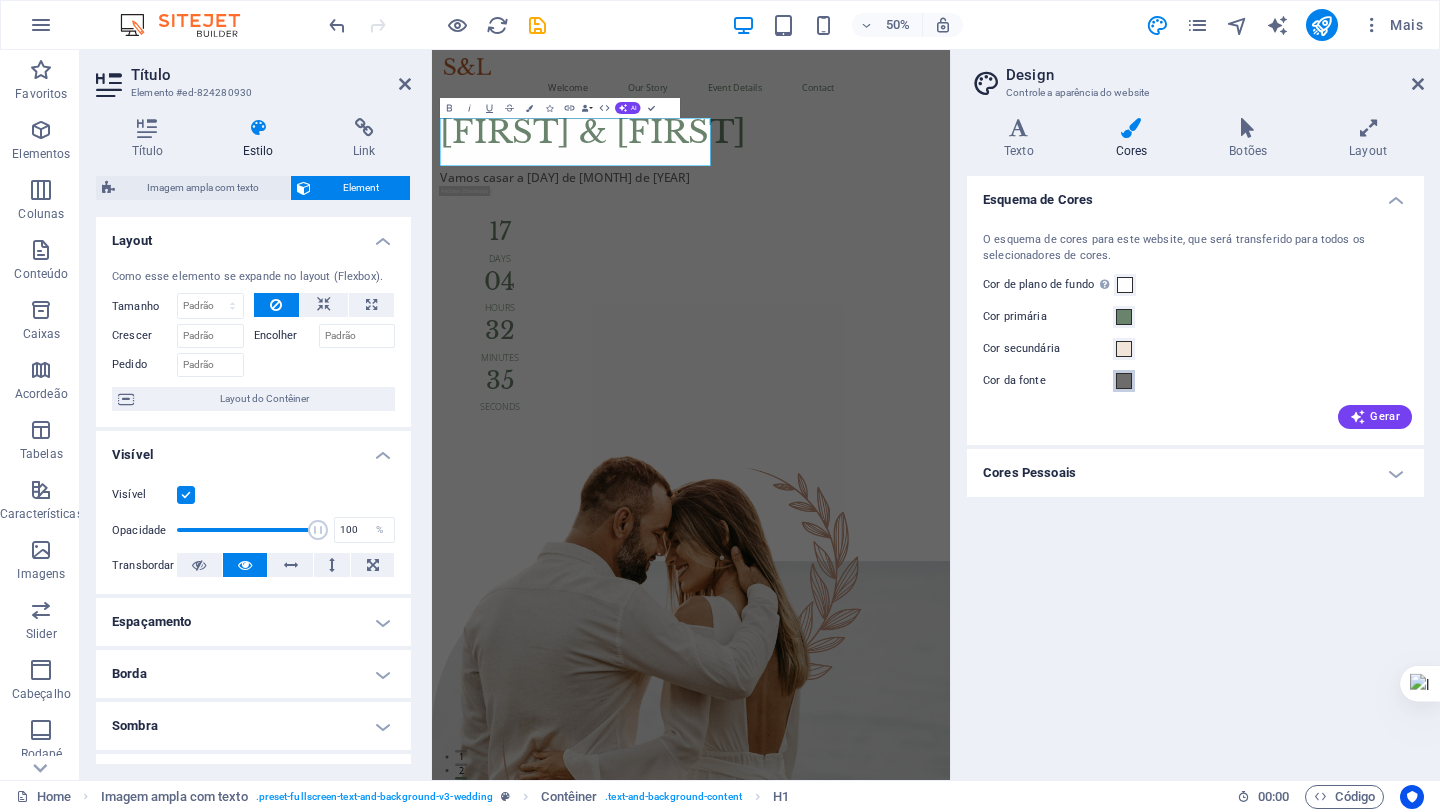 click at bounding box center (1124, 381) 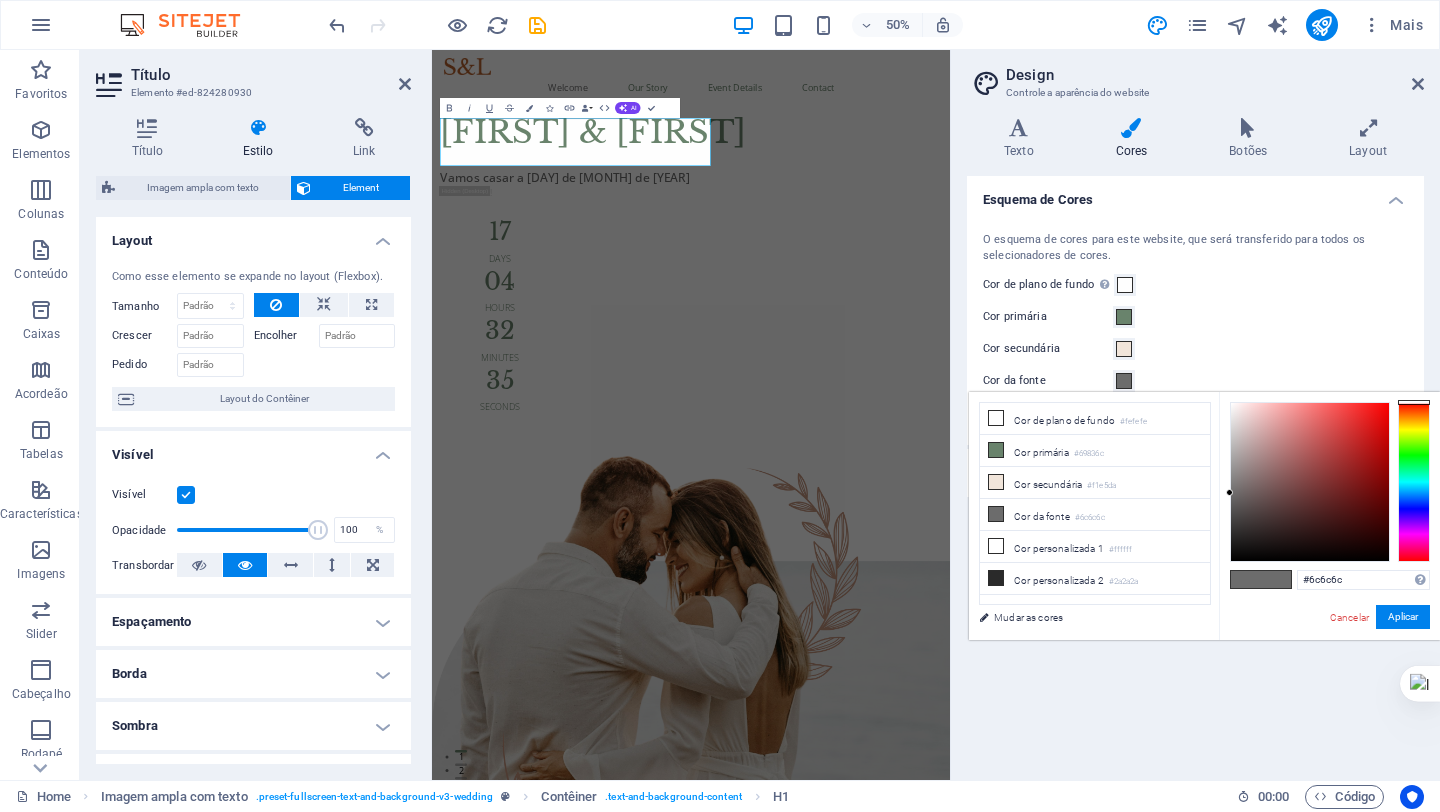 click on "Cor secundária" at bounding box center [1195, 349] 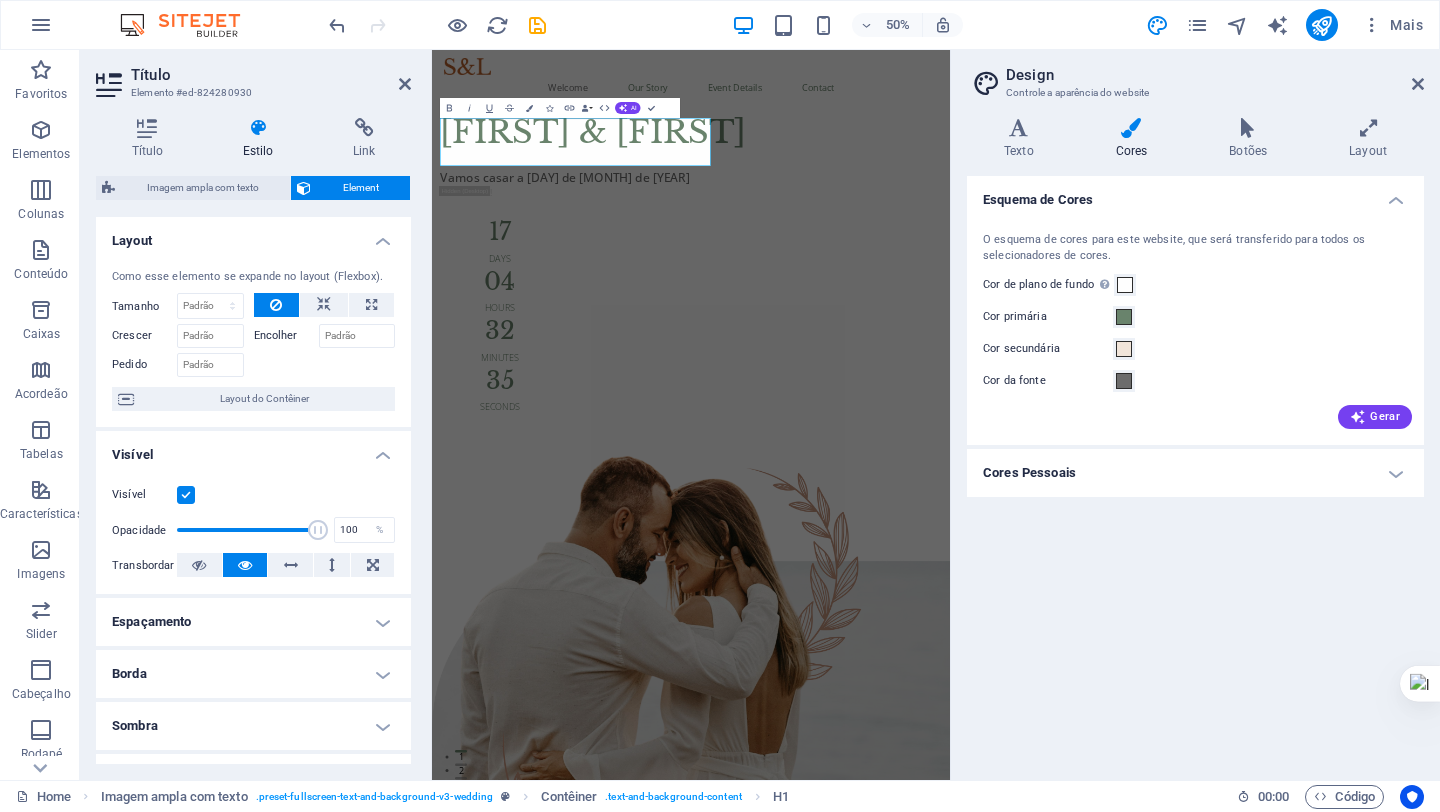 click on "Cores Pessoais" at bounding box center (1195, 473) 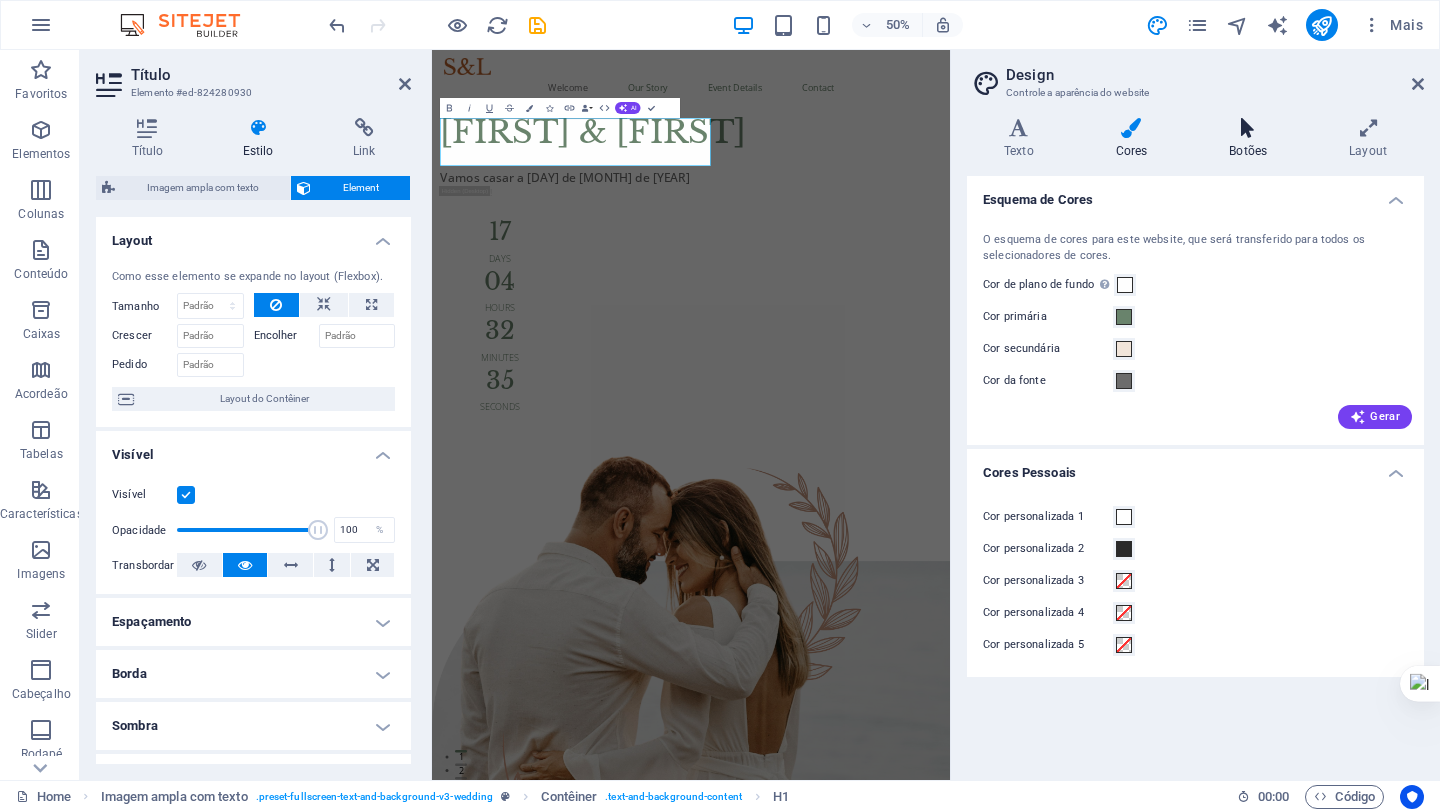 click on "Botões" at bounding box center (1252, 139) 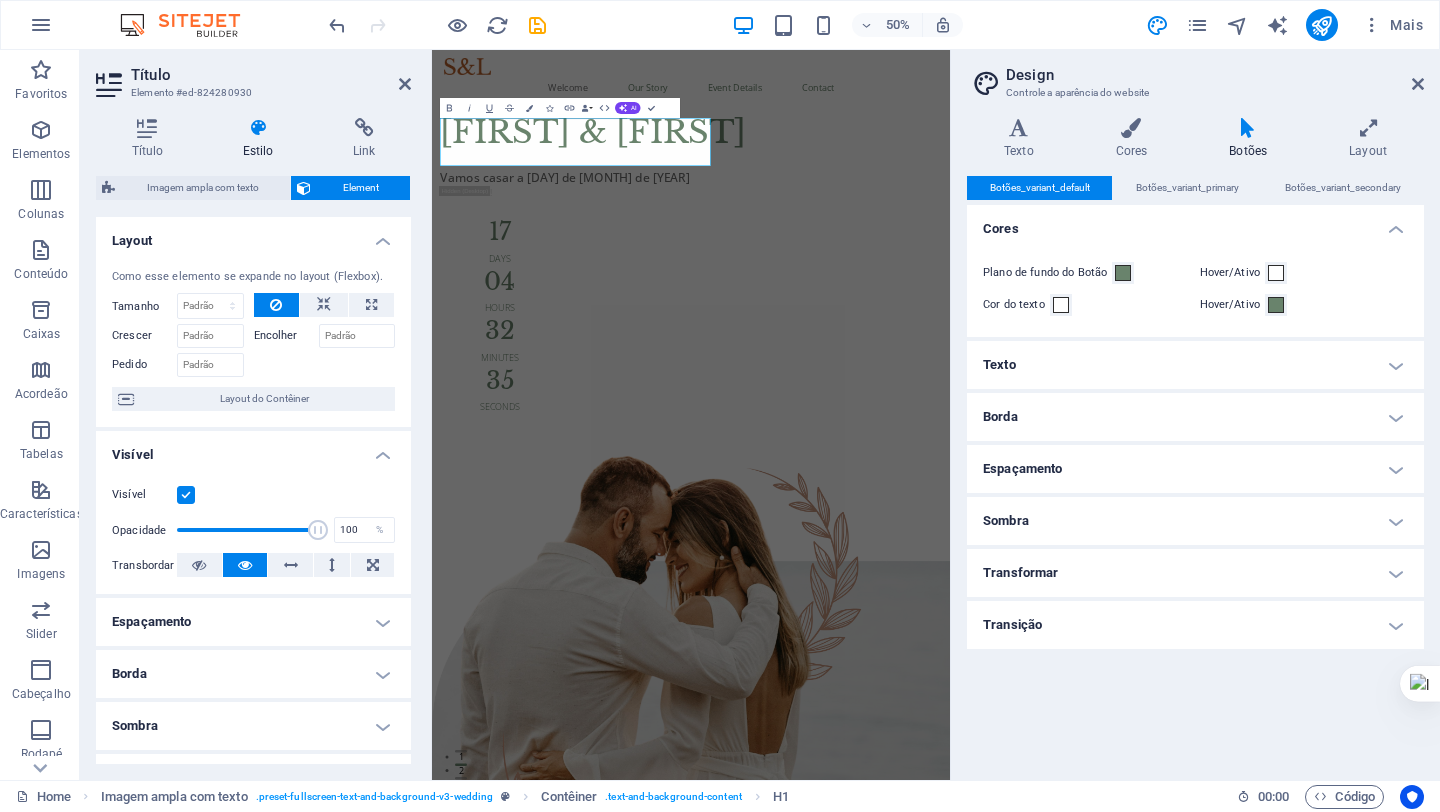 click on "Texto" at bounding box center [1195, 365] 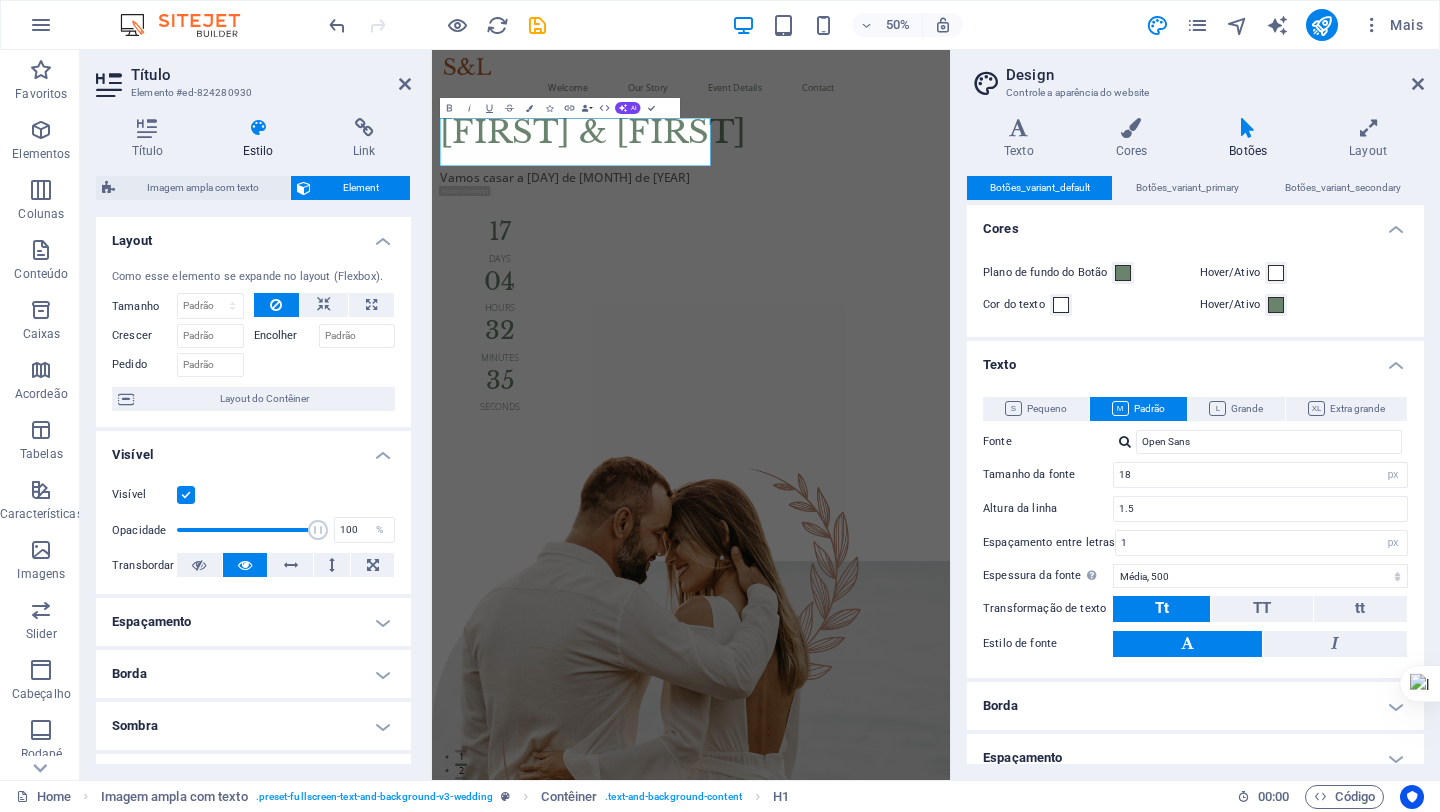 click on "Texto" at bounding box center [1195, 359] 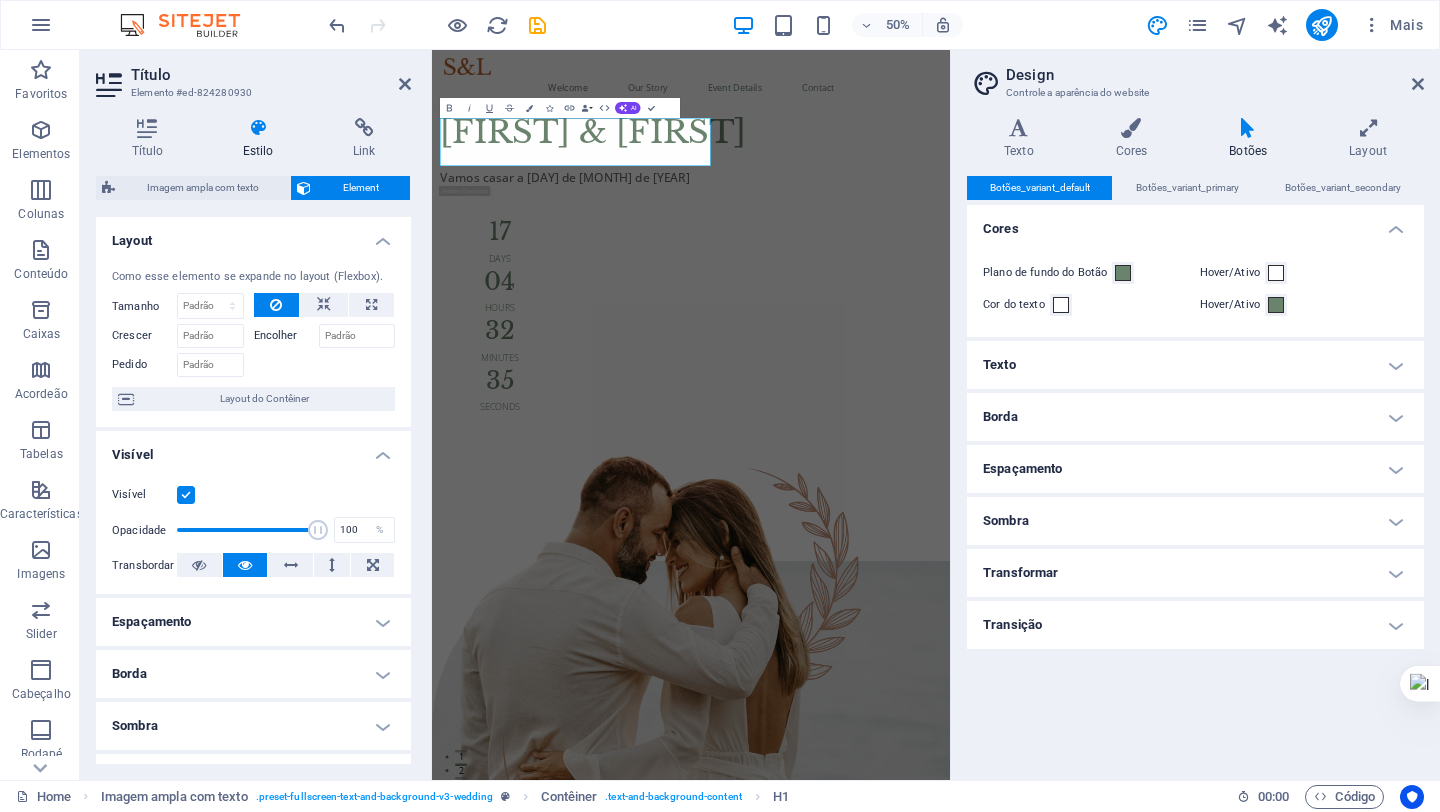 click on "Espaçamento" at bounding box center (1195, 469) 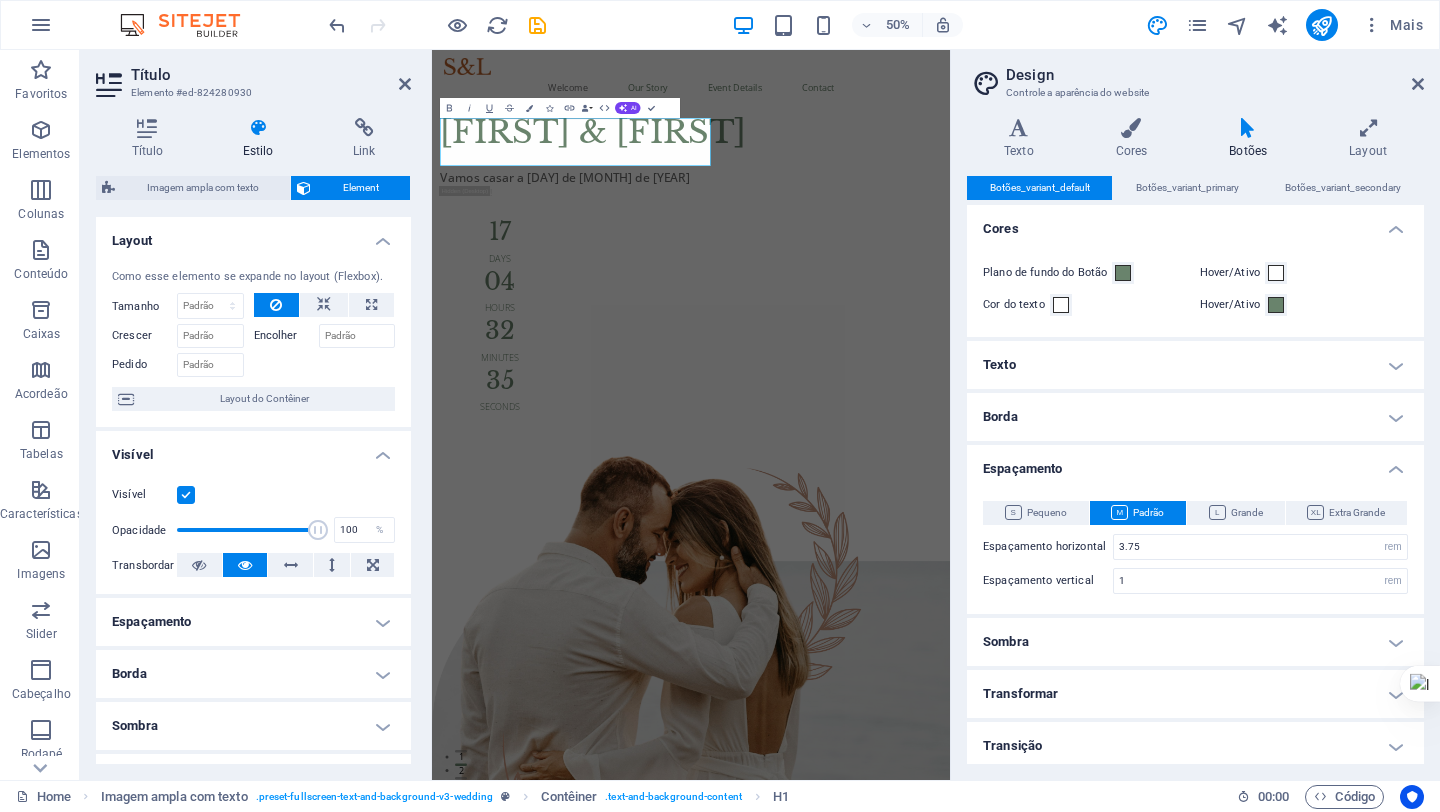 click on "Espaçamento" at bounding box center [1195, 463] 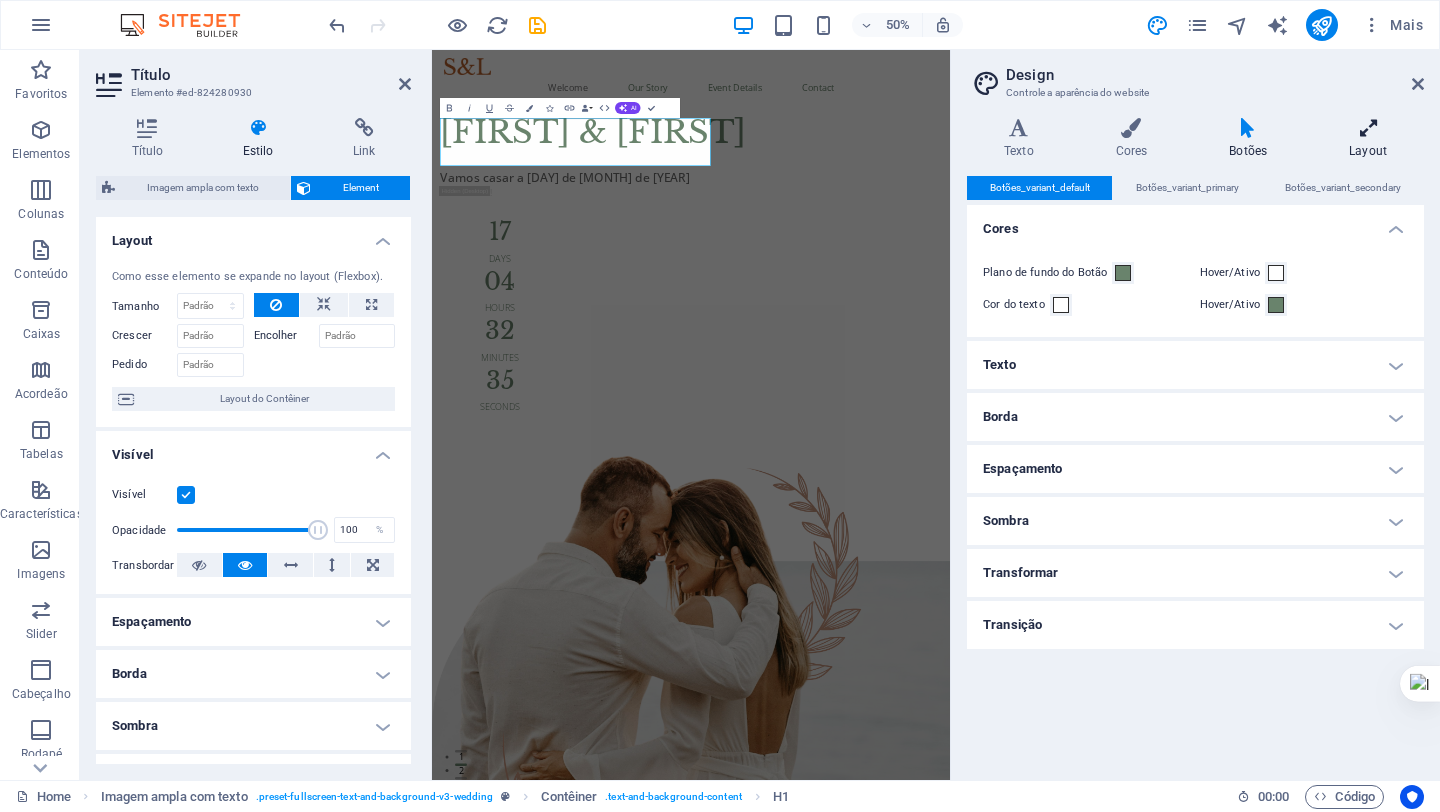 click on "Layout" at bounding box center (1368, 139) 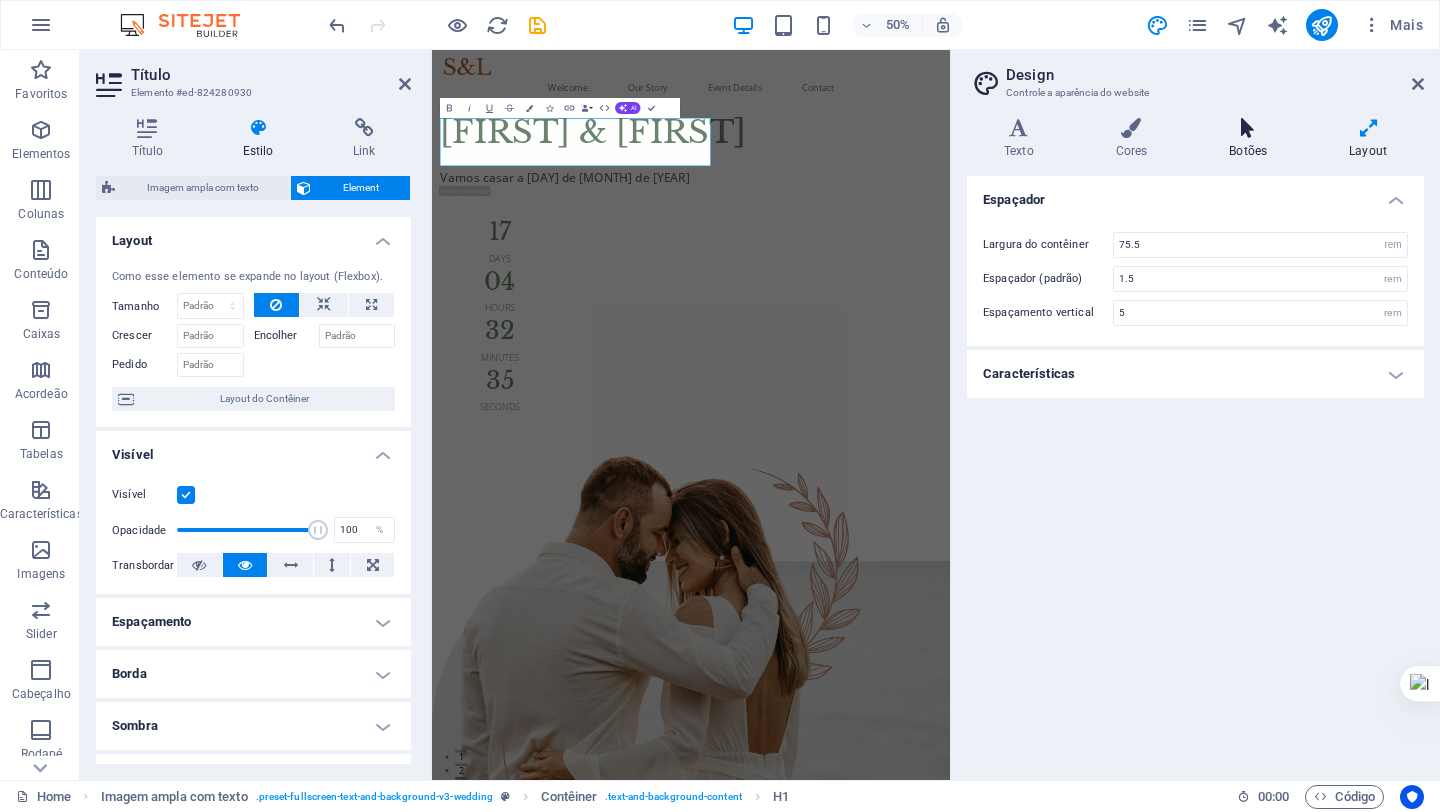 click at bounding box center (1248, 128) 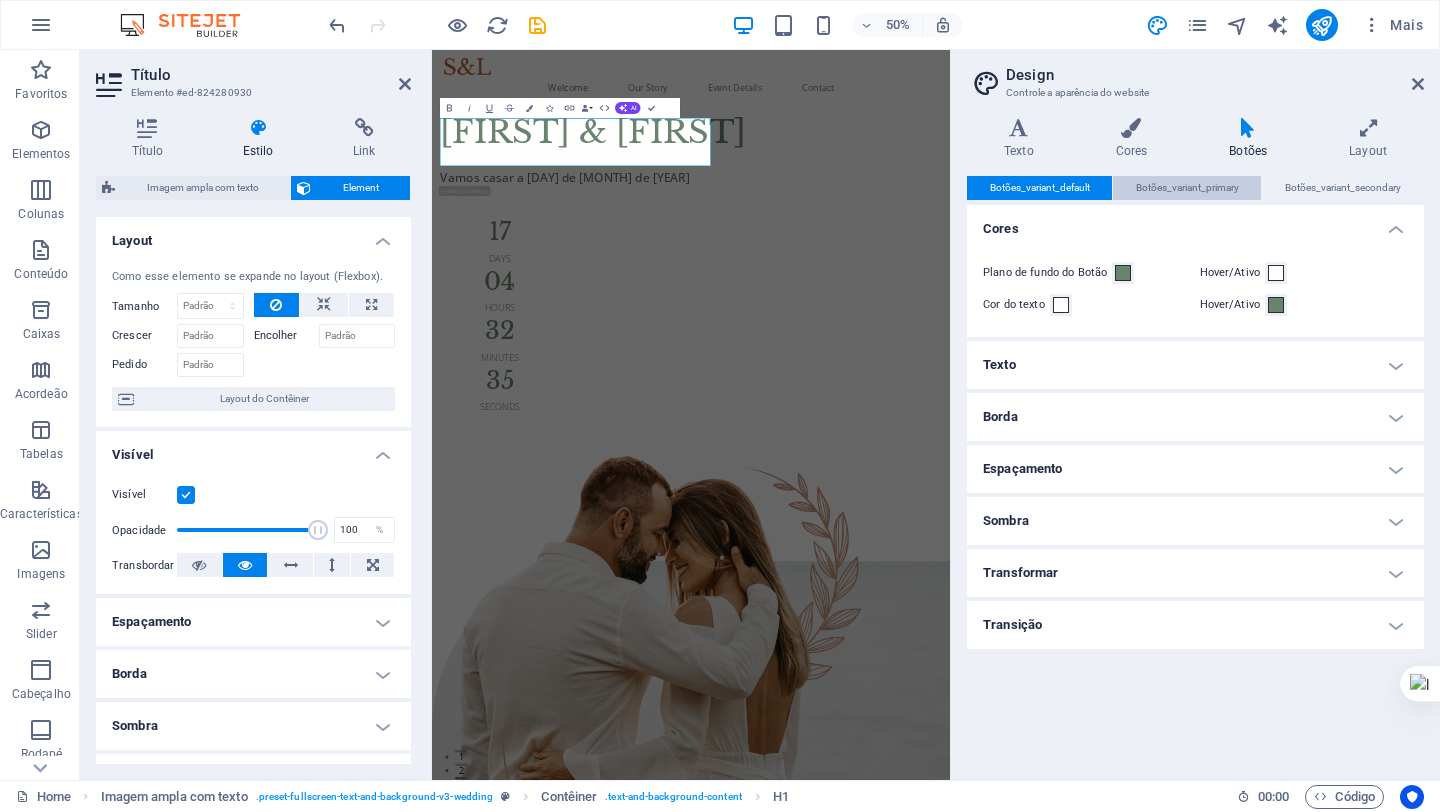 click on "Botões_variant_primary" at bounding box center [1187, 188] 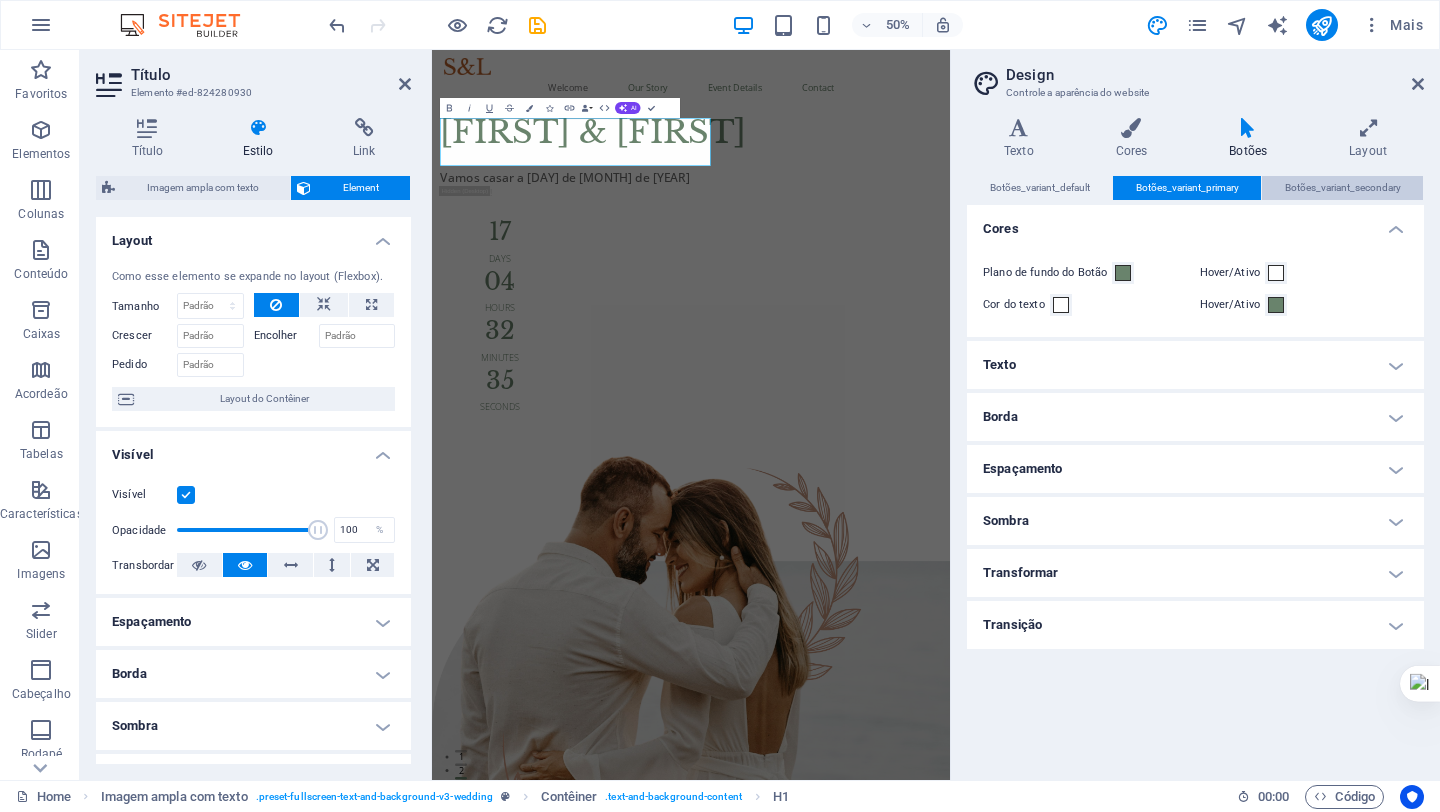 click on "Botões_variant_secondary" at bounding box center (1343, 188) 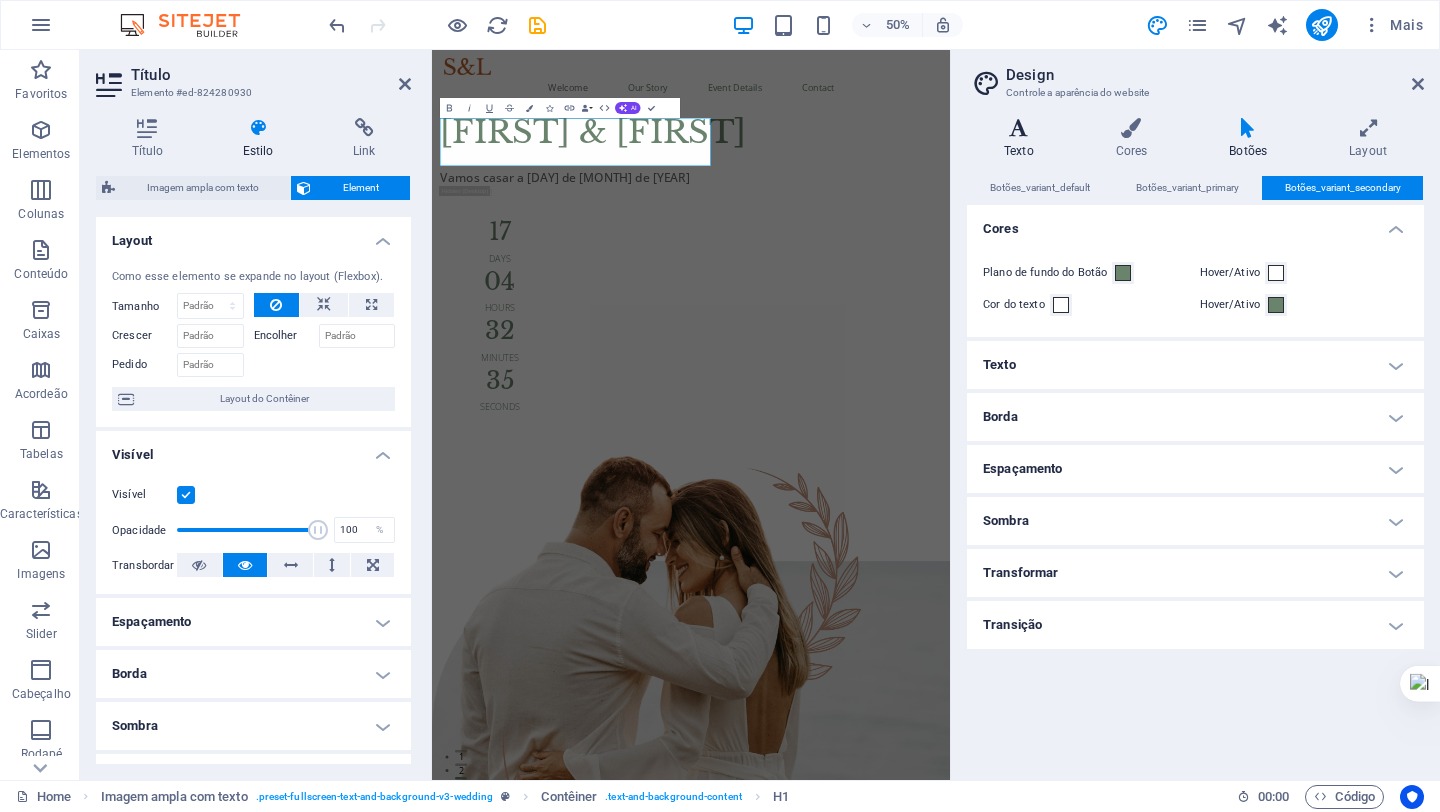 click at bounding box center [1019, 128] 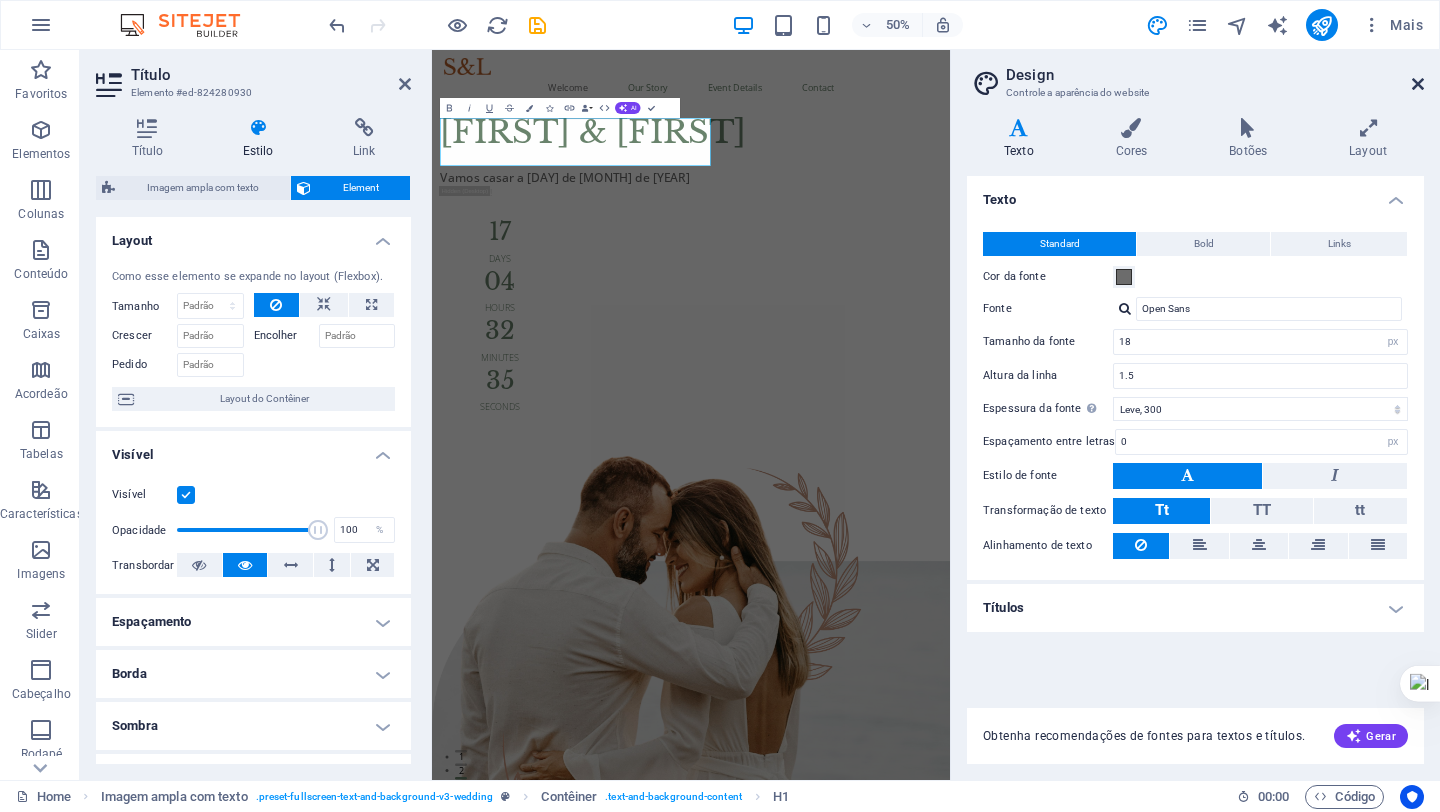 click at bounding box center (1418, 84) 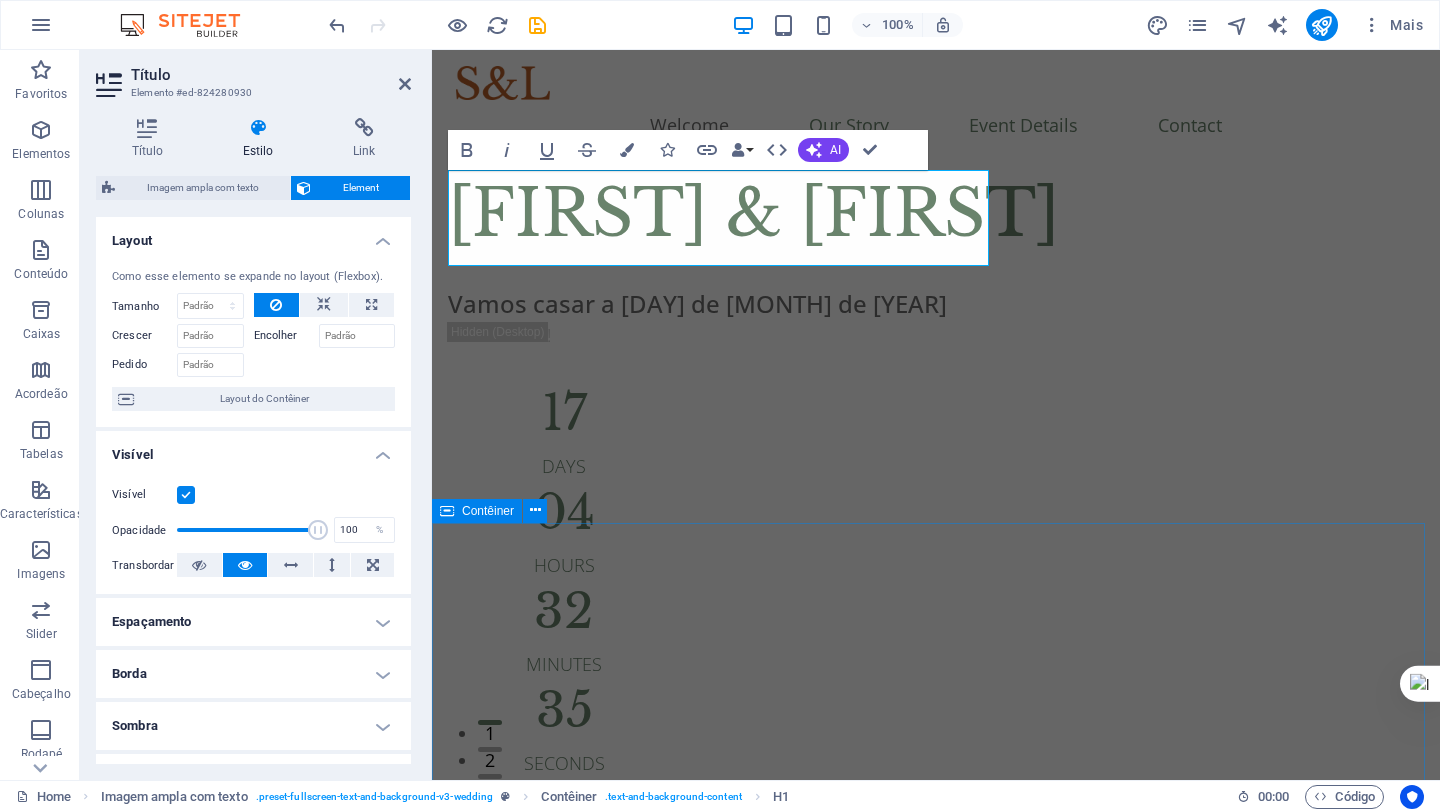 click on "Our Story [DATE] When we first met Lorem ipsum dolor sit amet, consectetur adipiscing elit, sed do eiusmod tempor incididunt ut. [DATE] Our first date Lorem ipsum dolor sit amet, consectetur adipiscing elit, sed do eiusmod tempor incididunt ut. [DATE] Marriage Proposal Lorem ipsum dolor sit amet, consectetur adipiscing elit, sed do eiusmod tempor incididunt ut. [DATE] Our Engagement Lorem ipsum dolor sit amet, consectetur adipiscing elit, sed do eiusmod tempor incididunt ut." at bounding box center (936, 2952) 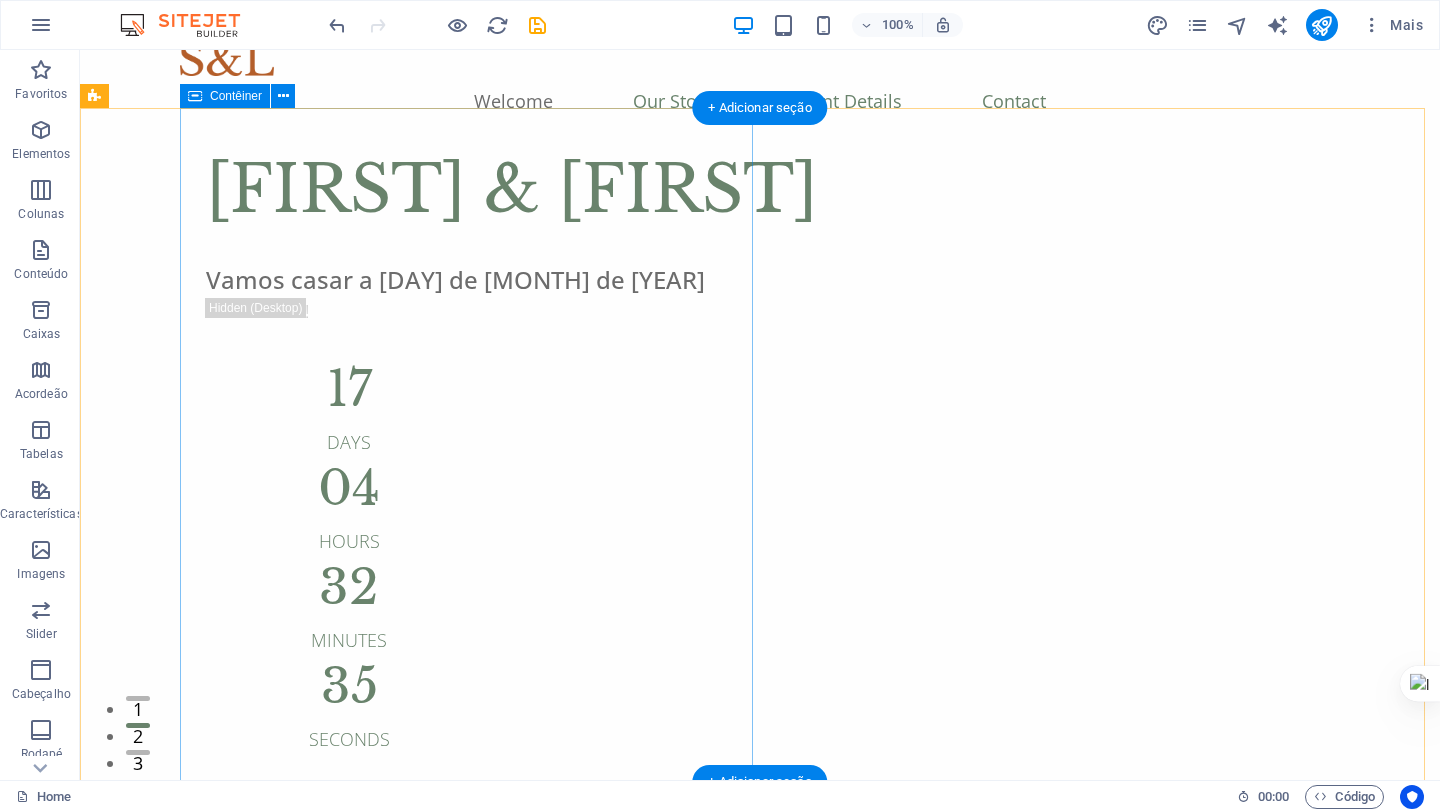scroll, scrollTop: 0, scrollLeft: 0, axis: both 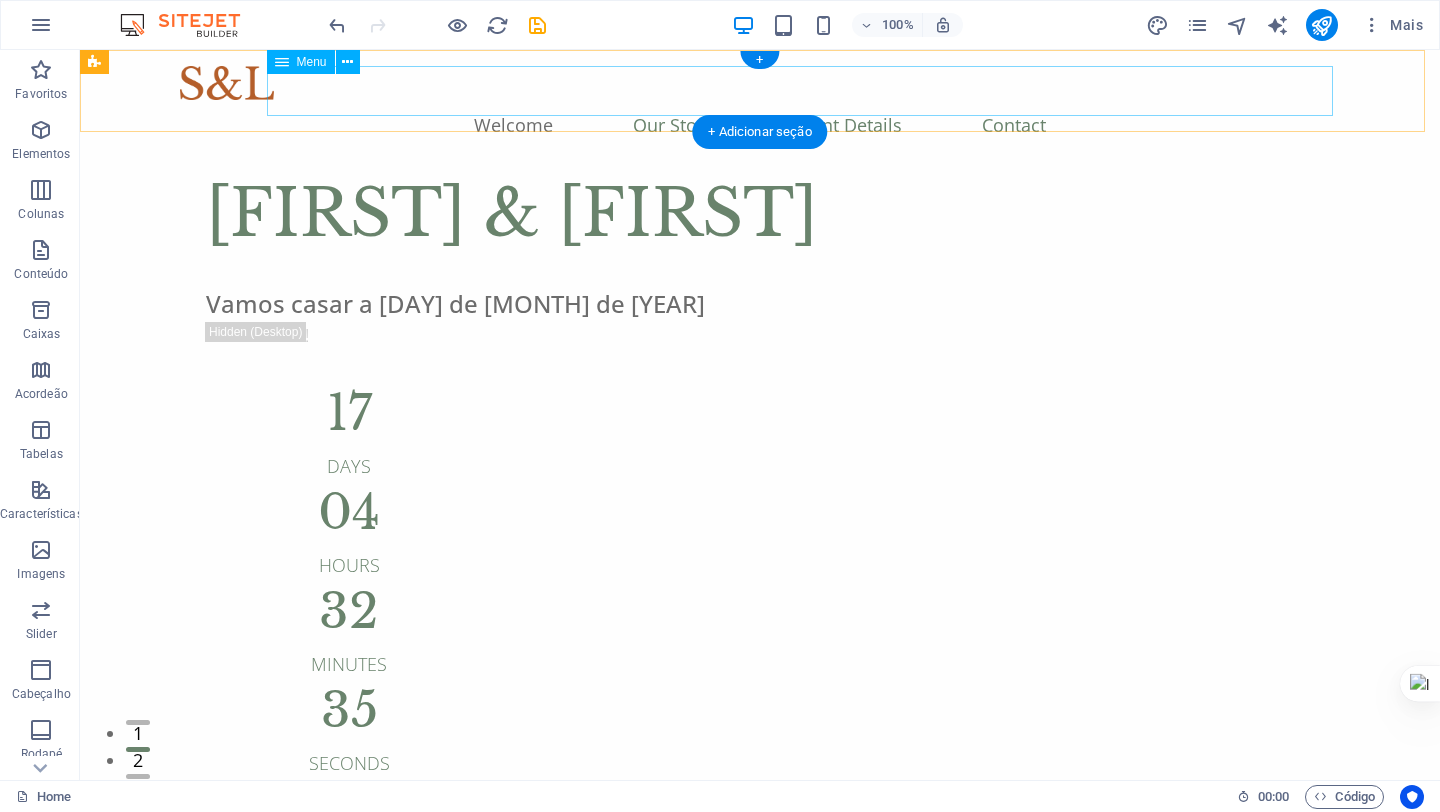 click on "Welcome Our Story Event Details Contact" at bounding box center [760, 125] 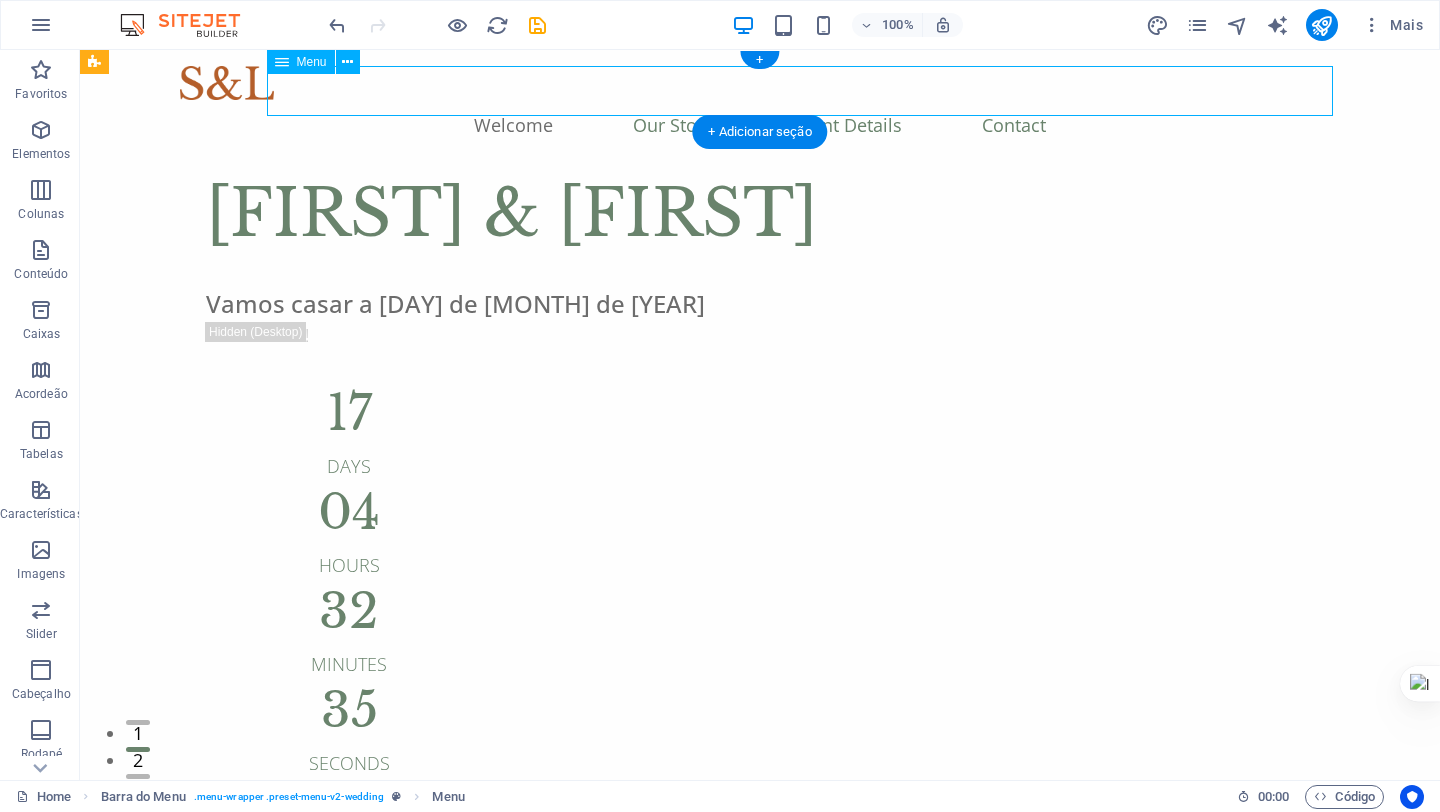 click on "Welcome Our Story Event Details Contact" at bounding box center [760, 125] 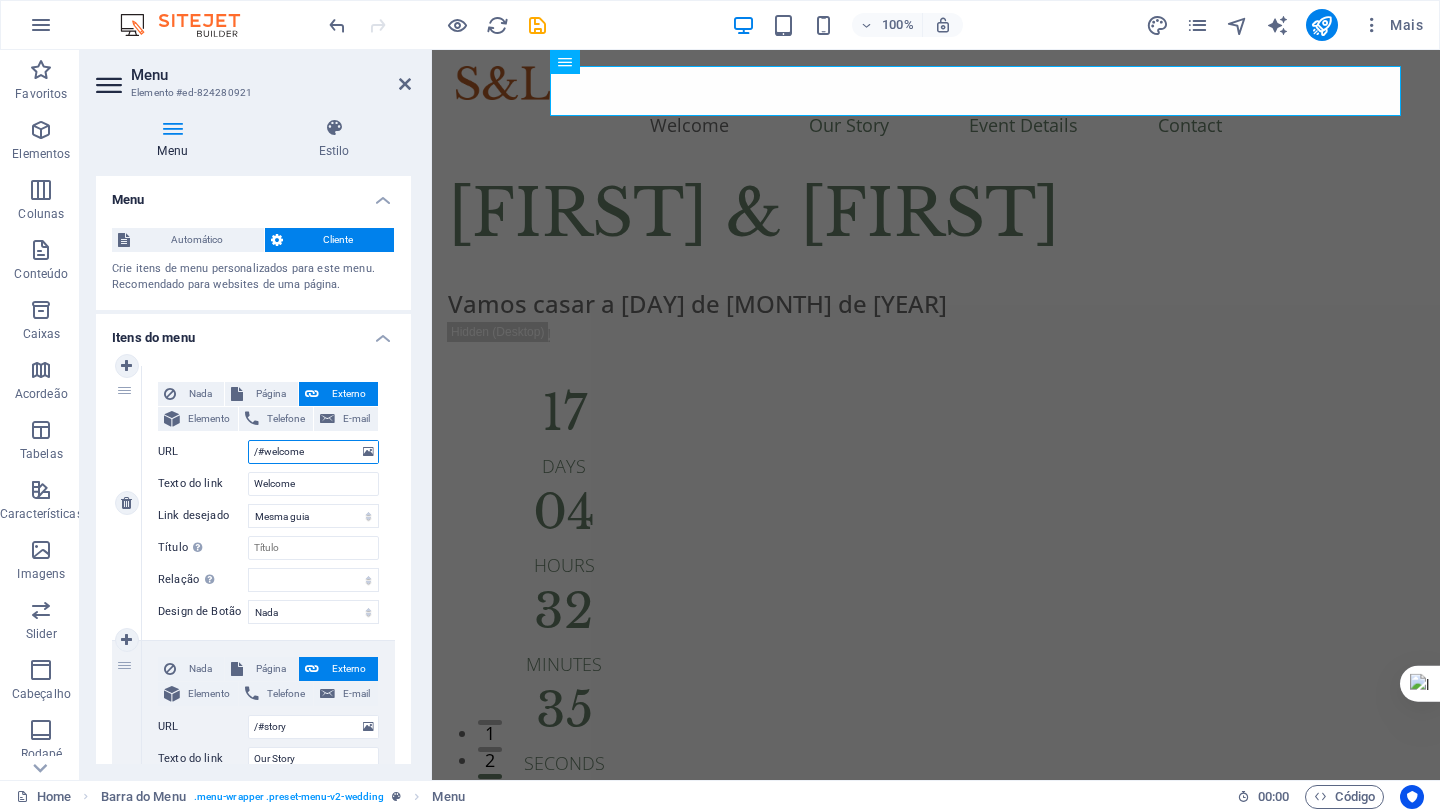click on "/#welcome" at bounding box center (313, 452) 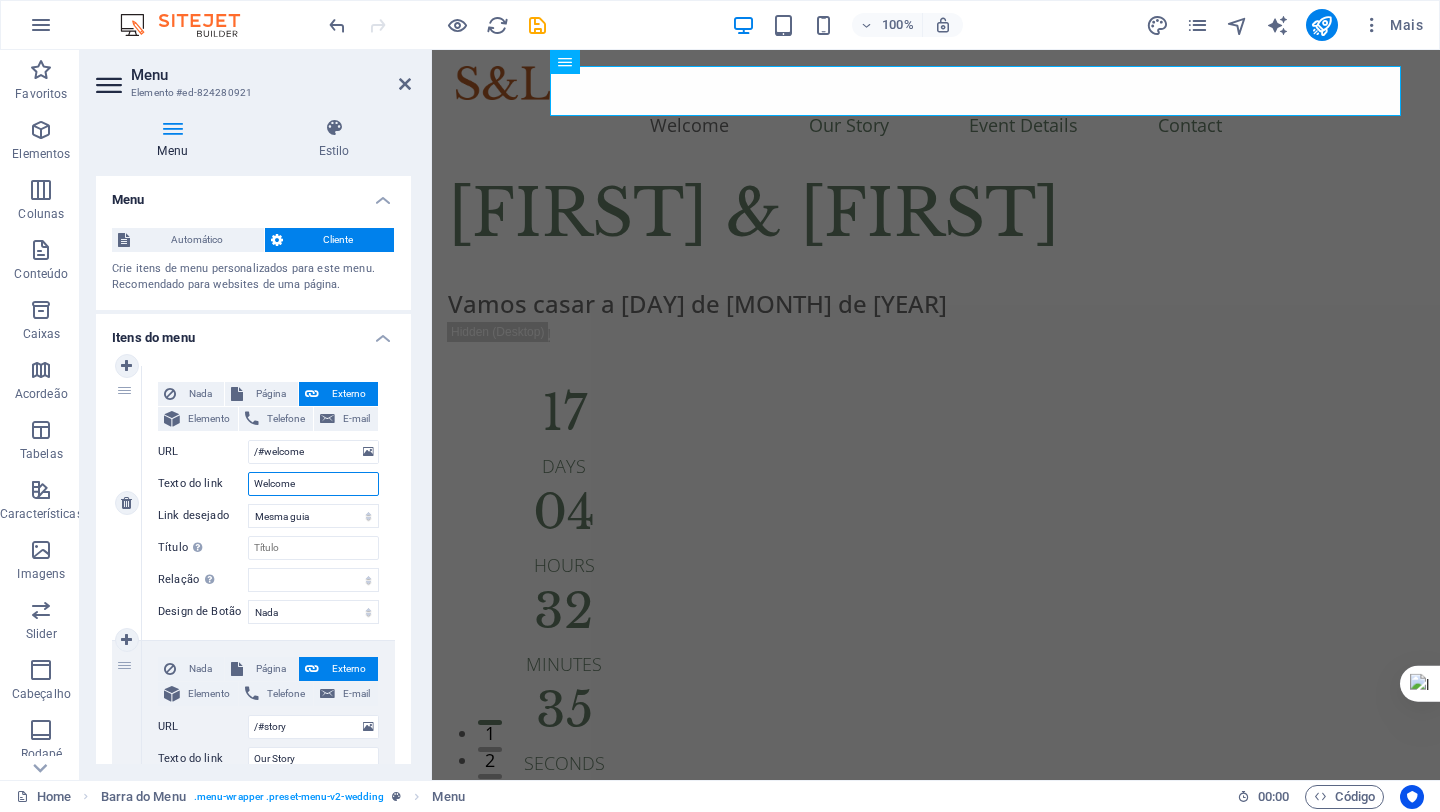 click on "Welcome" at bounding box center [313, 484] 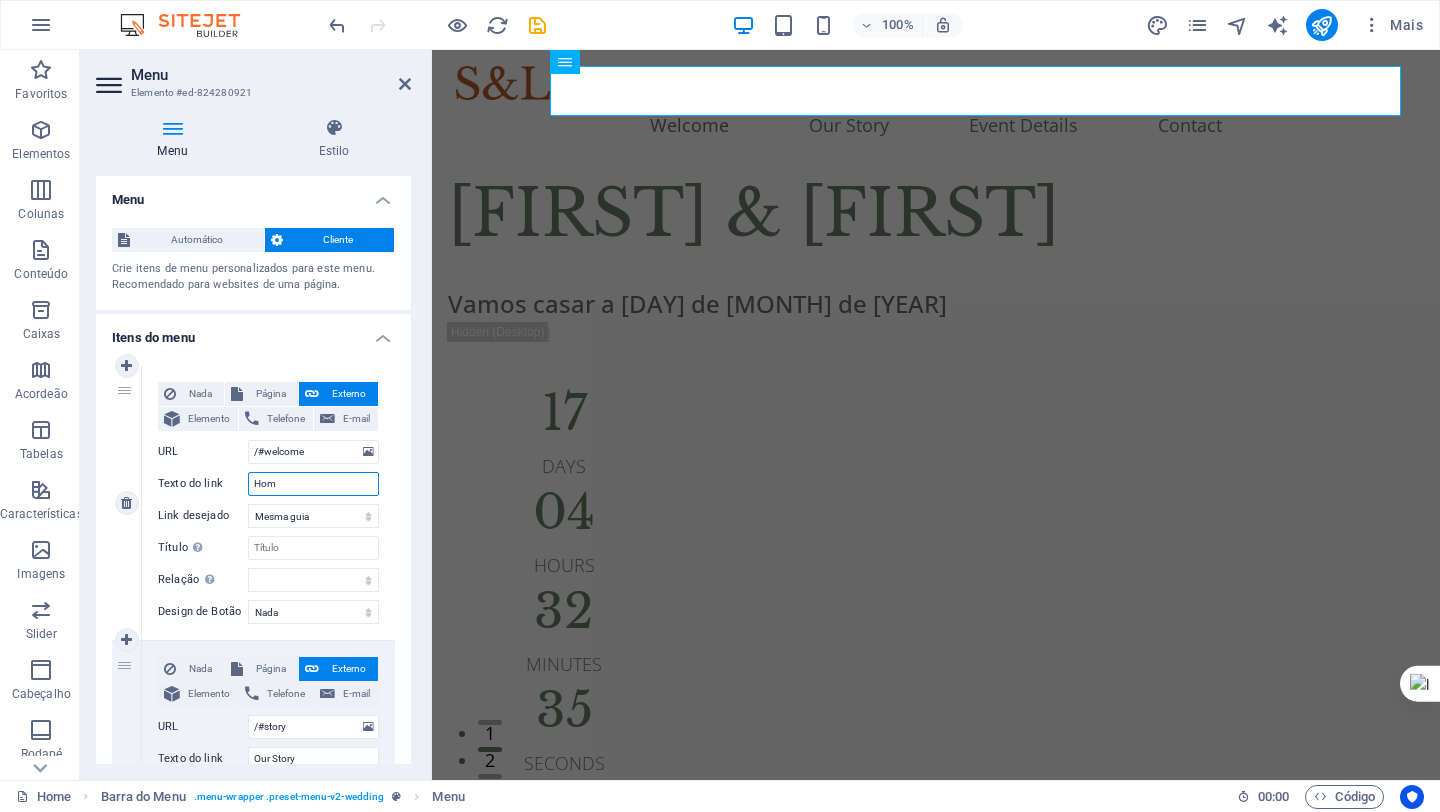 type on "Home" 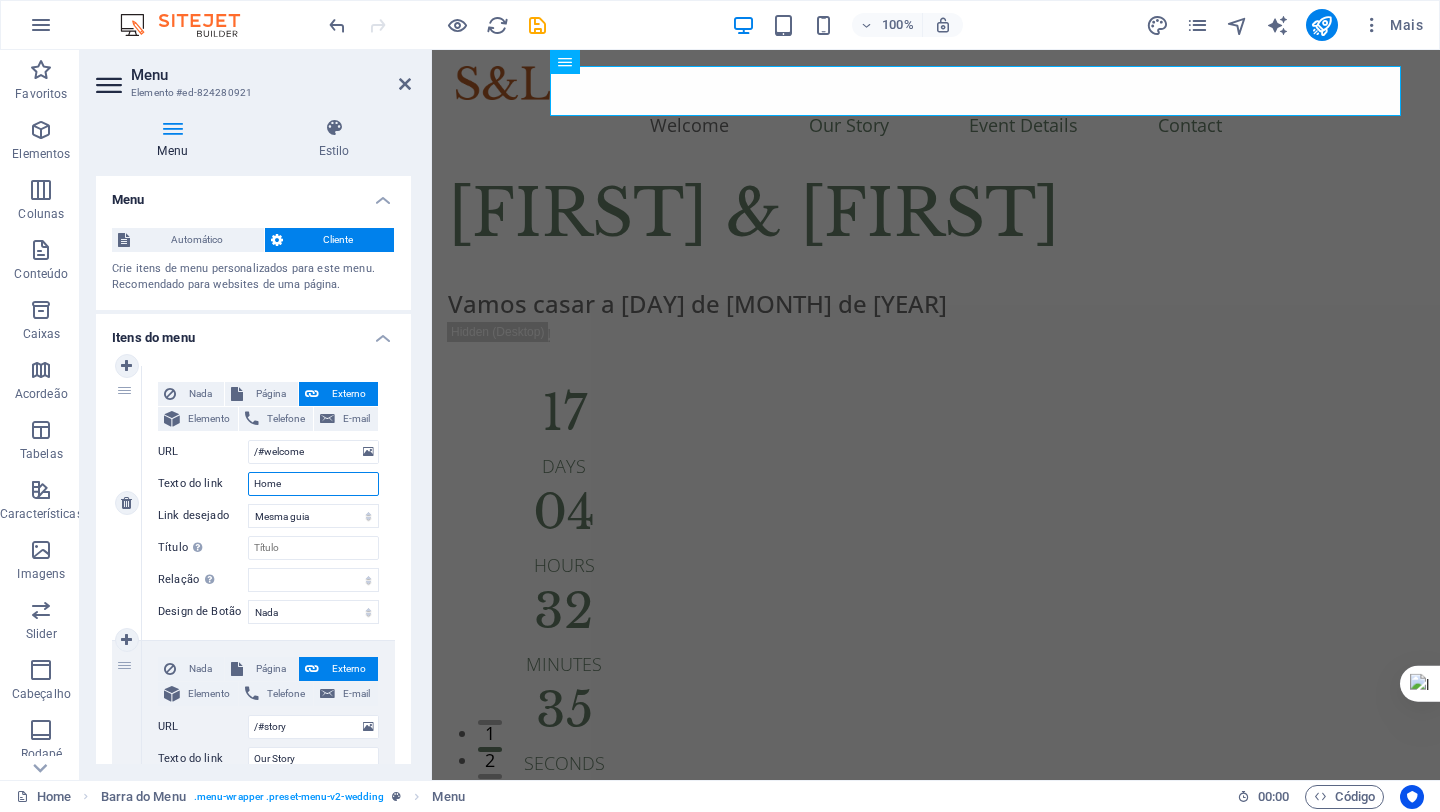 select 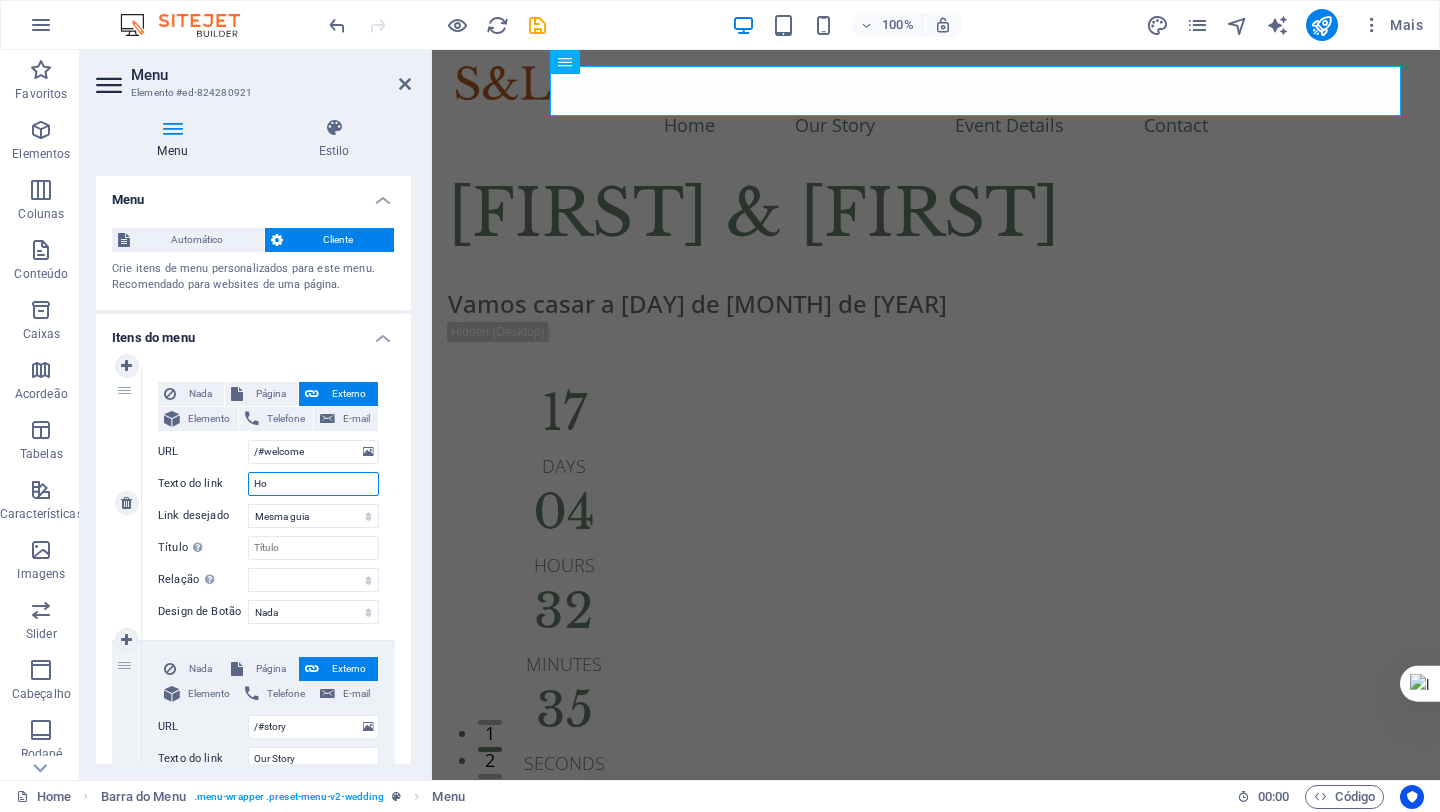 type on "H" 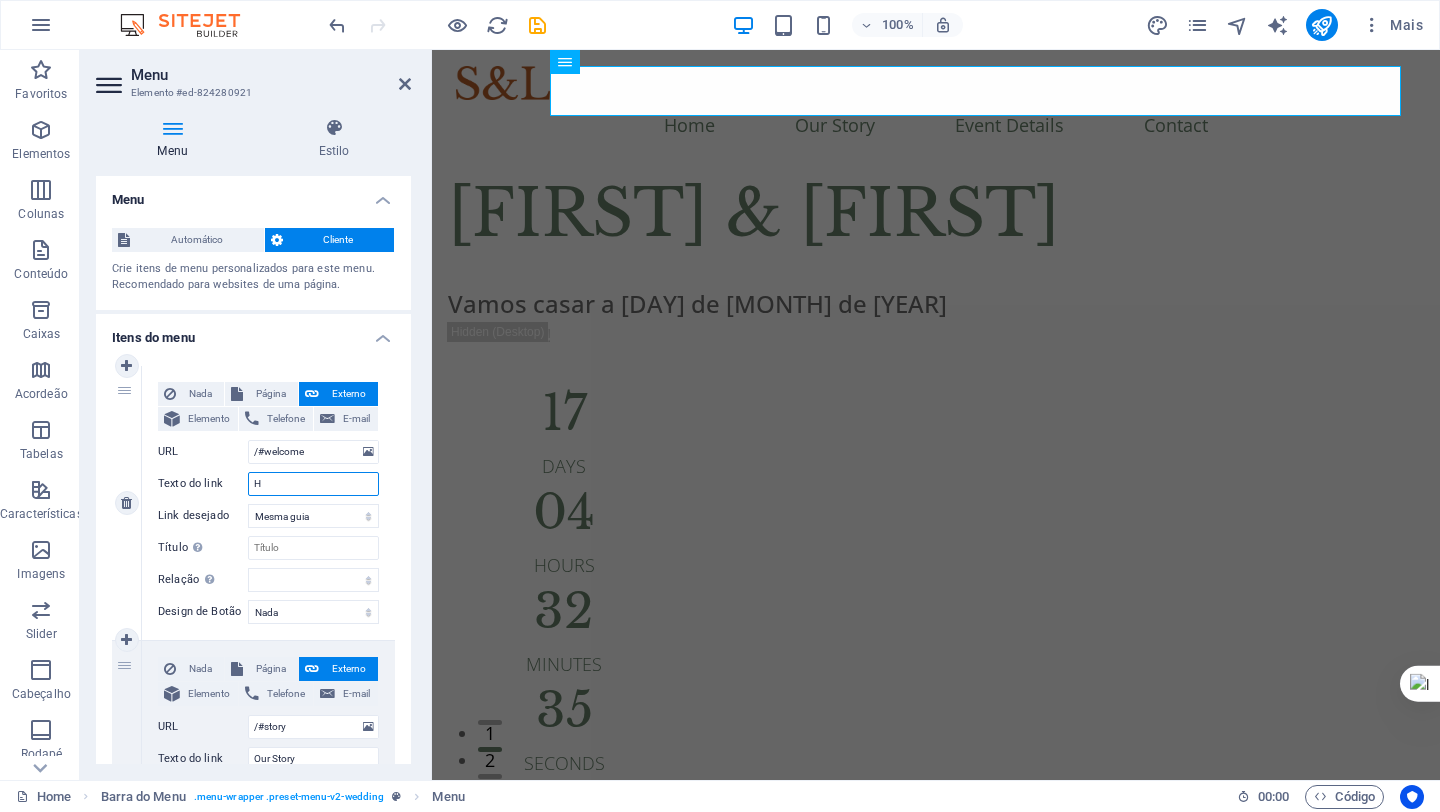 type 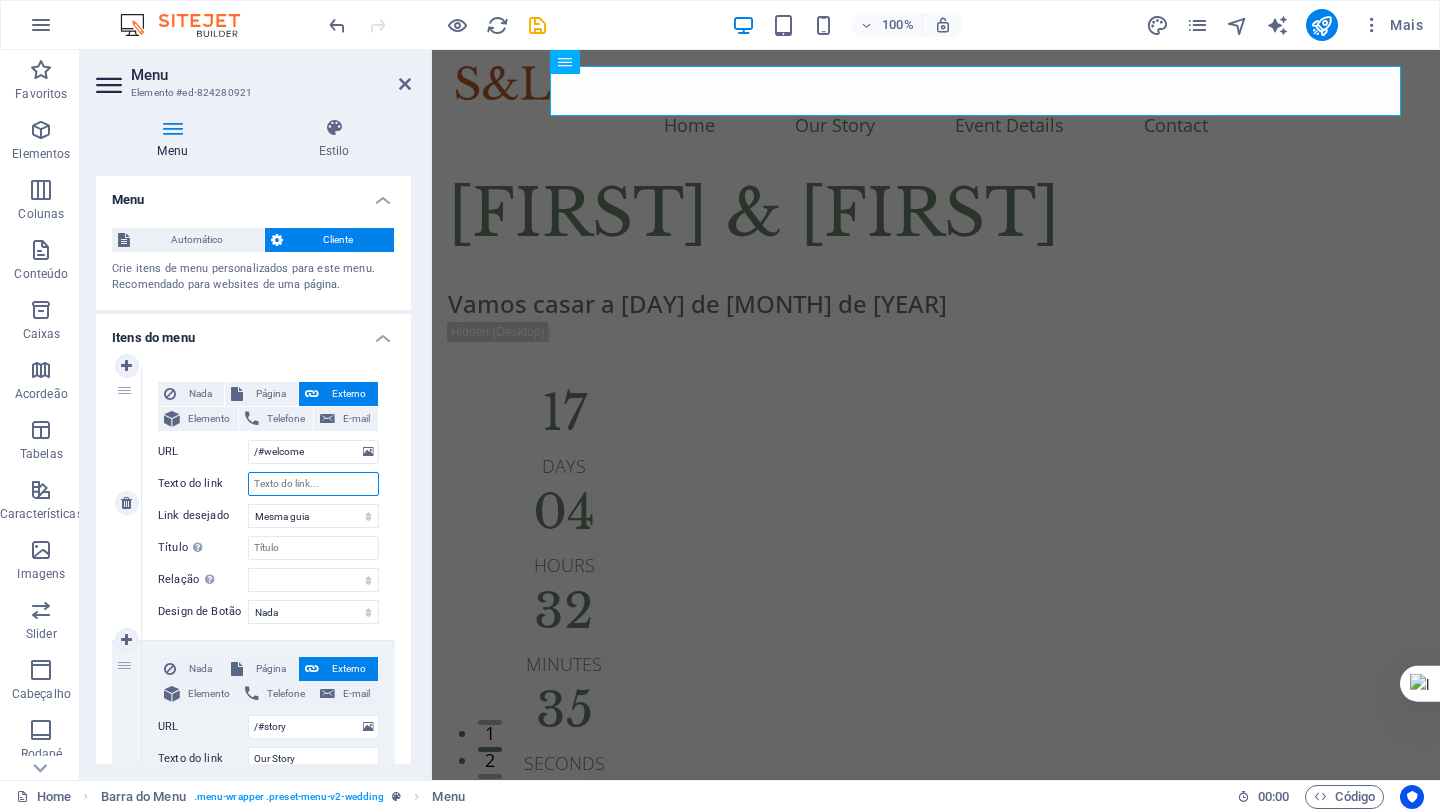 select 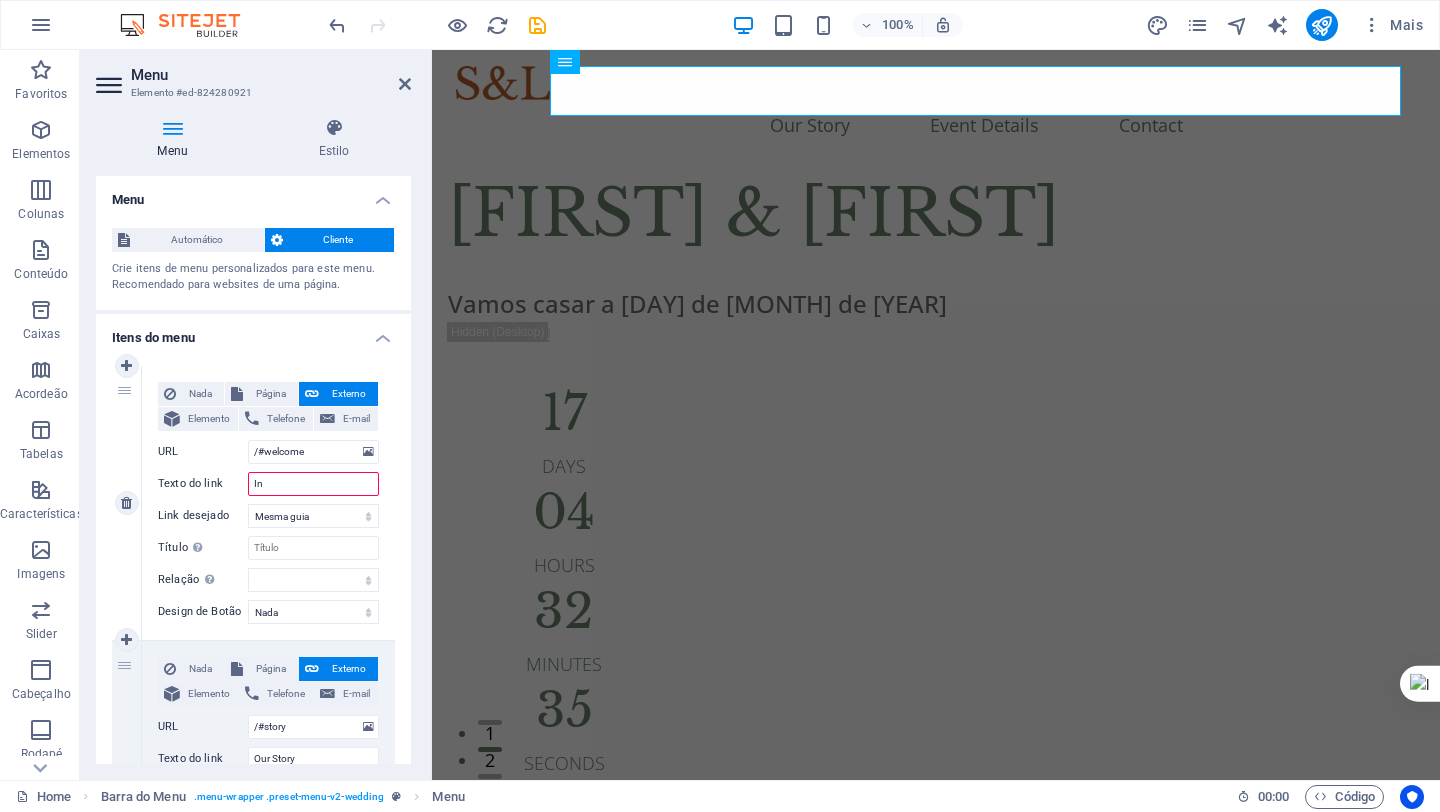 type on "I" 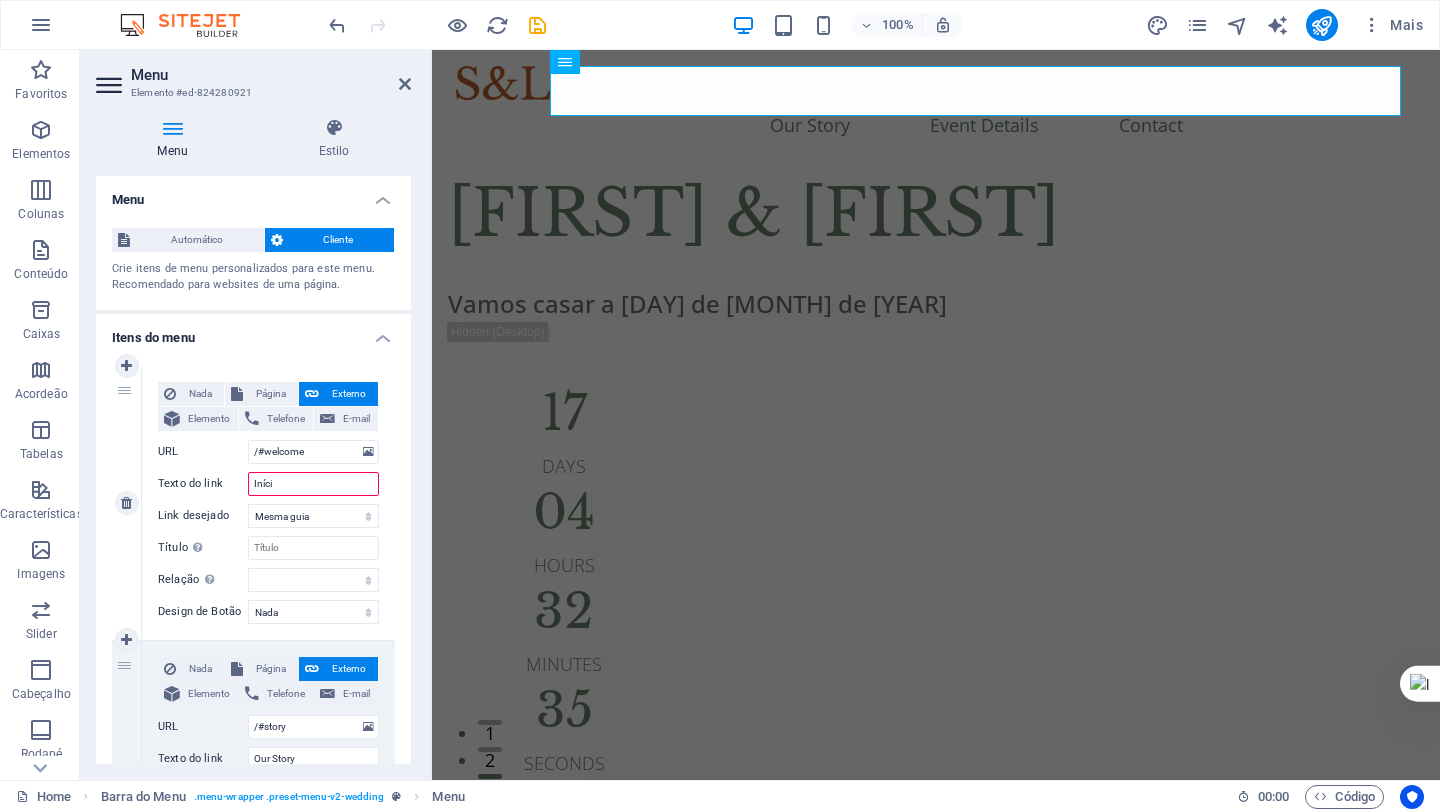 type on "Início" 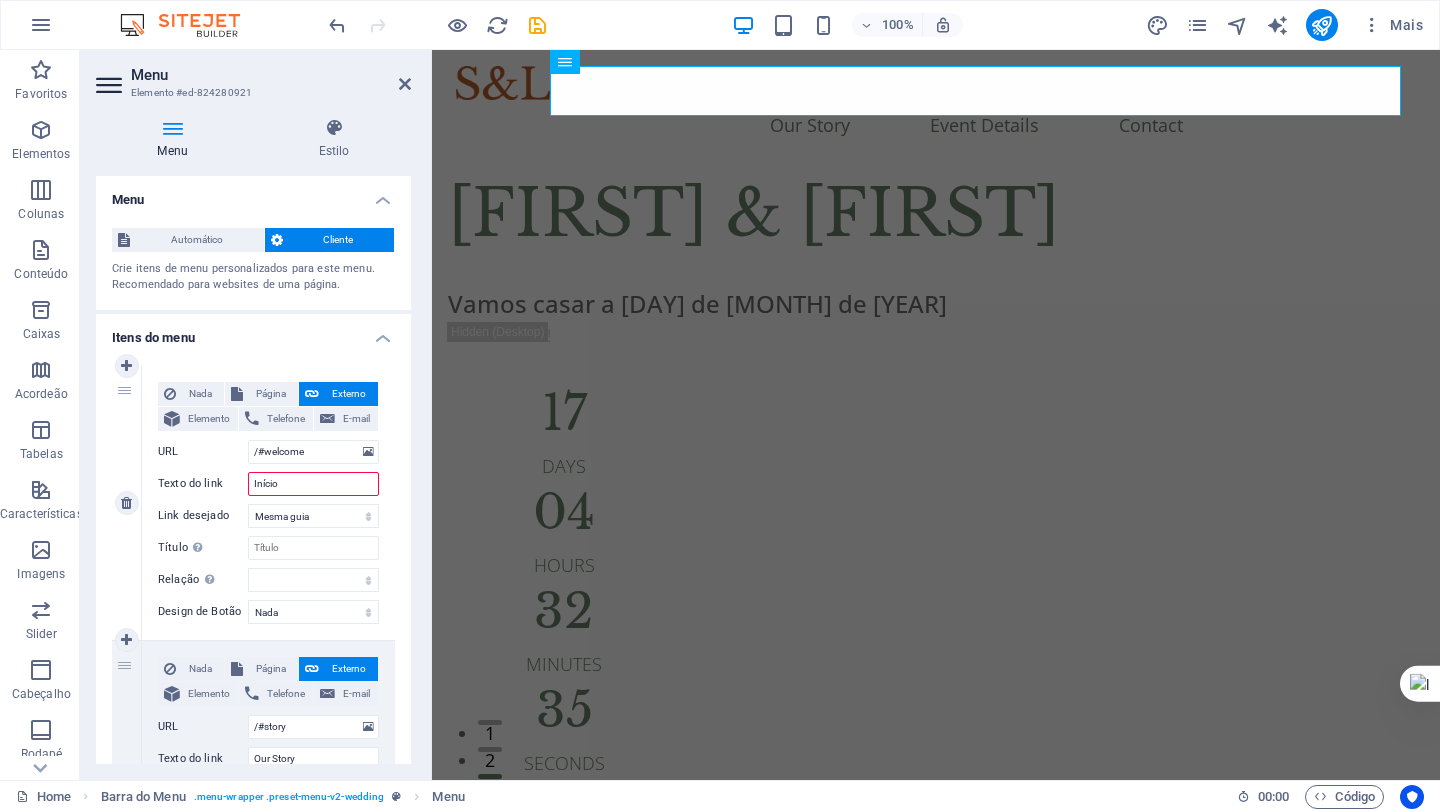 select 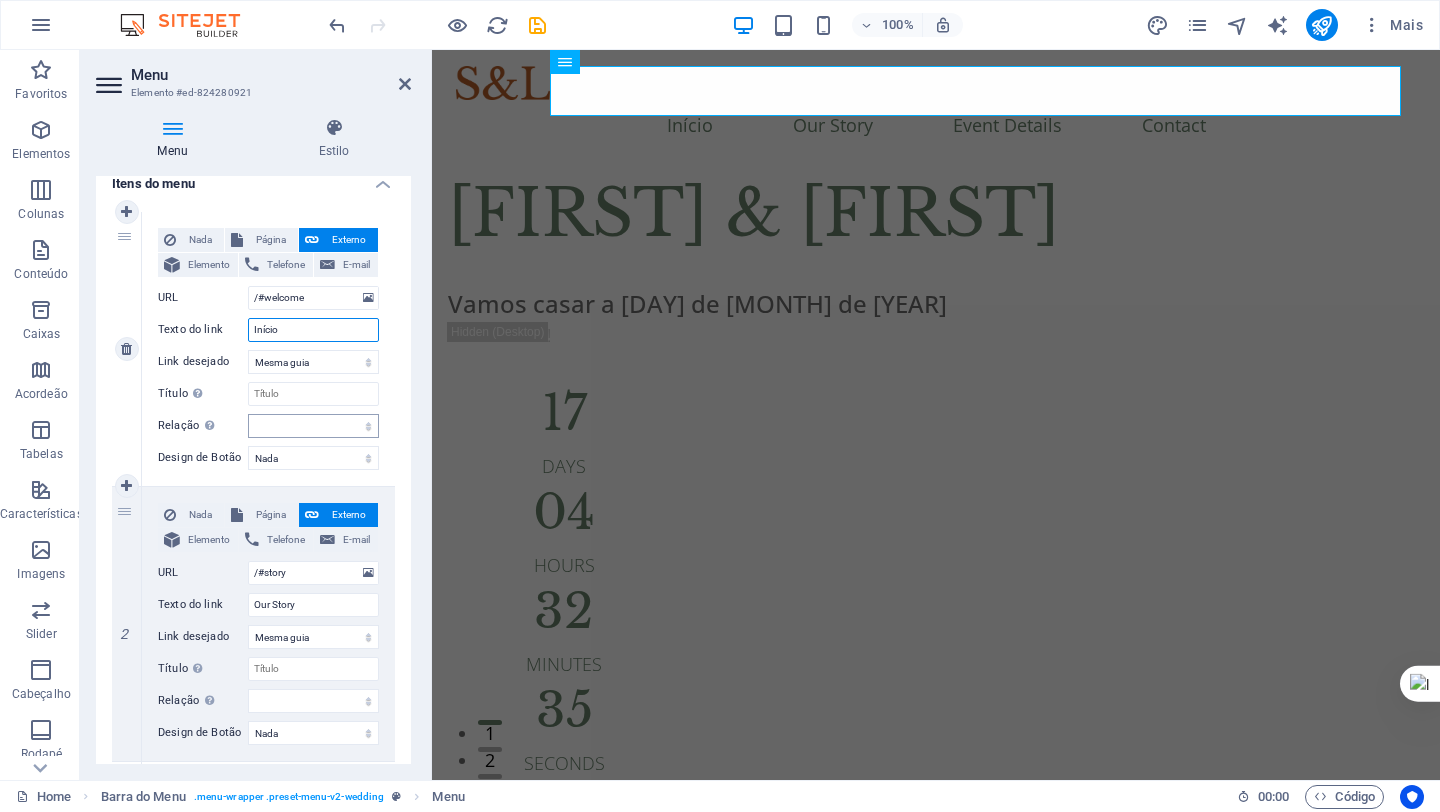 scroll, scrollTop: 180, scrollLeft: 0, axis: vertical 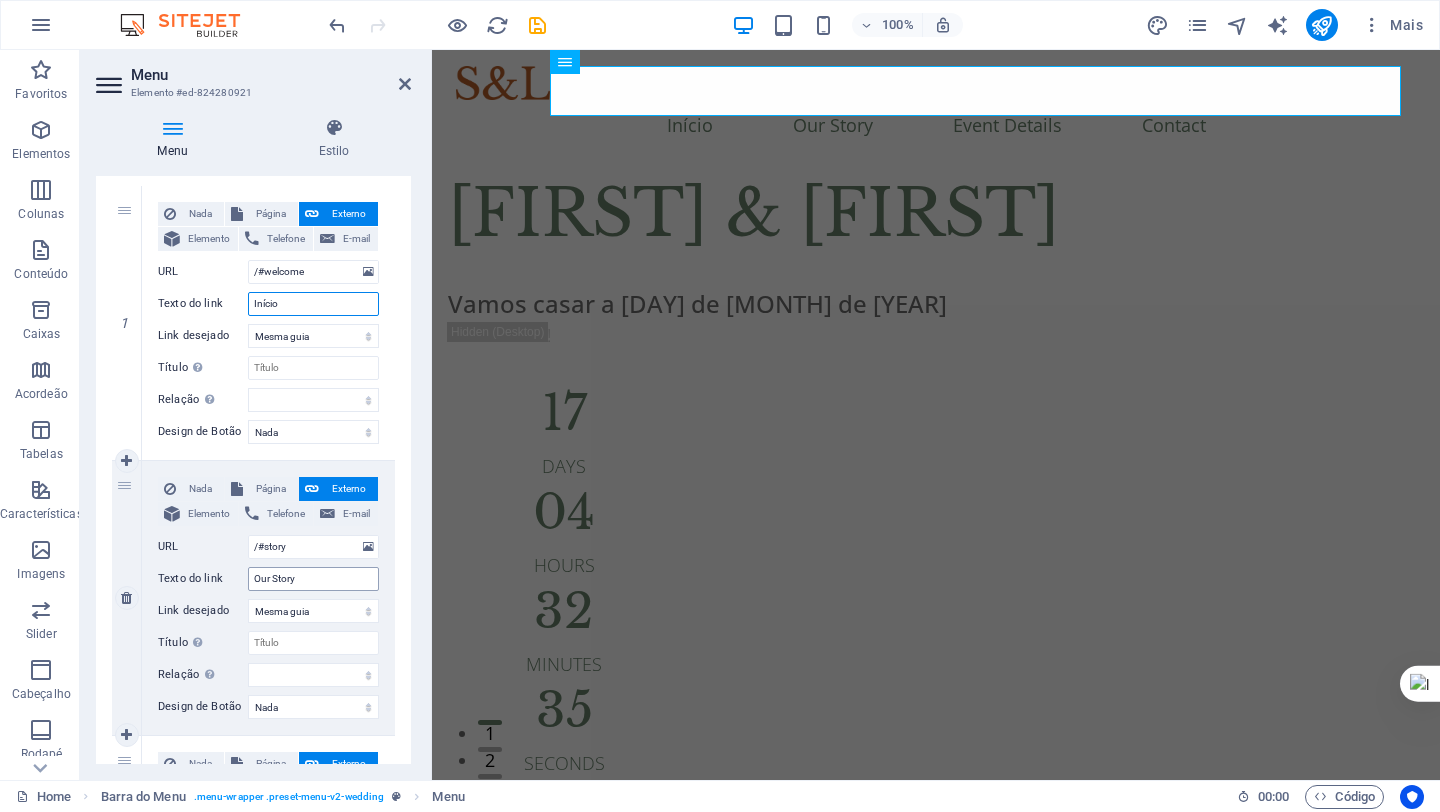 type on "Início" 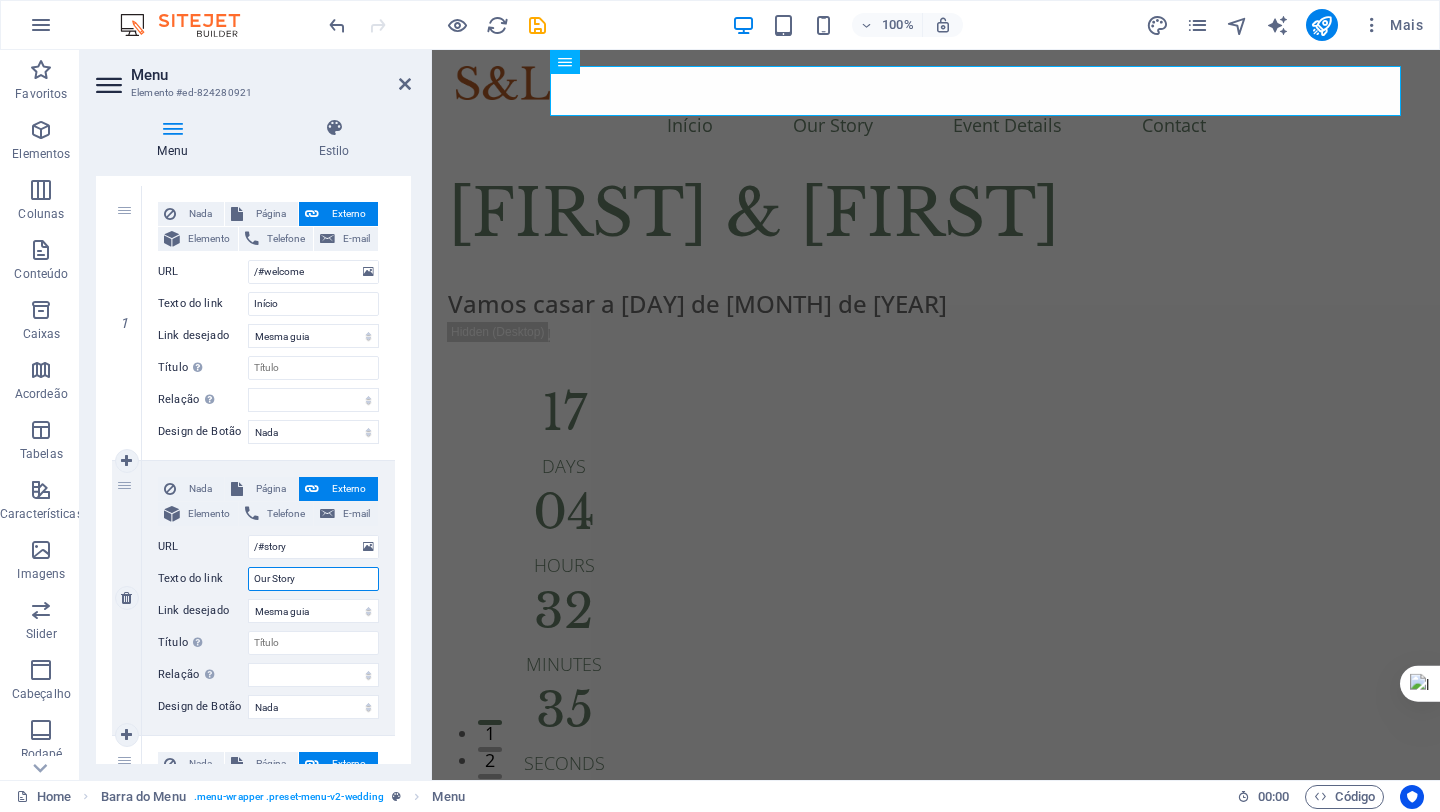 click on "Our Story" at bounding box center (313, 579) 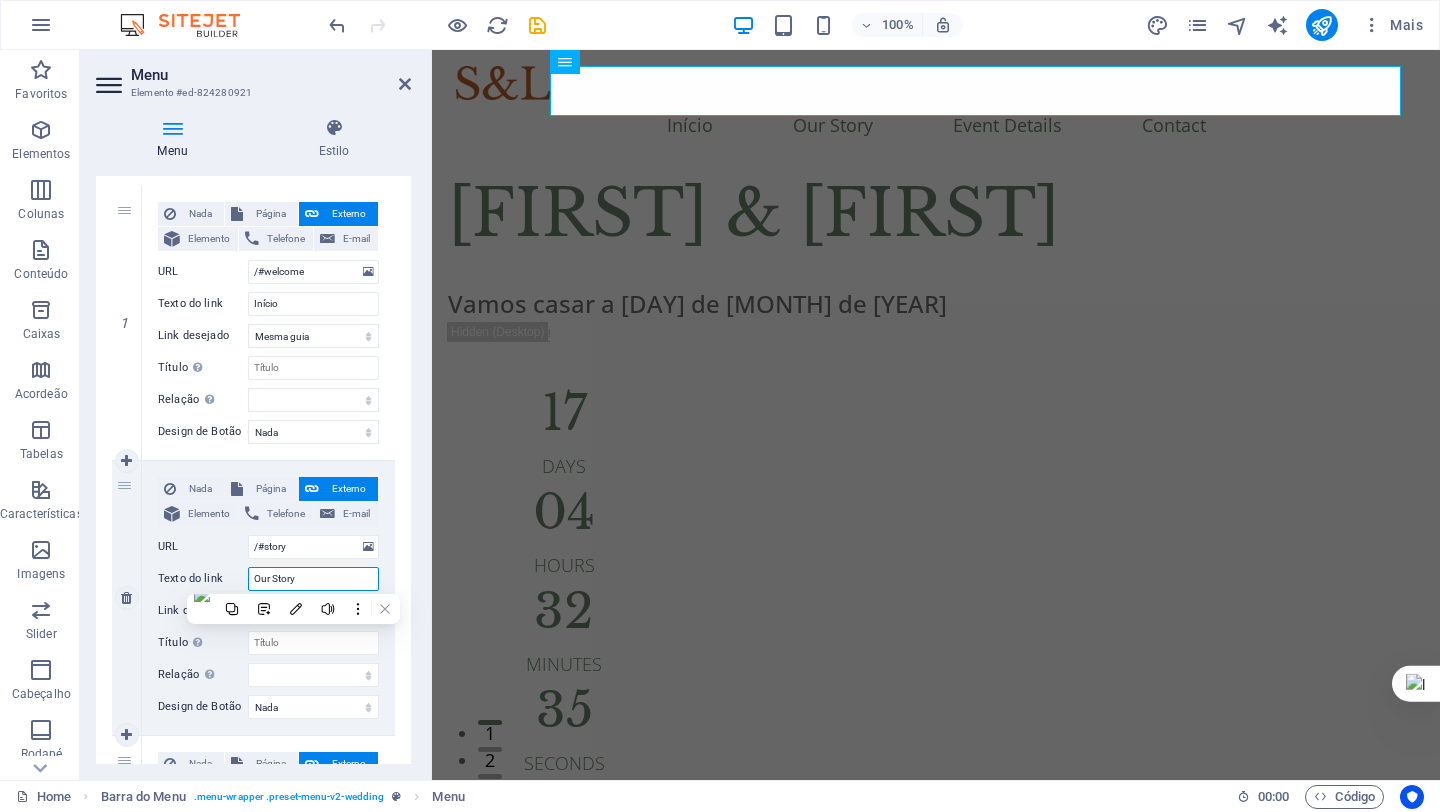 click on "Our Story" at bounding box center [313, 579] 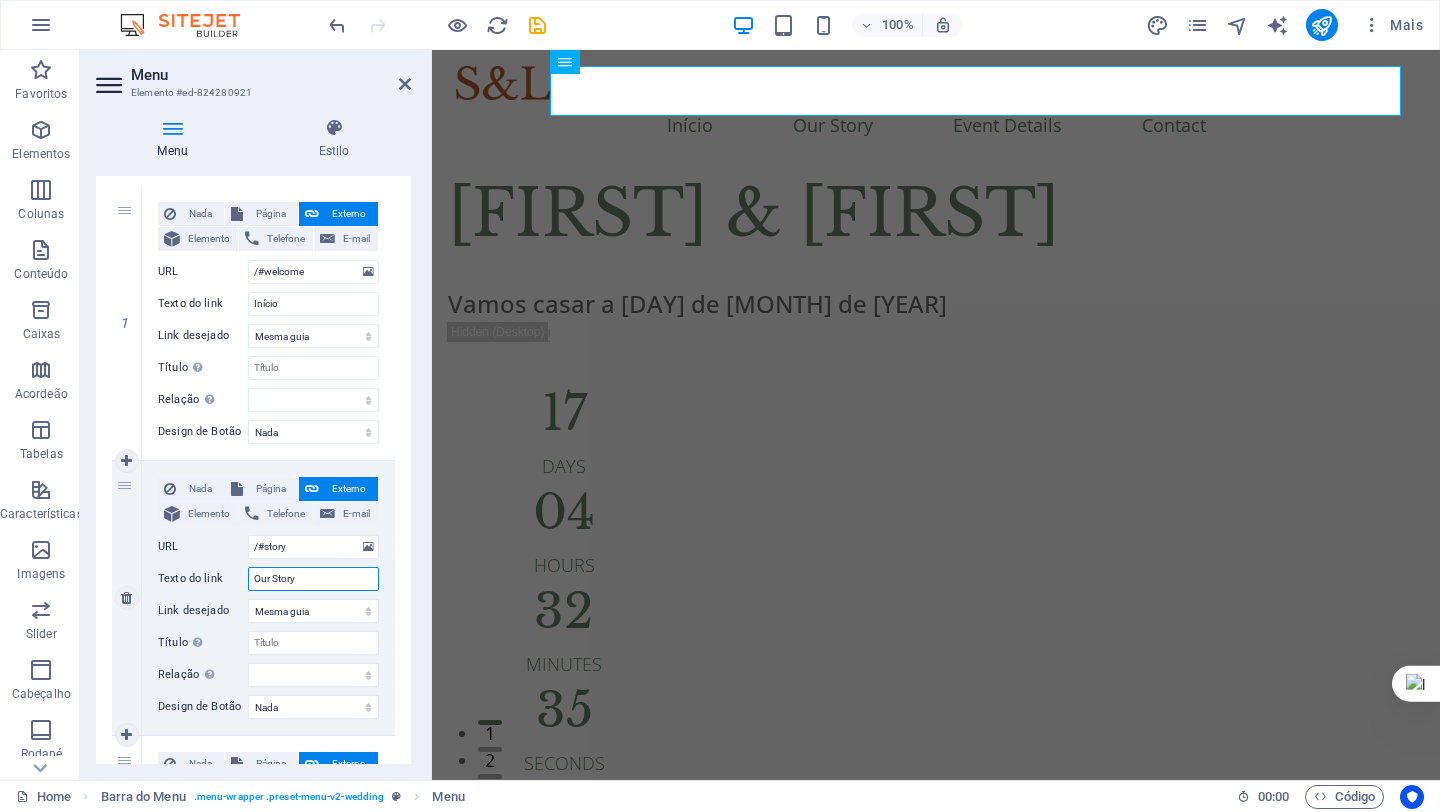 click on "Our Story" at bounding box center [313, 579] 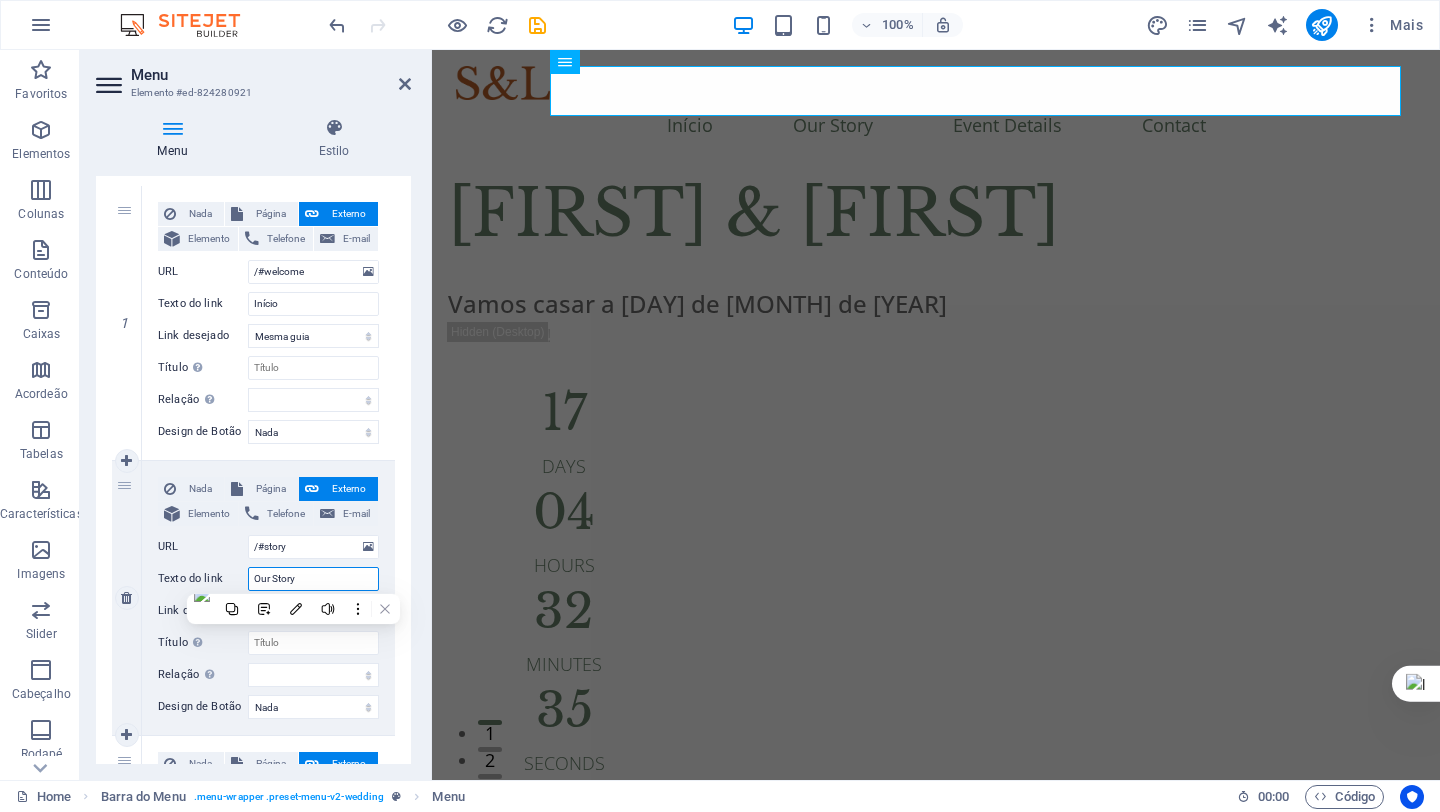 click on "Our Story" at bounding box center [313, 579] 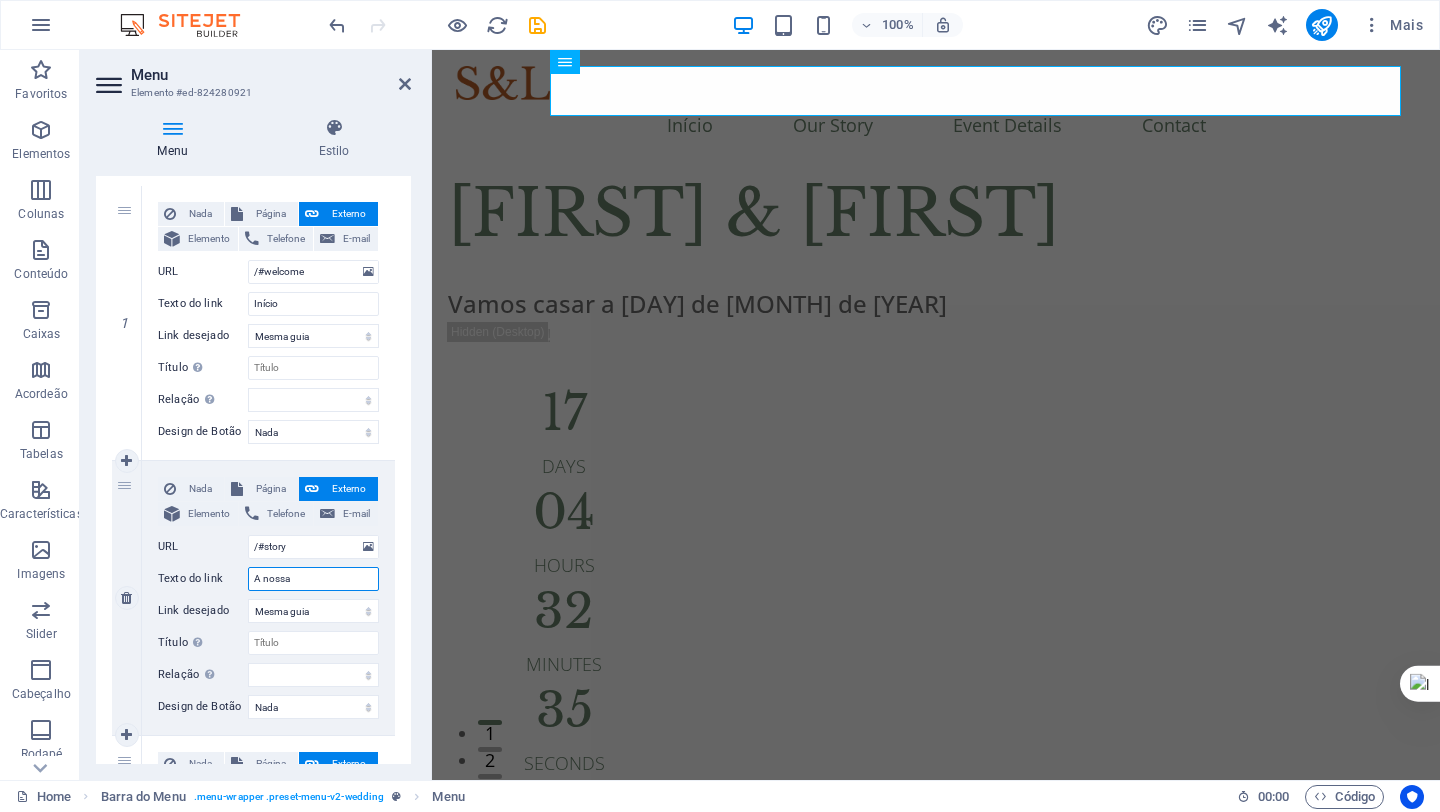 type on "A nossa" 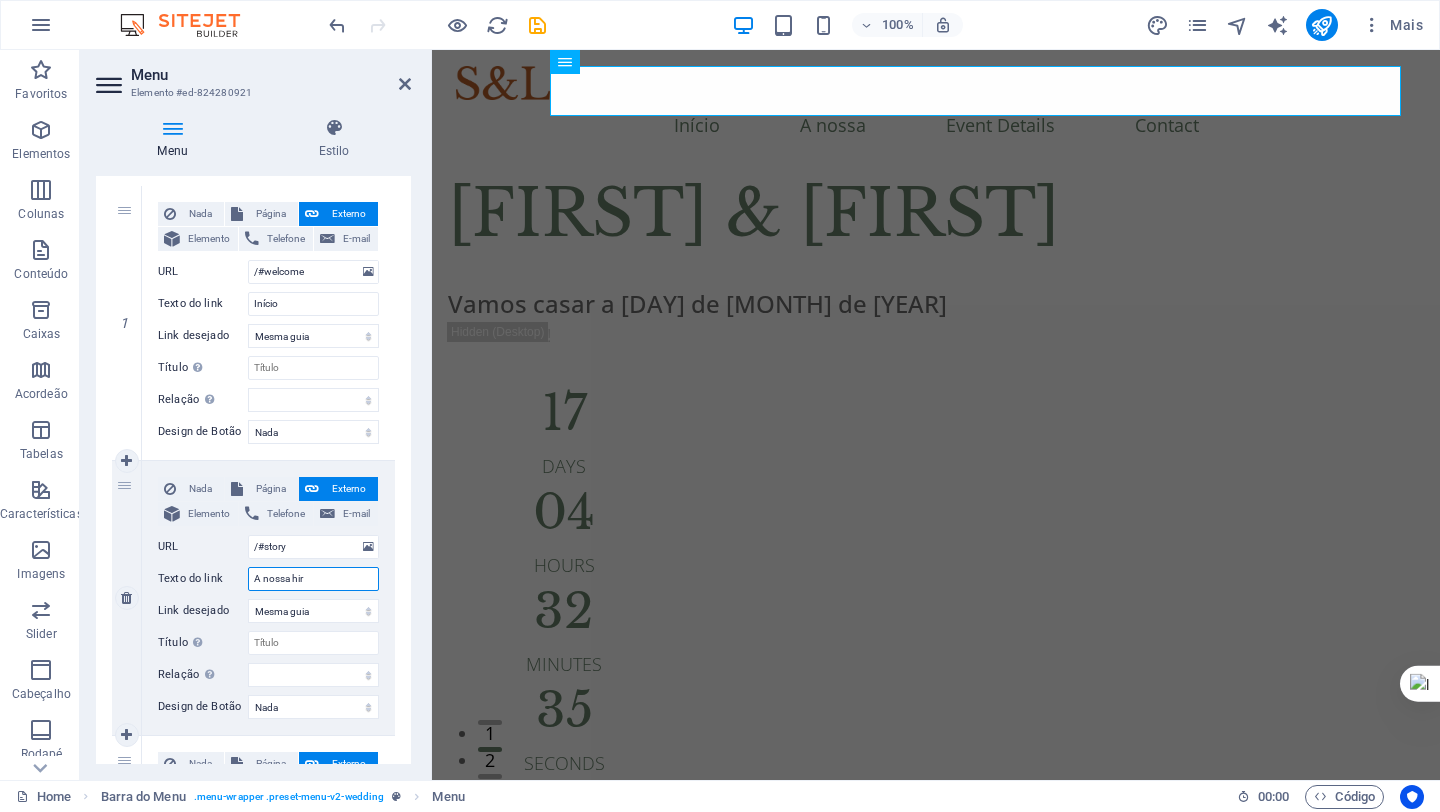 type on "A nossa hirs" 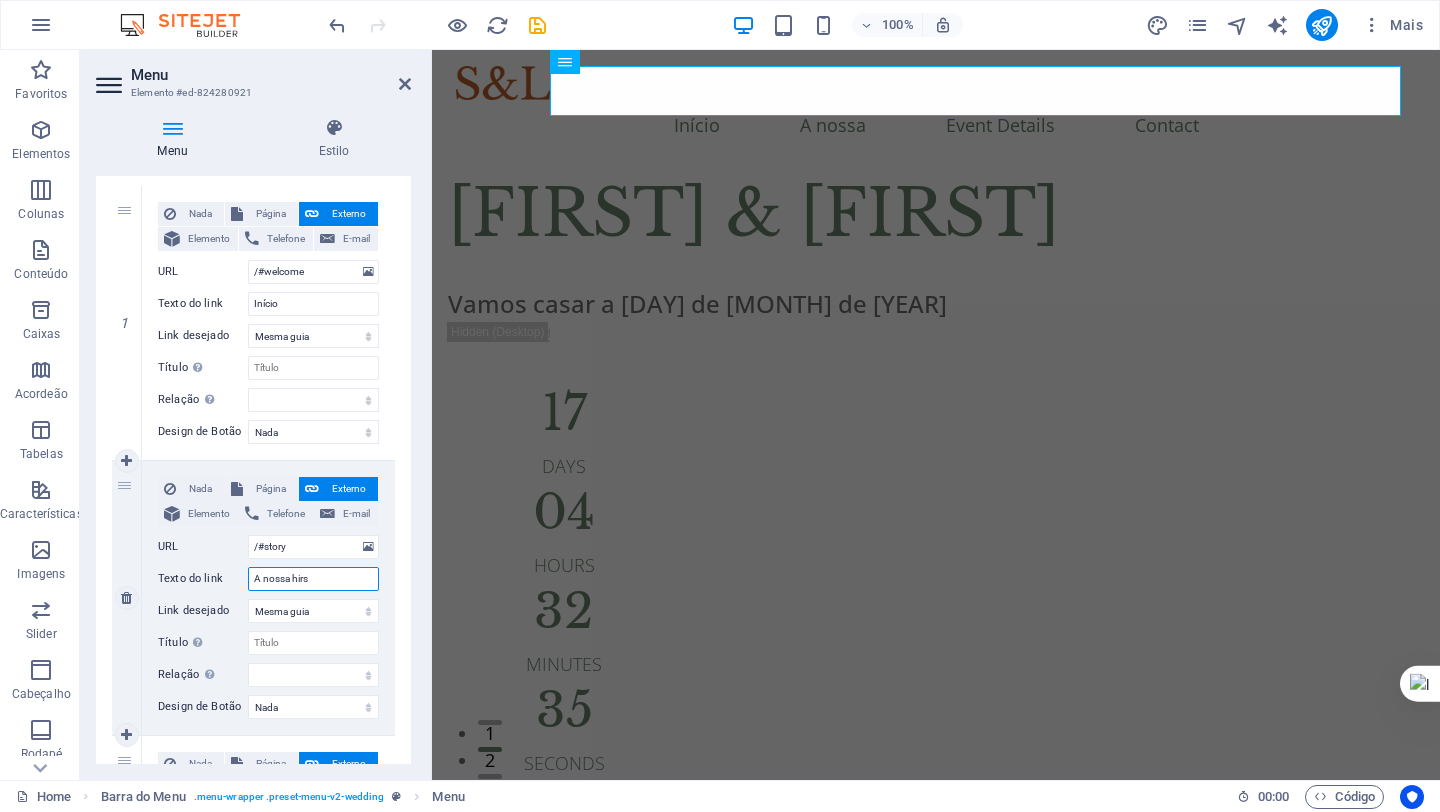 select 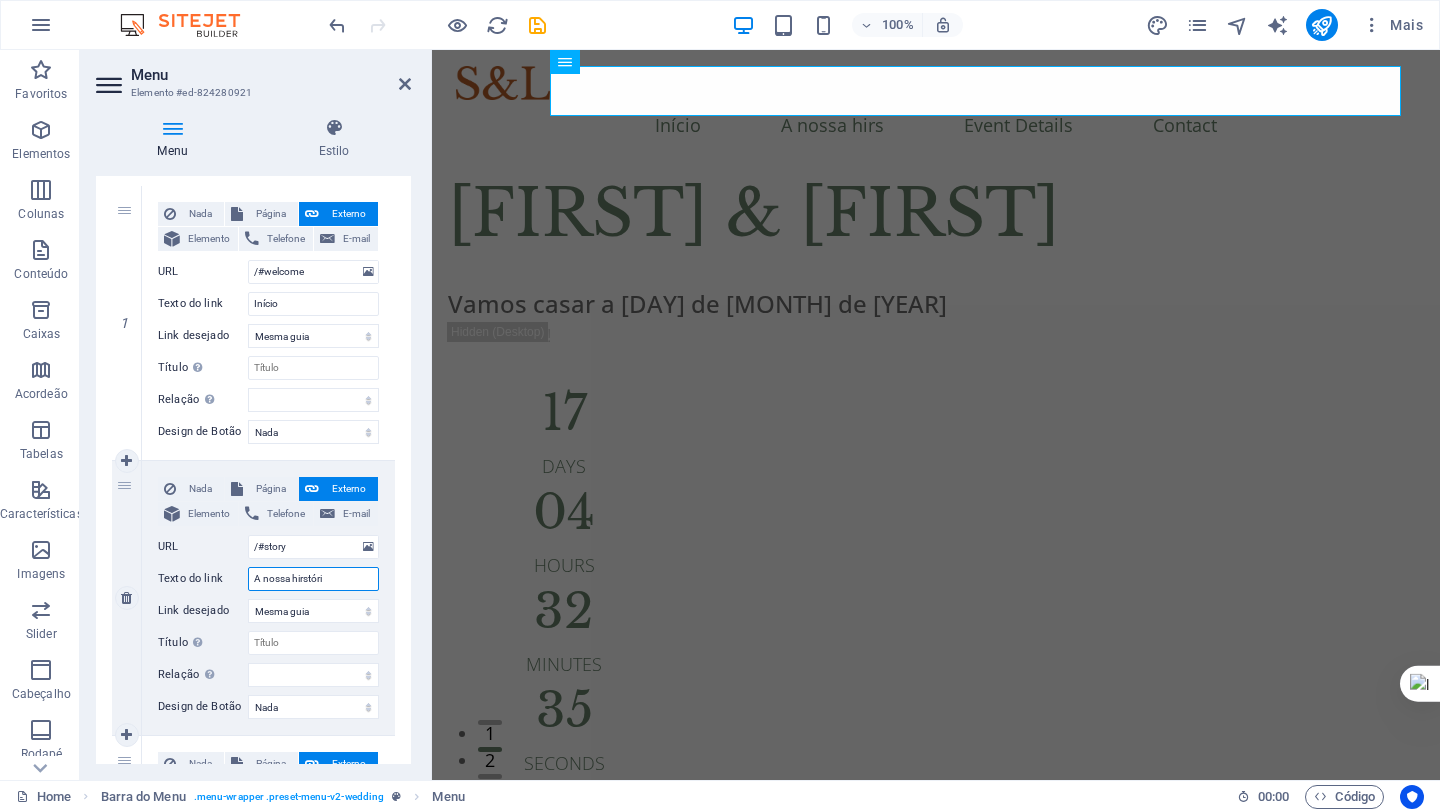 type on "A nossa hirstória" 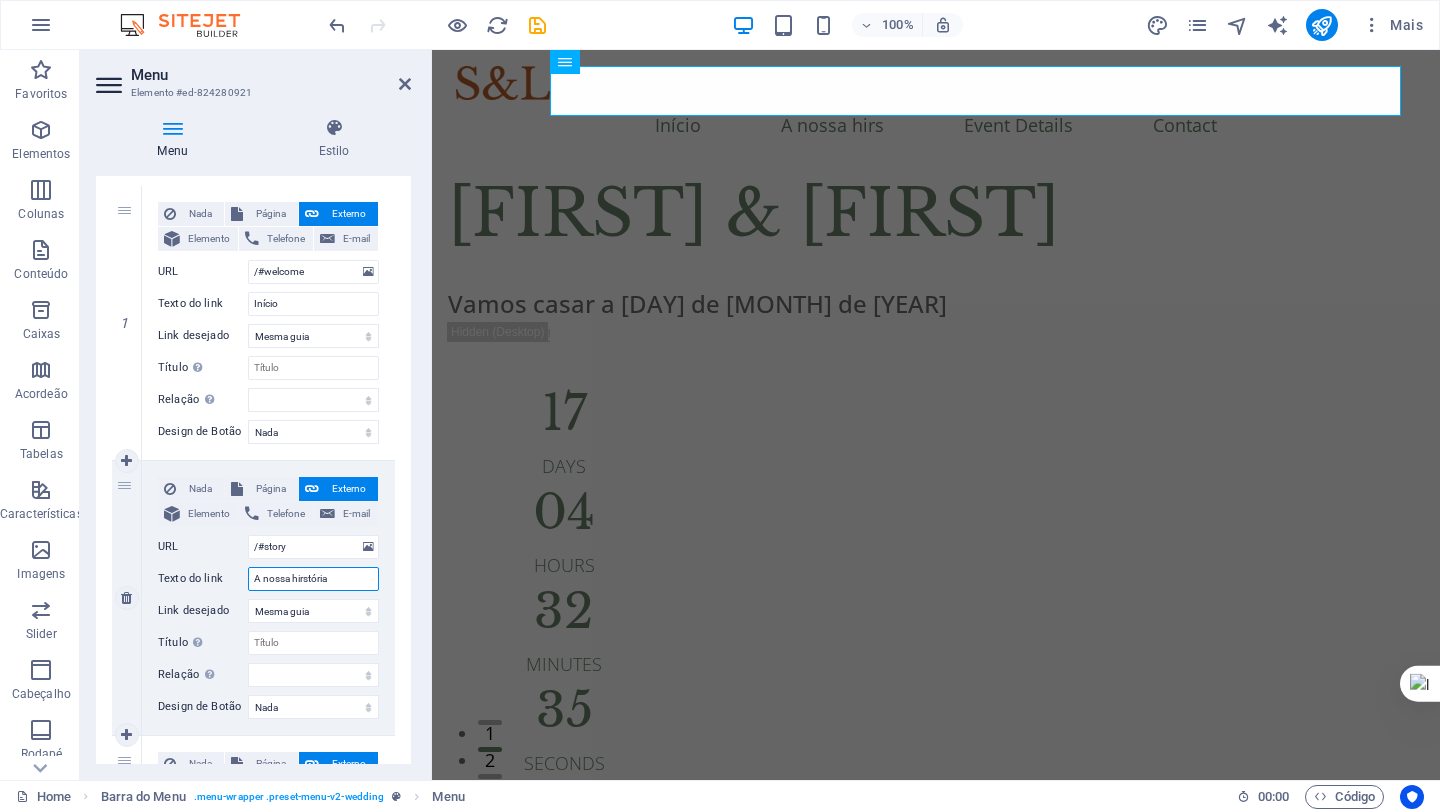 select 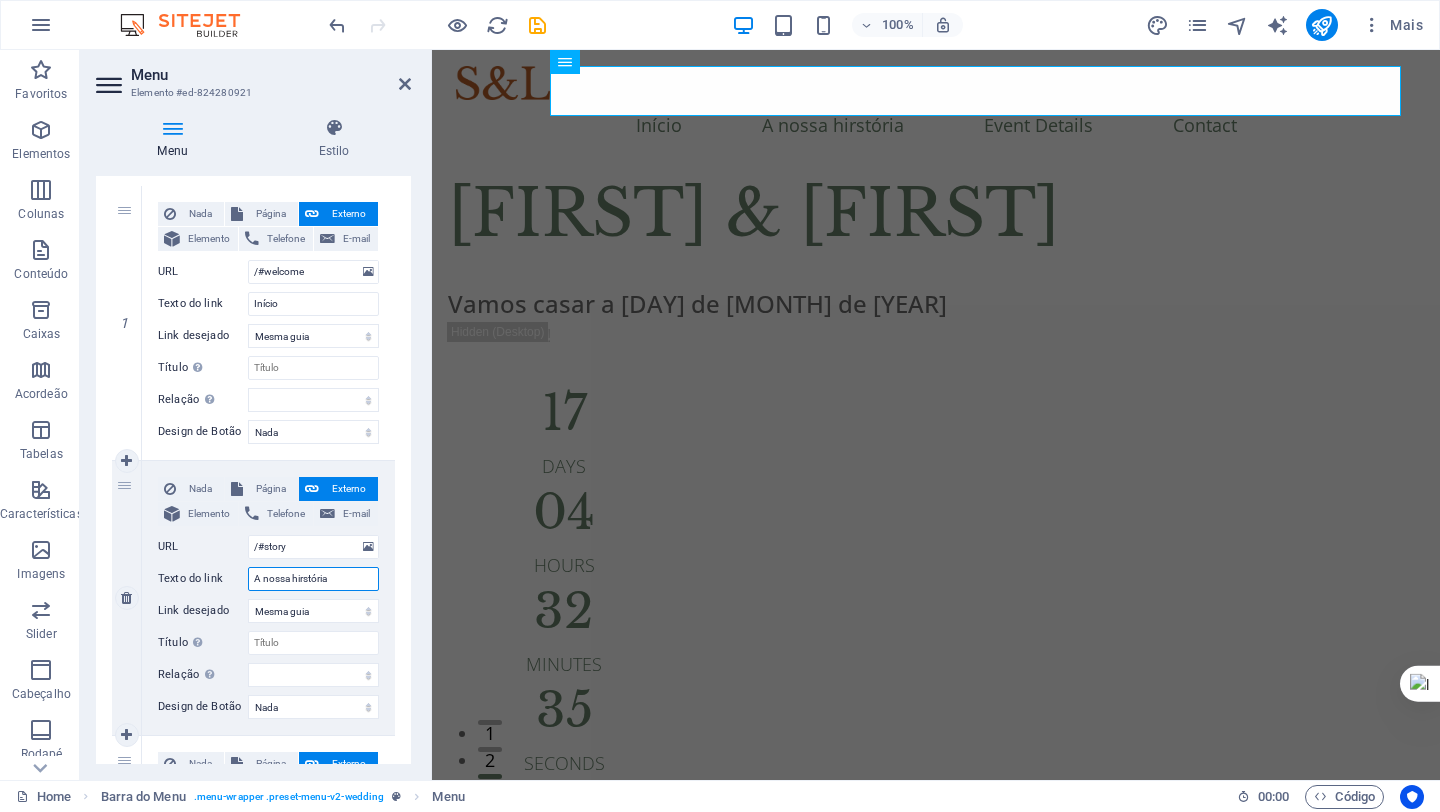 click on "A nossa hirstória" at bounding box center (313, 579) 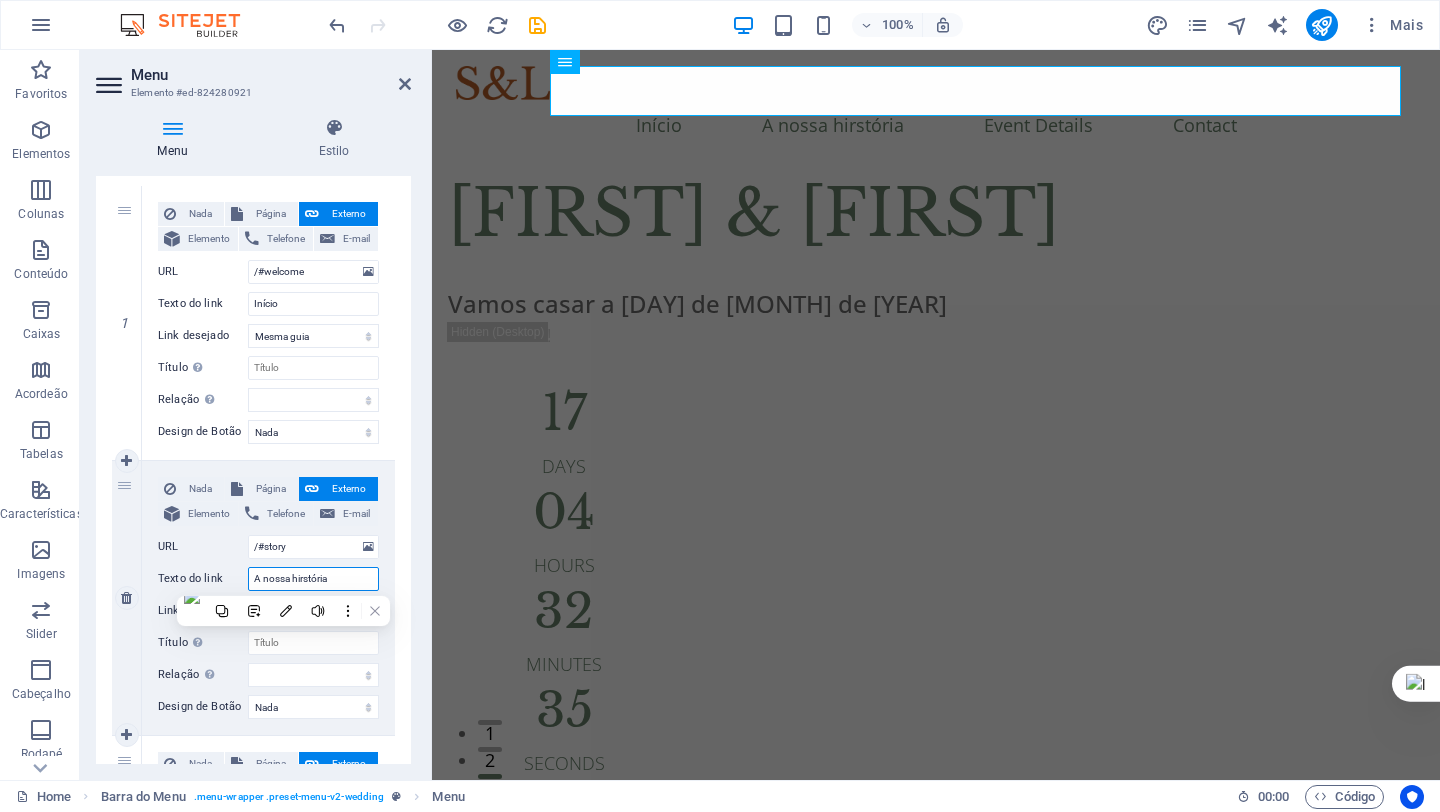 click on "A nossa hirstória" at bounding box center [313, 579] 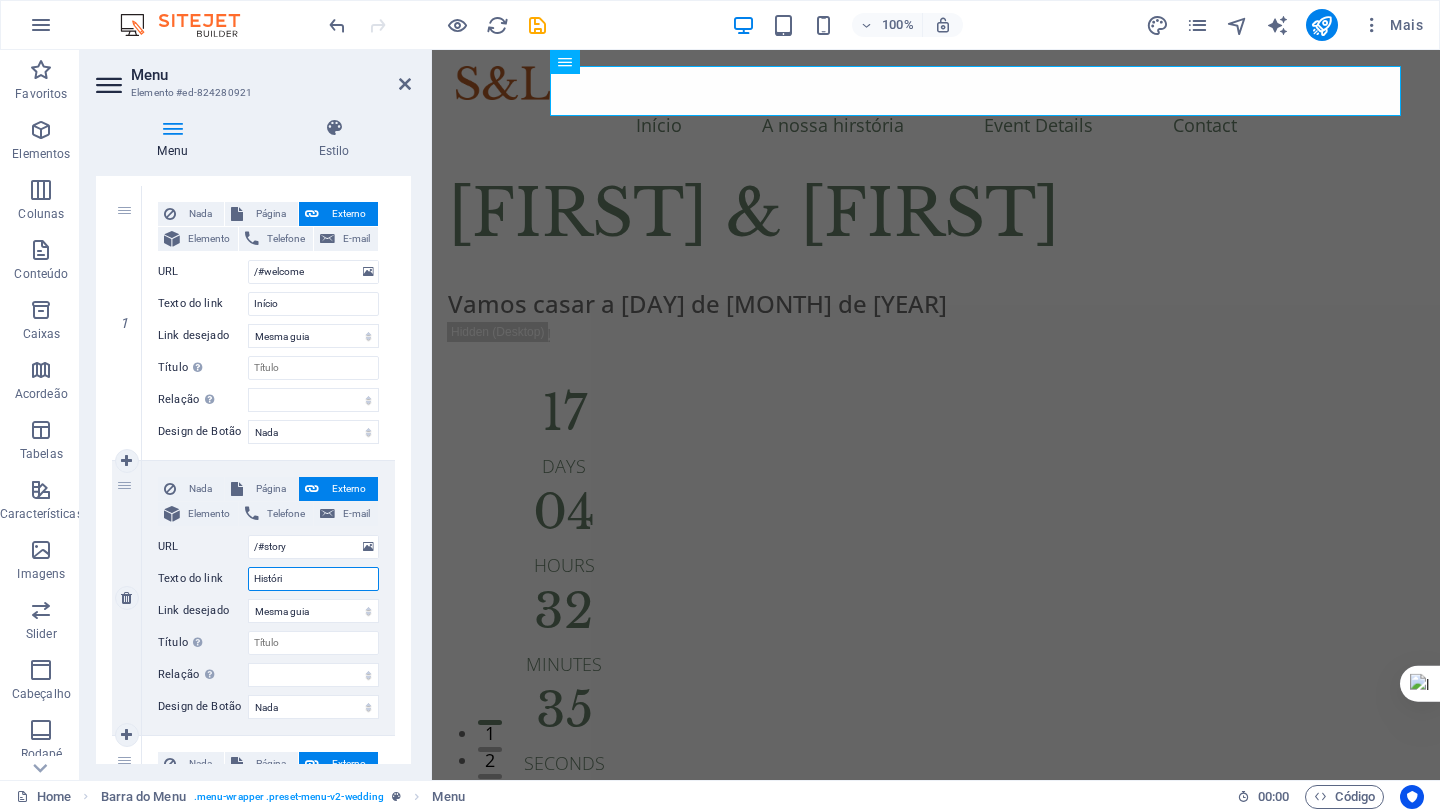 type on "História" 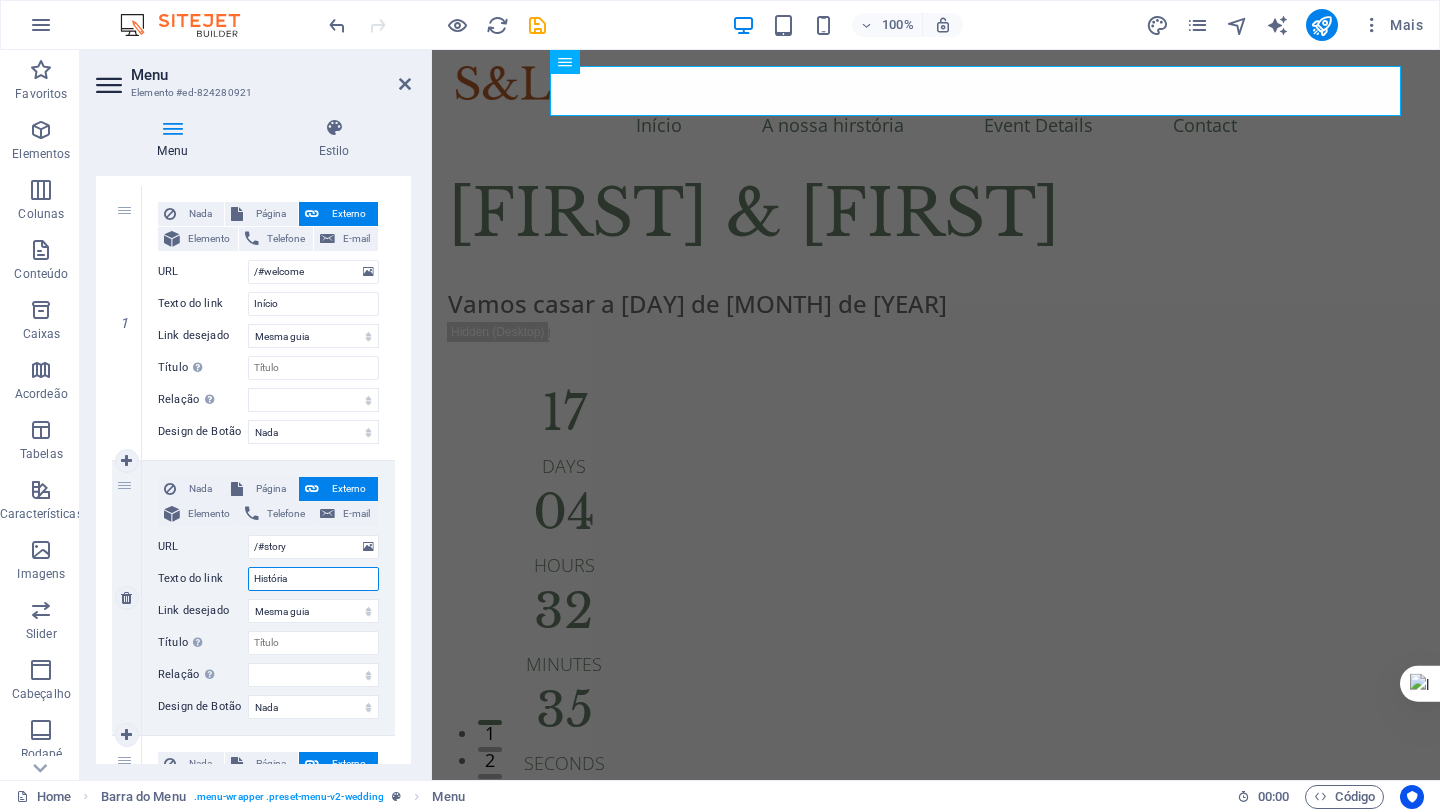select 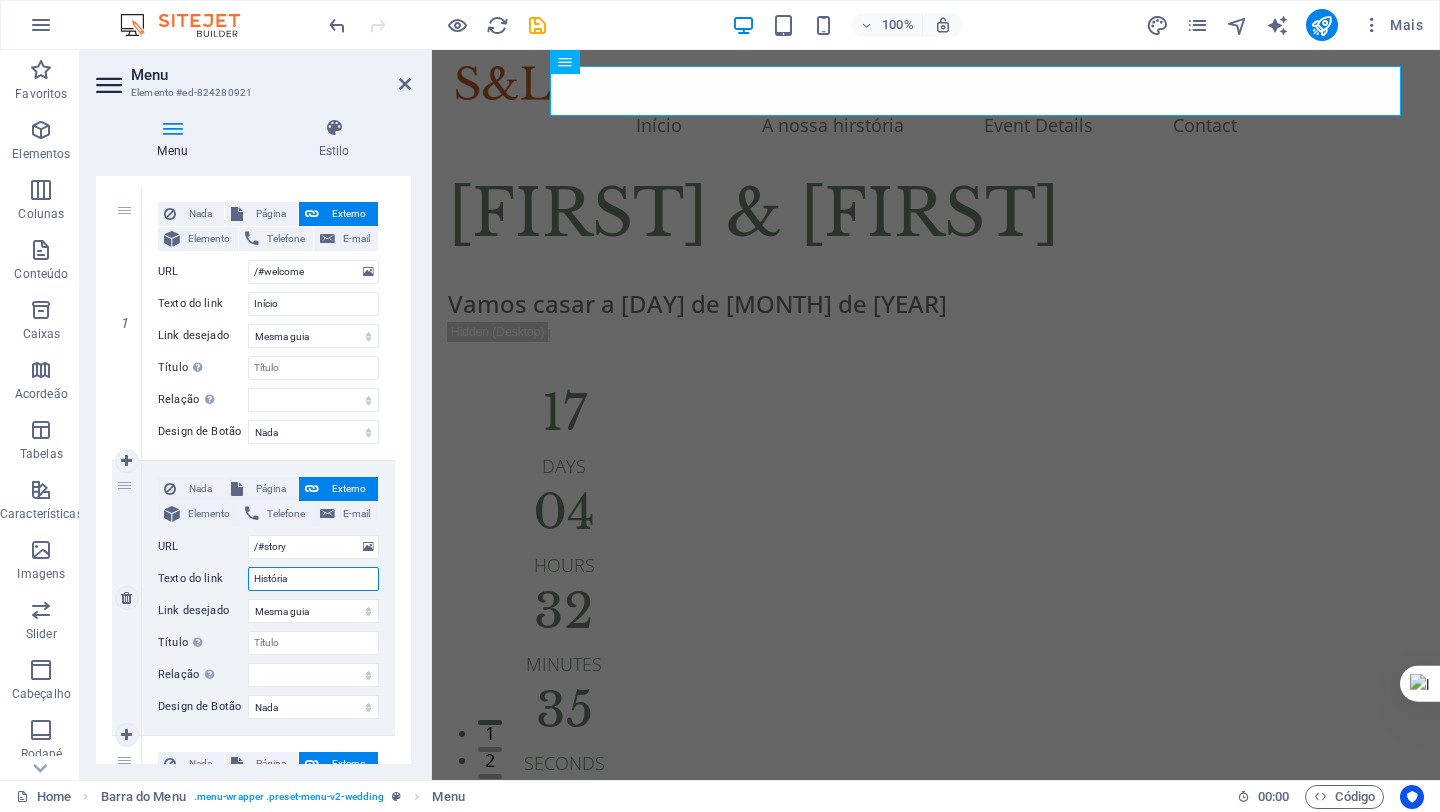 type on "História" 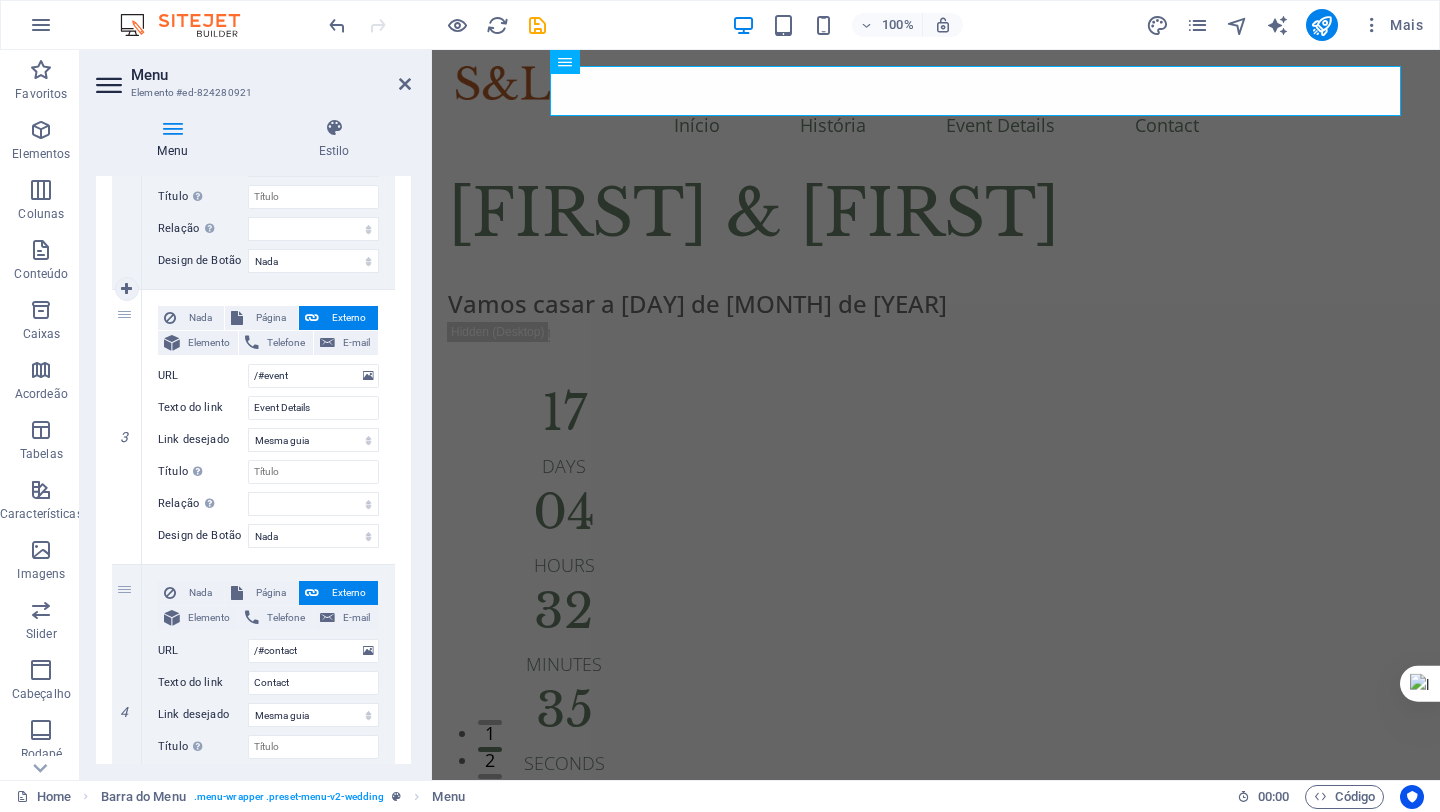 scroll, scrollTop: 632, scrollLeft: 0, axis: vertical 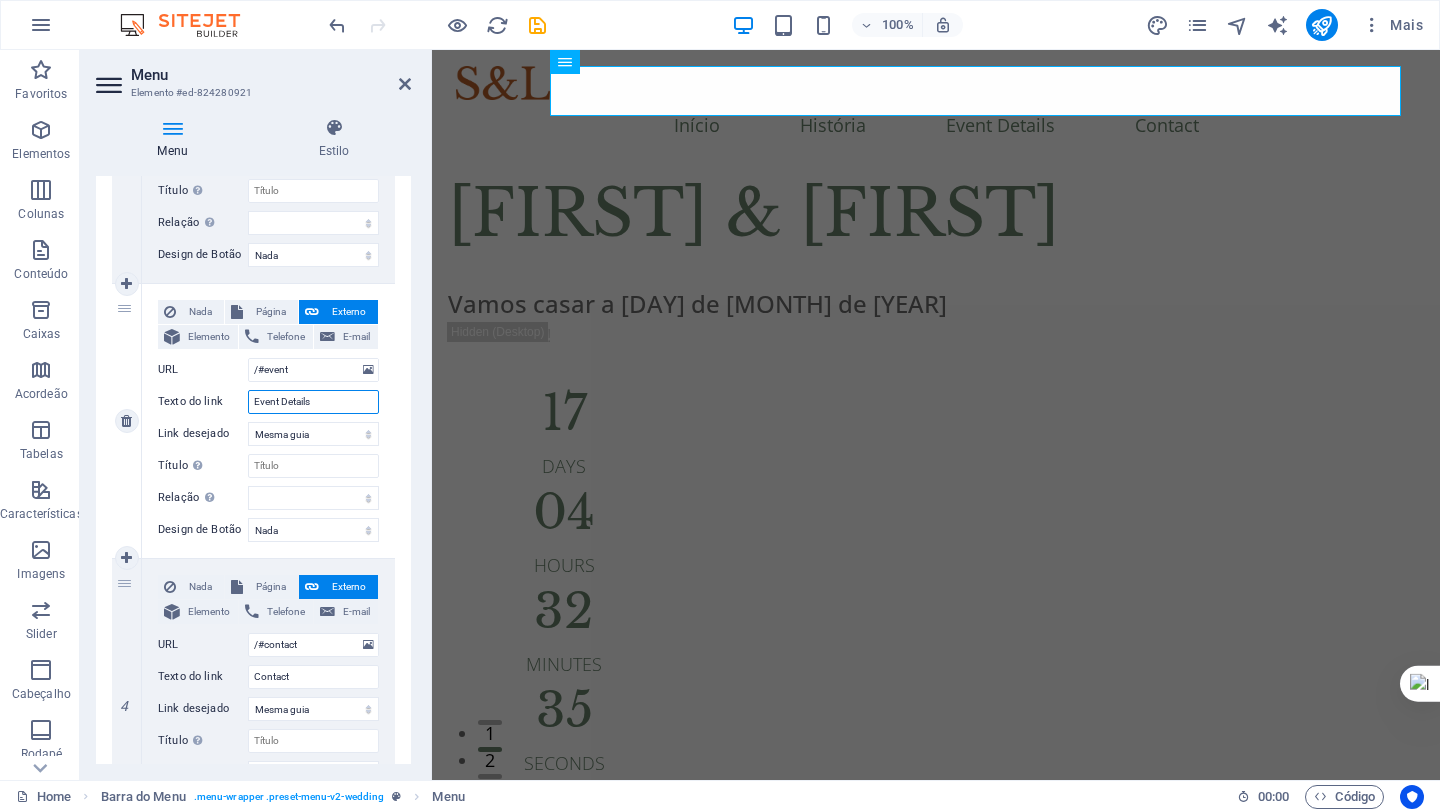 click on "Event Details" at bounding box center (313, 402) 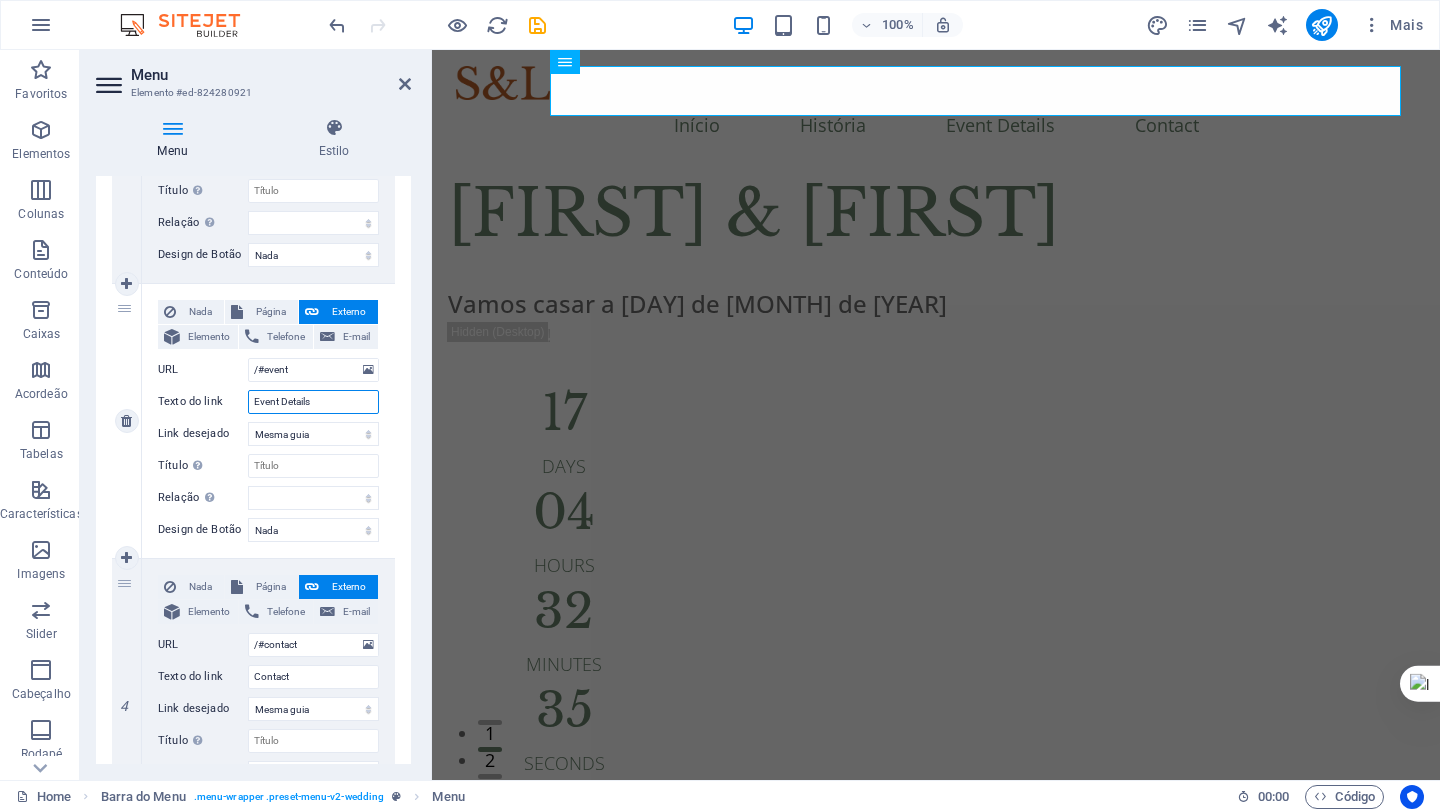 click on "Event Details" at bounding box center (313, 402) 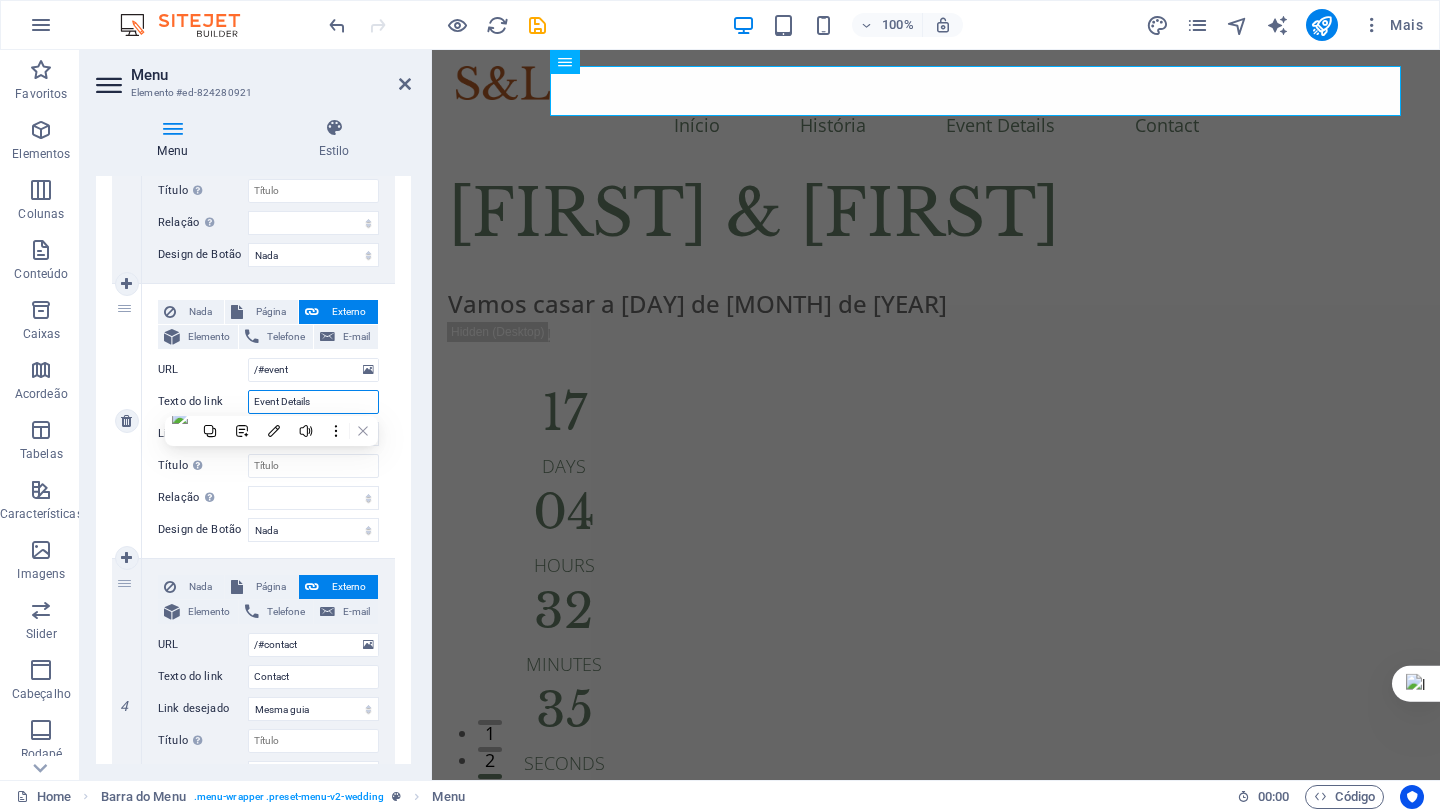 click on "Event Details" at bounding box center (313, 402) 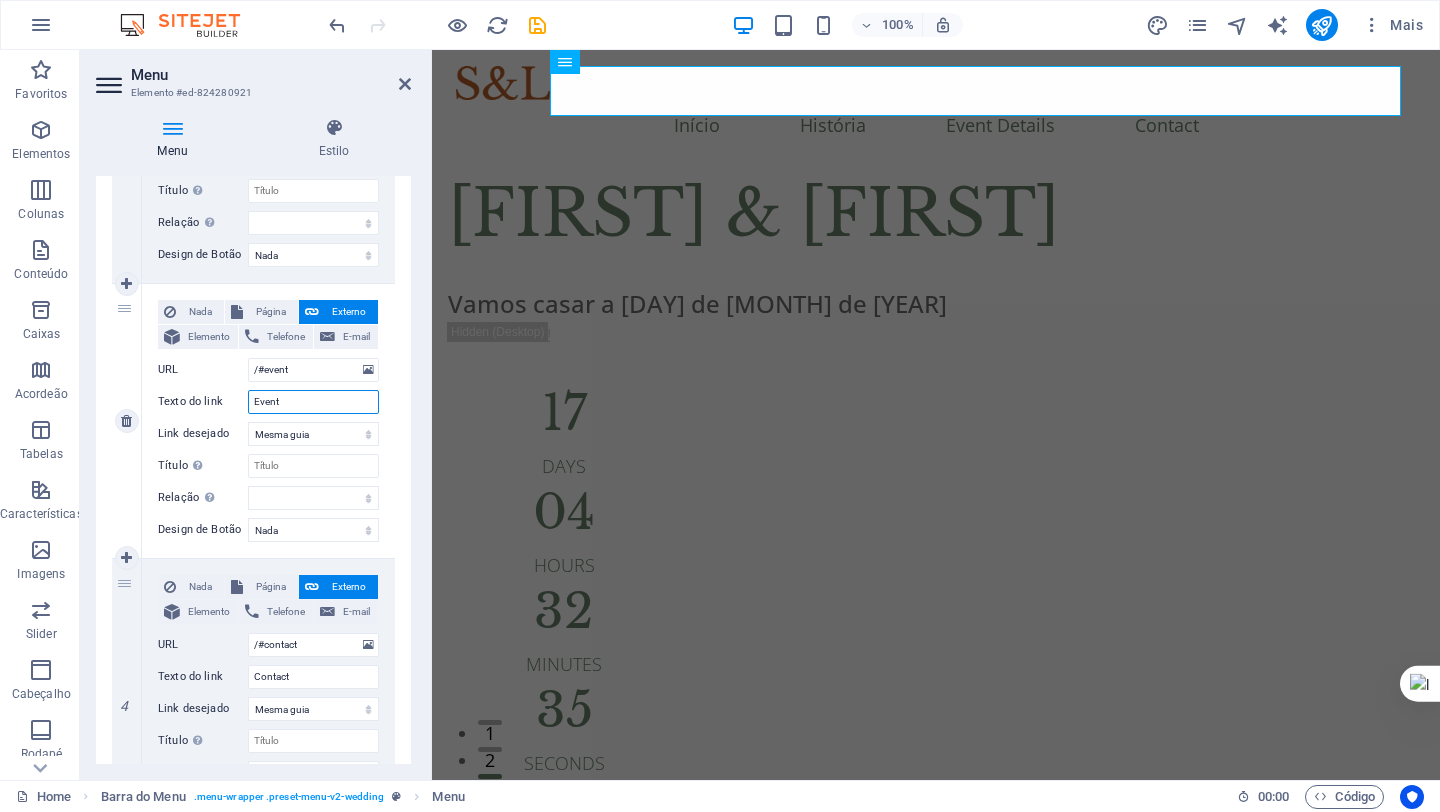type on "Evento" 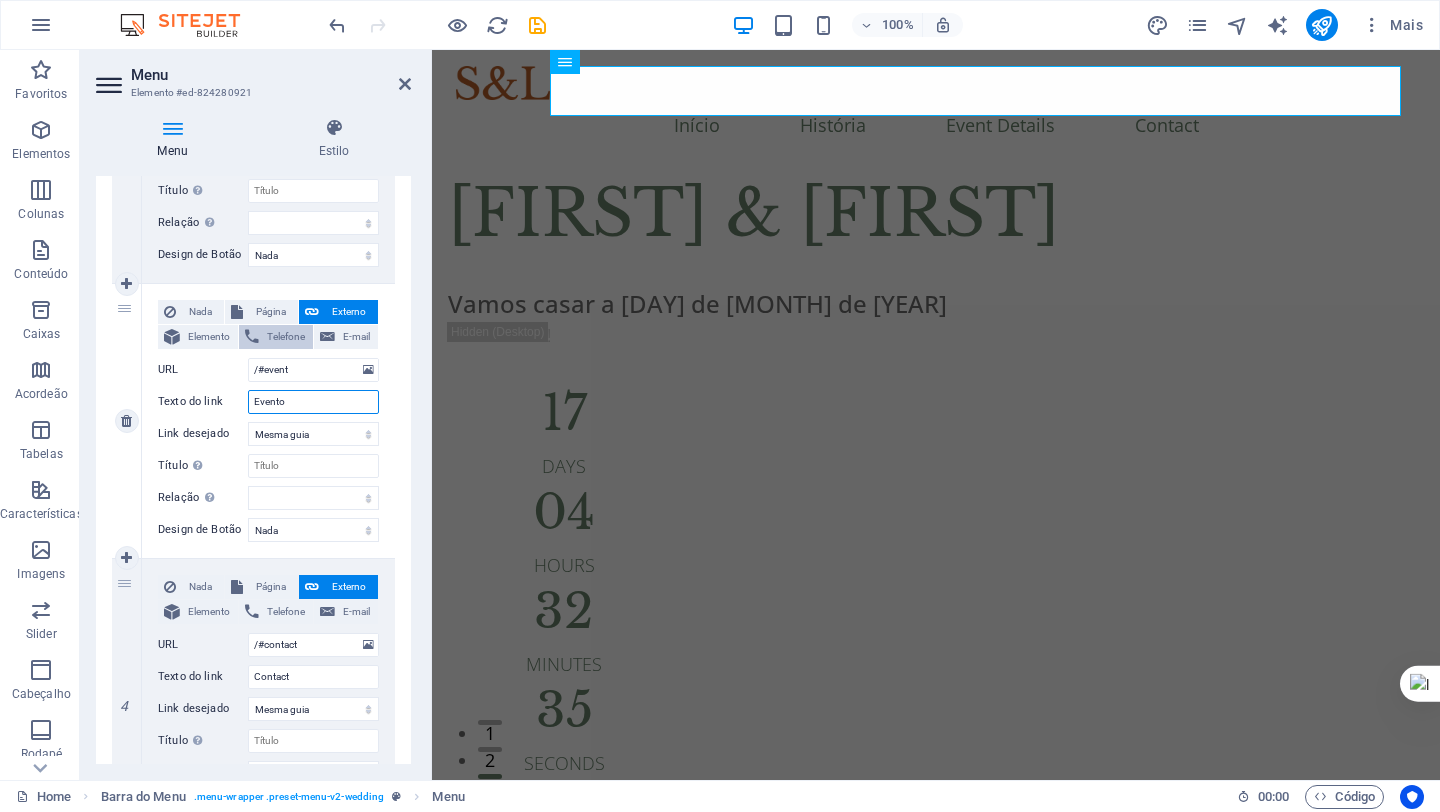select 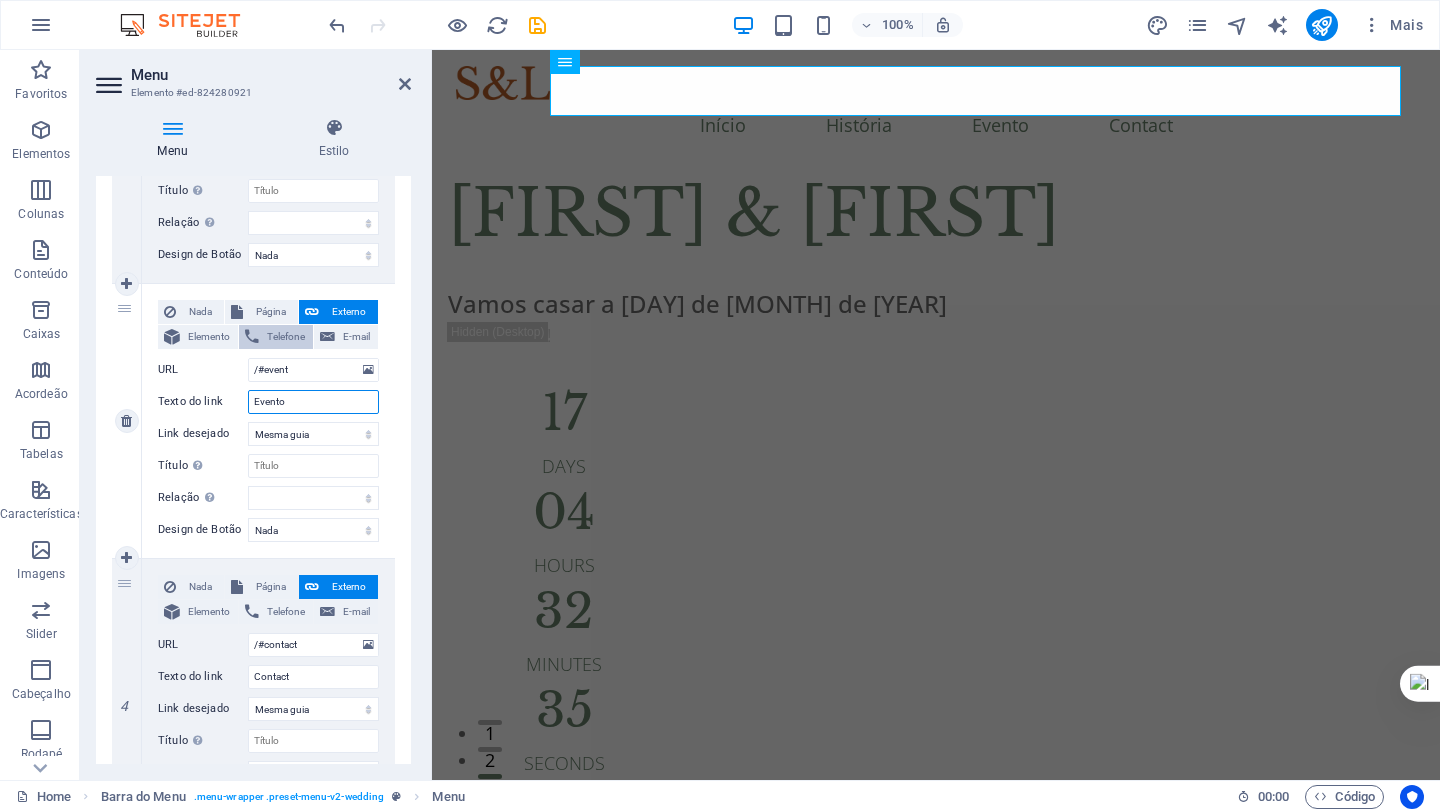 type on "Evento" 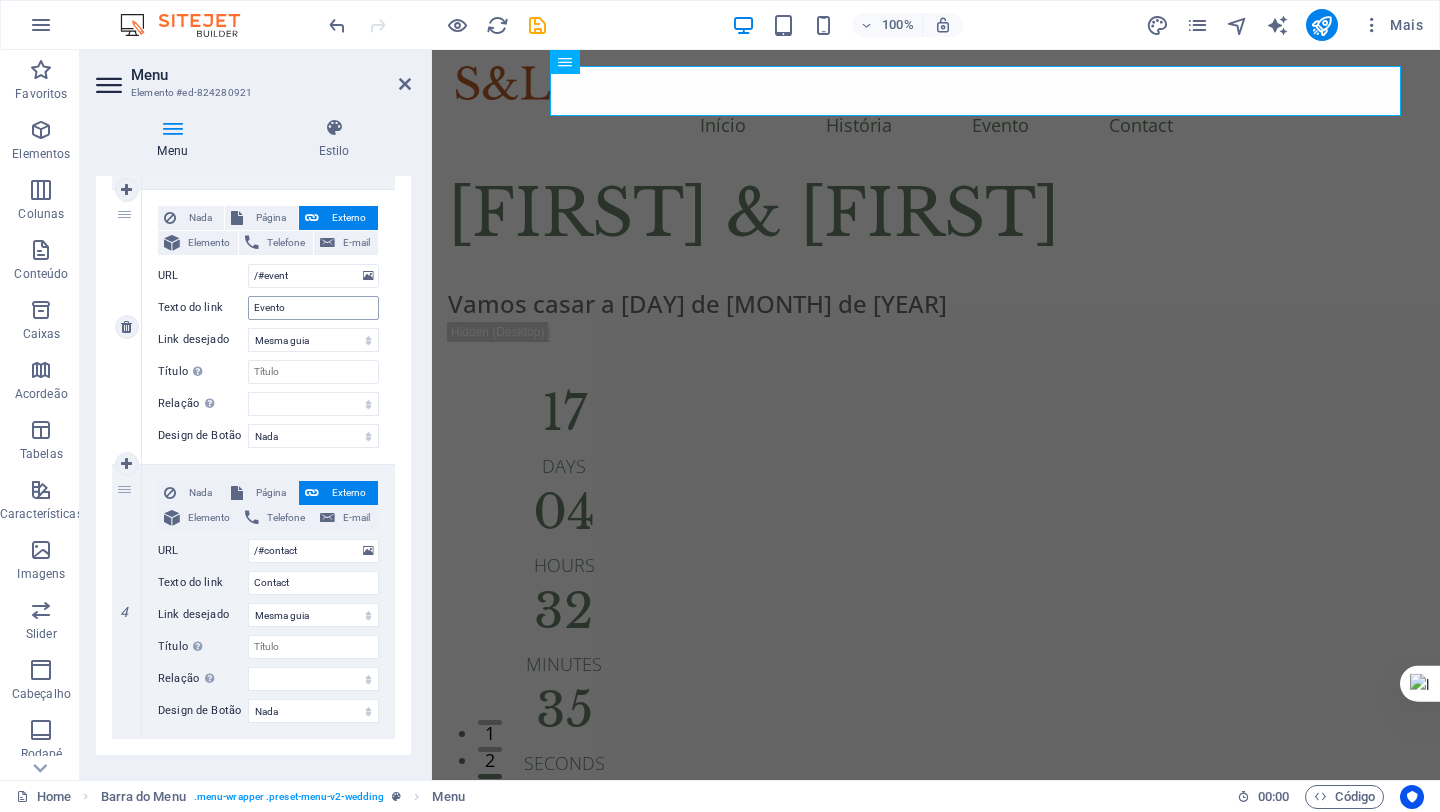 scroll, scrollTop: 772, scrollLeft: 0, axis: vertical 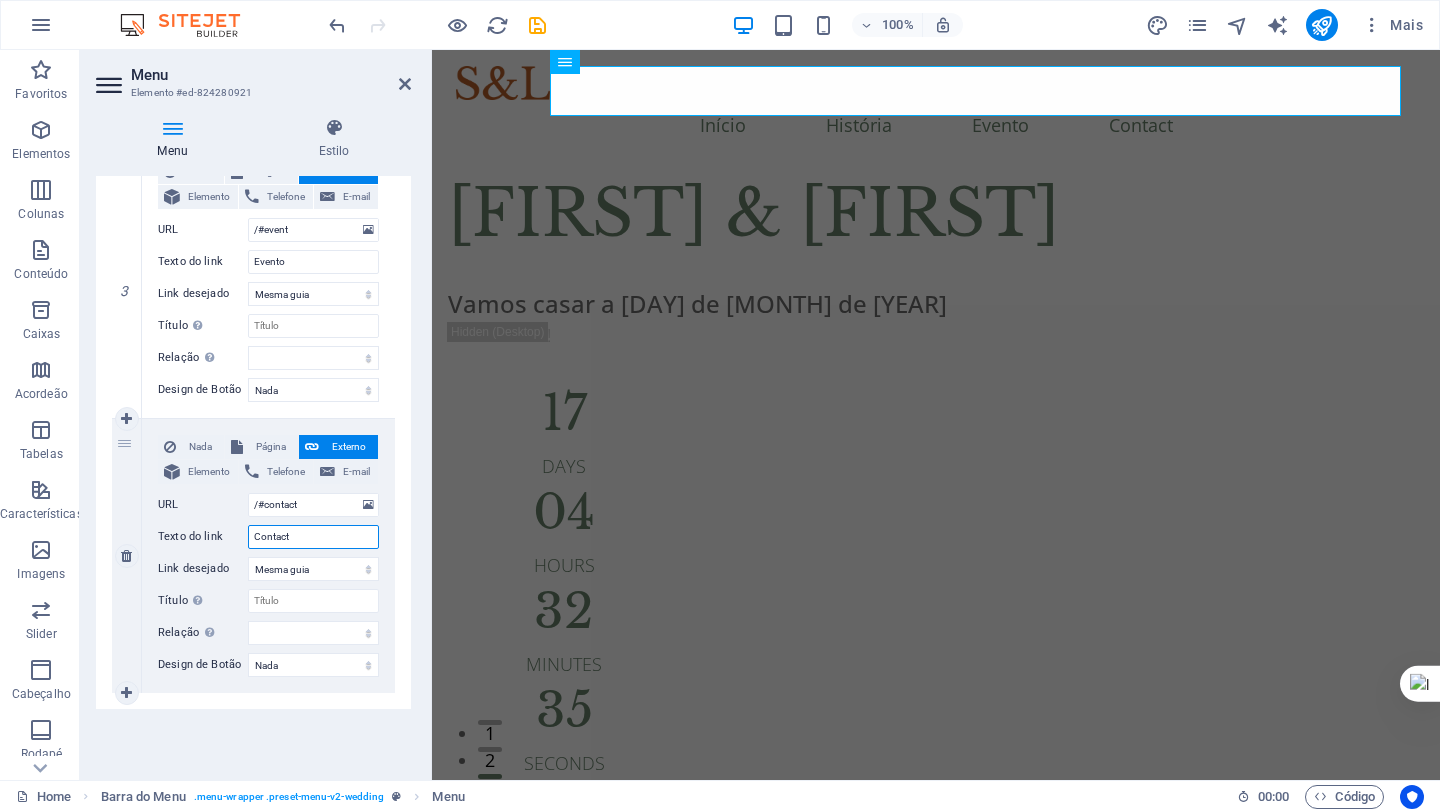 click on "Contact" at bounding box center (313, 537) 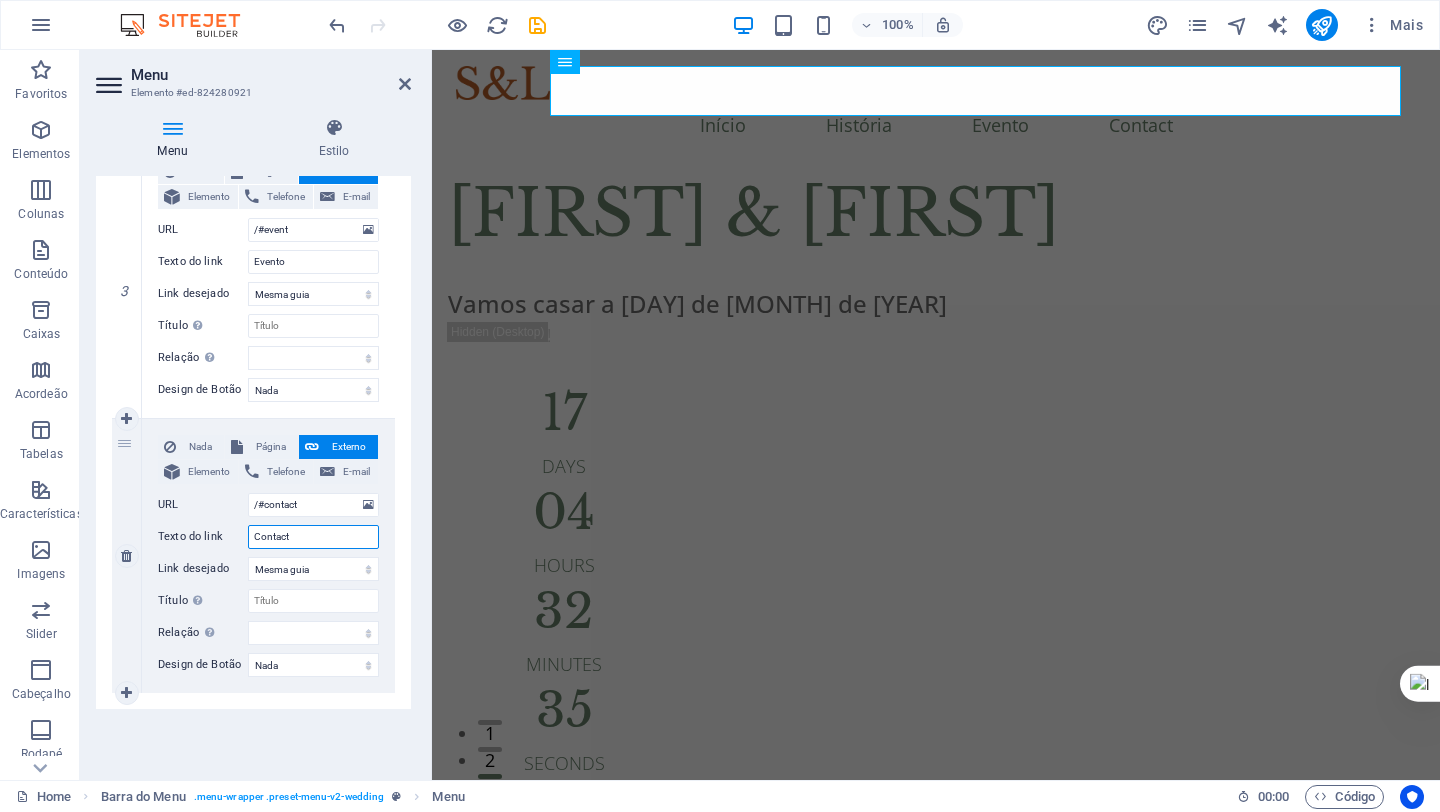 click on "Contact" at bounding box center (313, 537) 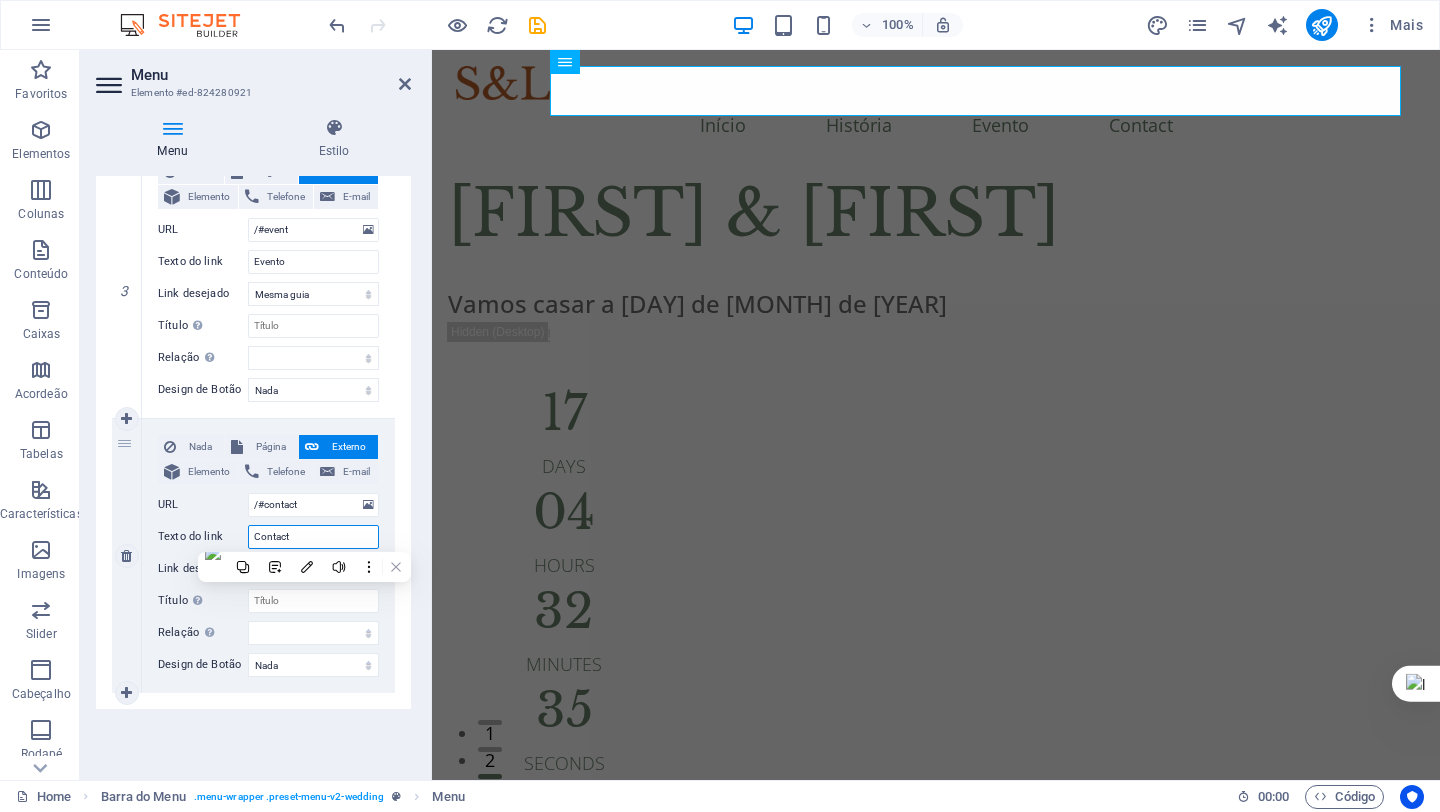 click on "Contact" at bounding box center (313, 537) 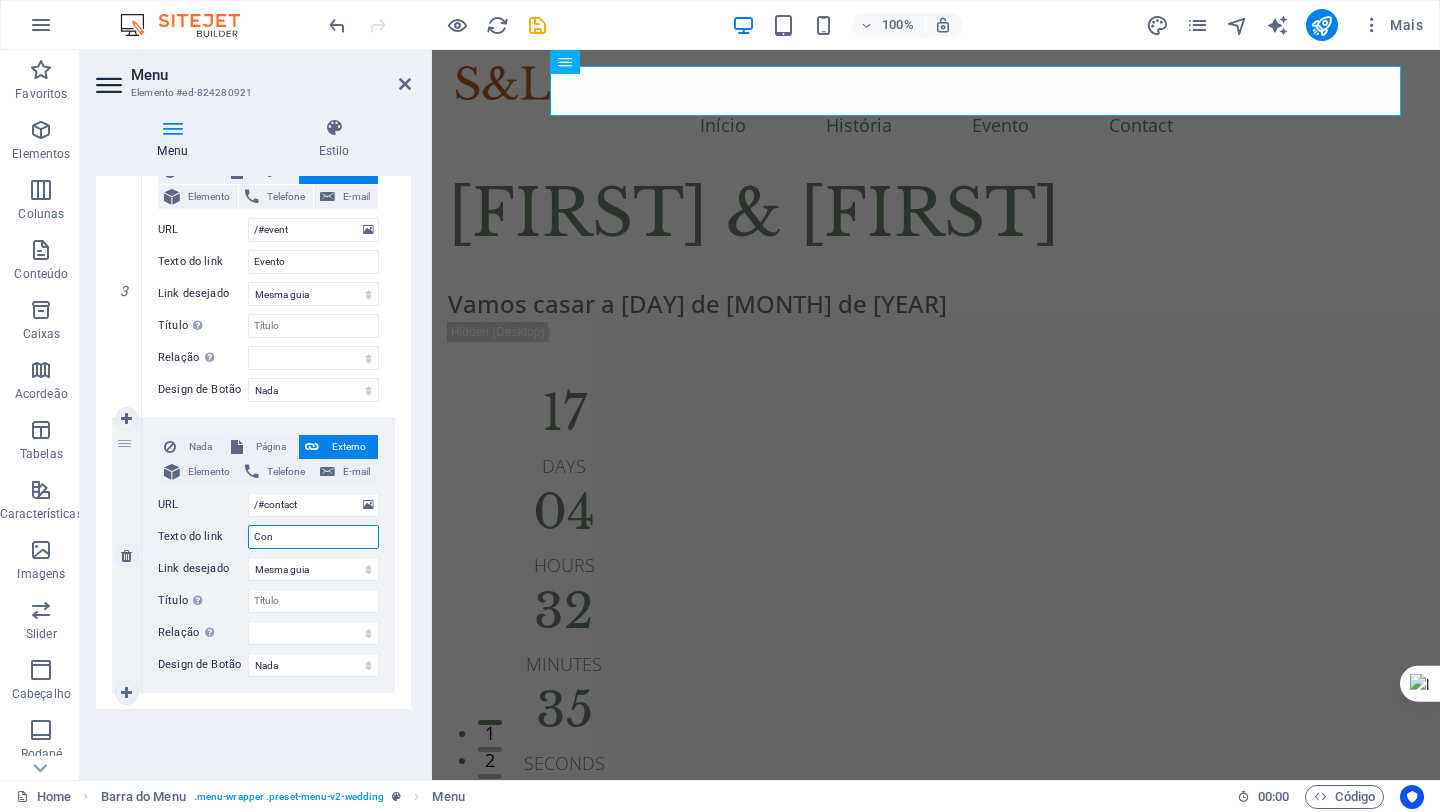 type on "Cont" 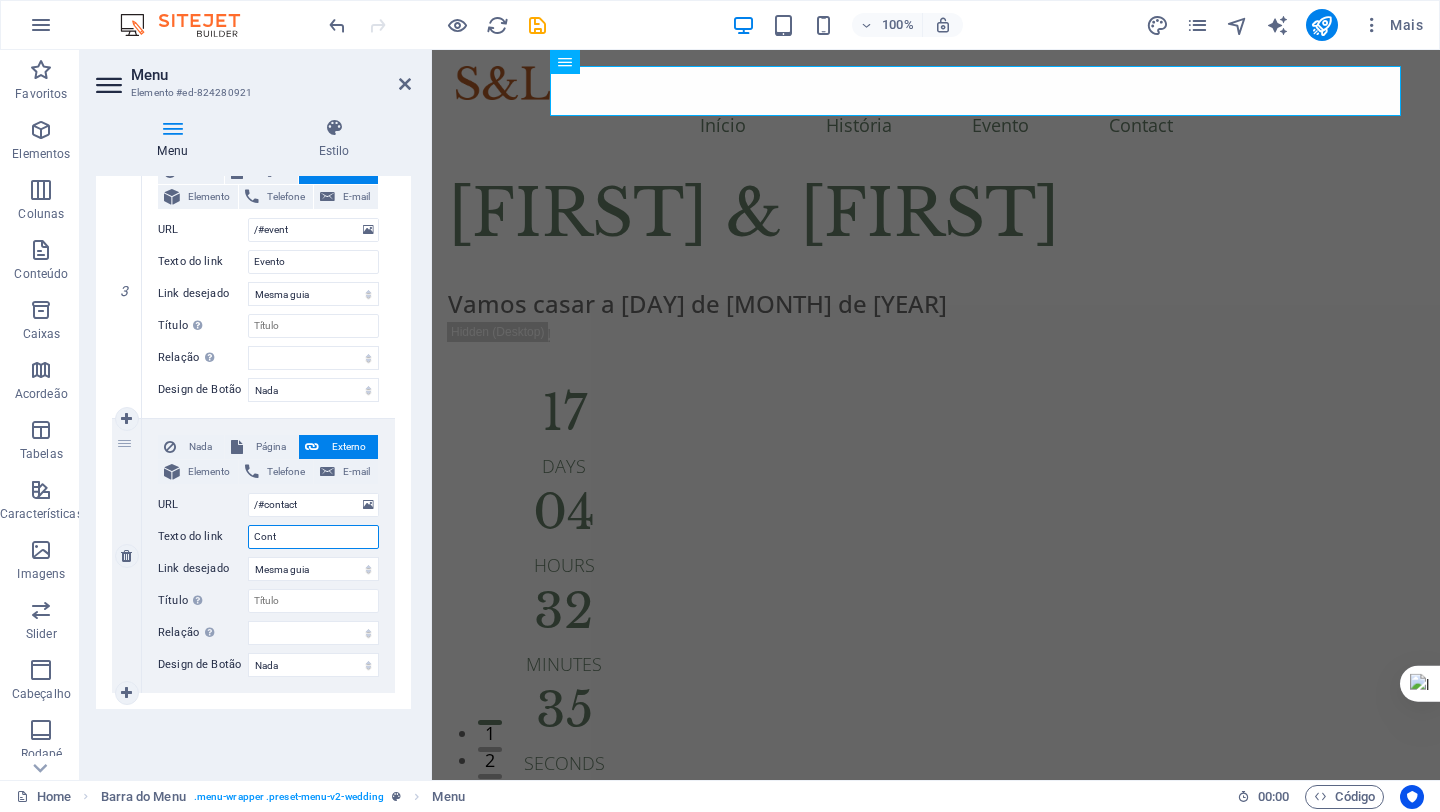select 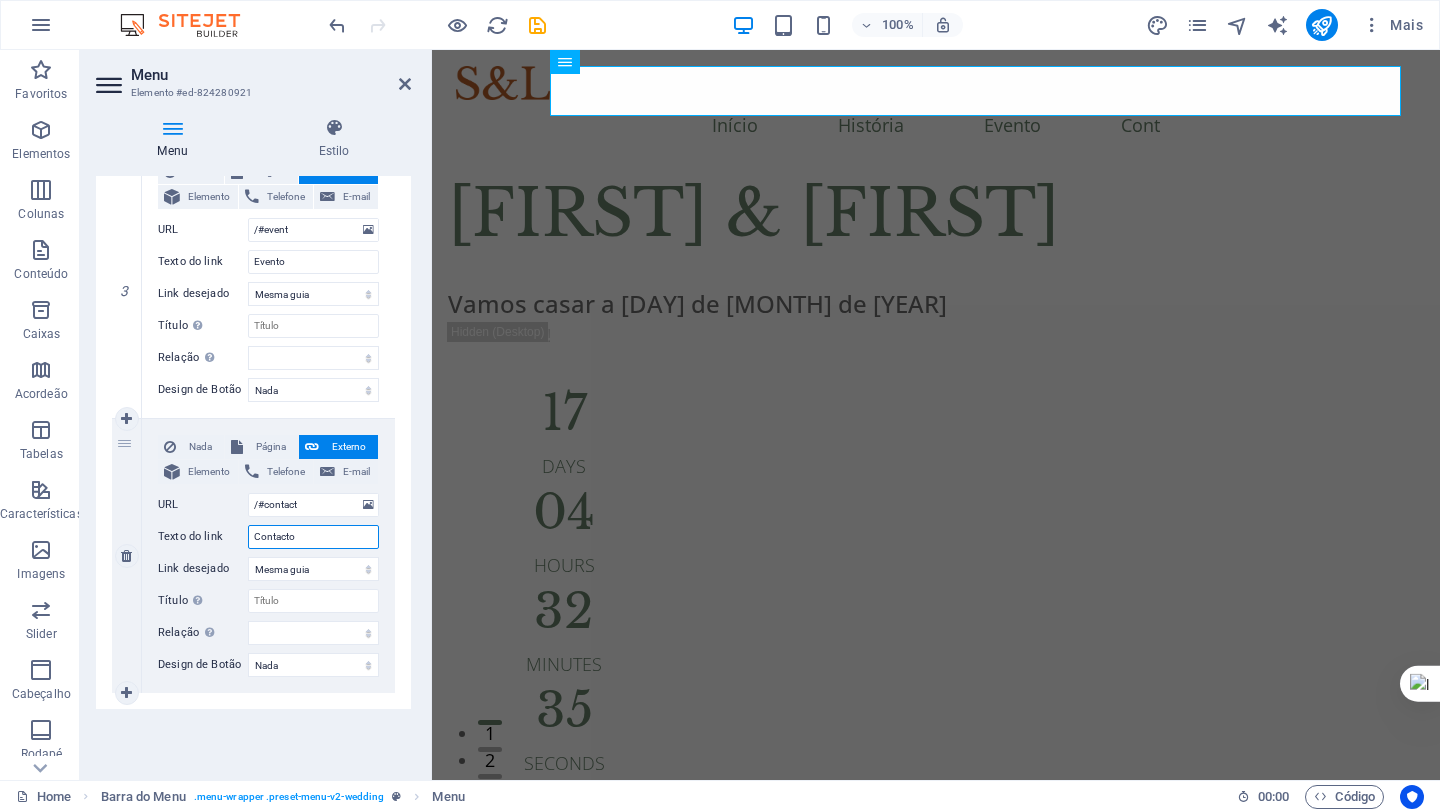 type on "Contacto" 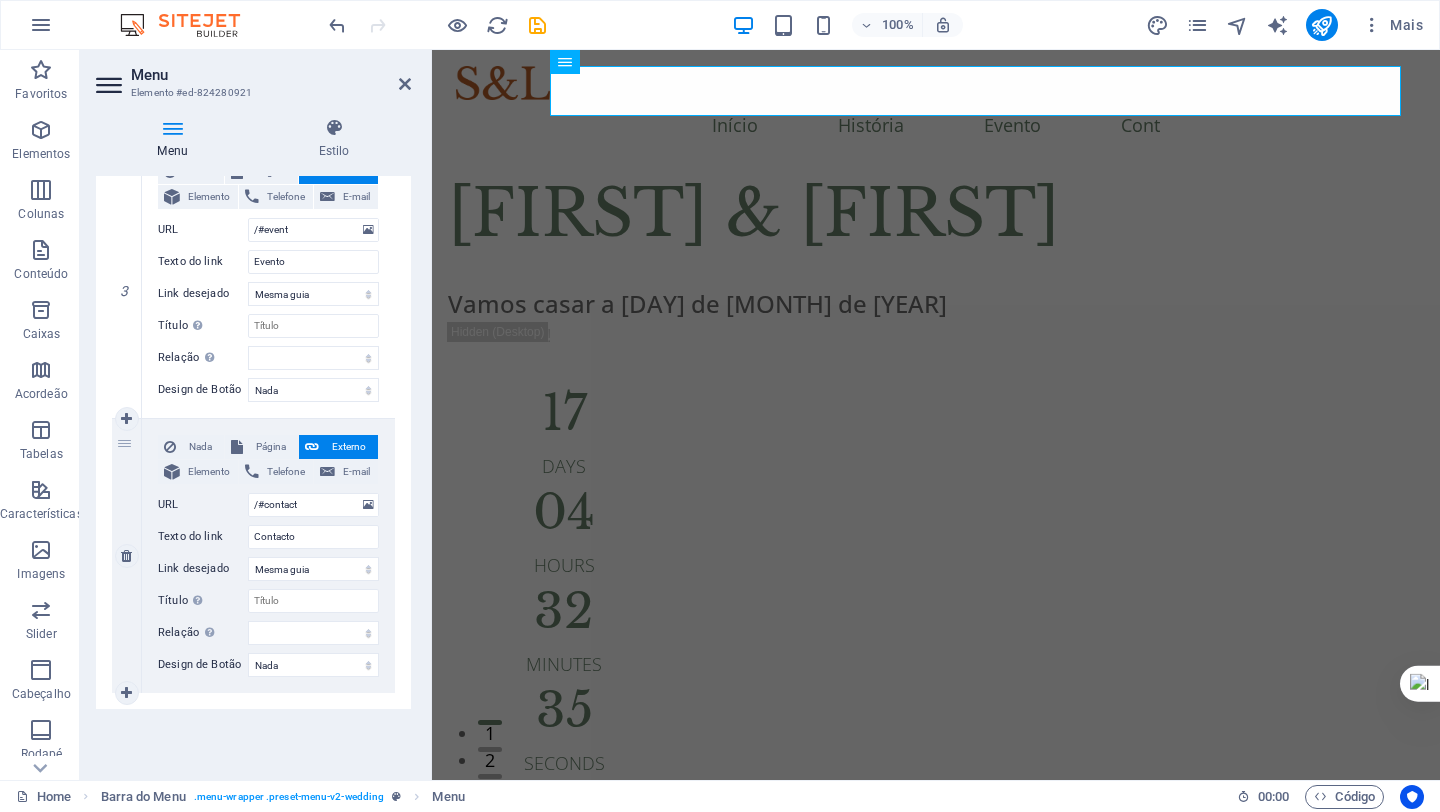 select 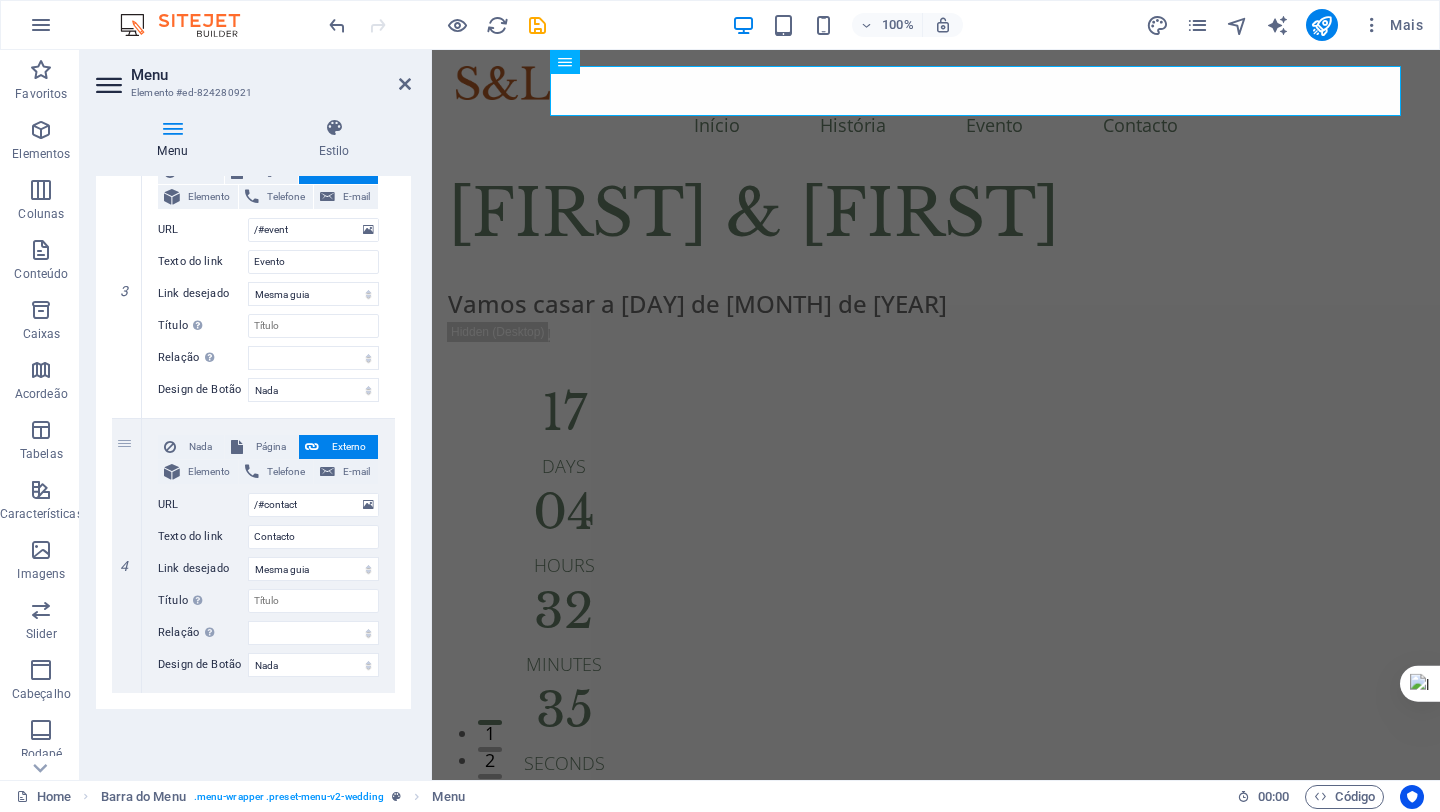 click on "Menu Automático Cliente Crie itens de menu personalizados para este menu. Recomendado para websites de uma página. Gerenciar páginas Itens do menu 1 Nada Página Externo Elemento Telefone E-mail Página Home Subpage Legal Notice Privacy Elemento
URL /#welcome Telefone E-mail Texto do link Início Link desejado Nova guia Mesma guia Sobreposição Título A descrição adicional do link não deve ser igual ao texto do link. O título é geralmente mostrado como um texto de dica de ferramenta quando o mouse se move sobre o elemento. Deixe em branco se tiver dúvidas. Relação Define o  relacionamento deste link com o destino do link . Por exemplo, o valor "nofollow" instrui os mecanismos de pesquisa a não seguir o link. Pode ser deixado vazio. alternado autor guia de favoritos externo ajuda licença avançar nofollow noreferrer noopener prev busca marcar Design de Botão Nada Padrão Primário Secundário 2 Nada Página Externo Elemento Telefone E-mail Página Home Subpage Privacy 3" at bounding box center [253, 470] 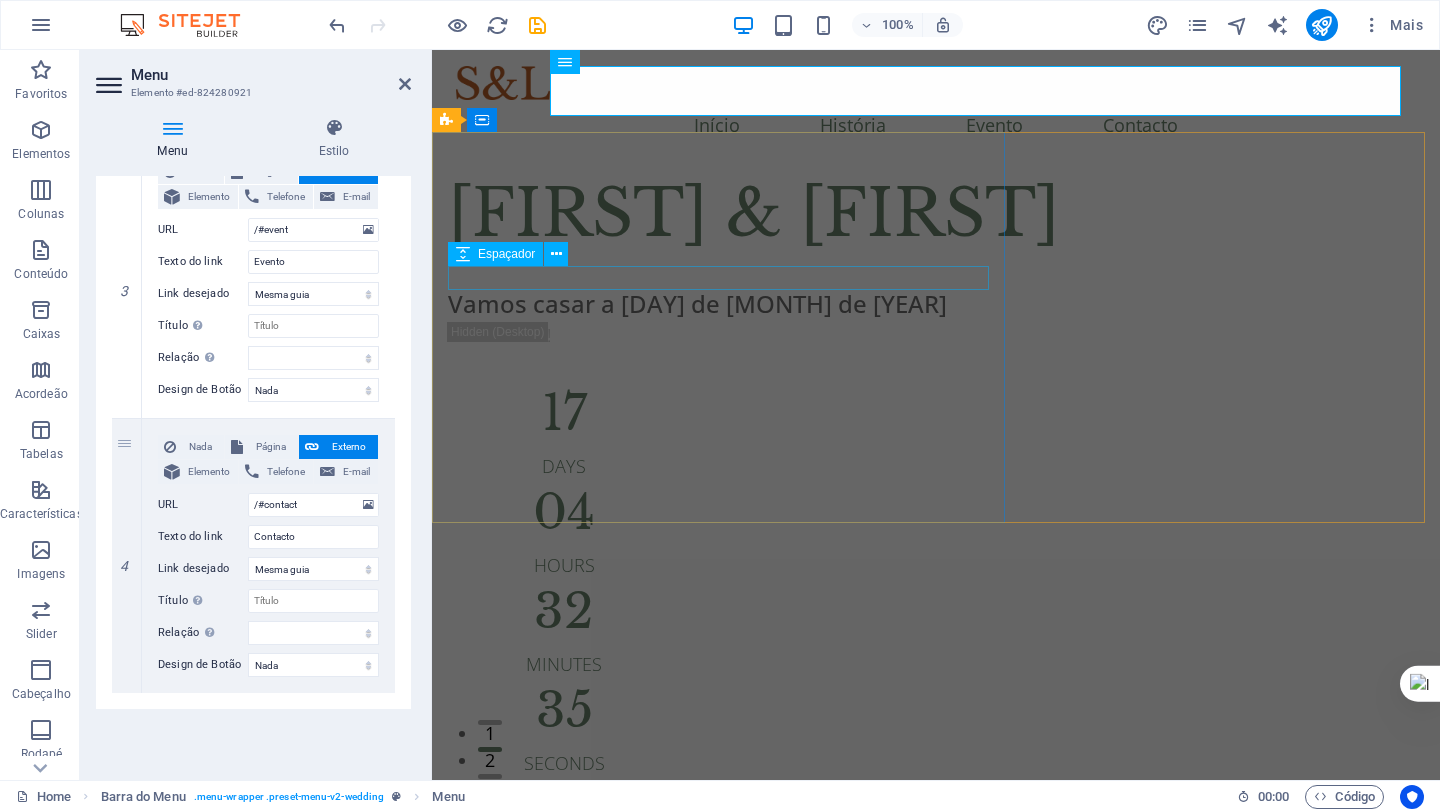 click at bounding box center [936, 274] 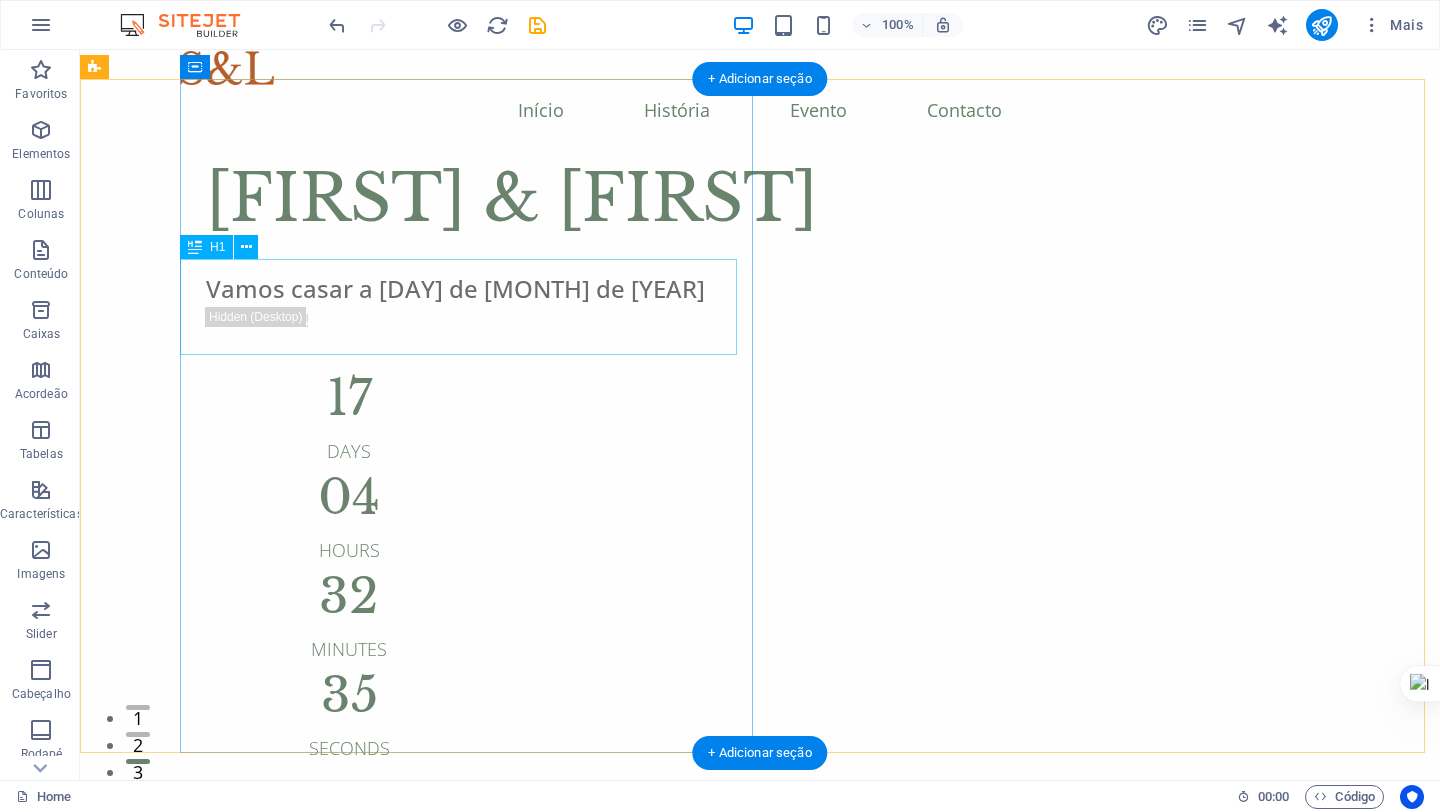 scroll, scrollTop: 0, scrollLeft: 0, axis: both 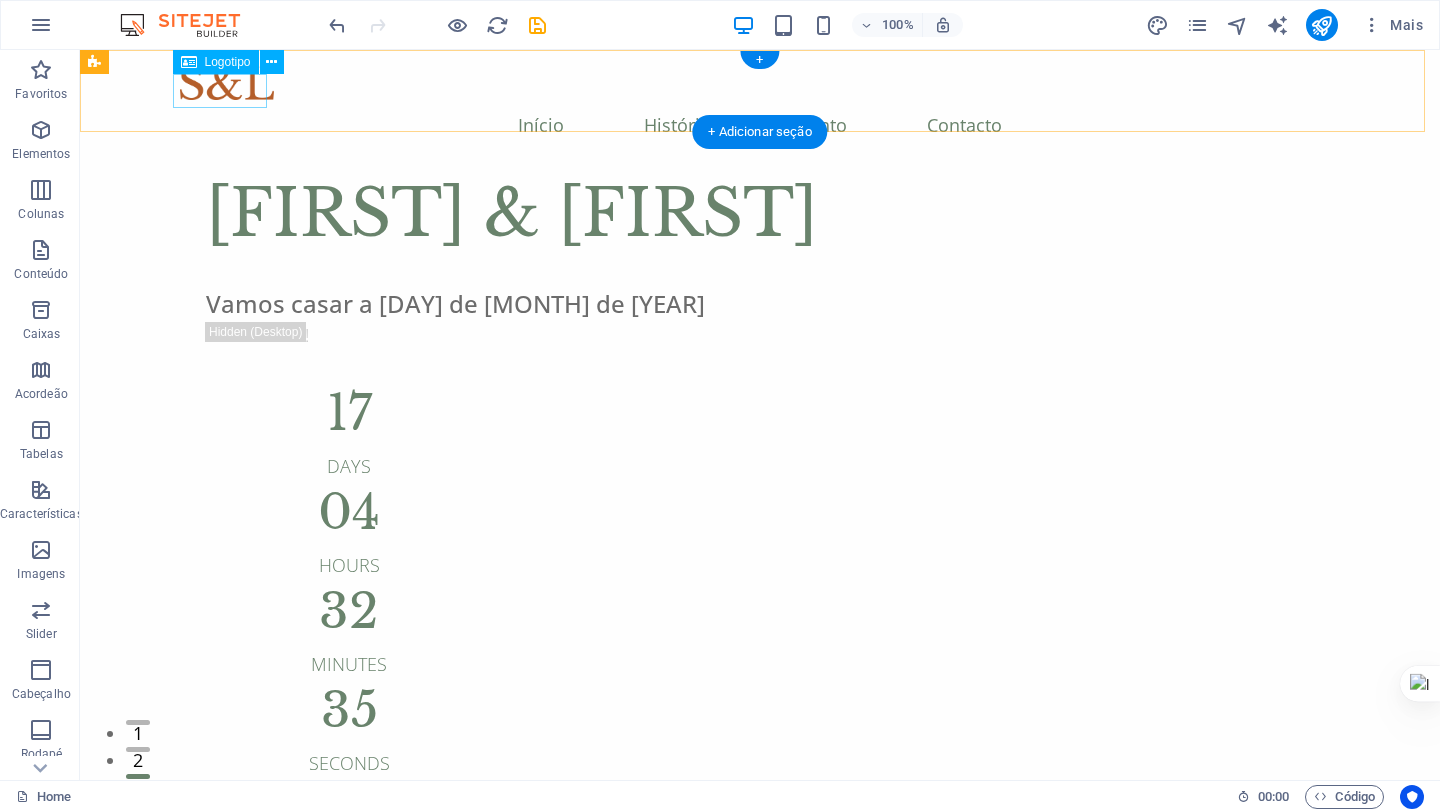 click at bounding box center [760, 83] 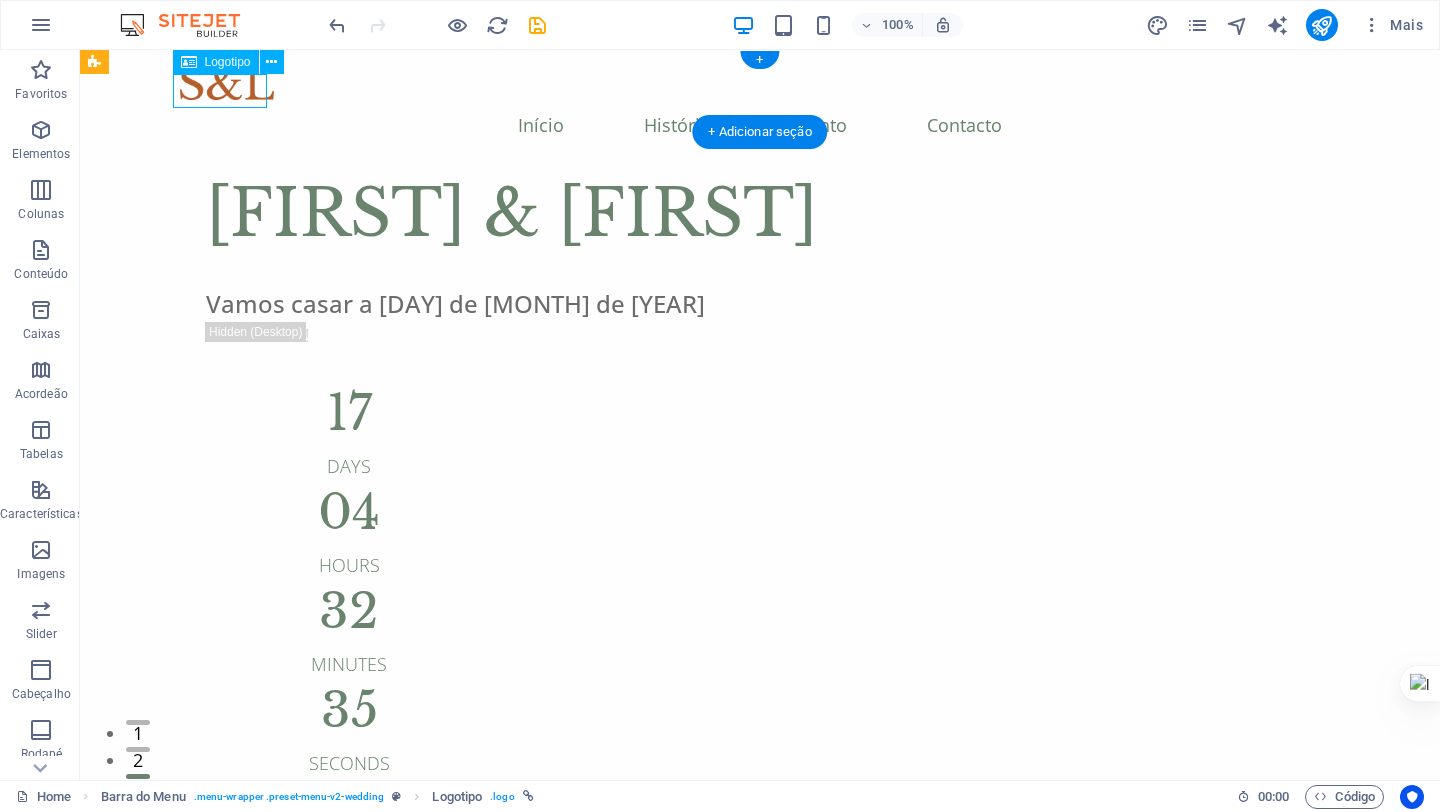 click at bounding box center [760, 83] 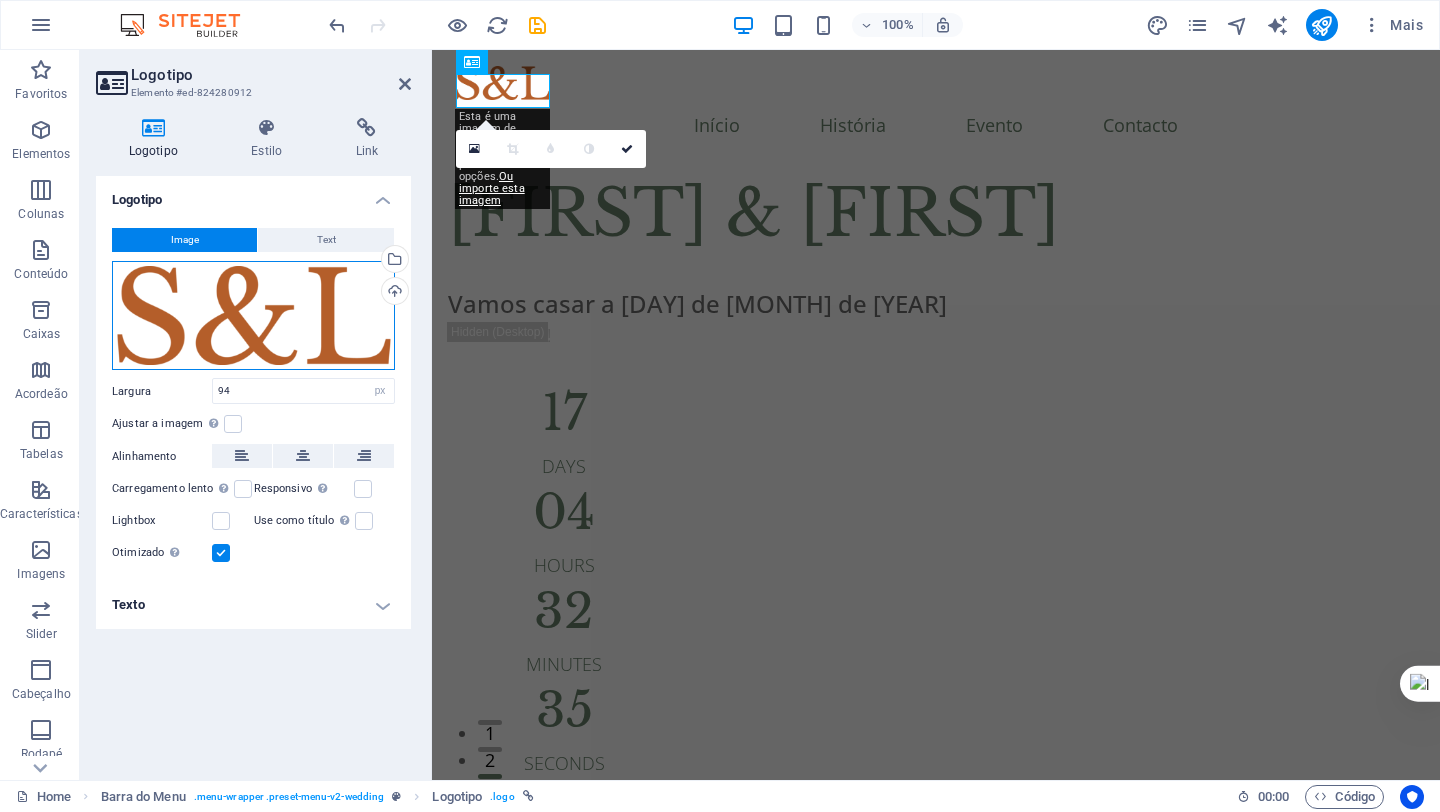 click on "Arraste os arquivos aqui, clique para escolher os arquivos ou selecione os arquivos em Arquivos ou em nossa galeria de fotos e vídeos gratuitos" at bounding box center (253, 316) 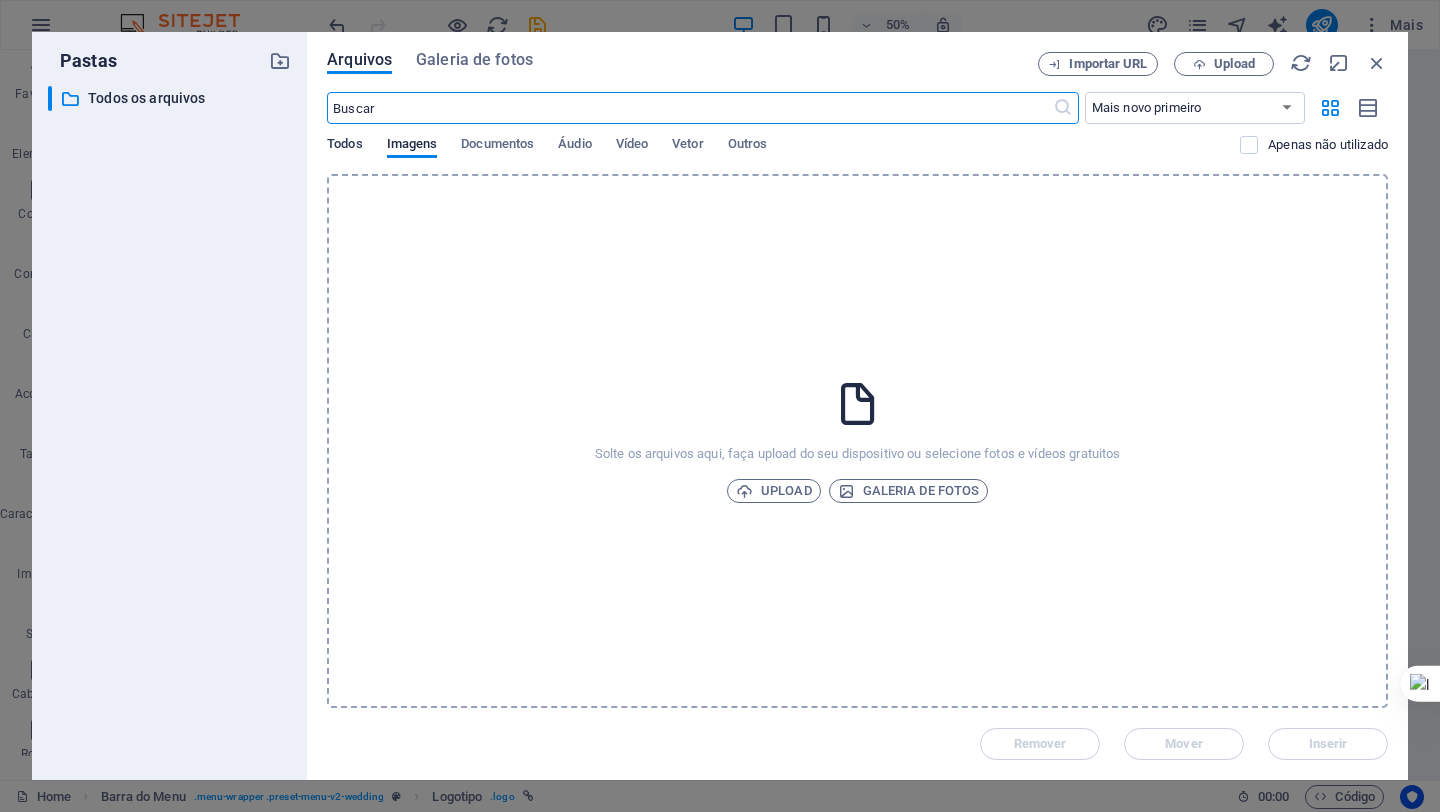 click on "Todos" at bounding box center [344, 146] 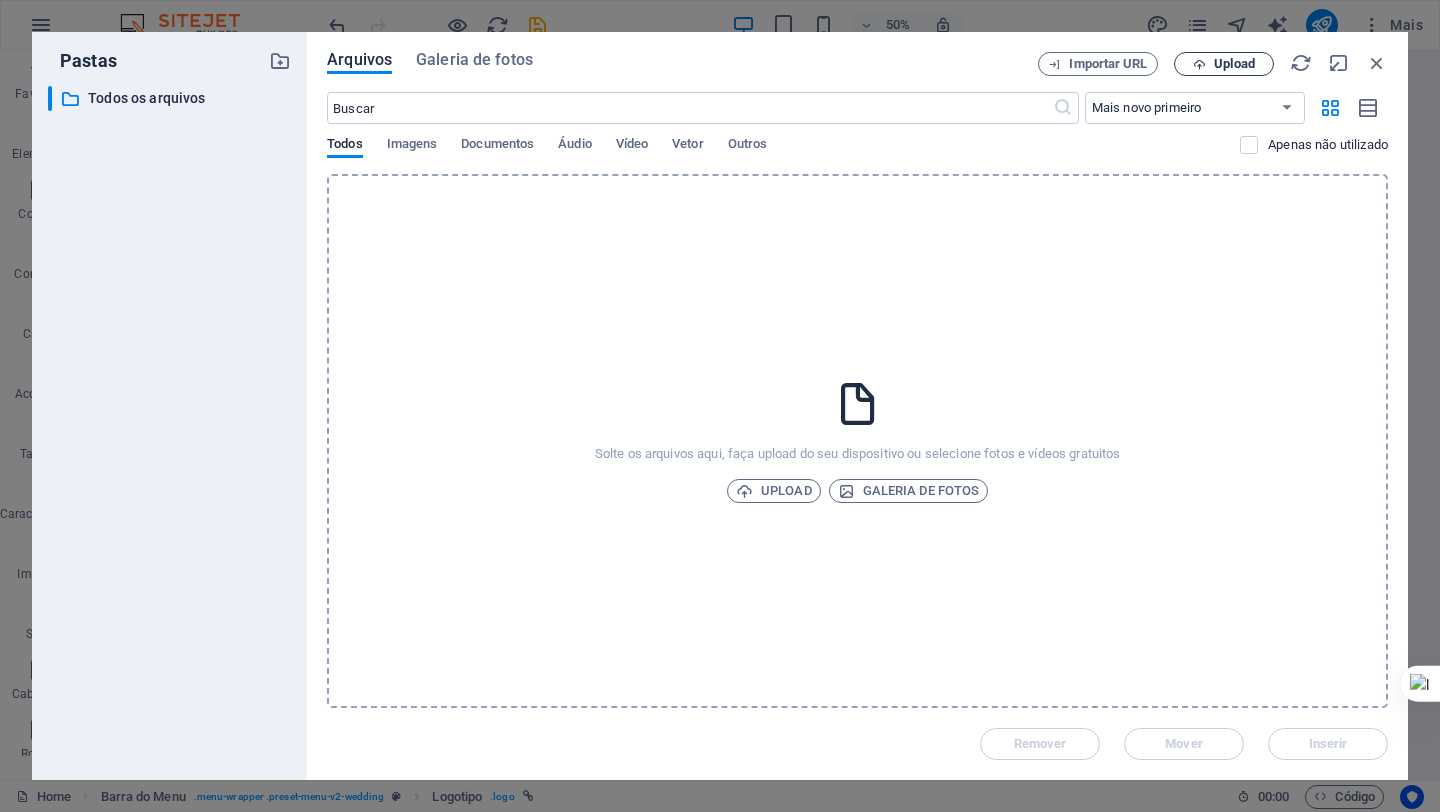 click on "Upload" at bounding box center [1234, 64] 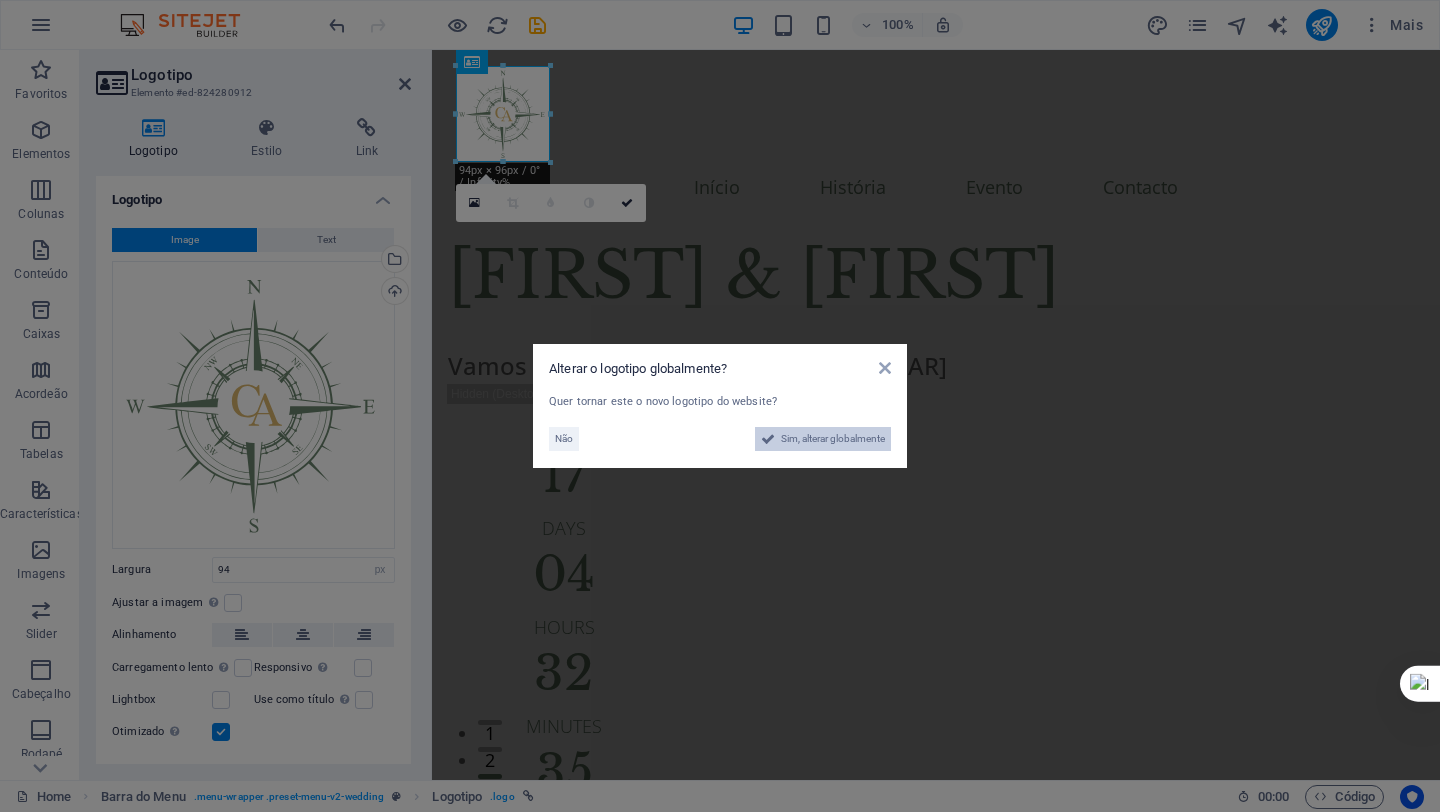 click on "Sim, alterar globalmente" at bounding box center [833, 439] 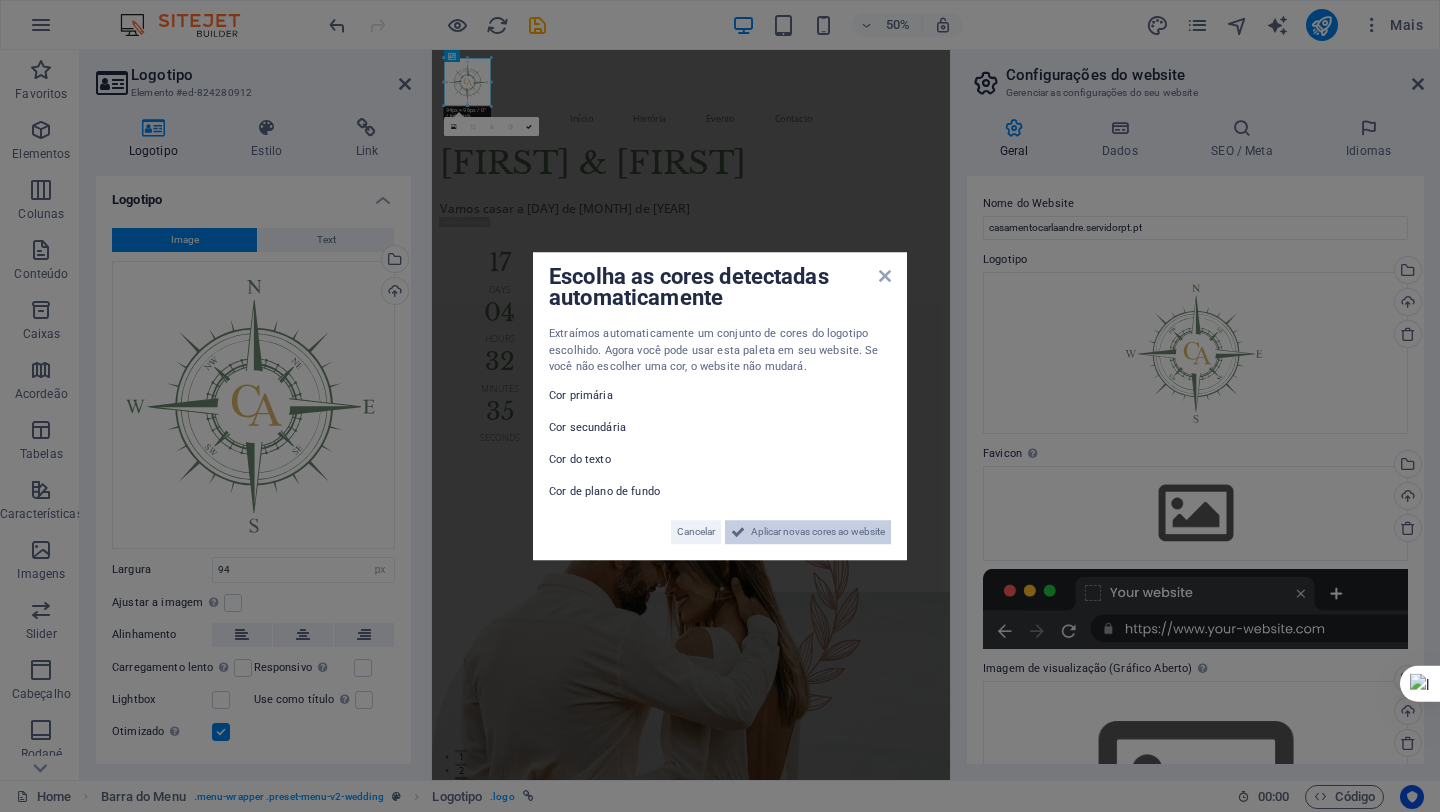 click on "Aplicar novas cores ao website" at bounding box center [818, 532] 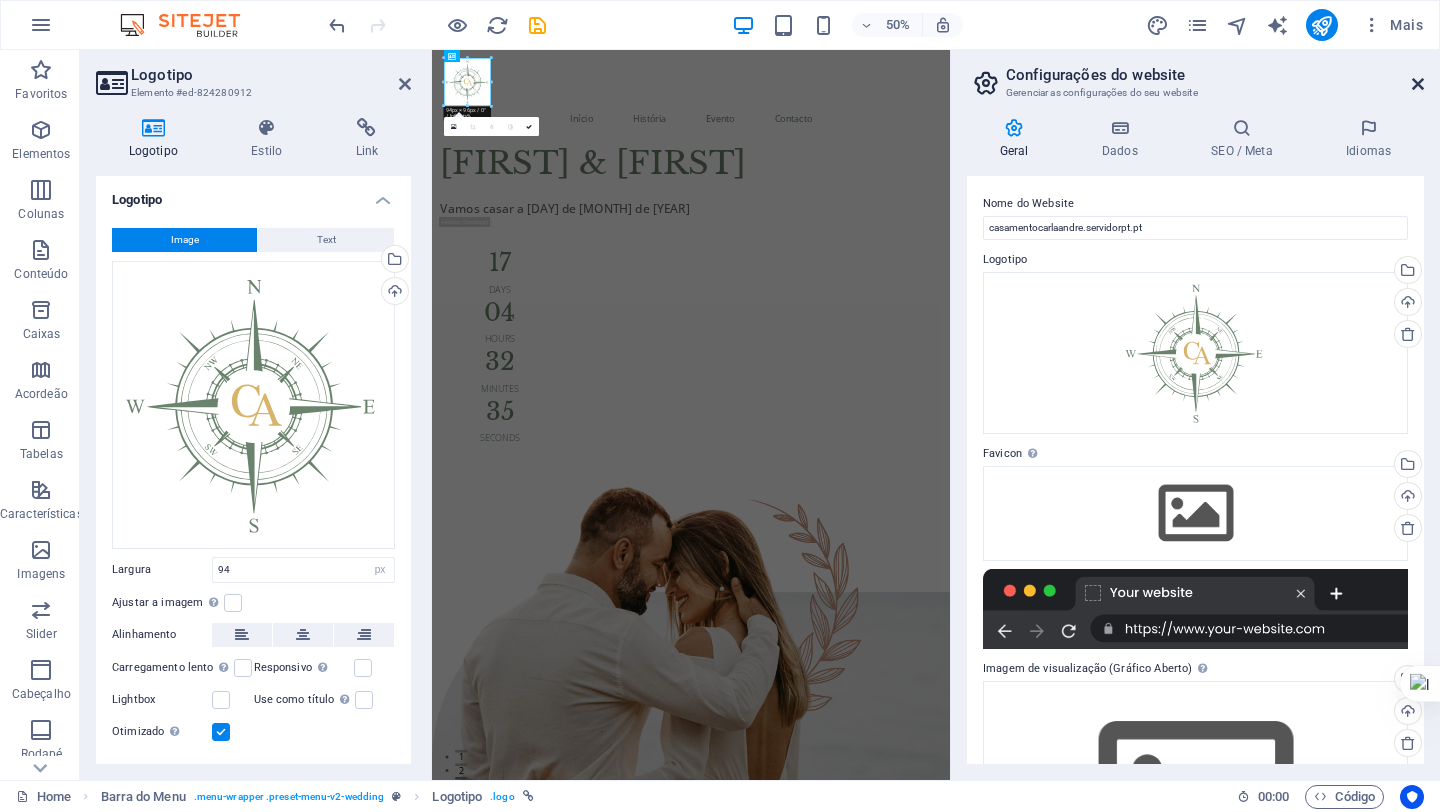 click at bounding box center [1418, 84] 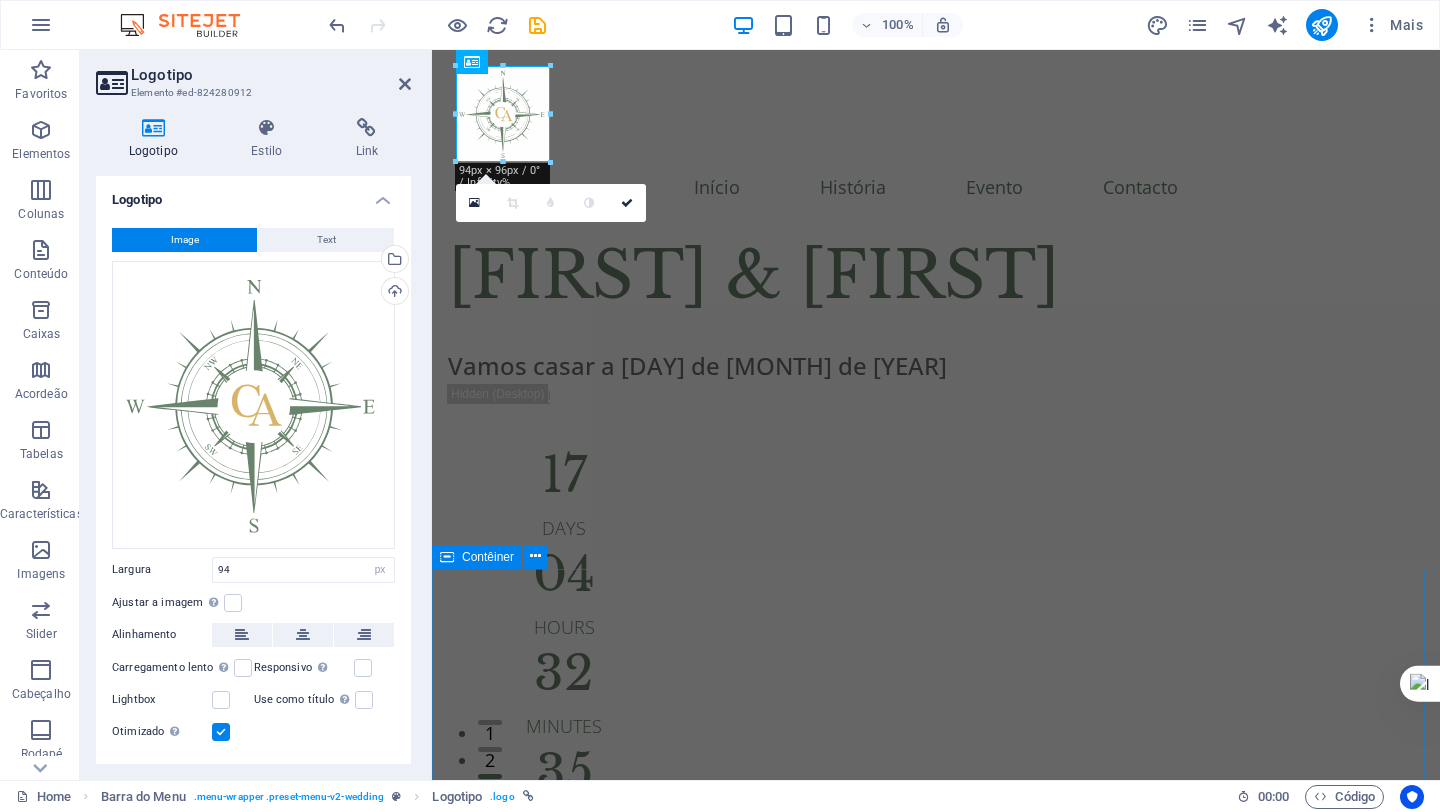 click on "Our Story [DATE] When we first met Lorem ipsum dolor sit amet, consectetur adipiscing elit, sed do eiusmod tempor incididunt ut. [DATE] Our first date Lorem ipsum dolor sit amet, consectetur adipiscing elit, sed do eiusmod tempor incididunt ut. [DATE] Marriage Proposal Lorem ipsum dolor sit amet, consectetur adipiscing elit, sed do eiusmod tempor incididunt ut. [DATE] Our Engagement Lorem ipsum dolor sit amet, consectetur adipiscing elit, sed do eiusmod tempor incididunt ut." at bounding box center (936, 3013) 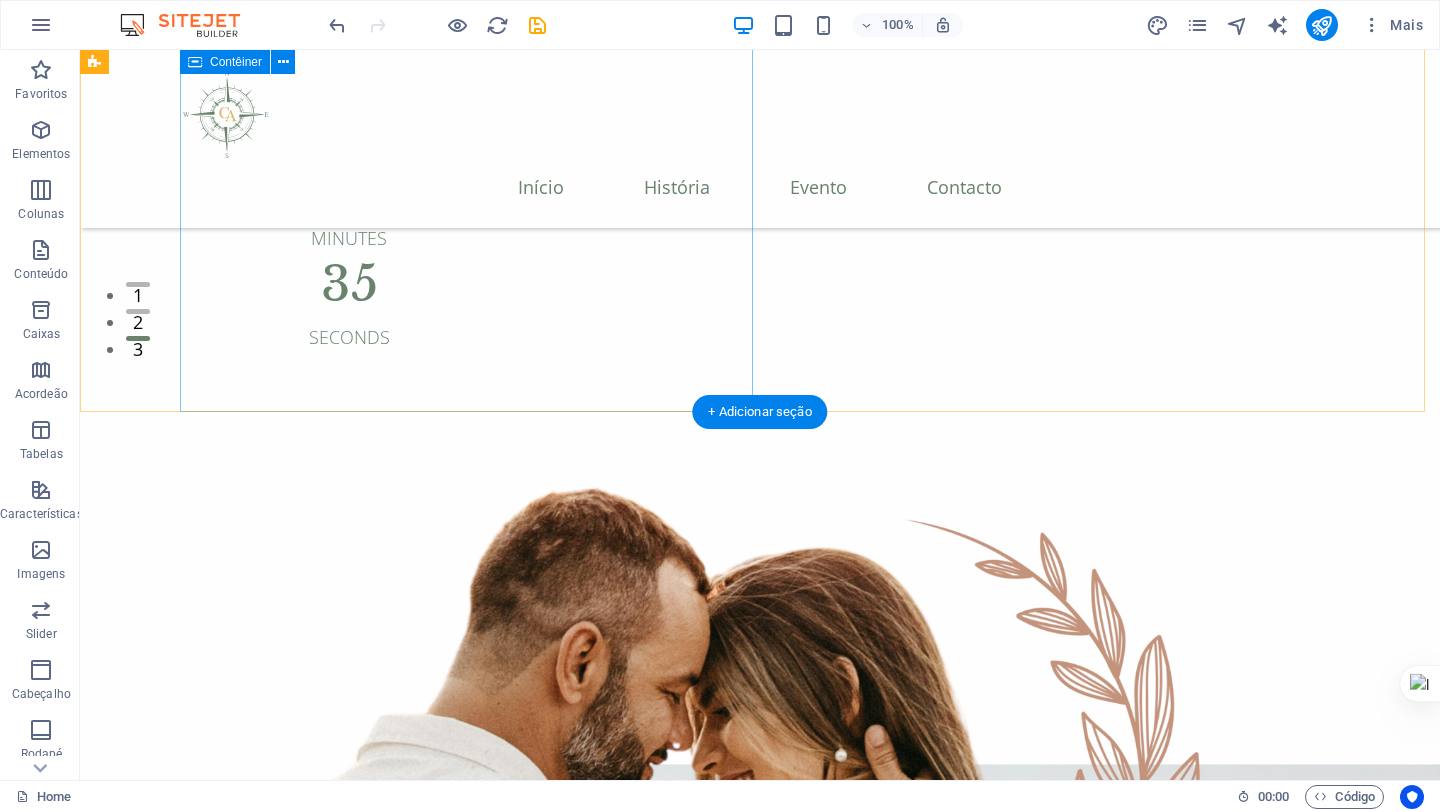 scroll, scrollTop: 442, scrollLeft: 0, axis: vertical 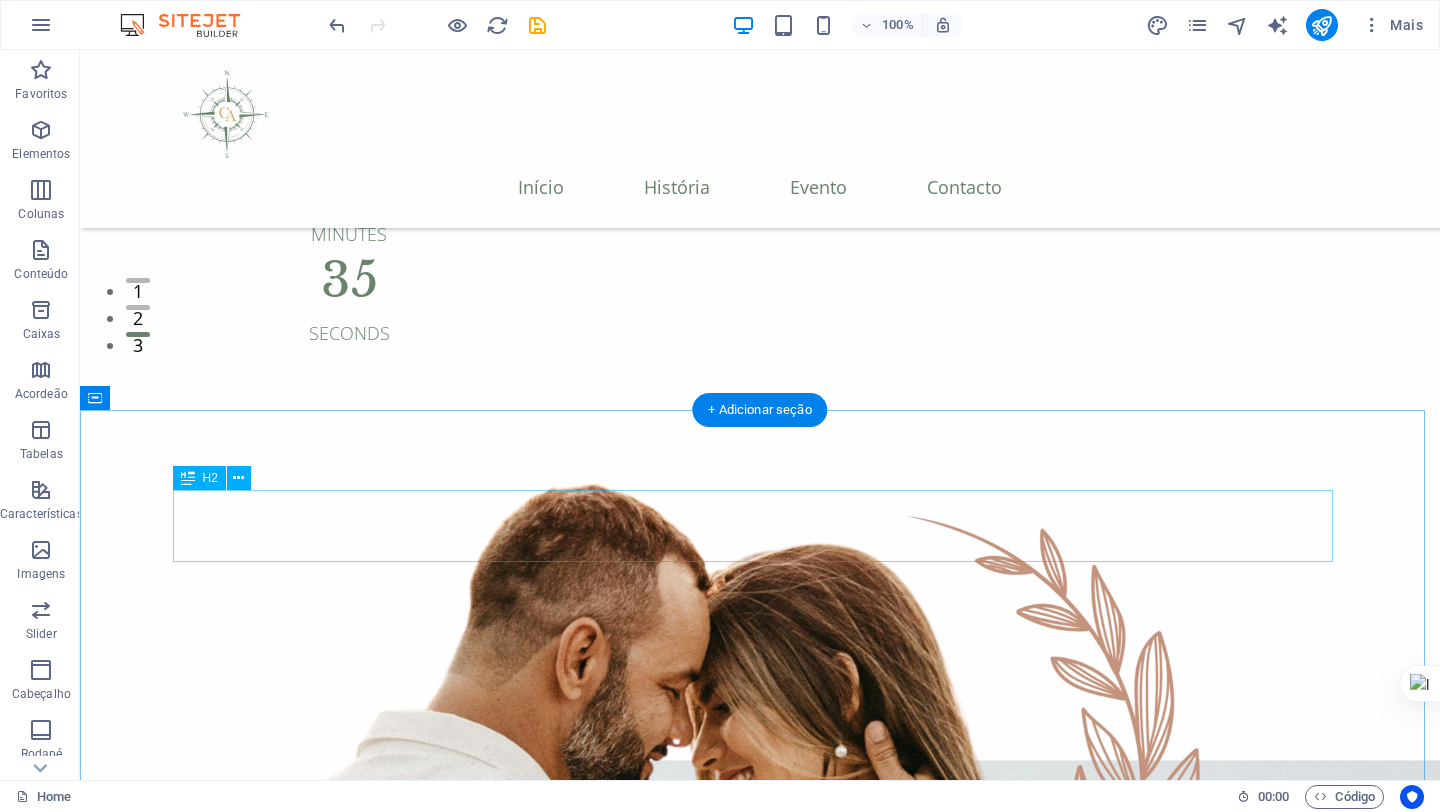 click on "Our Story" at bounding box center [760, 1910] 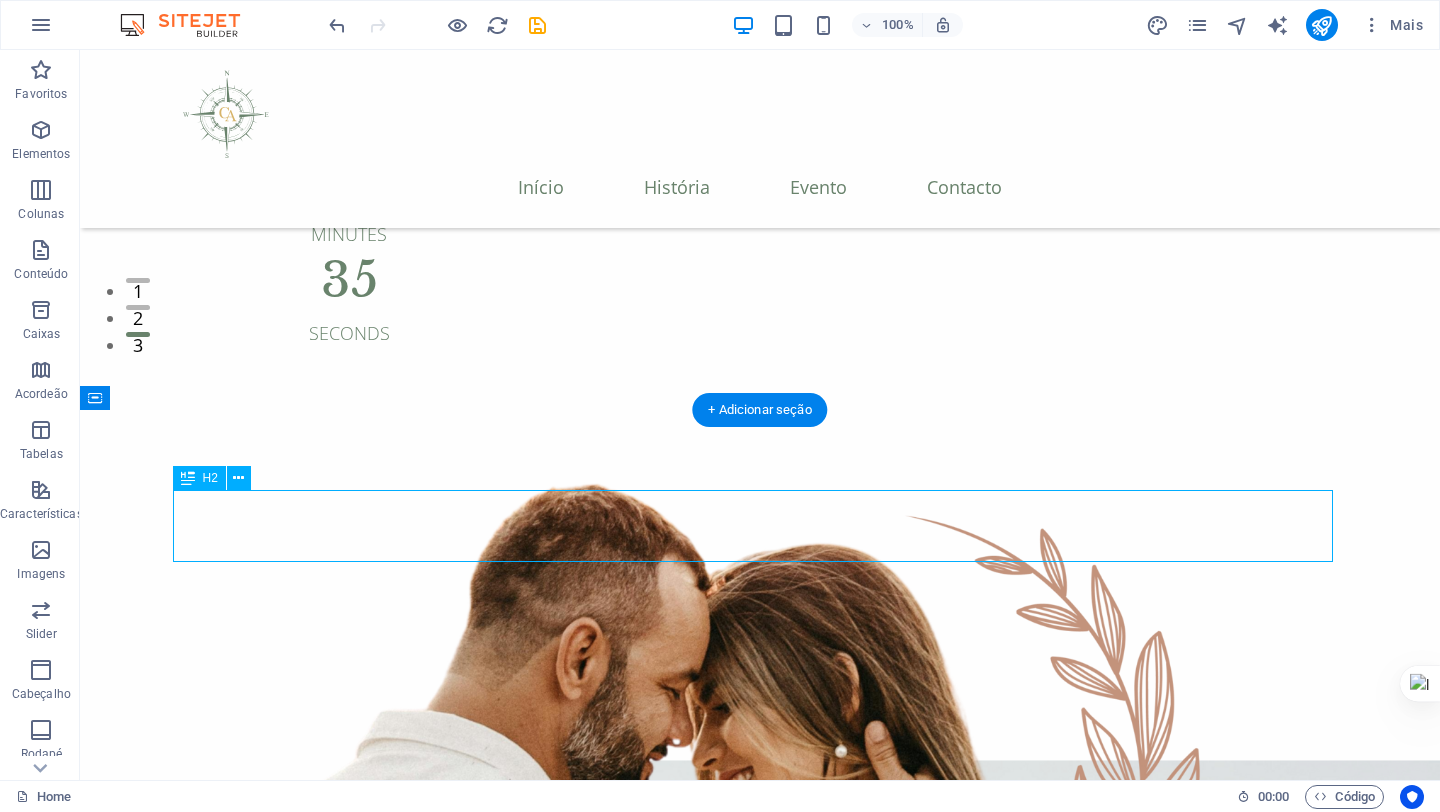 click on "Our Story" at bounding box center (760, 1910) 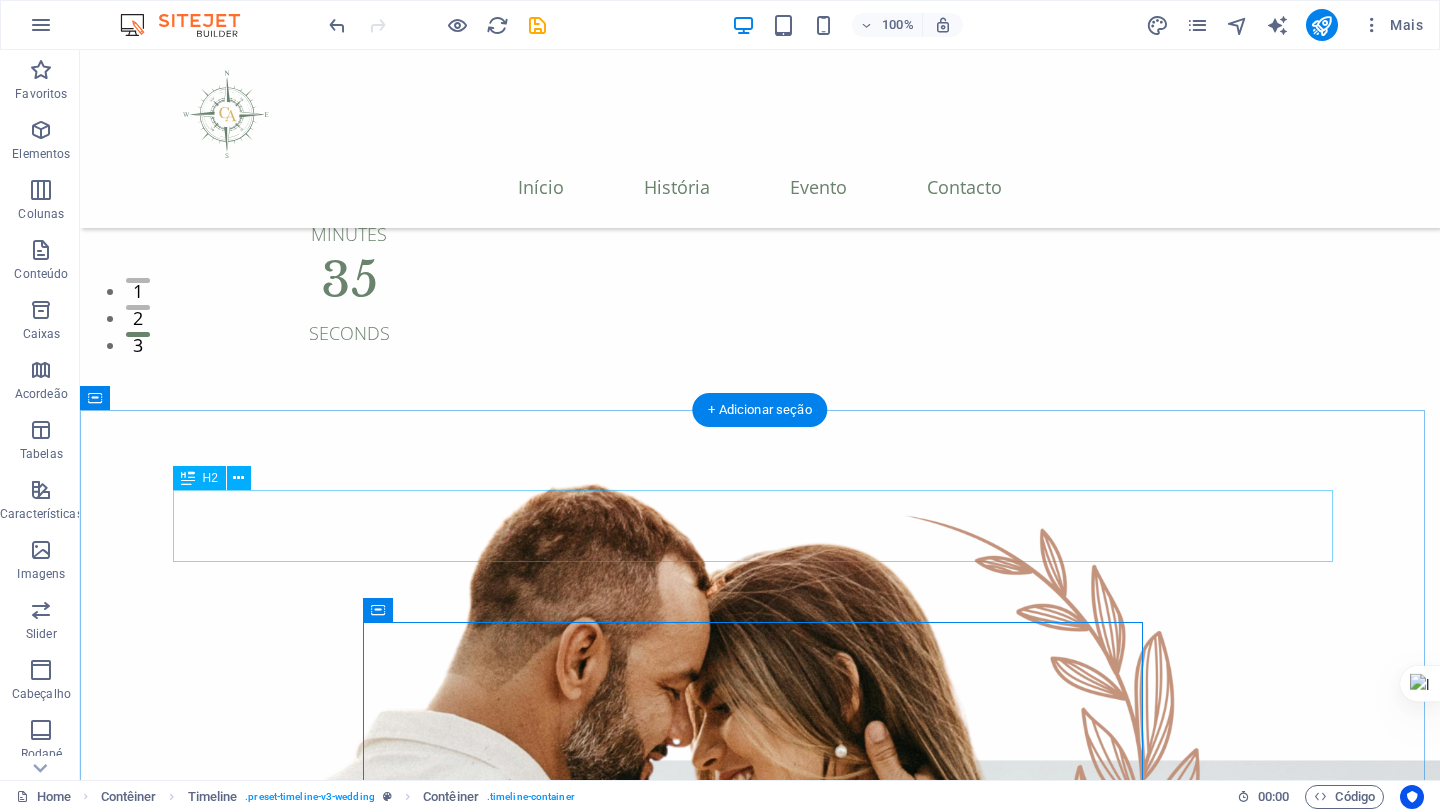click on "Our Story" at bounding box center (760, 1910) 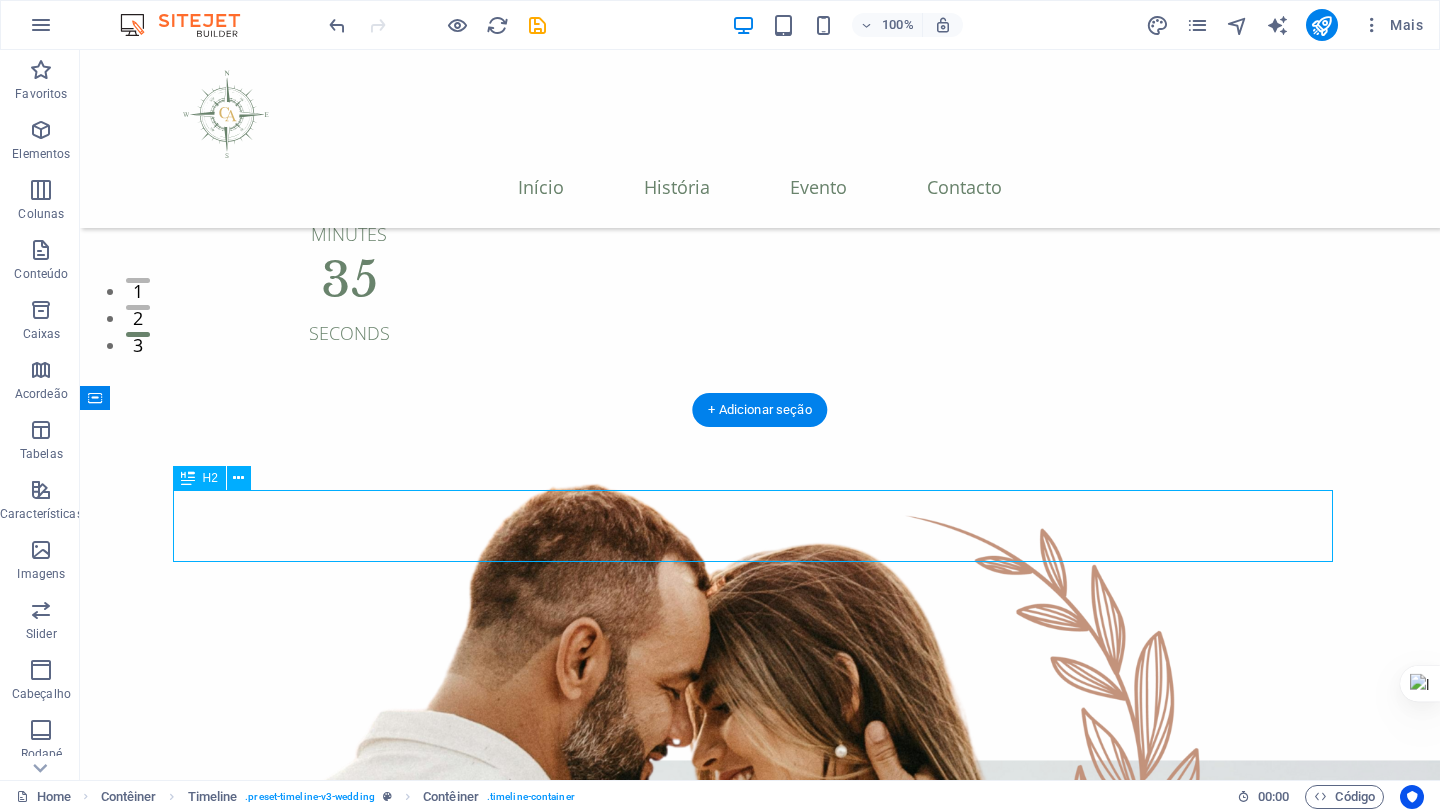 click on "Our Story" at bounding box center [760, 1910] 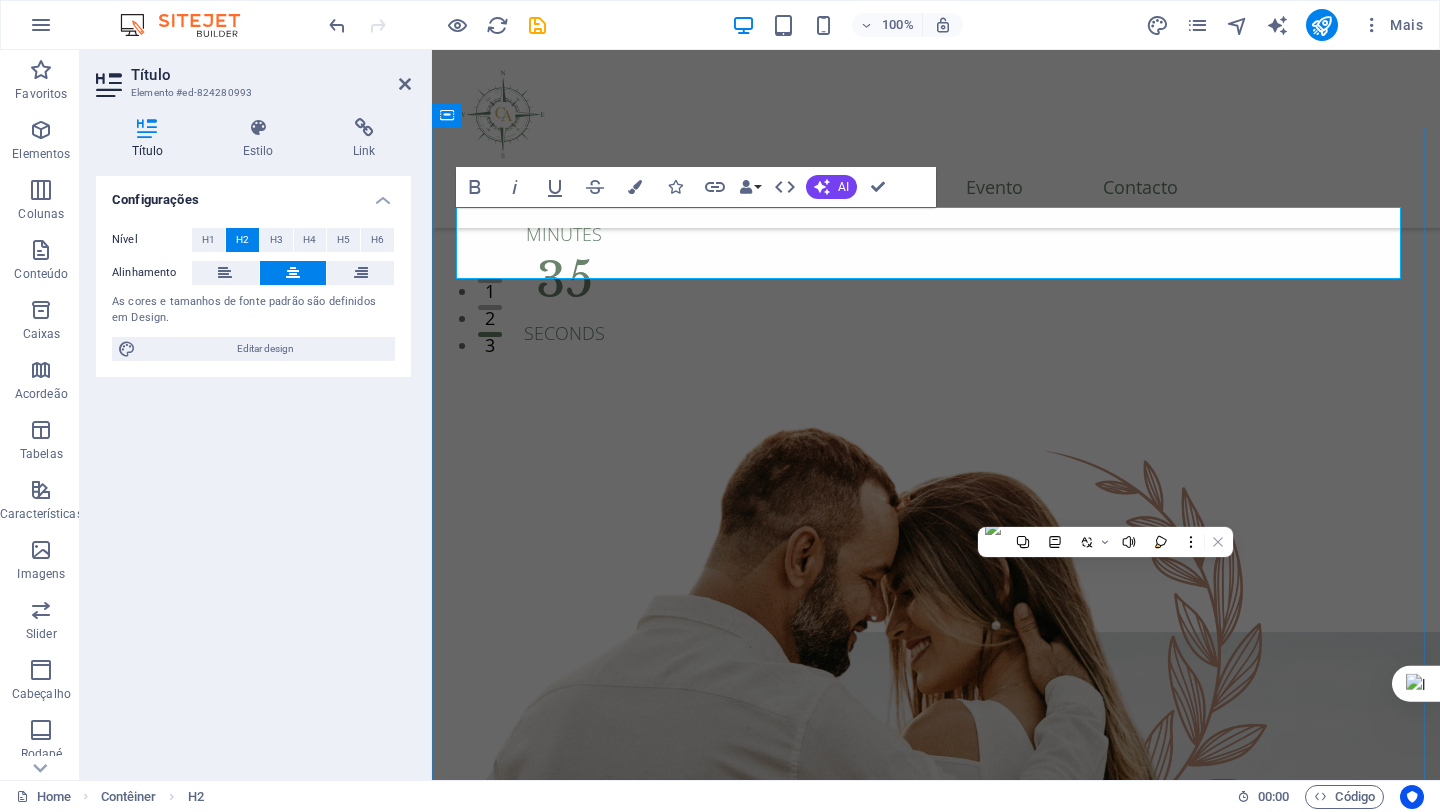 type 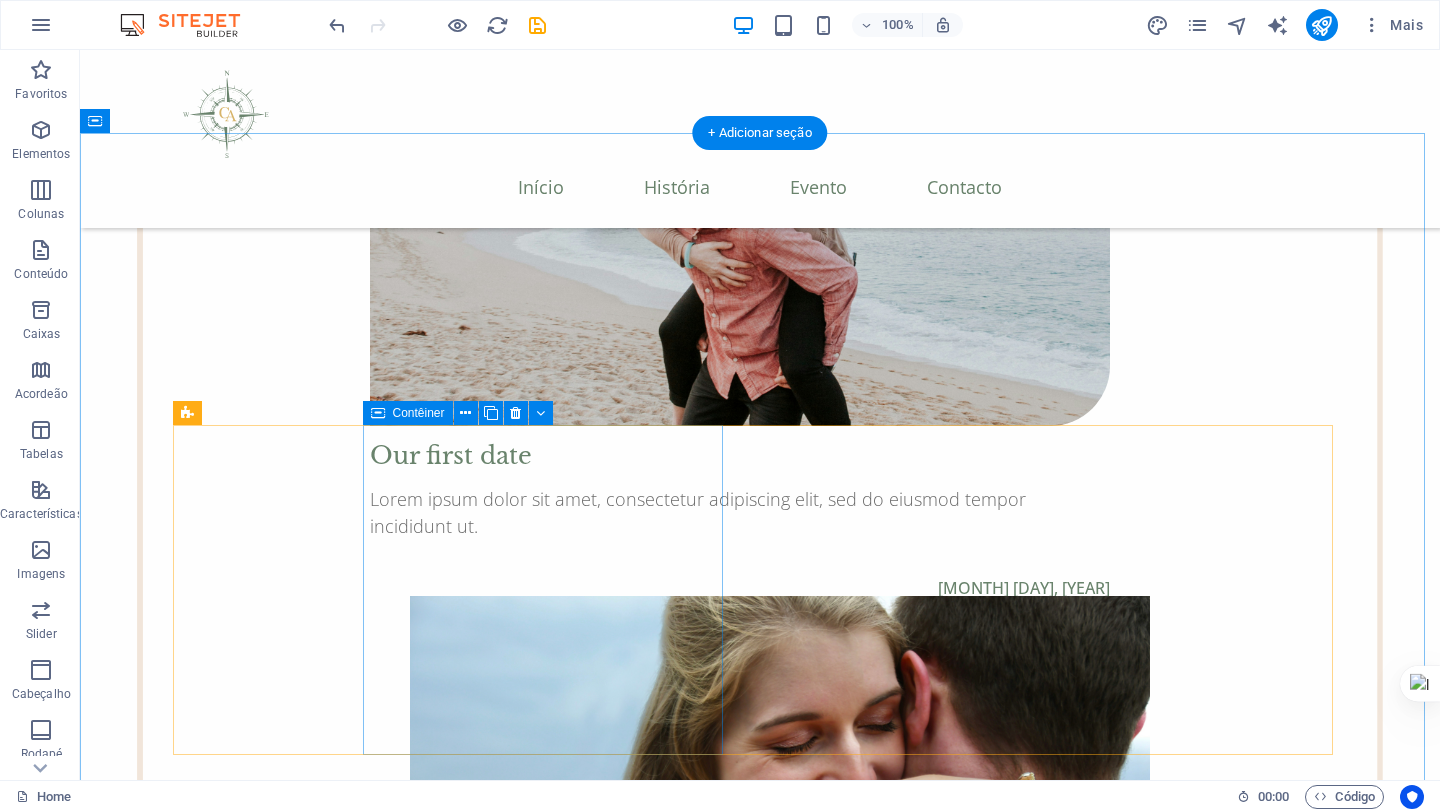 scroll, scrollTop: 3039, scrollLeft: 0, axis: vertical 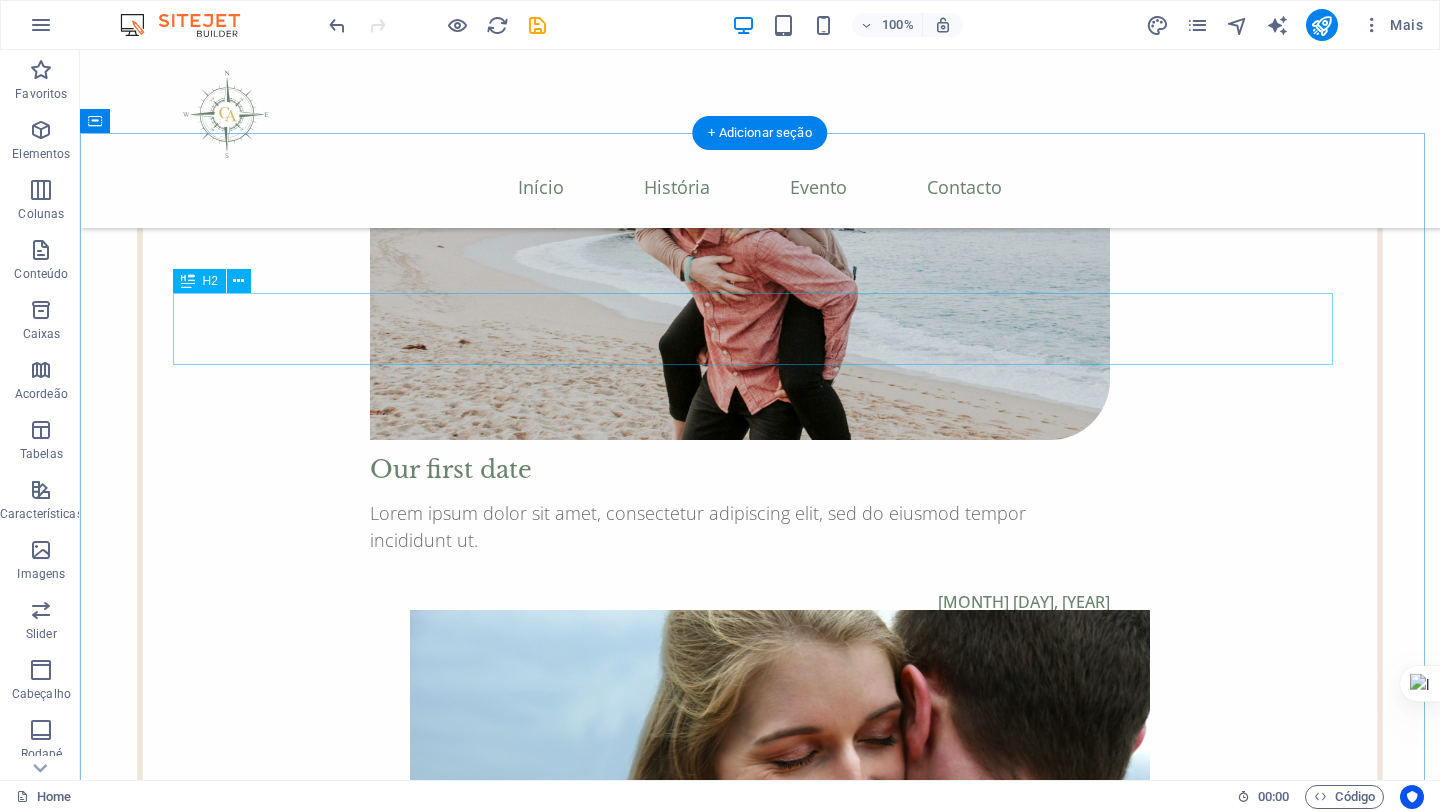 click on "Event Details" at bounding box center (760, 3158) 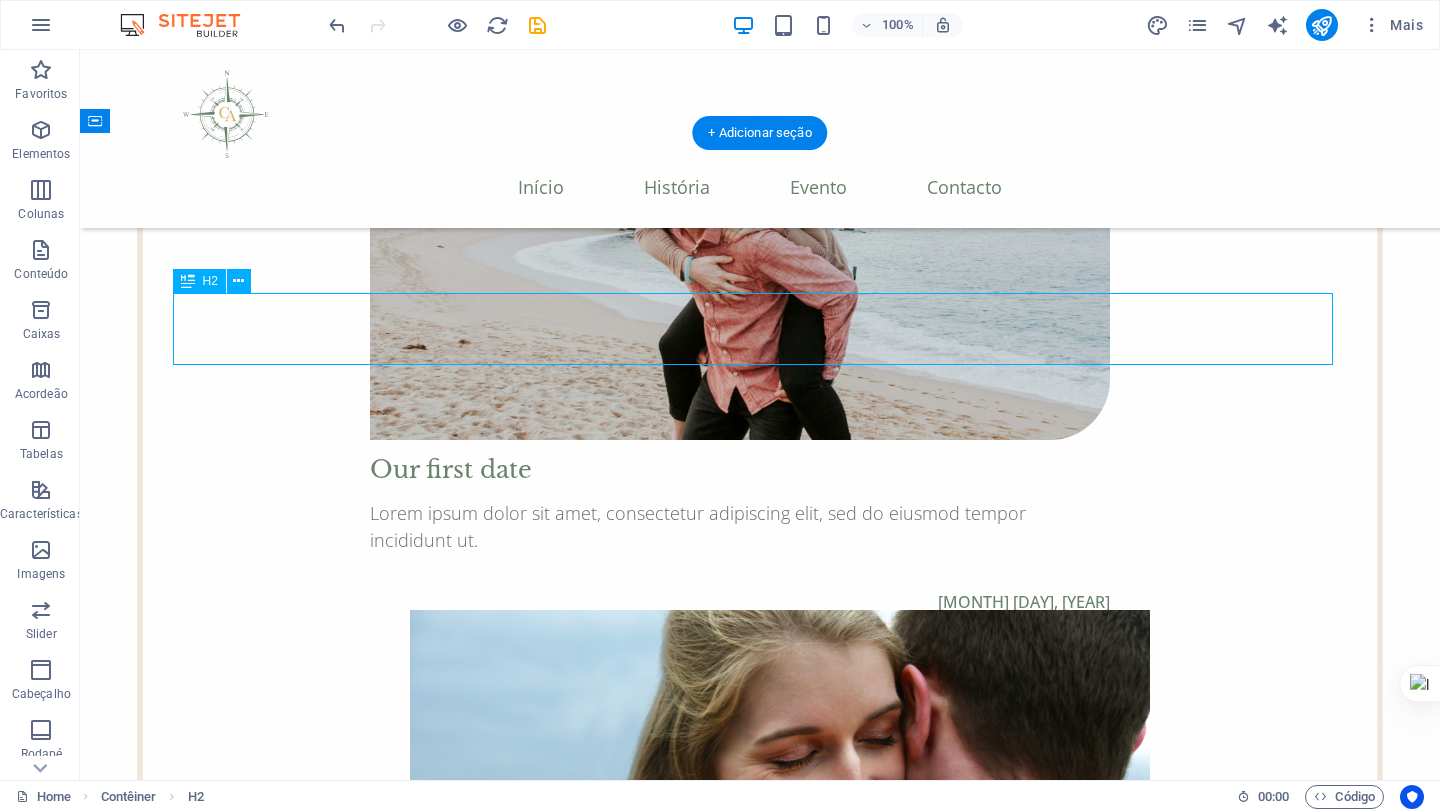 click on "Event Details" at bounding box center [760, 3158] 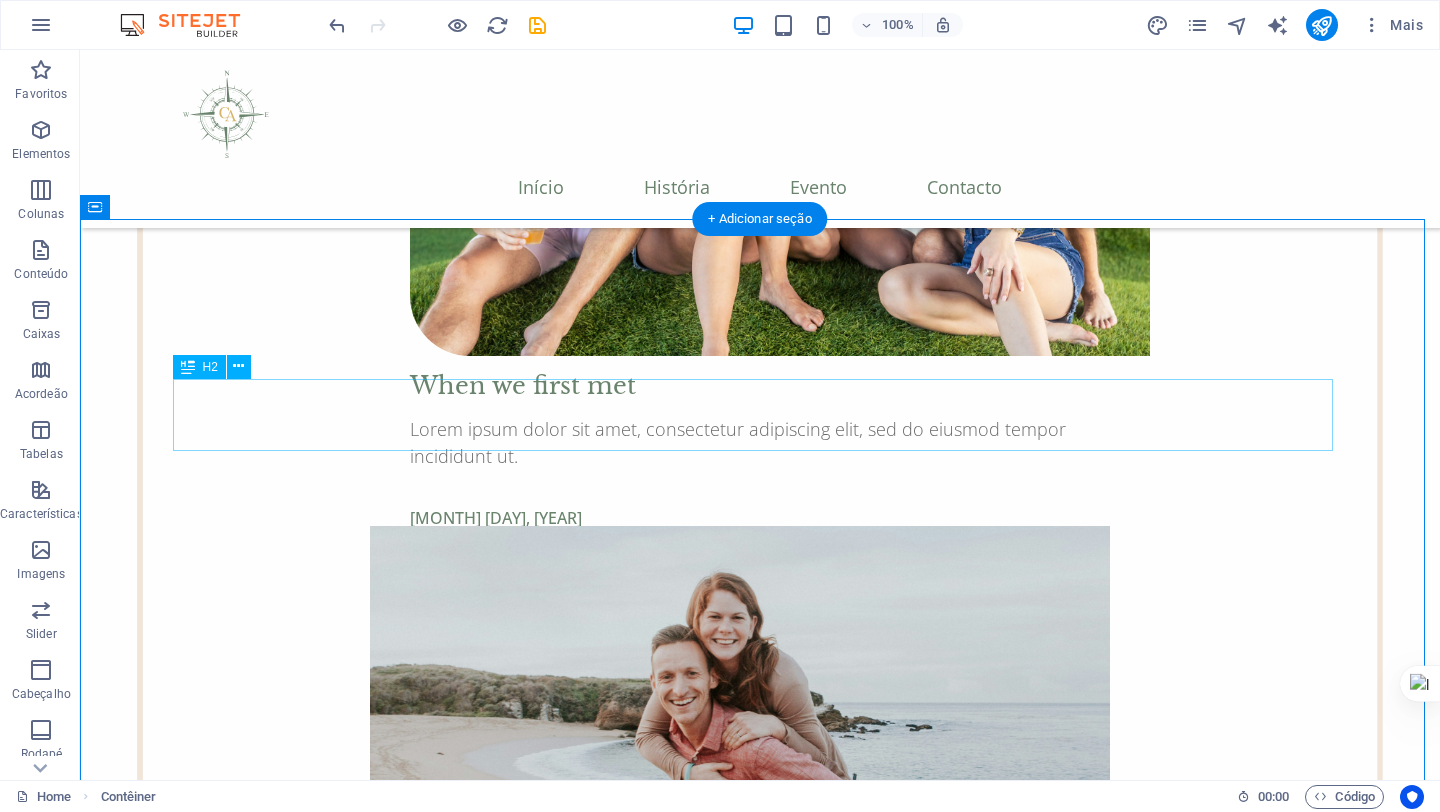 scroll, scrollTop: 2953, scrollLeft: 0, axis: vertical 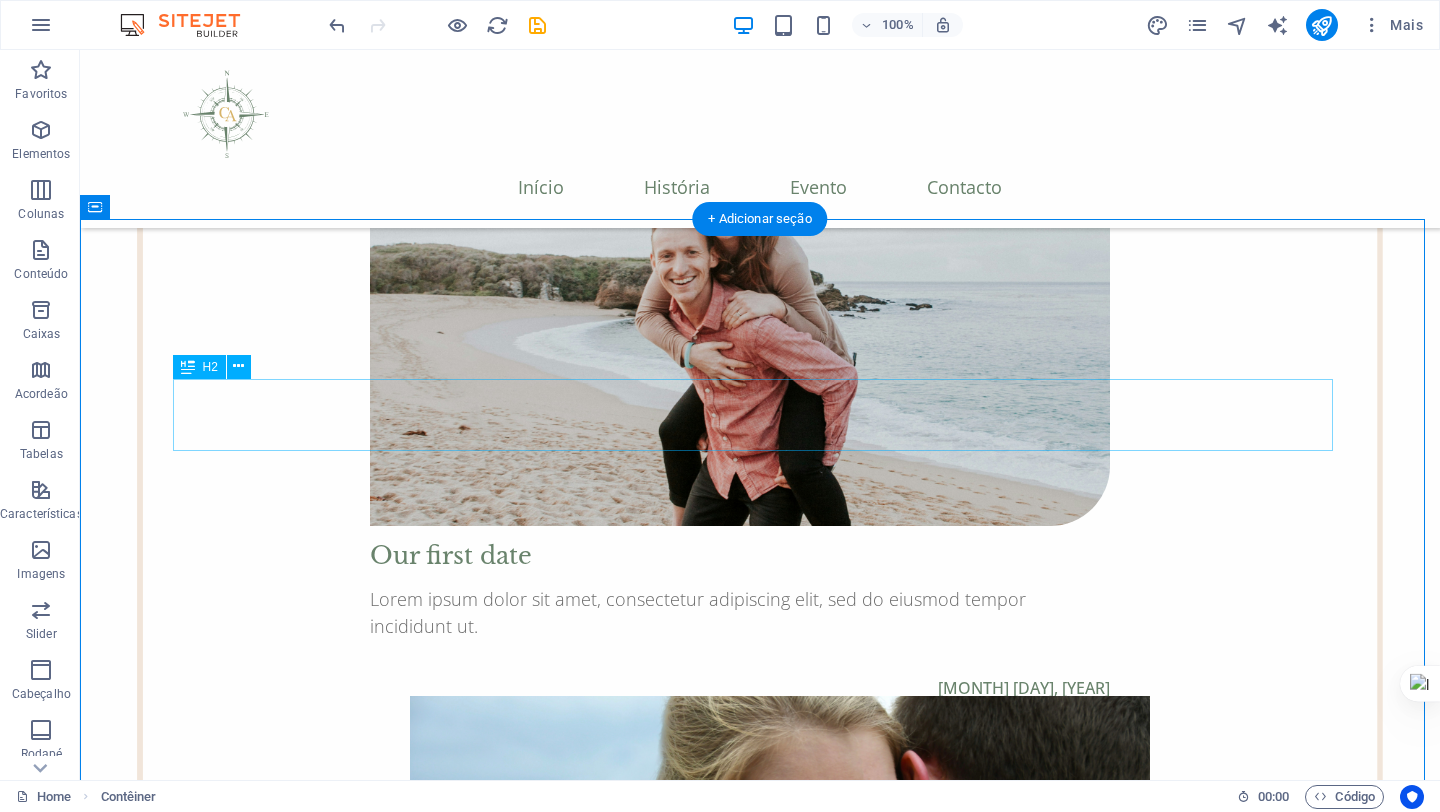 click on "Event Details" at bounding box center [760, 3244] 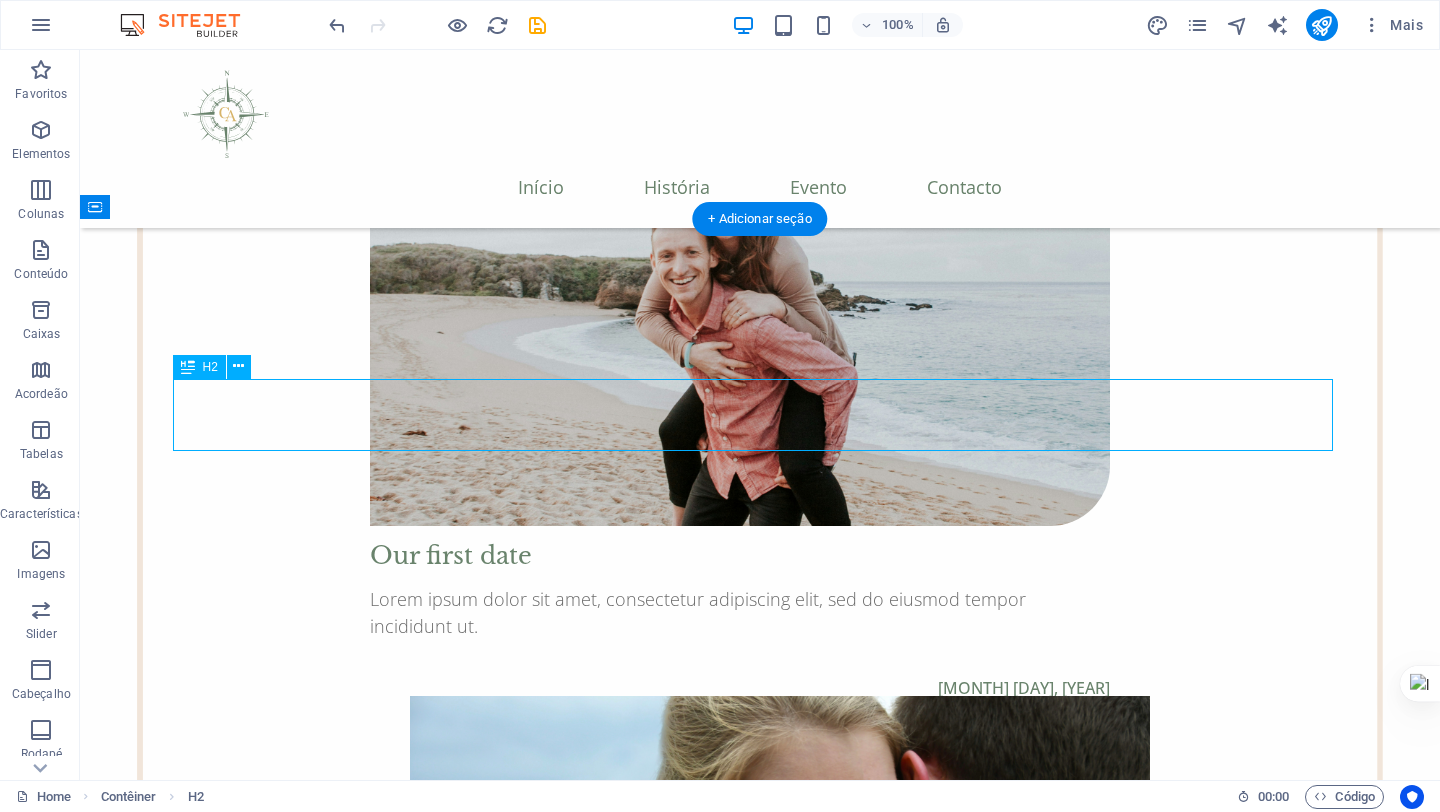 click on "Event Details" at bounding box center (760, 3244) 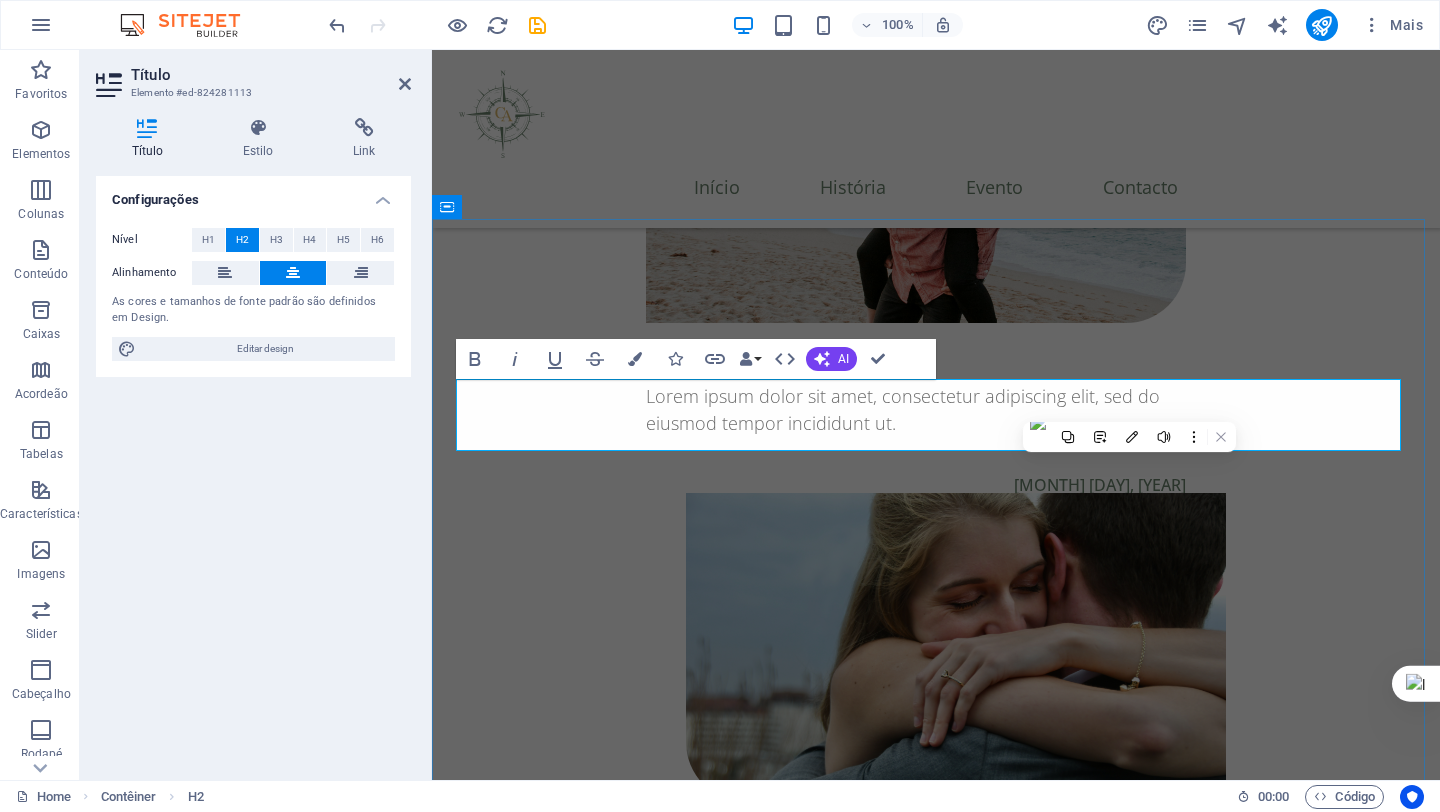 type 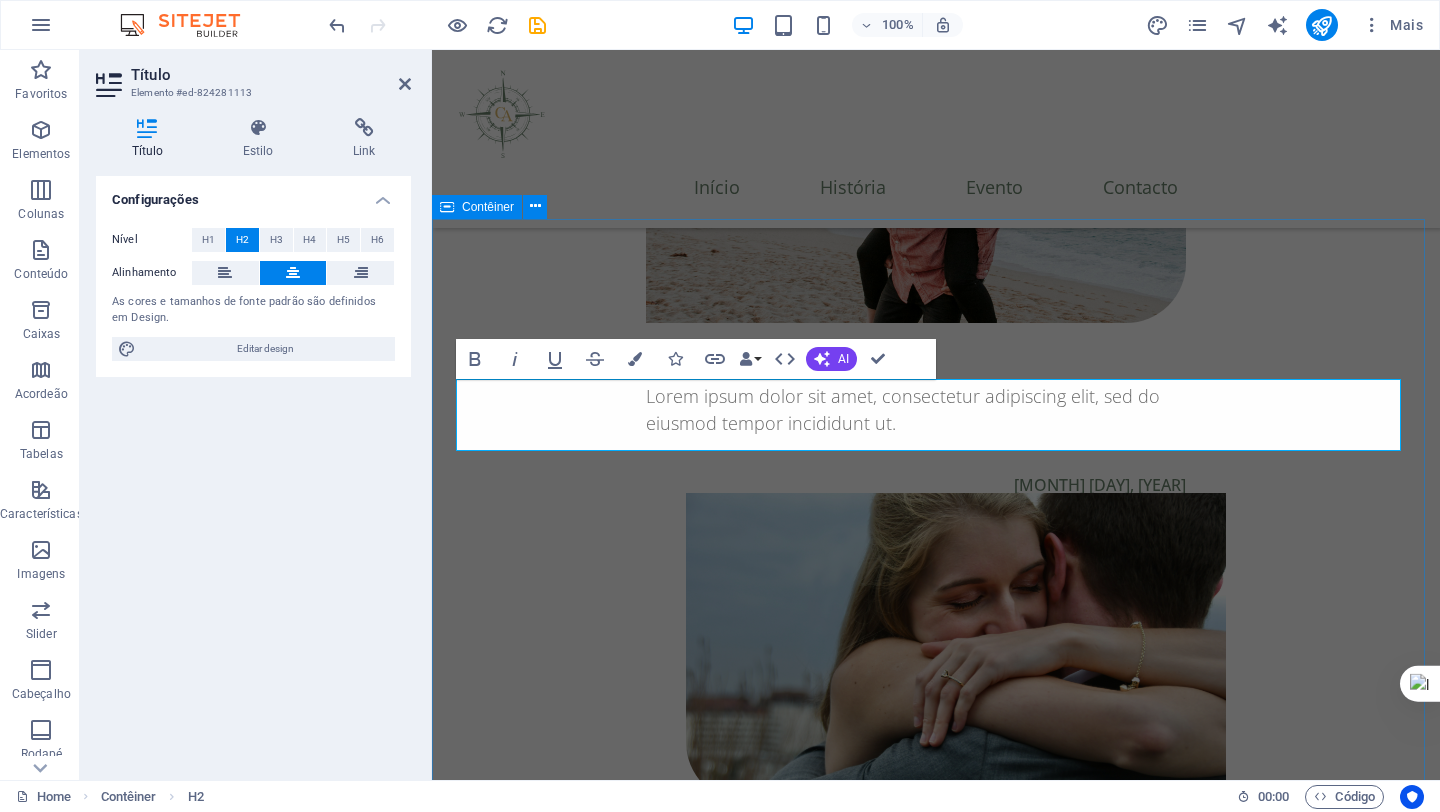 click on "DETALHES EVENTO The Ceremony Saturday, September 21, 2025 02:00 PM - 03:30 PM 27 Rosewood Lane Victoria - V8V1Z8, Canada The Reception Saturday, September 21, 2025 04:30 PM - 11:30 PM 100 Harbour Road Victoria - V8V1Z8, Canada" at bounding box center [936, 3304] 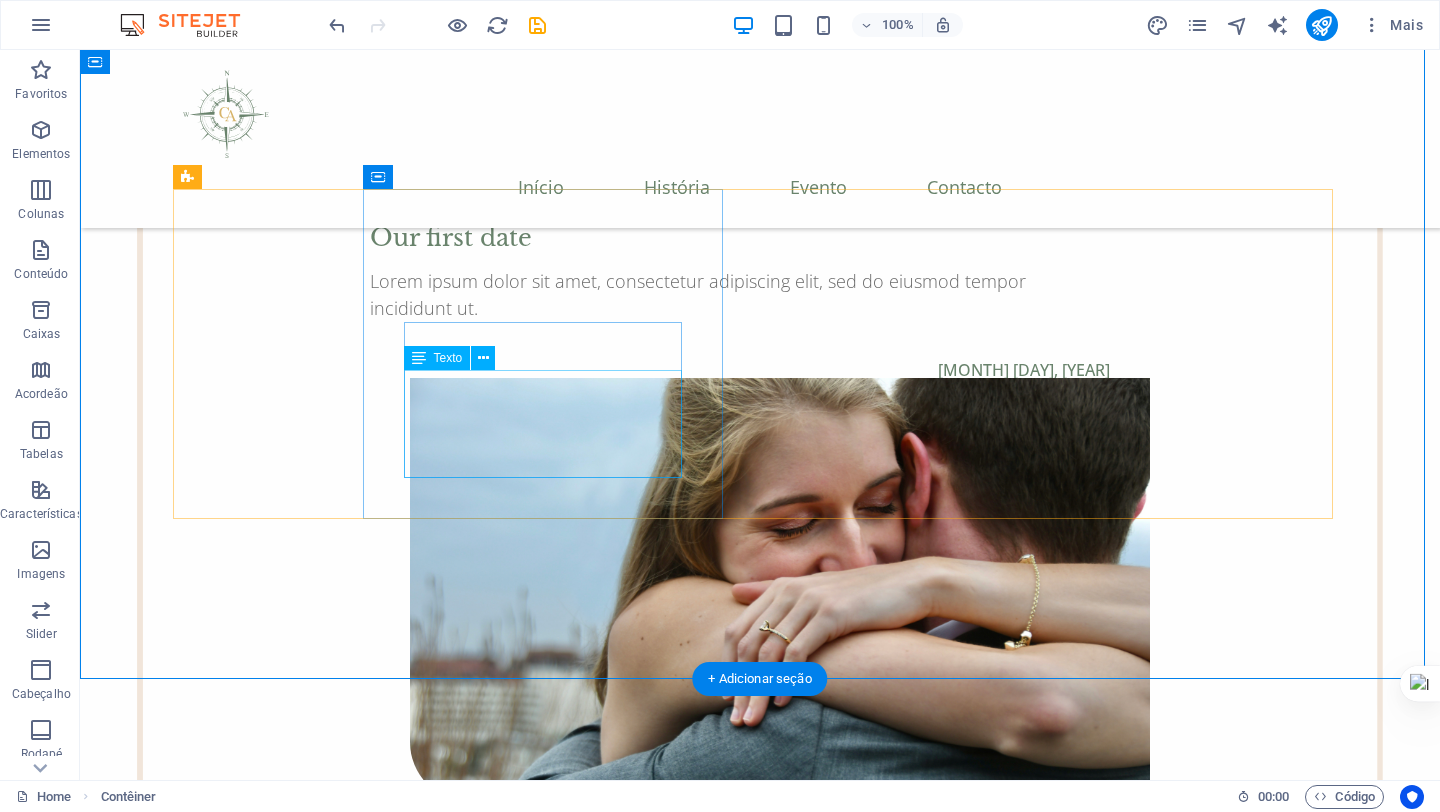 scroll, scrollTop: 3275, scrollLeft: 0, axis: vertical 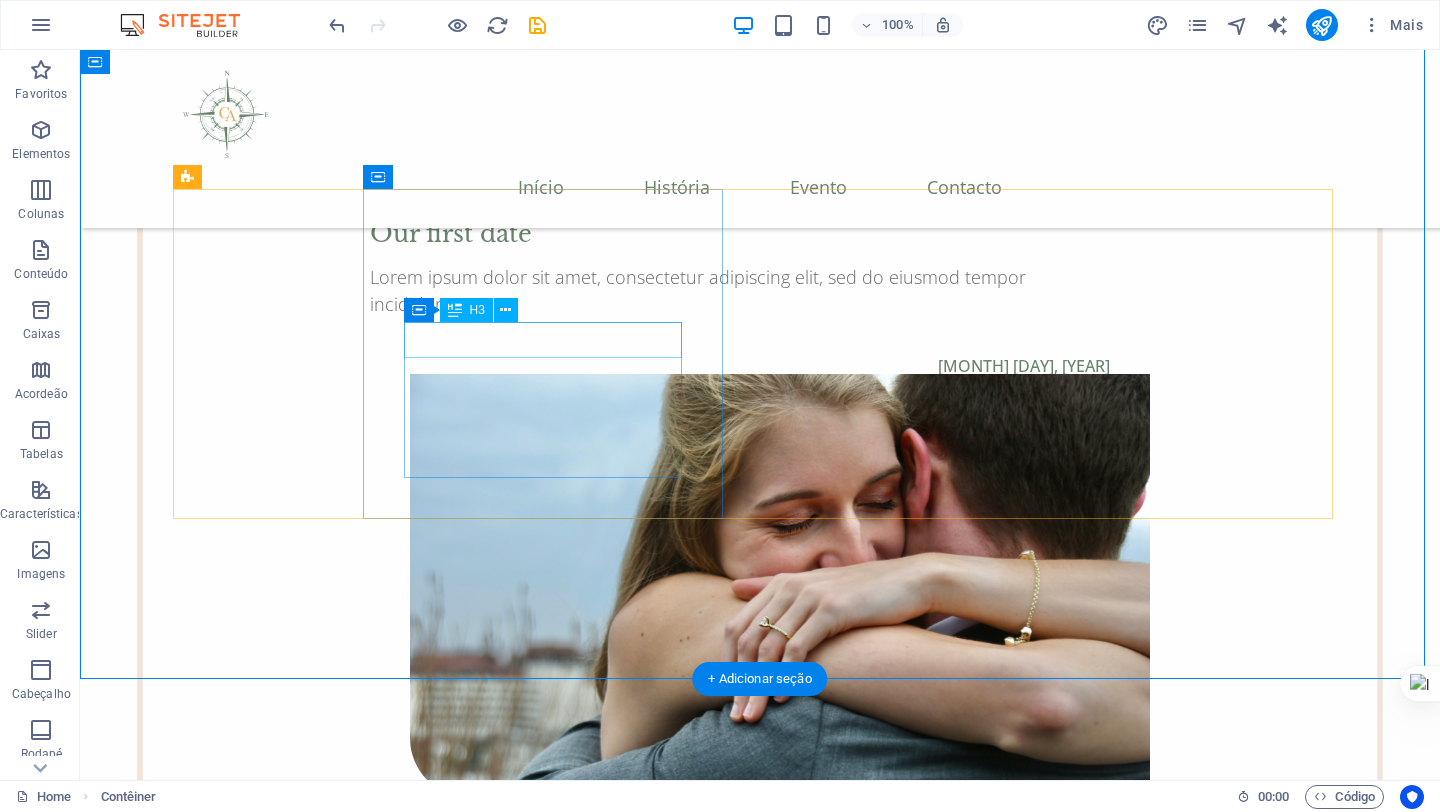 click on "The Ceremony" at bounding box center (550, 3169) 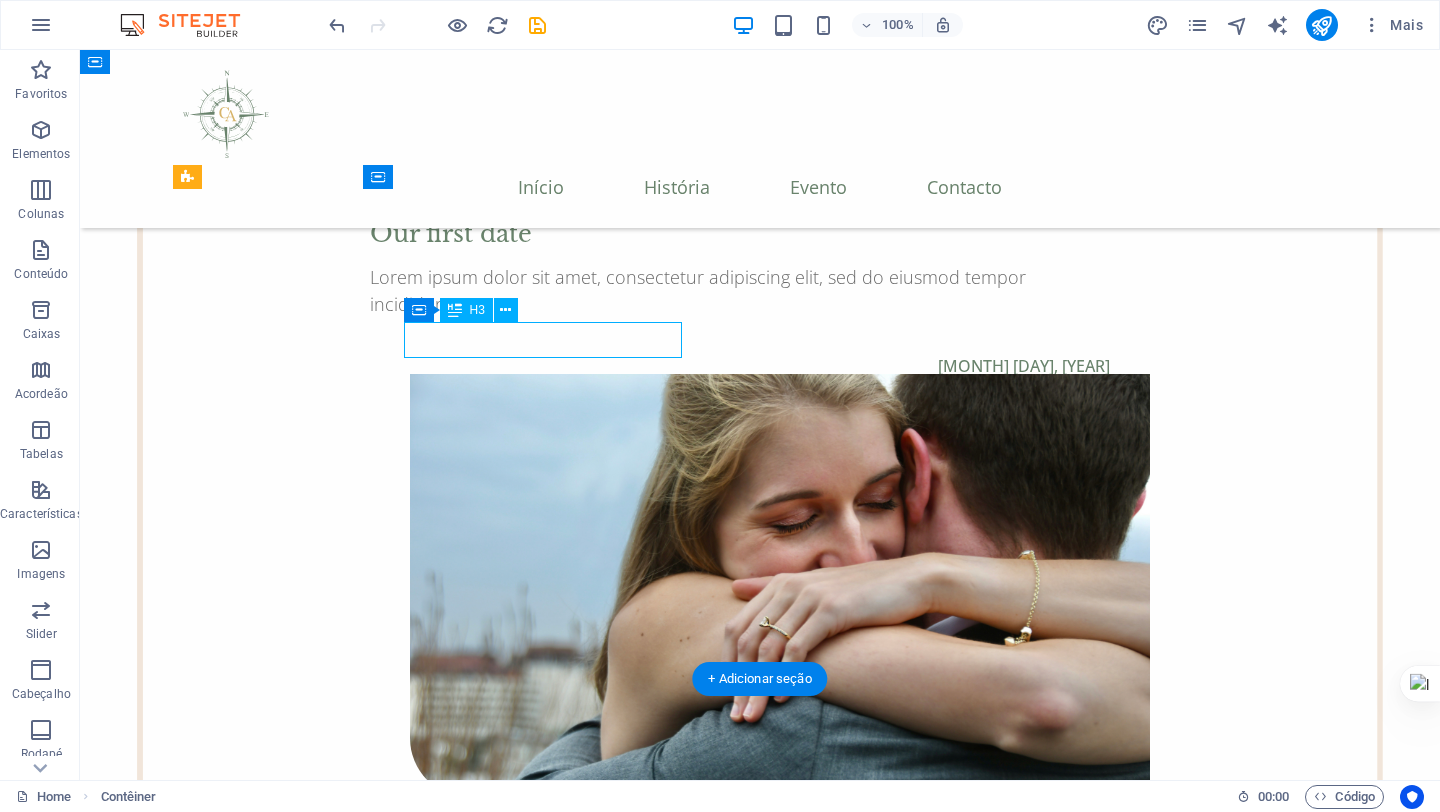 click on "The Ceremony" at bounding box center (550, 3169) 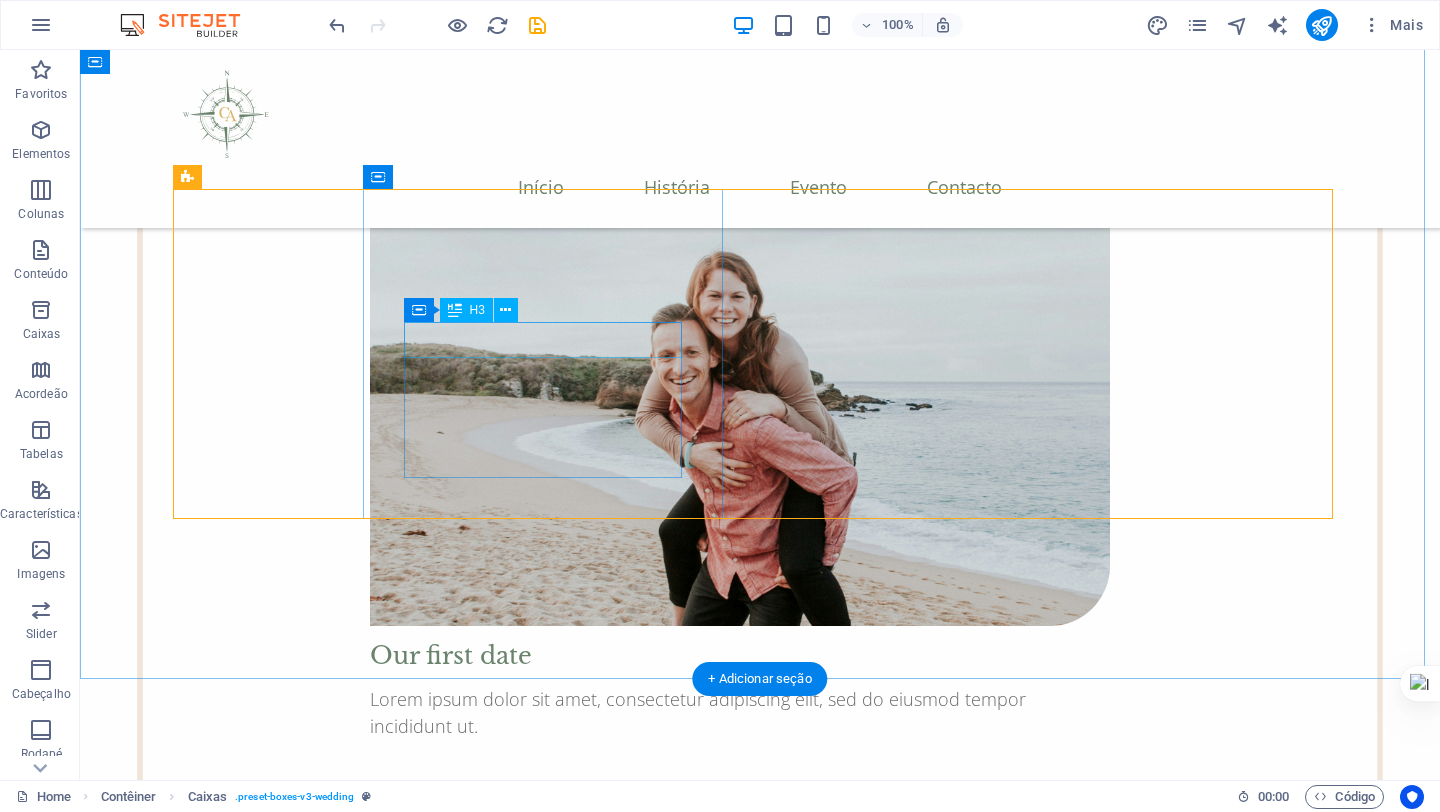 scroll, scrollTop: 3275, scrollLeft: 0, axis: vertical 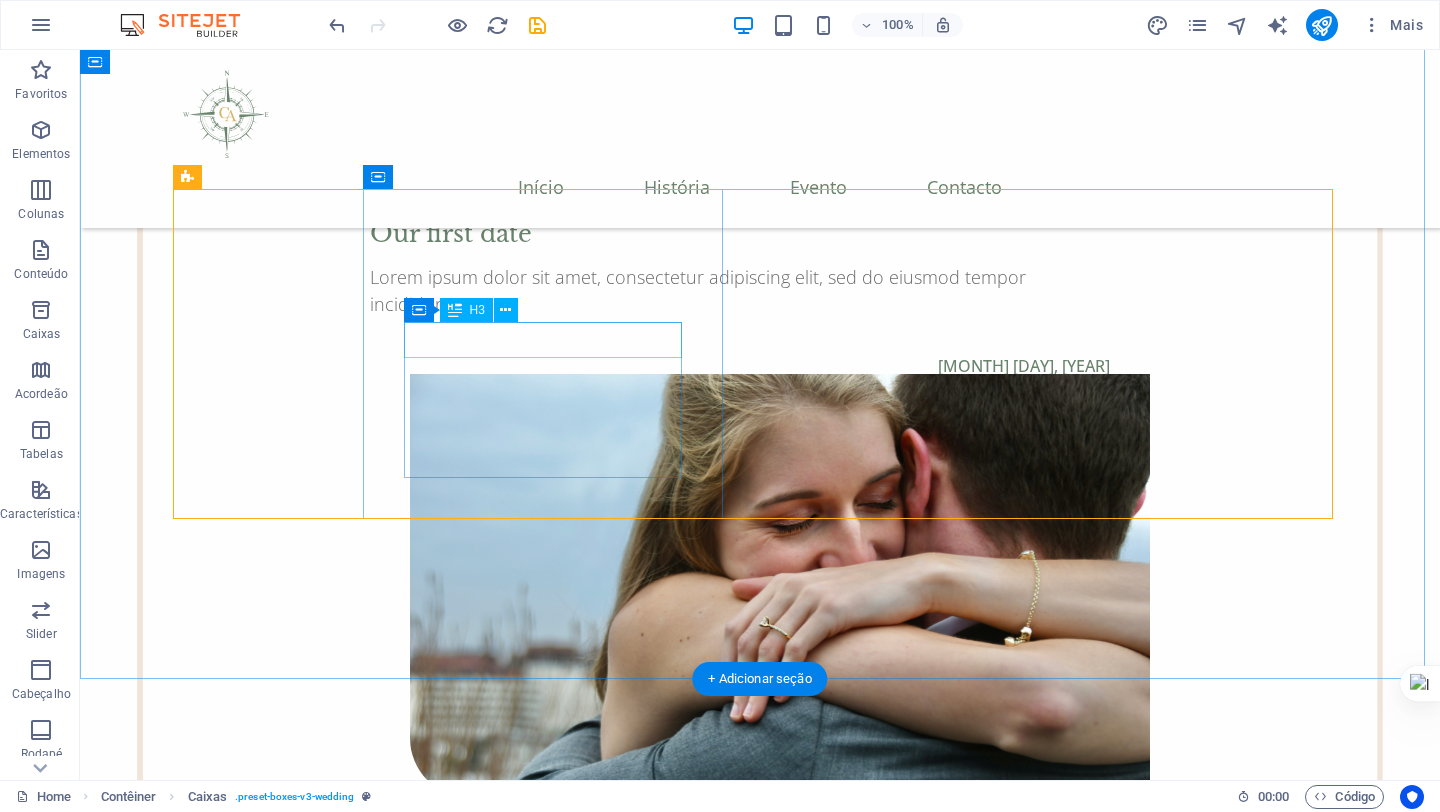 click on "The Ceremony" at bounding box center (550, 3169) 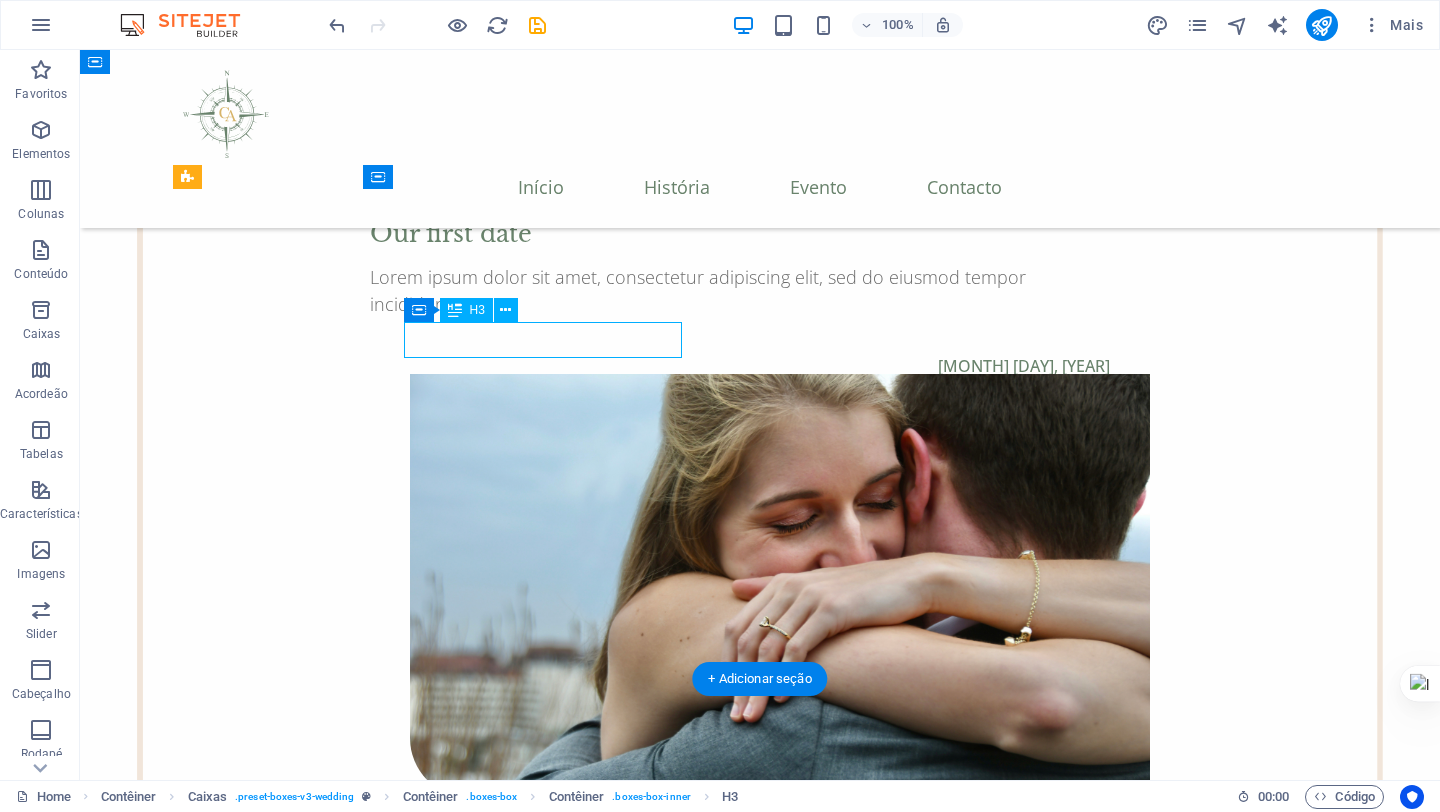 click on "The Ceremony" at bounding box center [550, 3169] 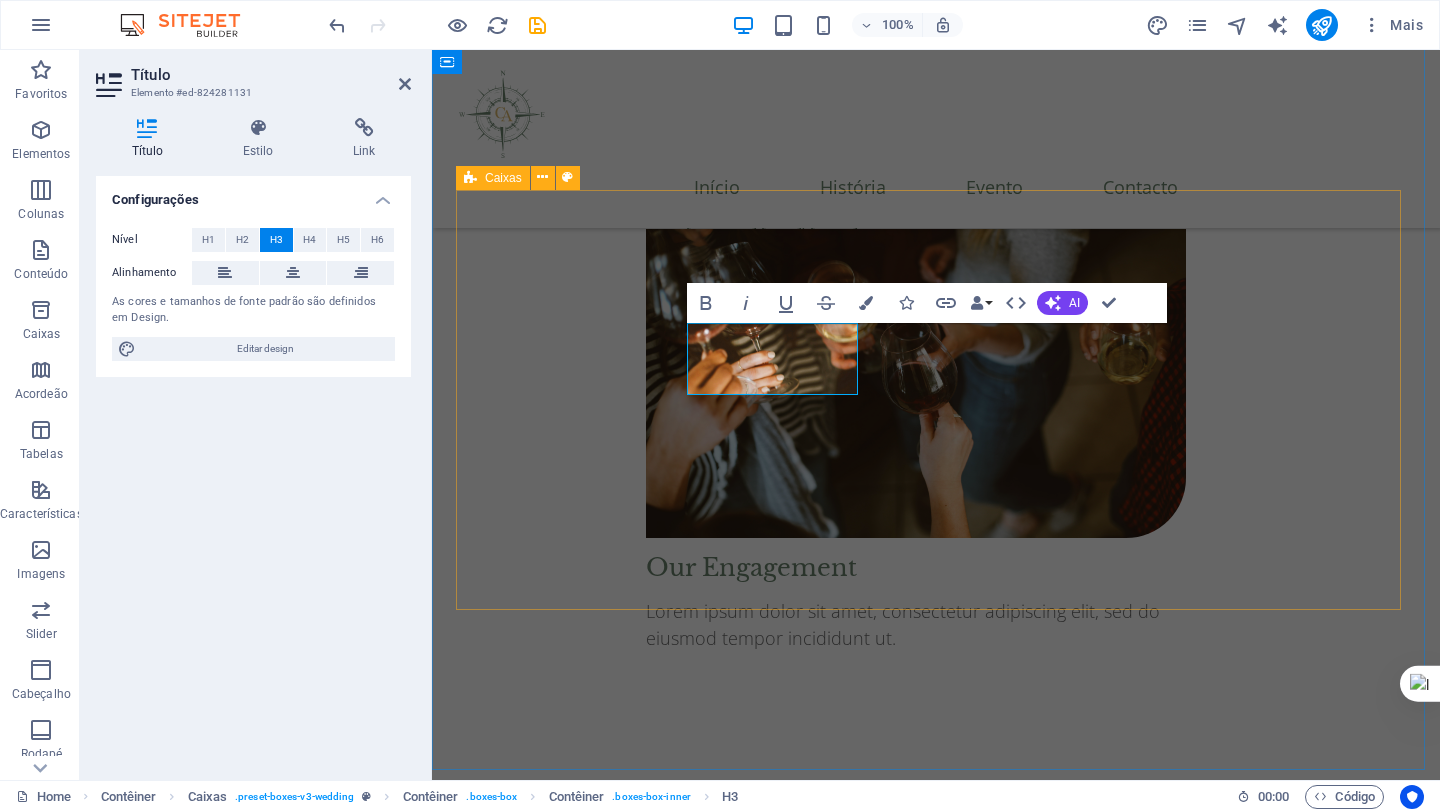 scroll, scrollTop: 2853, scrollLeft: 0, axis: vertical 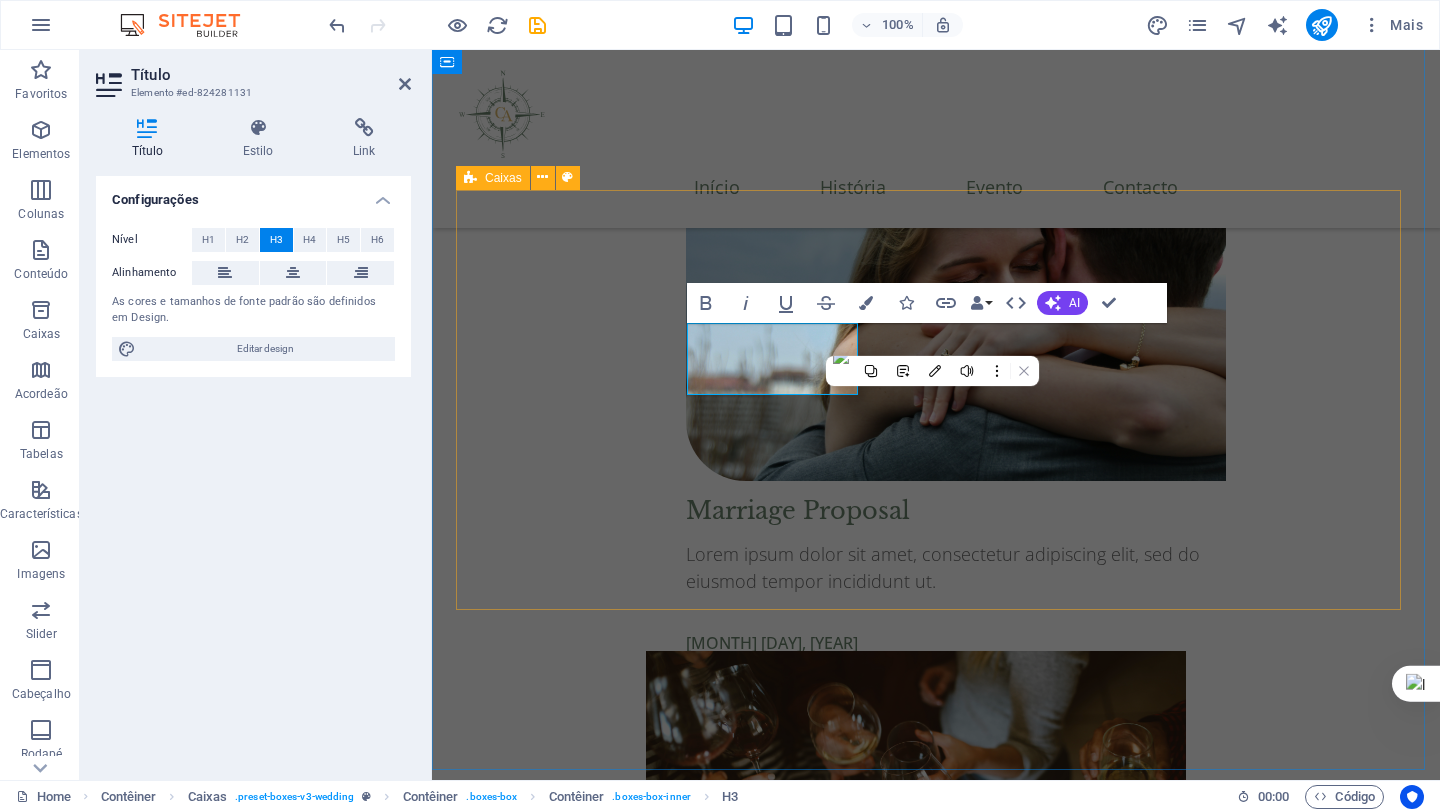 type 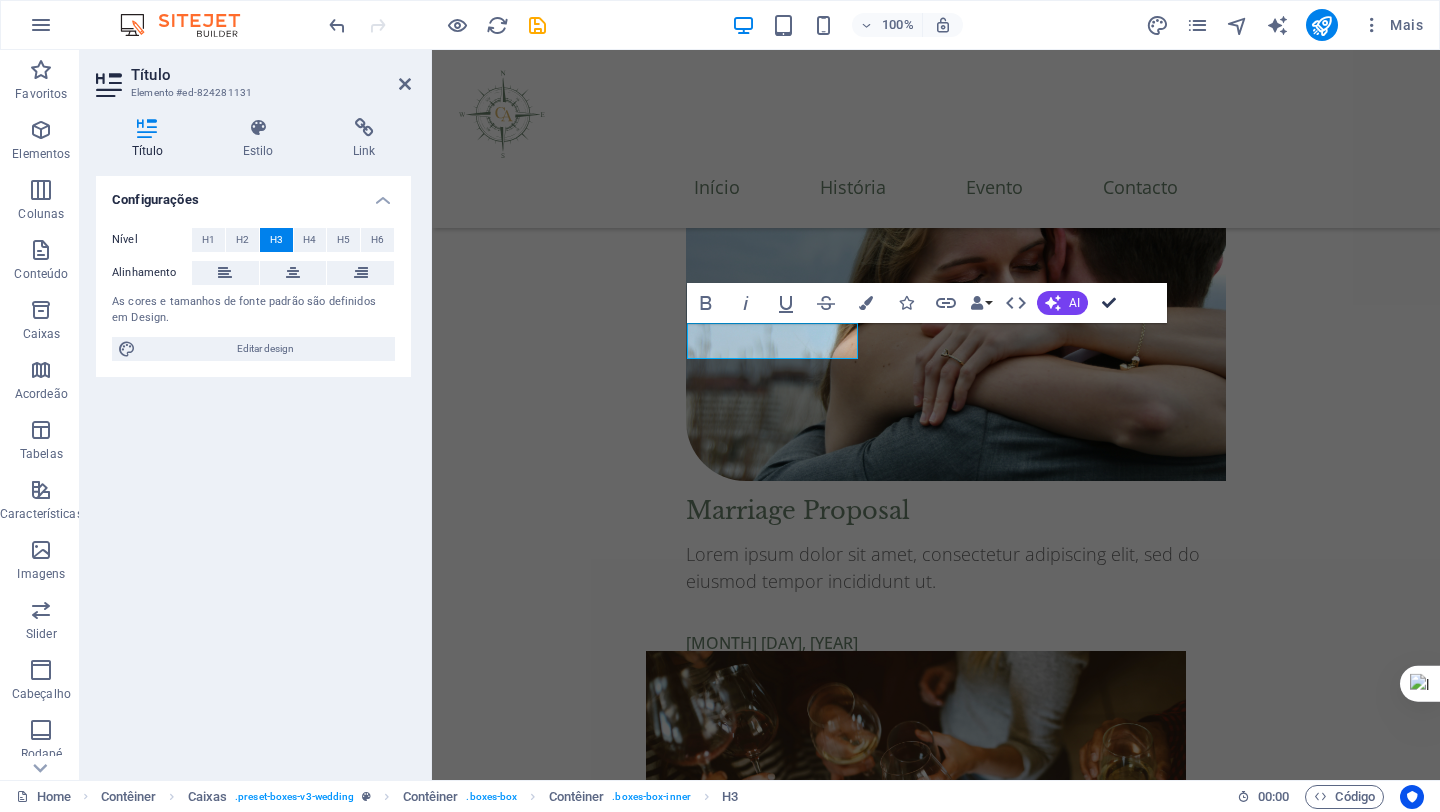 scroll, scrollTop: 3275, scrollLeft: 0, axis: vertical 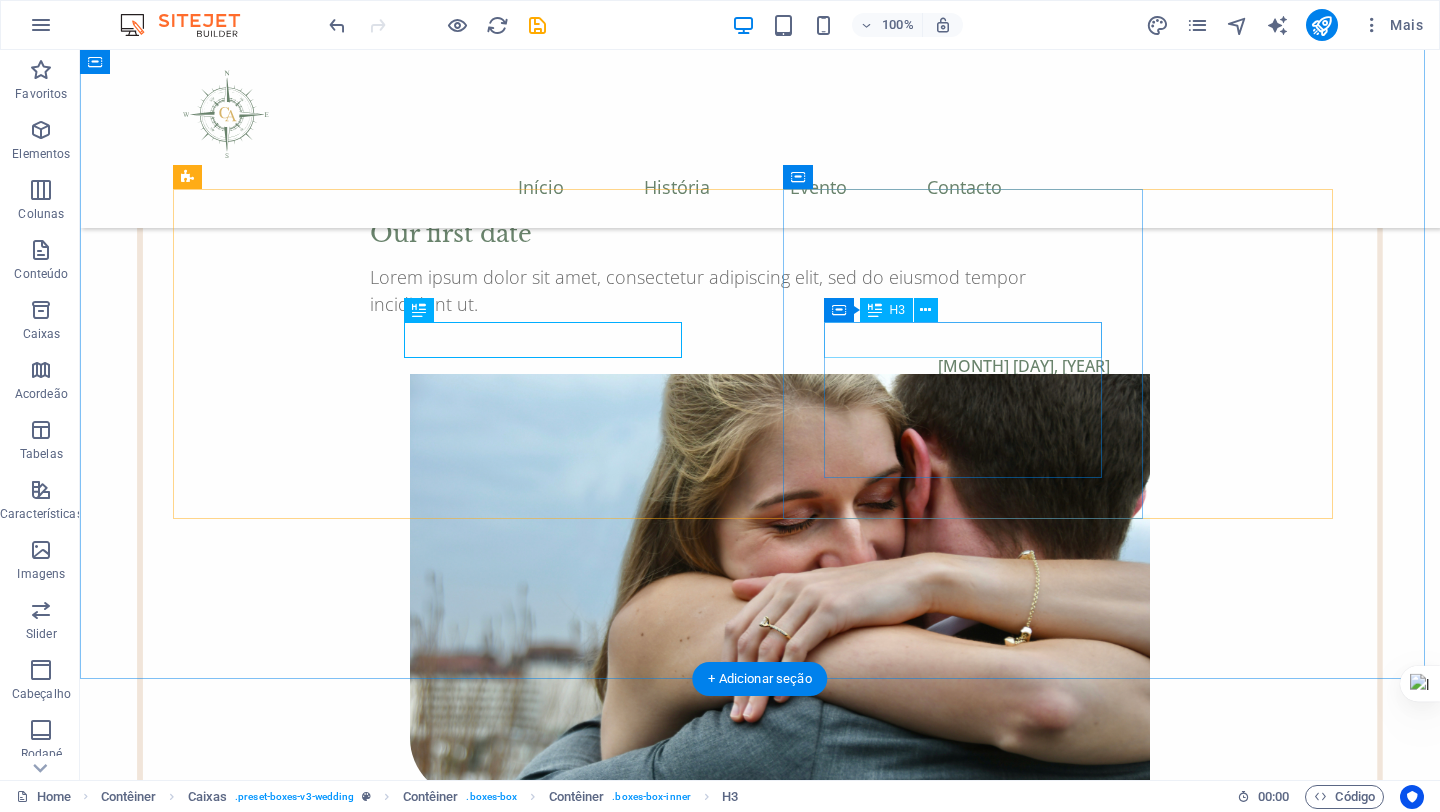click on "The Reception" at bounding box center [550, 3556] 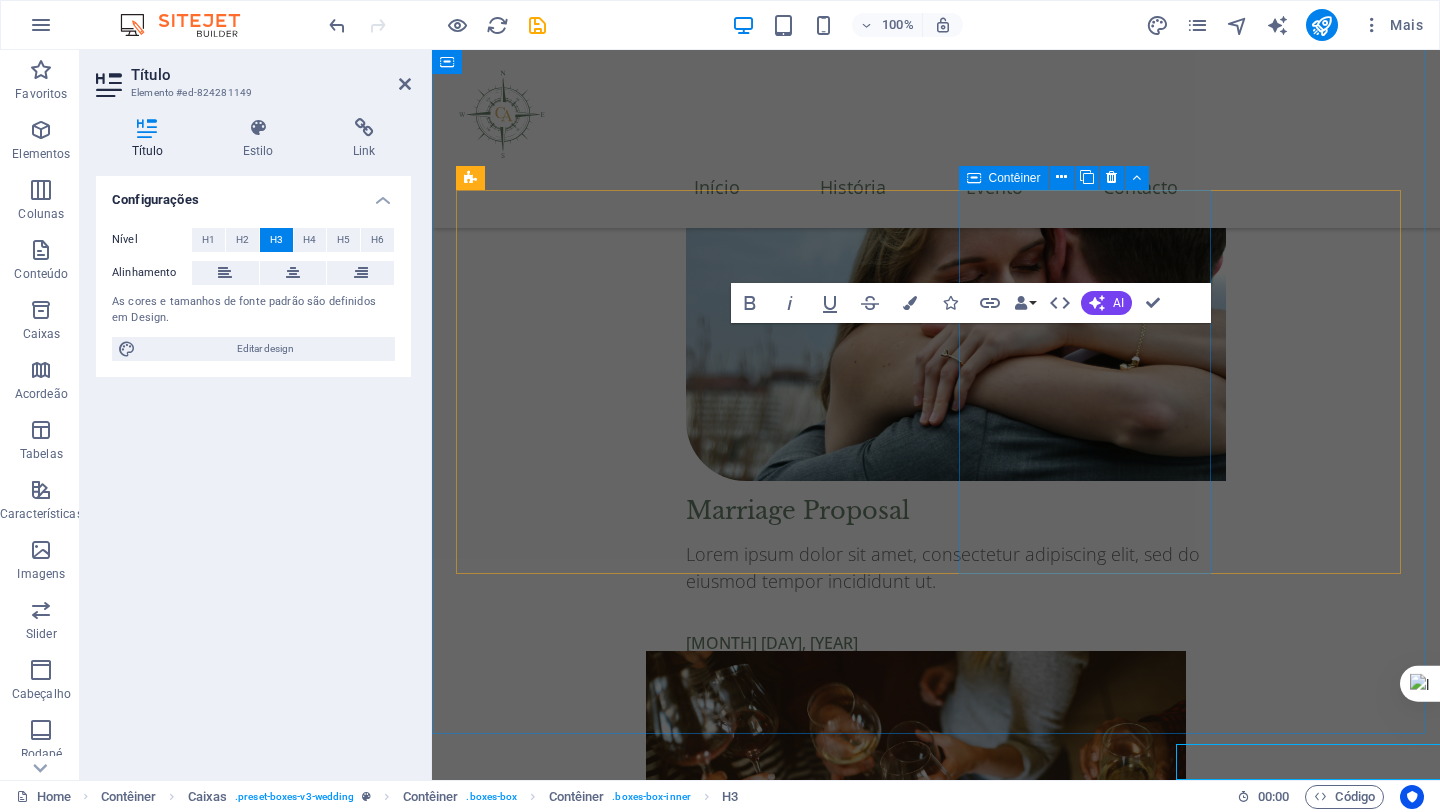 click on "The Reception Saturday, September 21, 2025 04:30 PM - 11:30 PM 100 Harbour Road Victoria - V8V1Z8, Canada" at bounding box center [776, 3251] 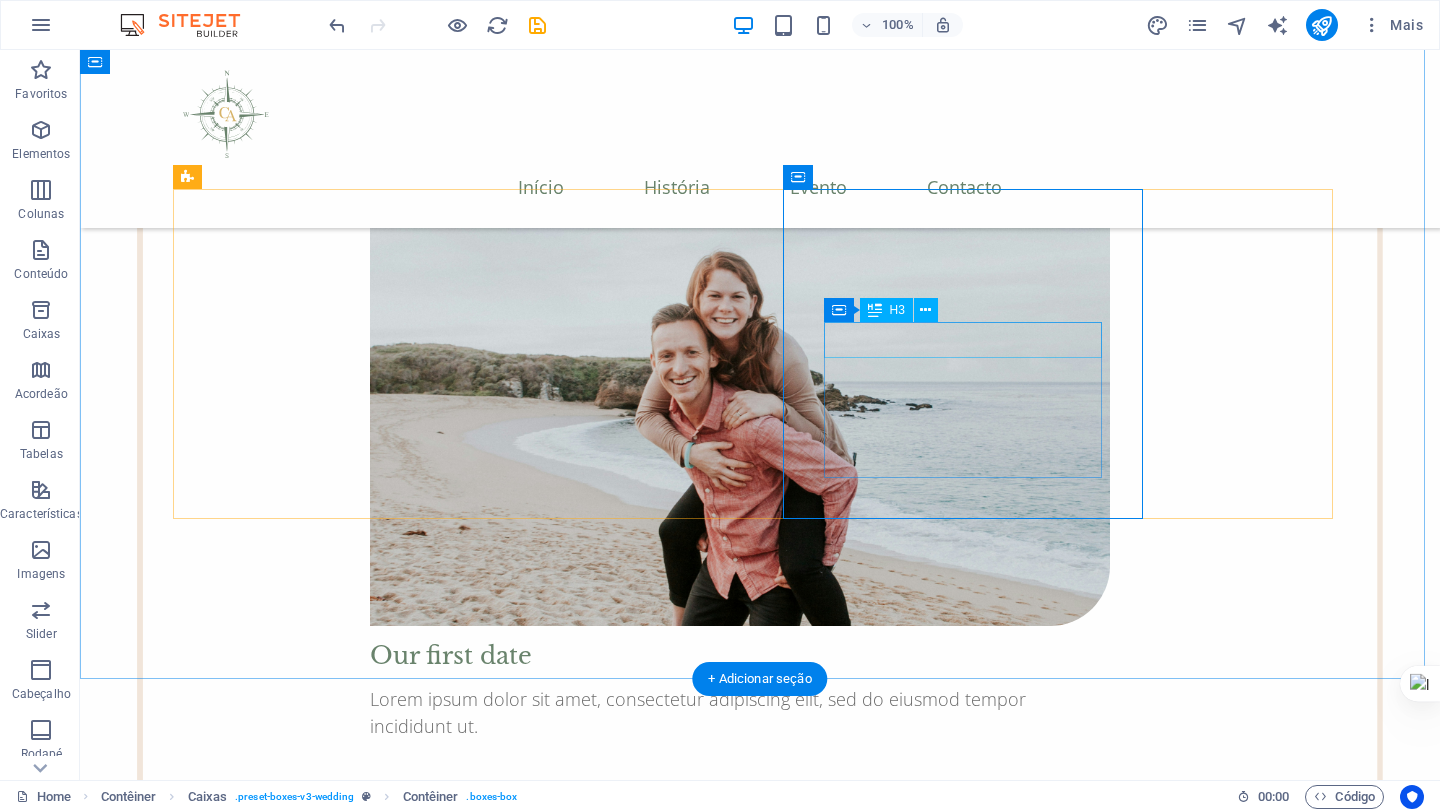 scroll, scrollTop: 3275, scrollLeft: 0, axis: vertical 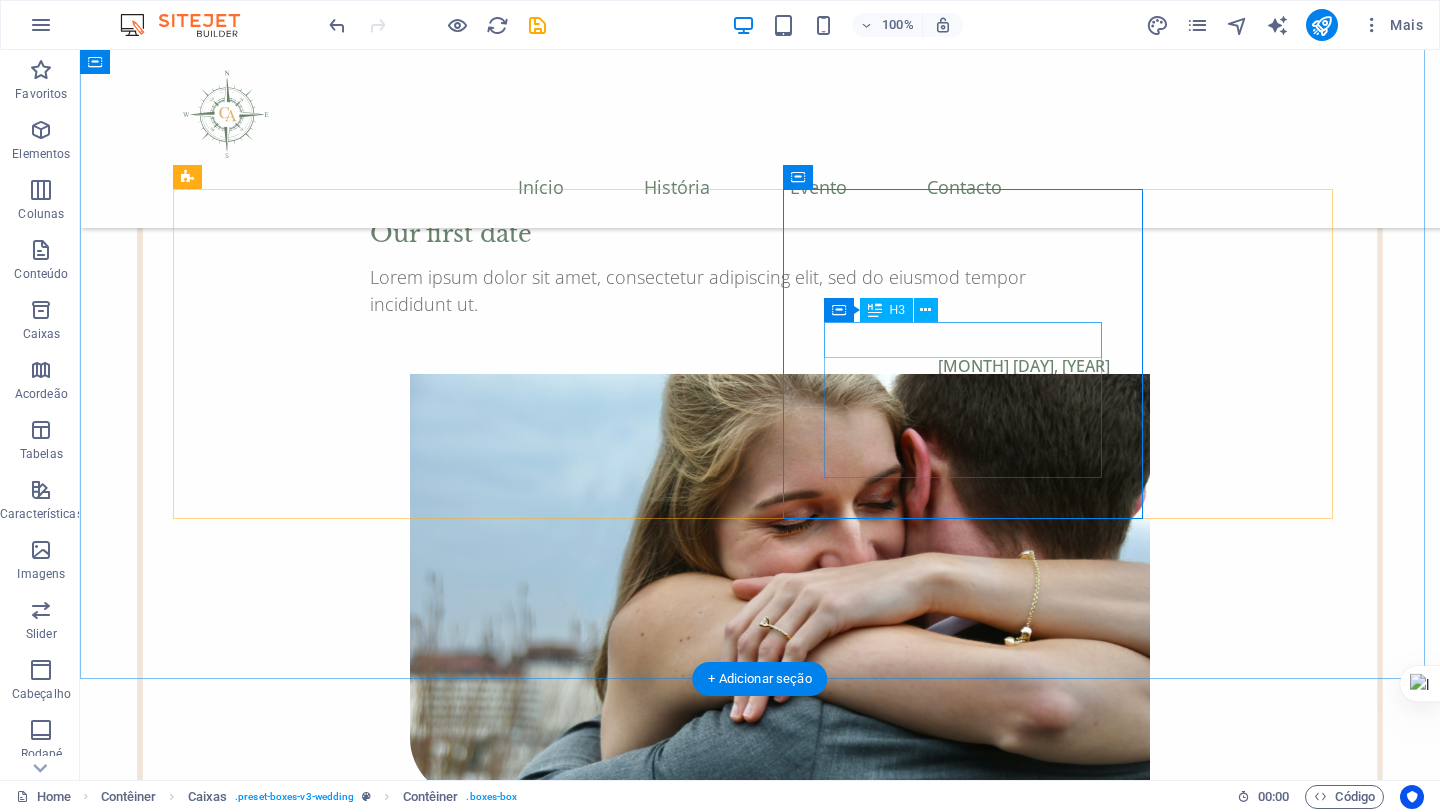 click on "The Reception" at bounding box center (550, 3556) 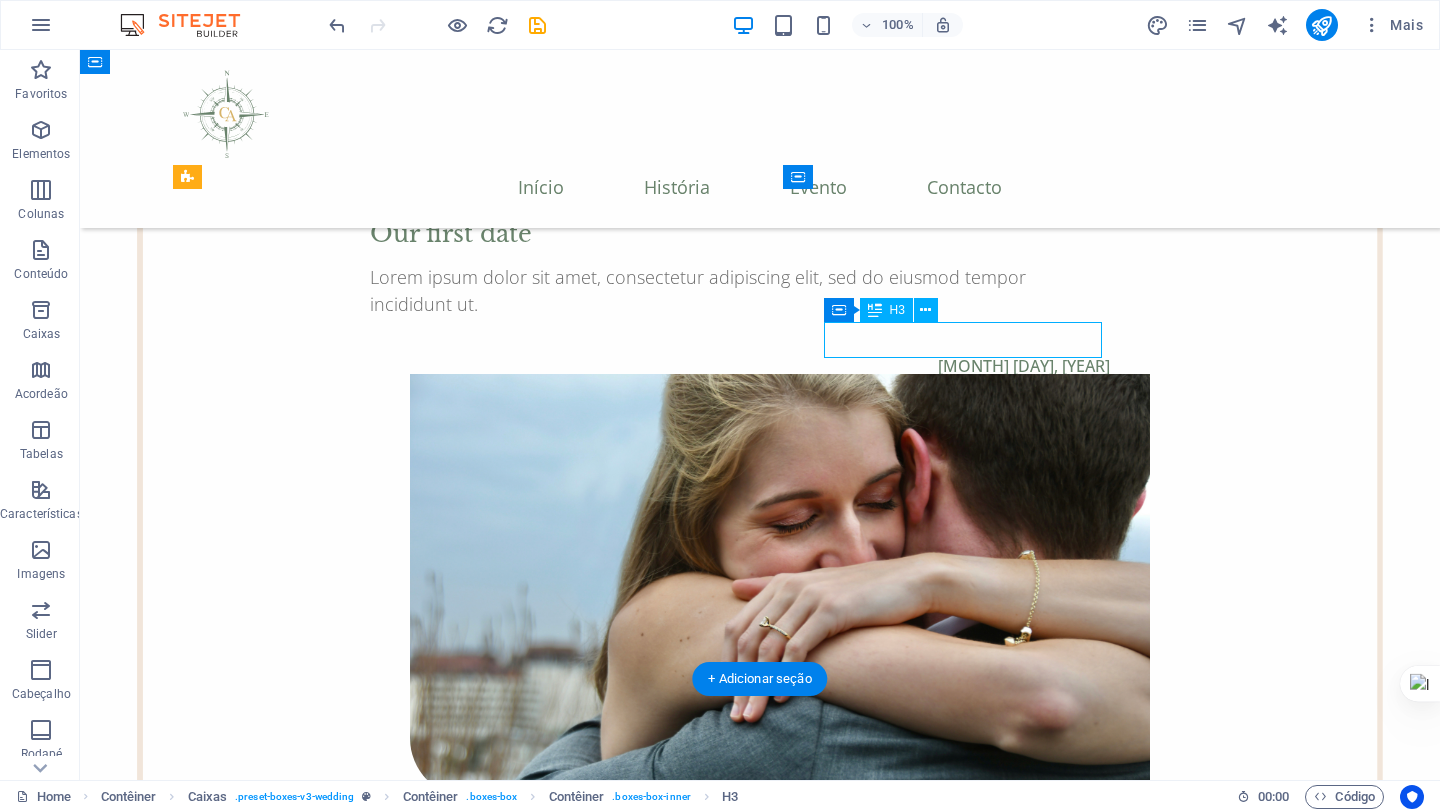 click on "The Reception" at bounding box center [550, 3556] 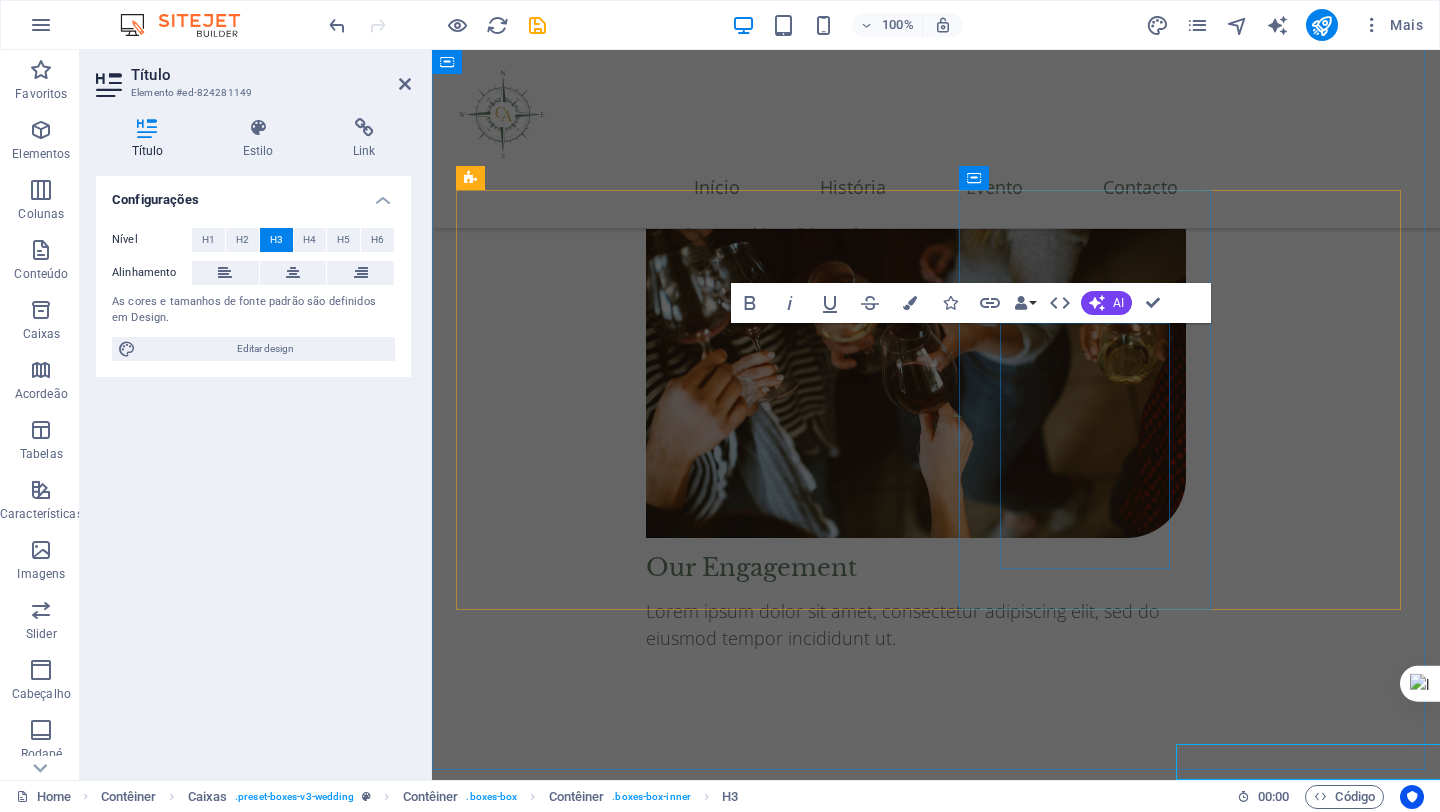 scroll, scrollTop: 2853, scrollLeft: 0, axis: vertical 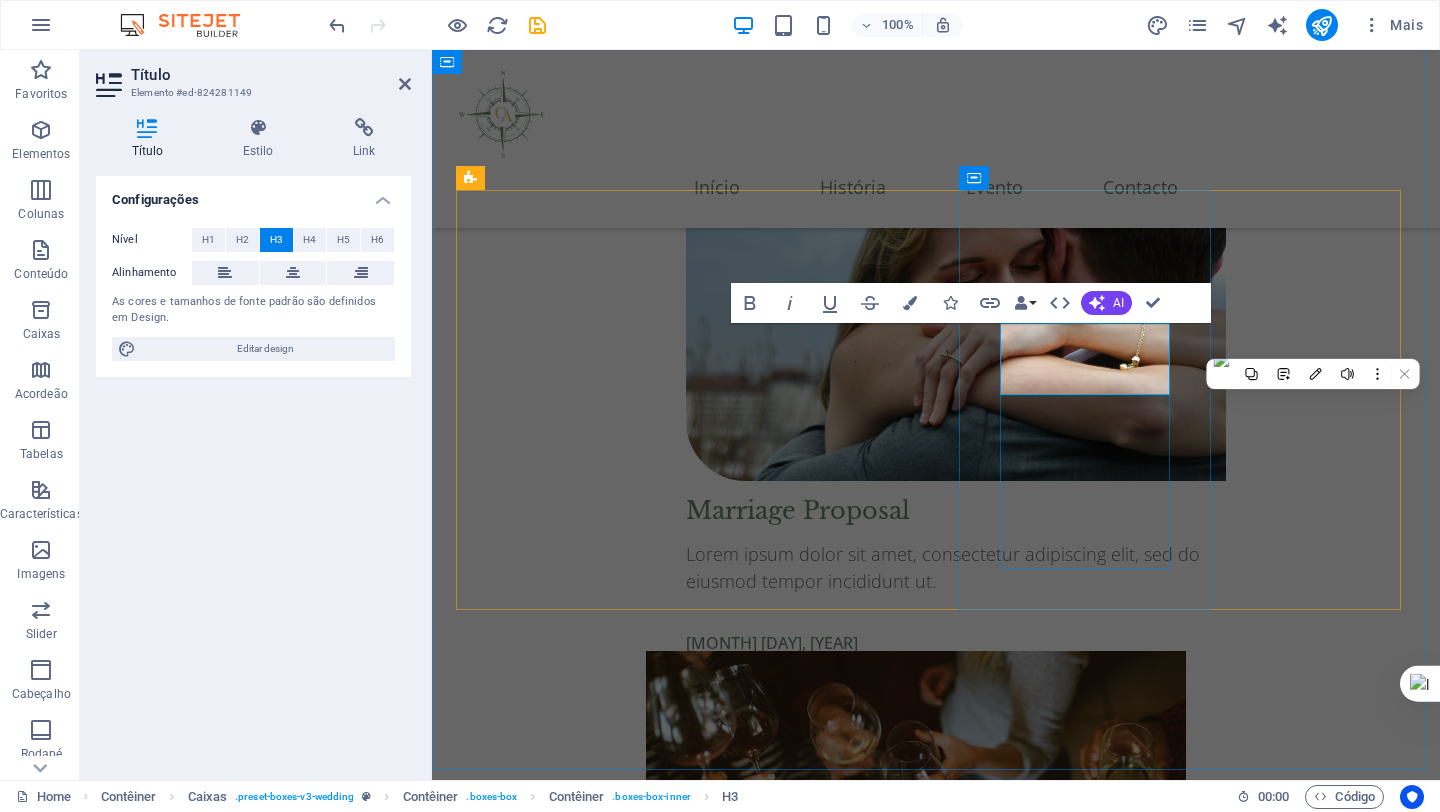 type 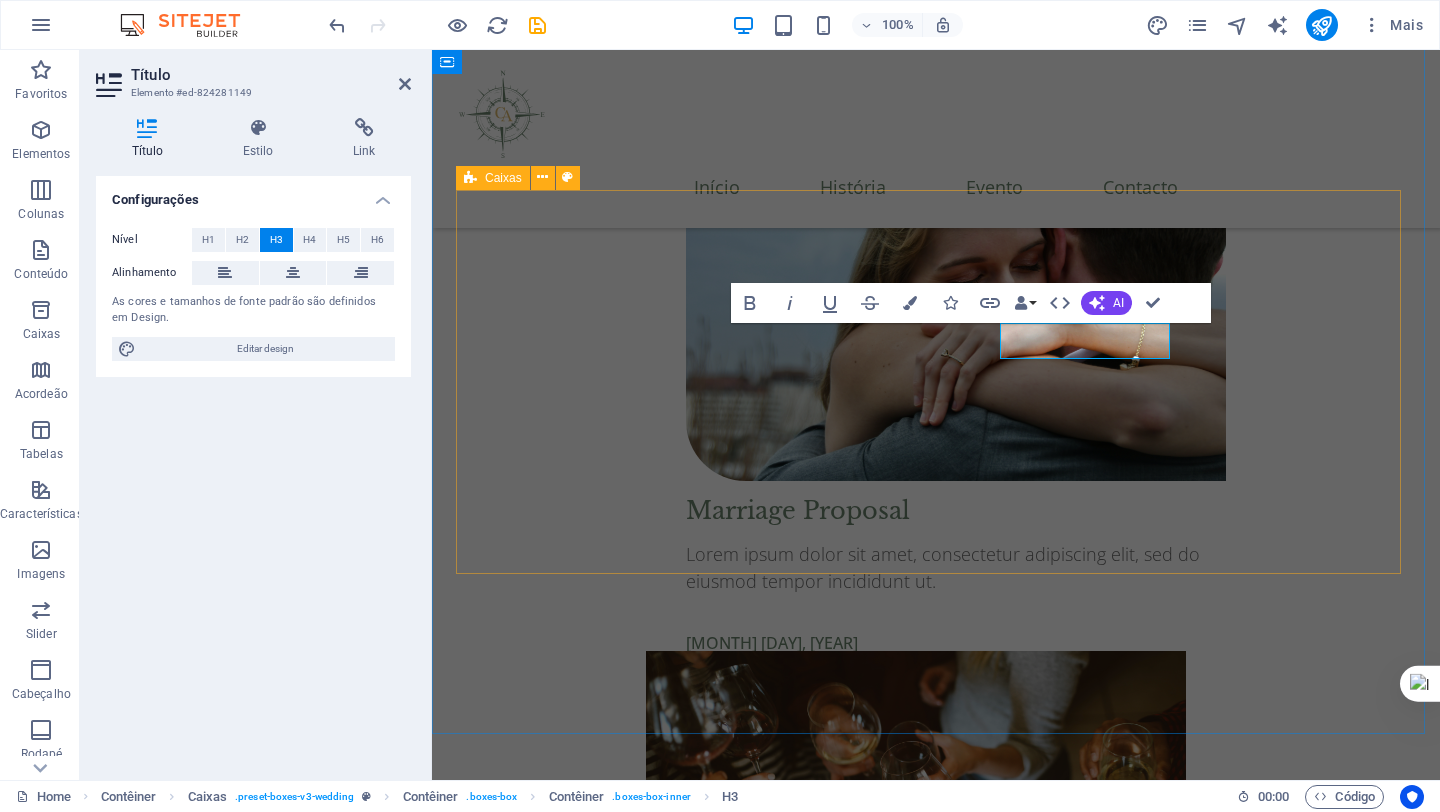 click on "CERIMÓNIA Saturday, September 21, 2025 02:00 PM - 03:30 PM 27 Rosewood Lane Victoria - V8V1Z8, Canada ​FESTA Saturday, September 21, 2025 04:30 PM - 11:30 PM 100 Harbour Road Victoria - V8V1Z8, Canada" at bounding box center (936, 3013) 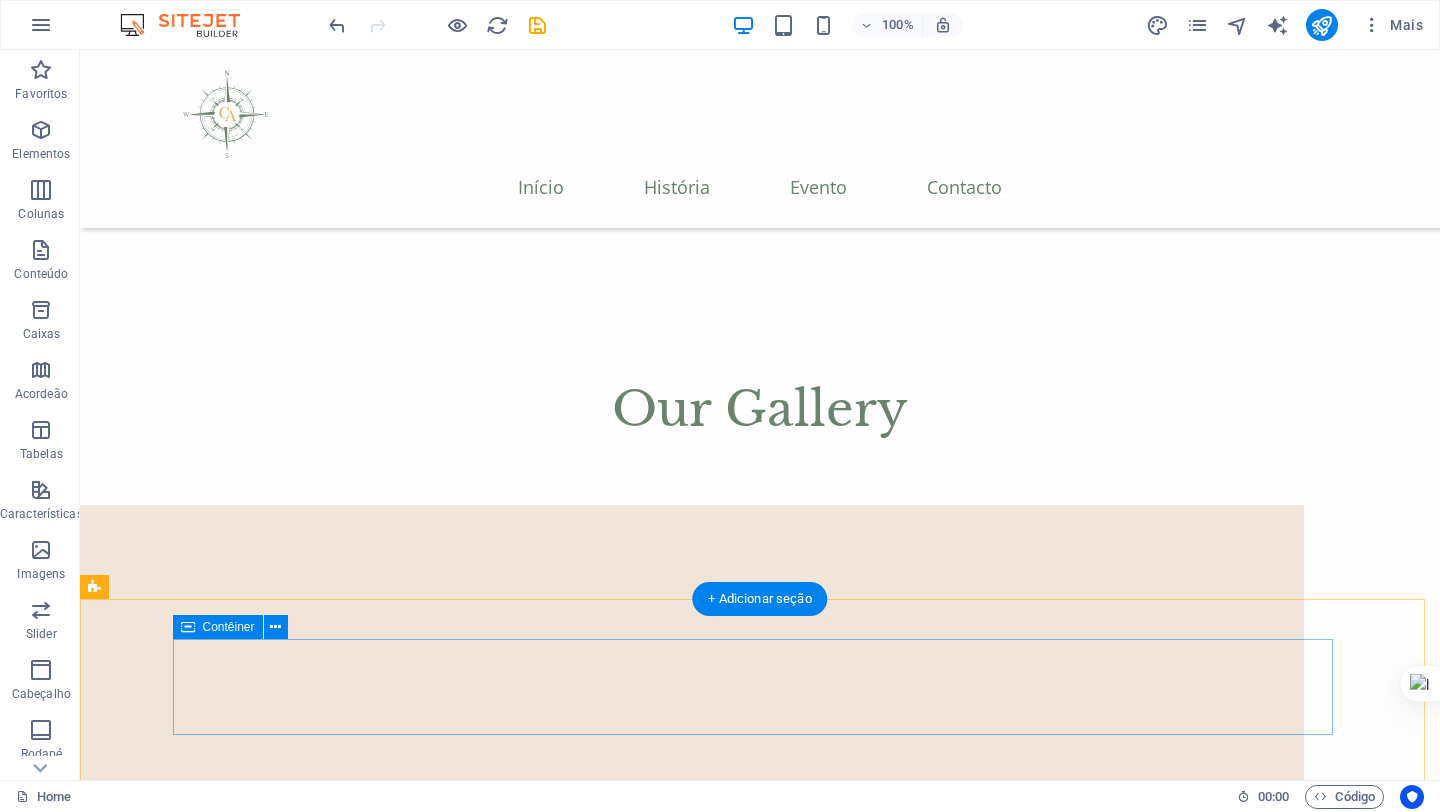 scroll, scrollTop: 6889, scrollLeft: 0, axis: vertical 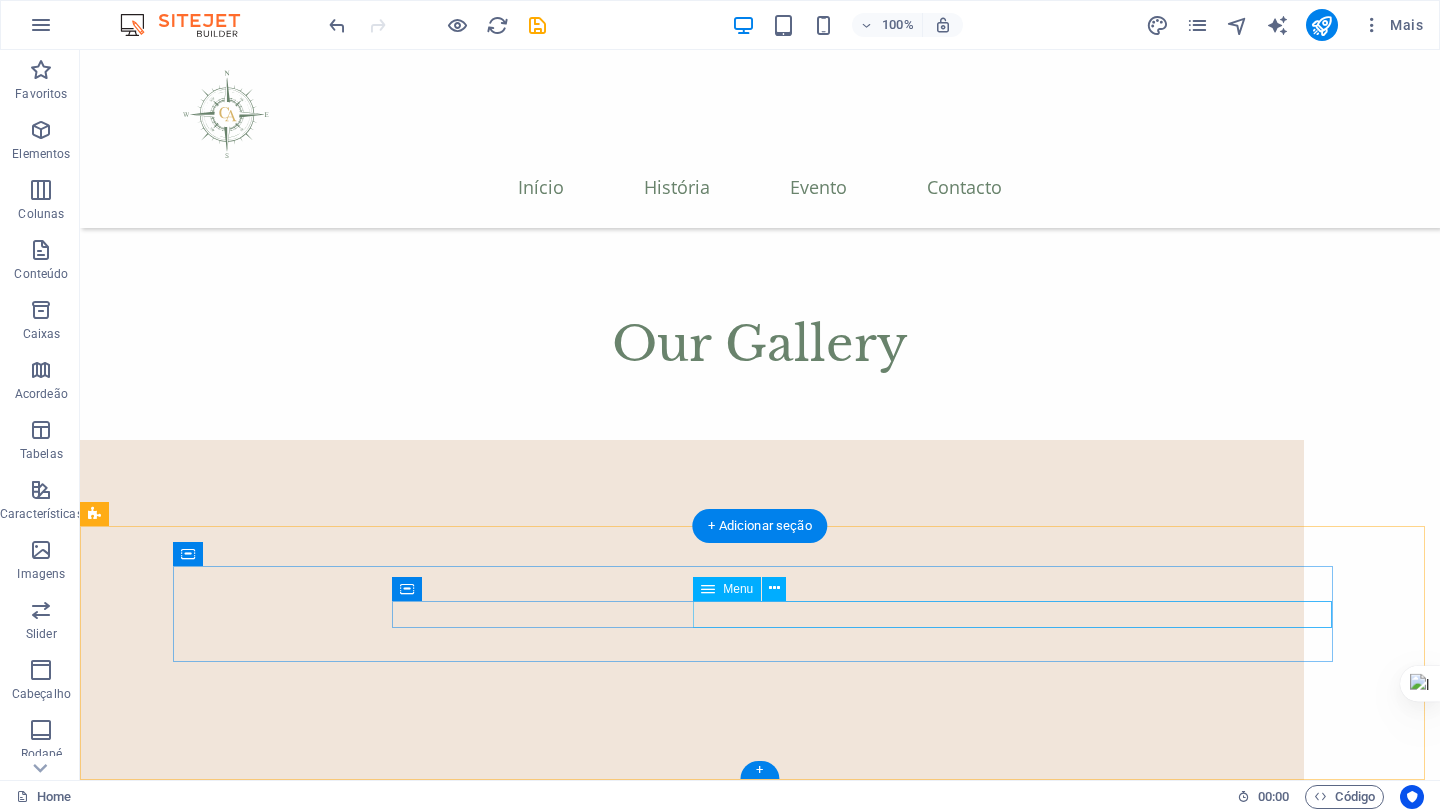 click on "Welcome Our Story Event Details Contact" at bounding box center (650, 4883) 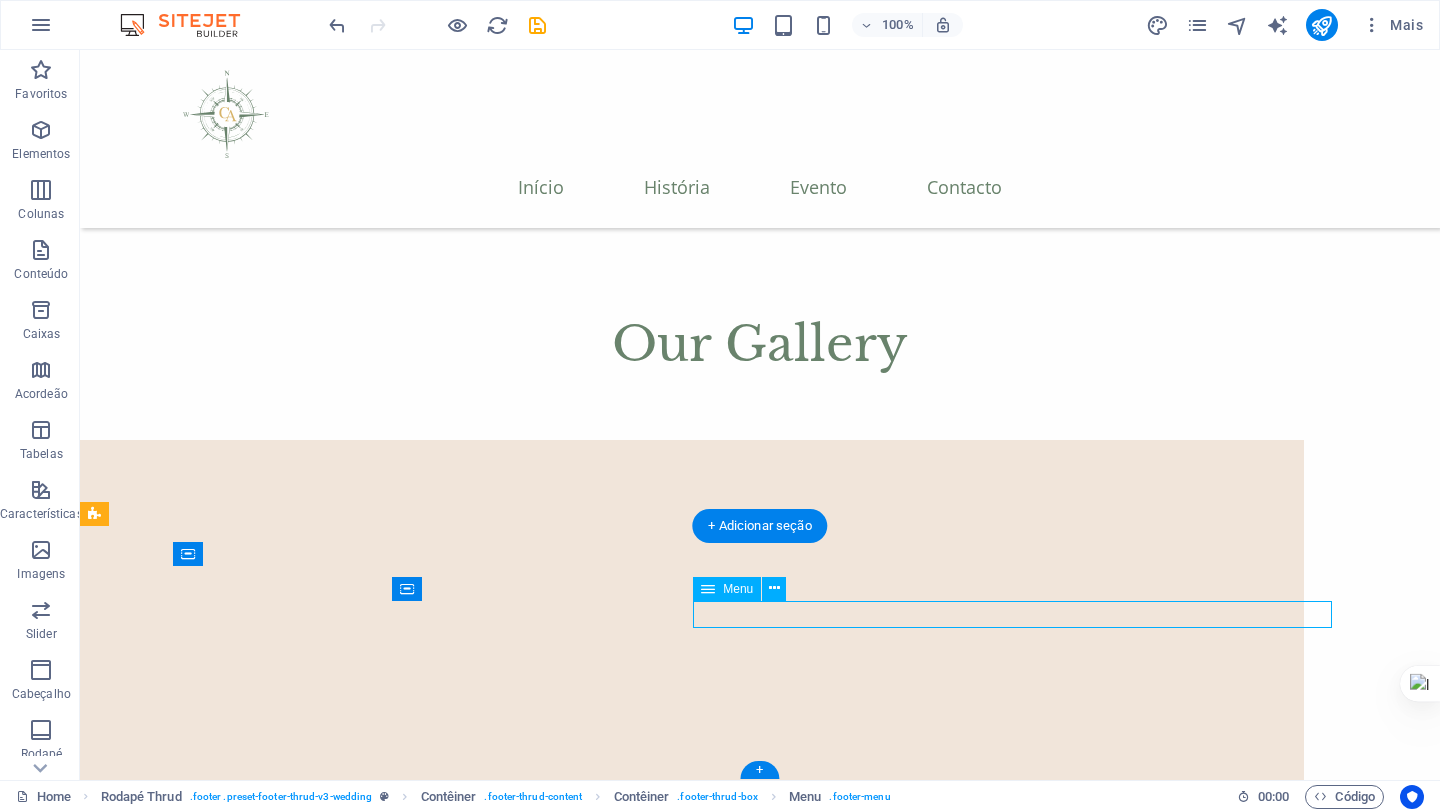click on "Welcome Our Story Event Details Contact" at bounding box center (650, 4883) 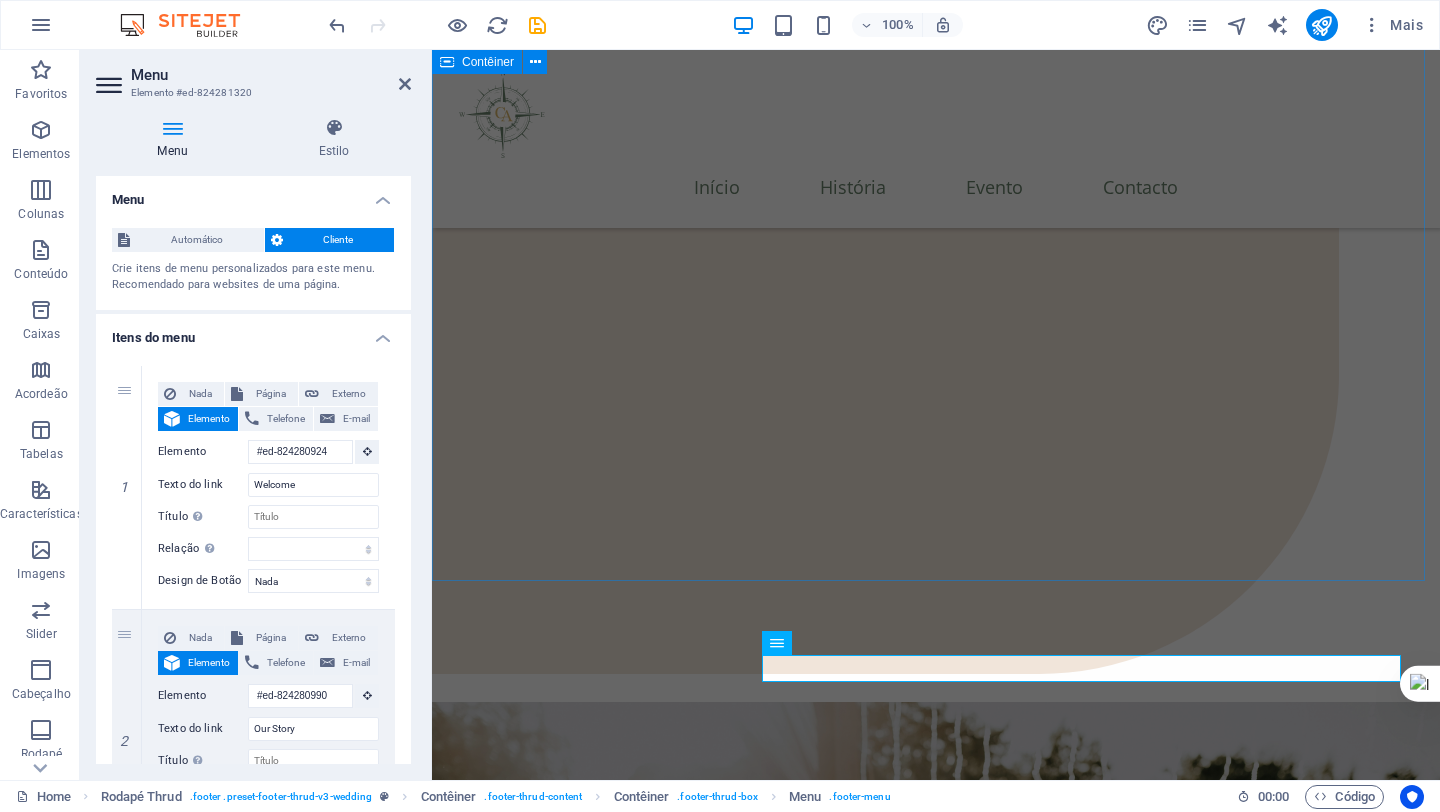 click on "FAQ How do I find the venue? Lorem ipsum dolor sit amet, consectetur adipiscing elit, sed do eiusmod tempor incididunt ut labore et dolore magna aliqua. Ut enim ad minim veniam, quis nostrud exercitation ullamco laboris nisi ut aliquip ex ea commodo consequat. Duis aute irure dolor in reprehenderit in voluptate. Where can I park? Lorem ipsum dolor sit amet, consectetur adipiscing elit, sed do eiusmod tempor incididunt ut labore et dolore magna aliqua. Ut enim ad minim veniam, quis nostrud exercitation ullamco laboris nisi ut aliquip ex ea commodo consequat. Duis aute irure dolor in reprehenderit in voluptate. Is there a dress code for the event? Lorem ipsum dolor sit amet, consectetur adipiscing elit, sed do eiusmod tempor incididunt ut labore et dolore magna aliqua. Ut enim ad minim veniam, quis nostrud exercitation ullamco laboris nisi ut aliquip ex ea commodo consequat. Duis aute irure dolor in reprehenderit in voluptate. Are children welcome at the wedding? Where can out-of-town guests stay?" at bounding box center [936, 3534] 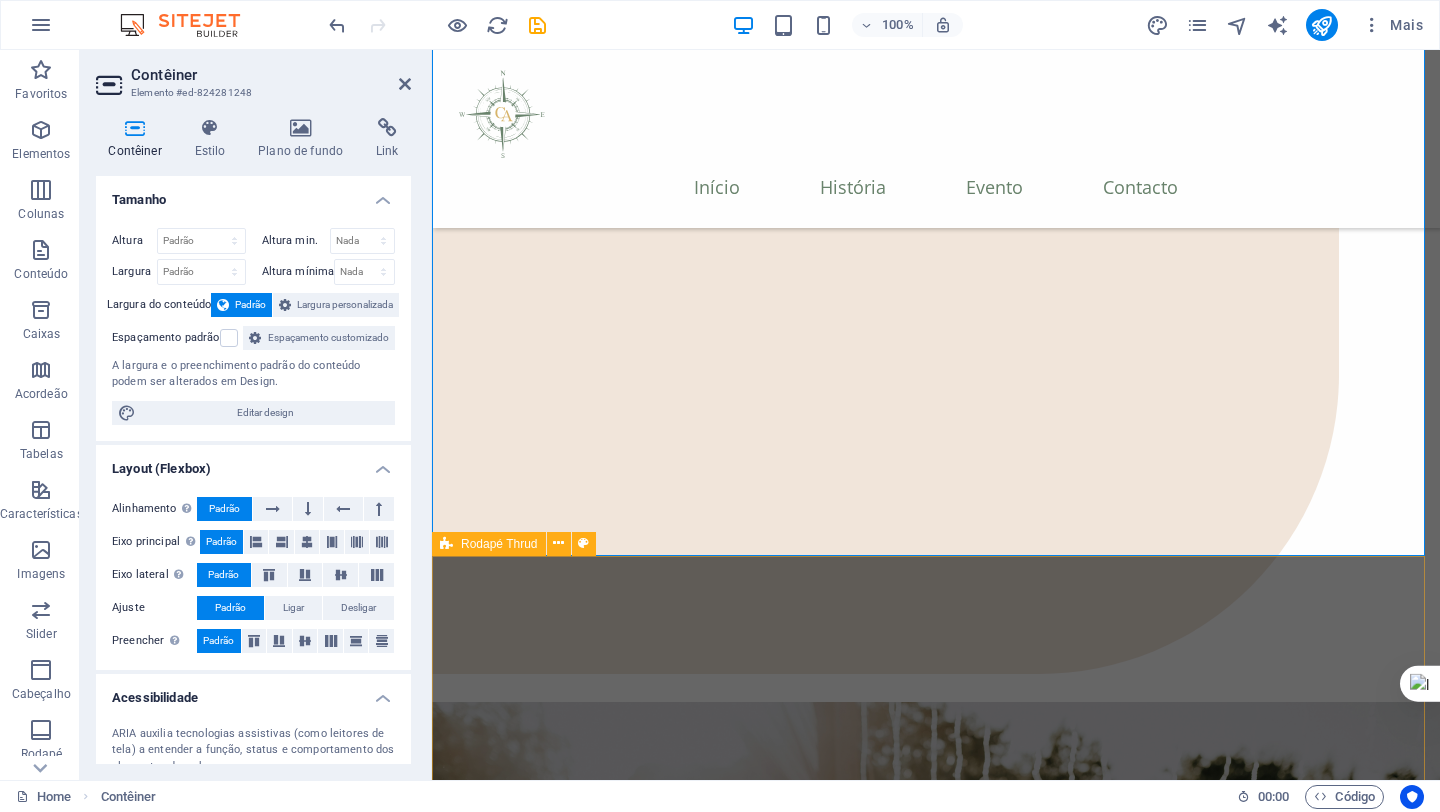 scroll, scrollTop: 6834, scrollLeft: 0, axis: vertical 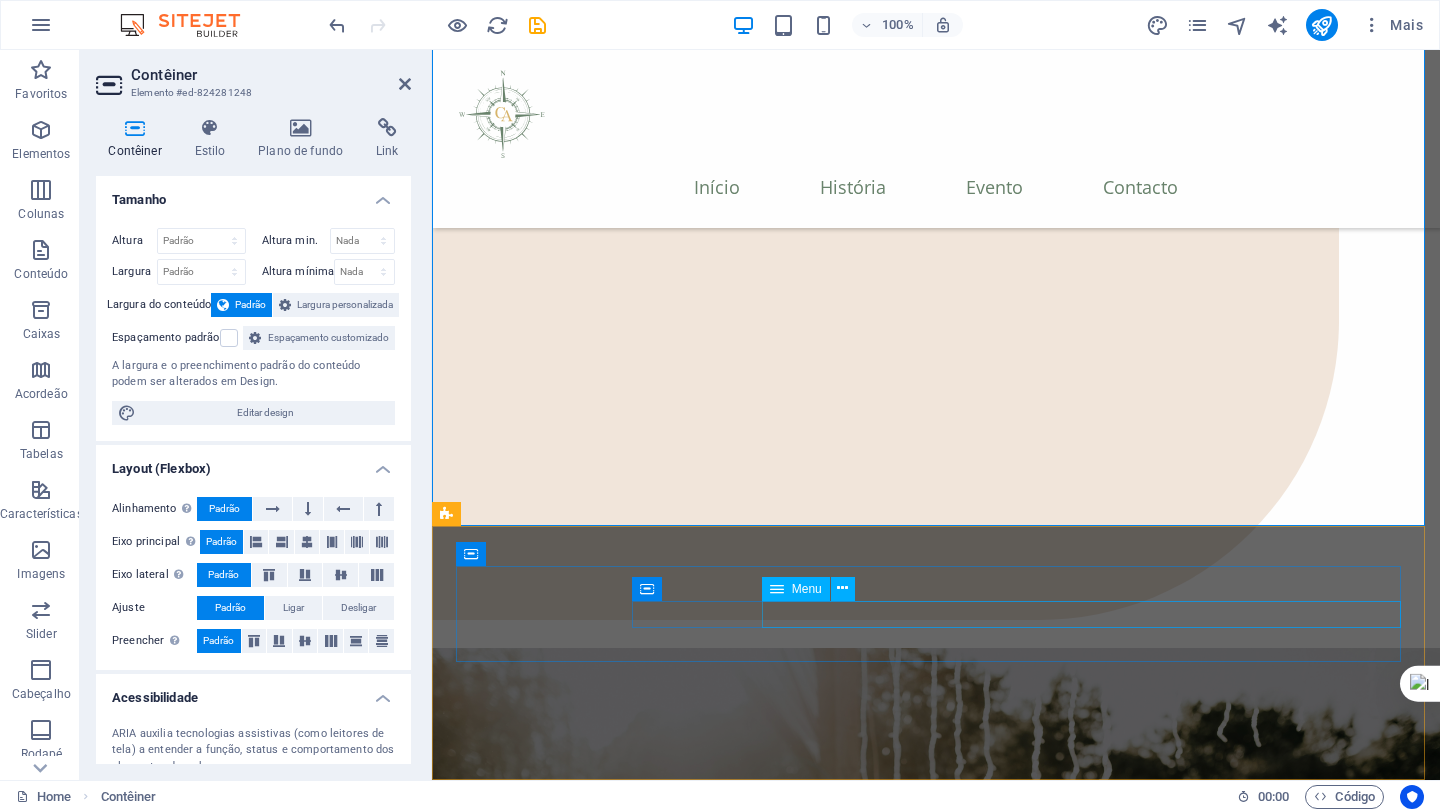 click on "Welcome Our Story Event Details Contact" at bounding box center [846, 4506] 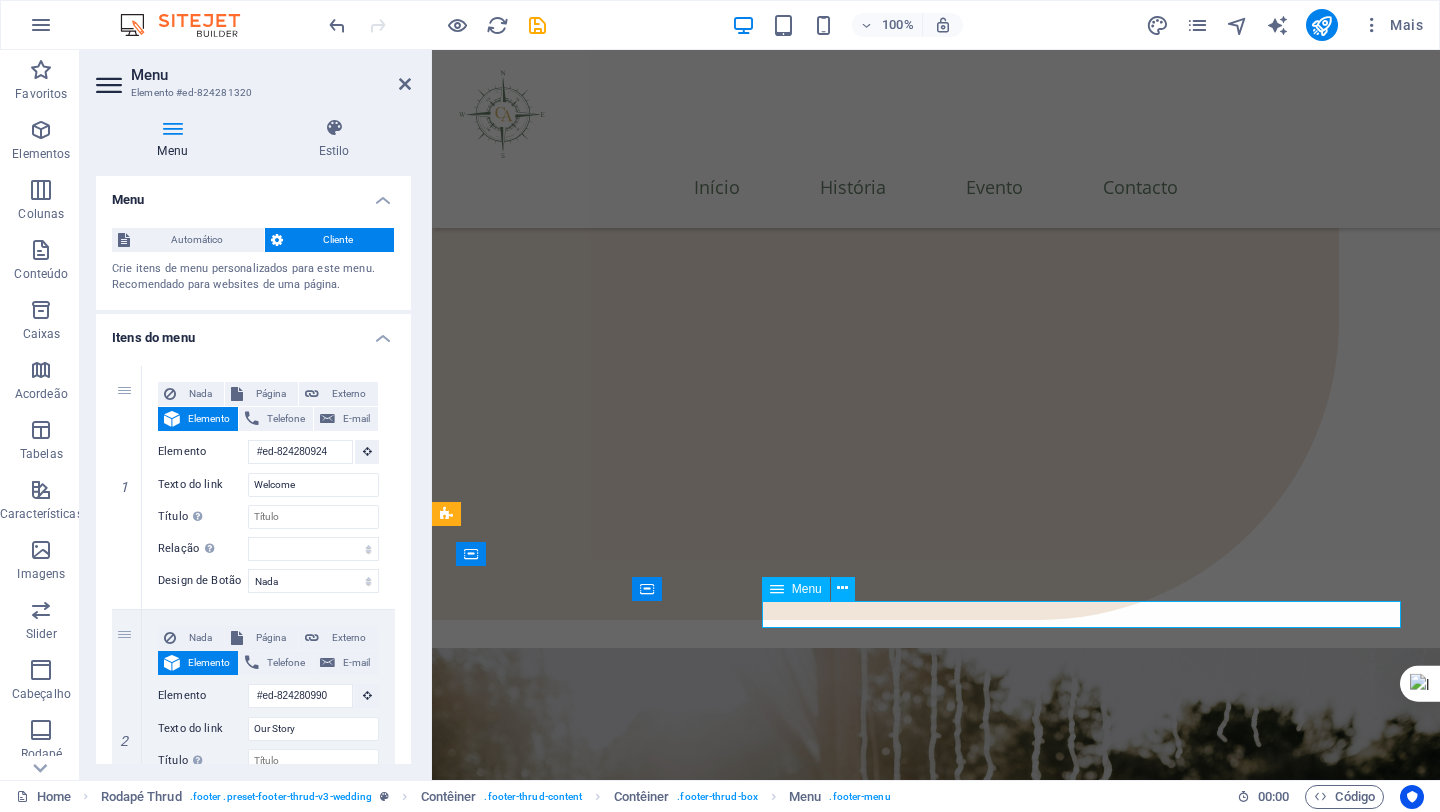 click on "Welcome Our Story Event Details Contact" at bounding box center [846, 4506] 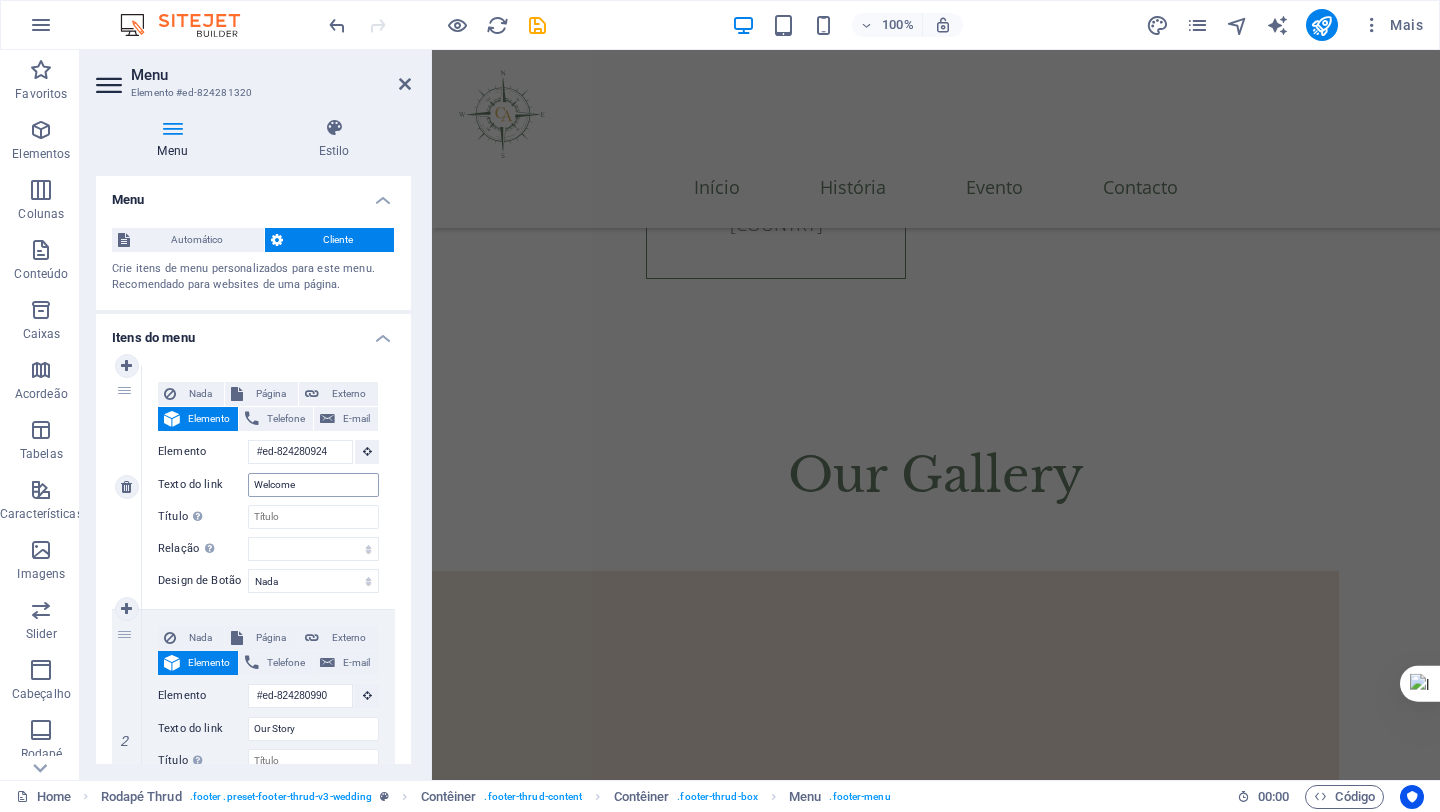 scroll, scrollTop: 6706, scrollLeft: 0, axis: vertical 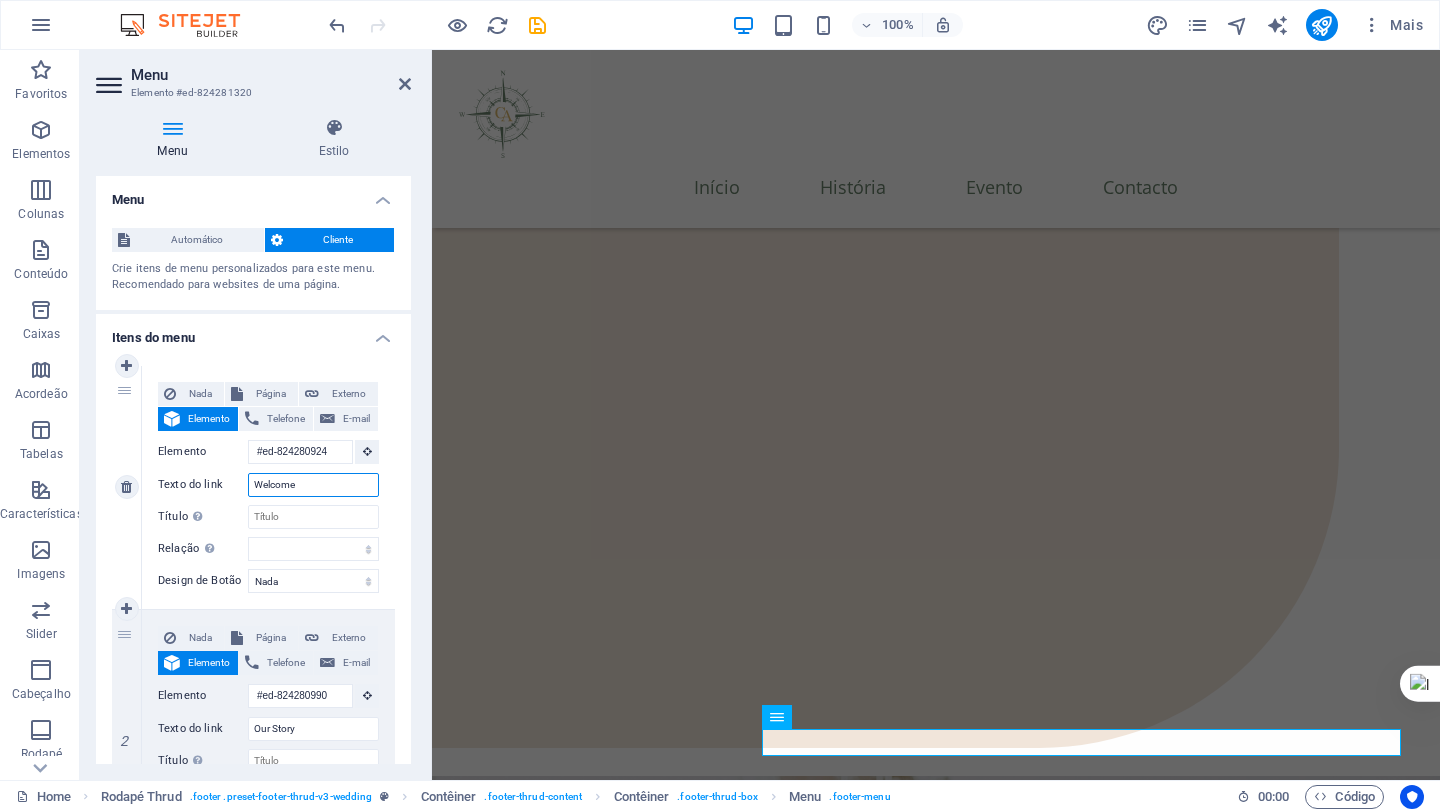 click on "Welcome" at bounding box center (313, 485) 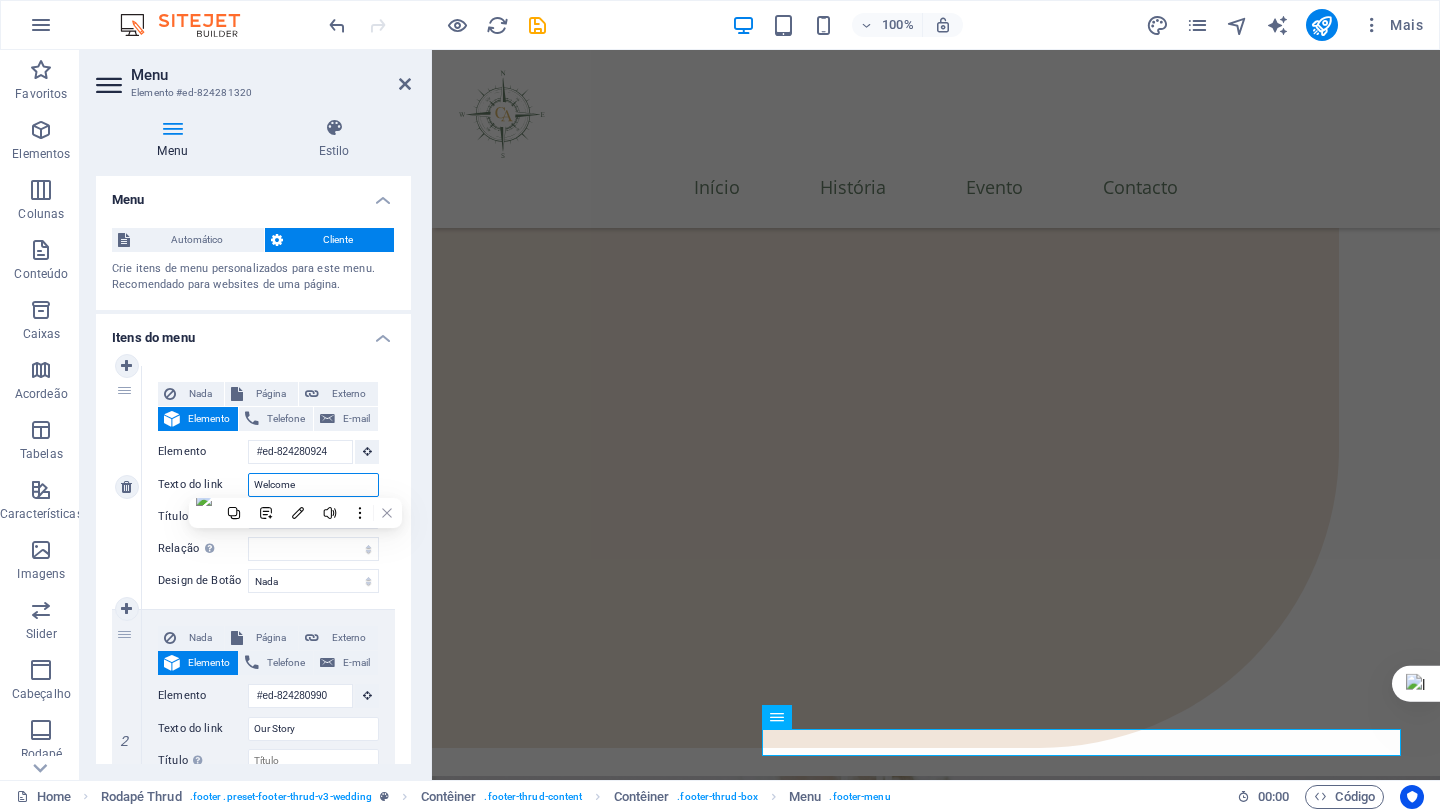 click on "Welcome" at bounding box center (313, 485) 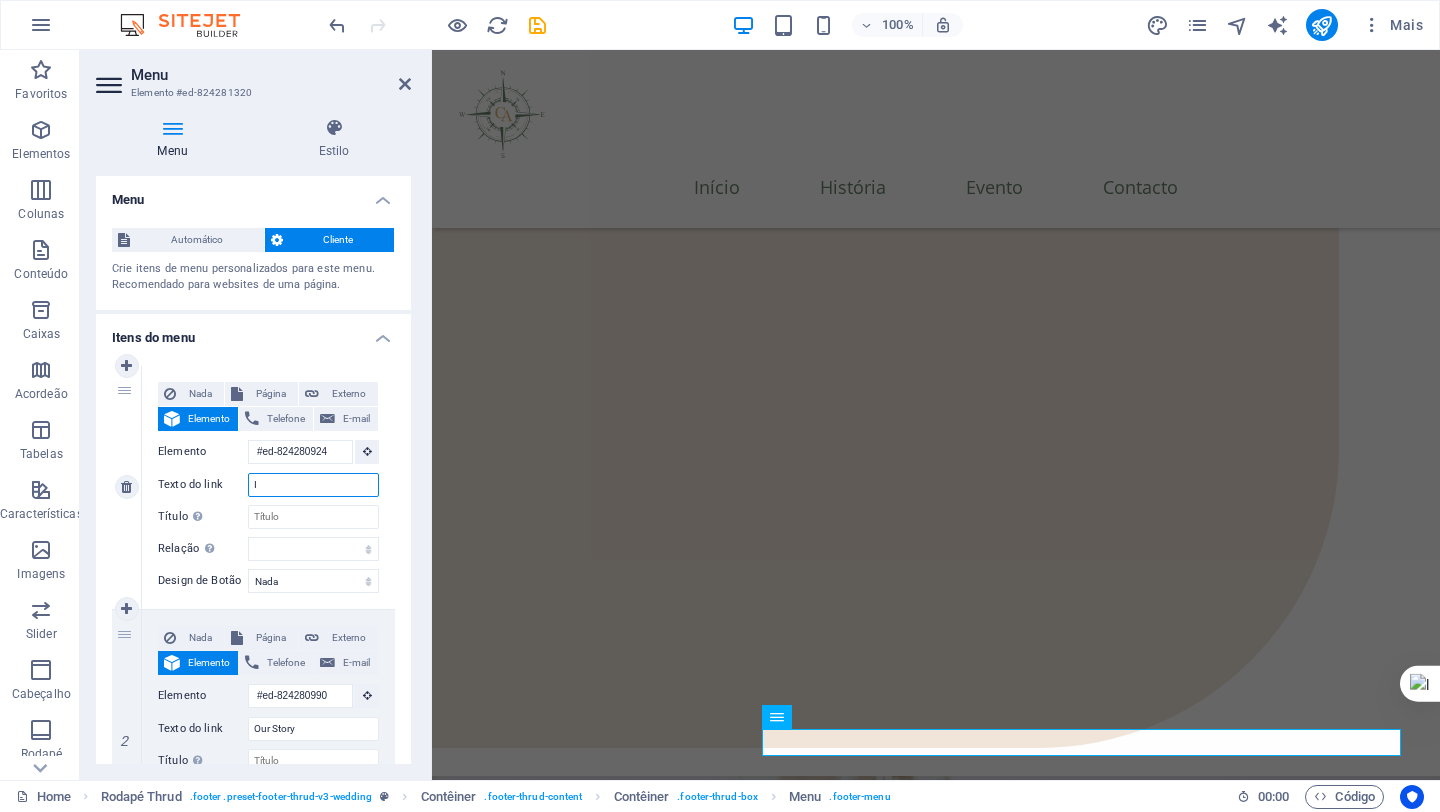 type on "In" 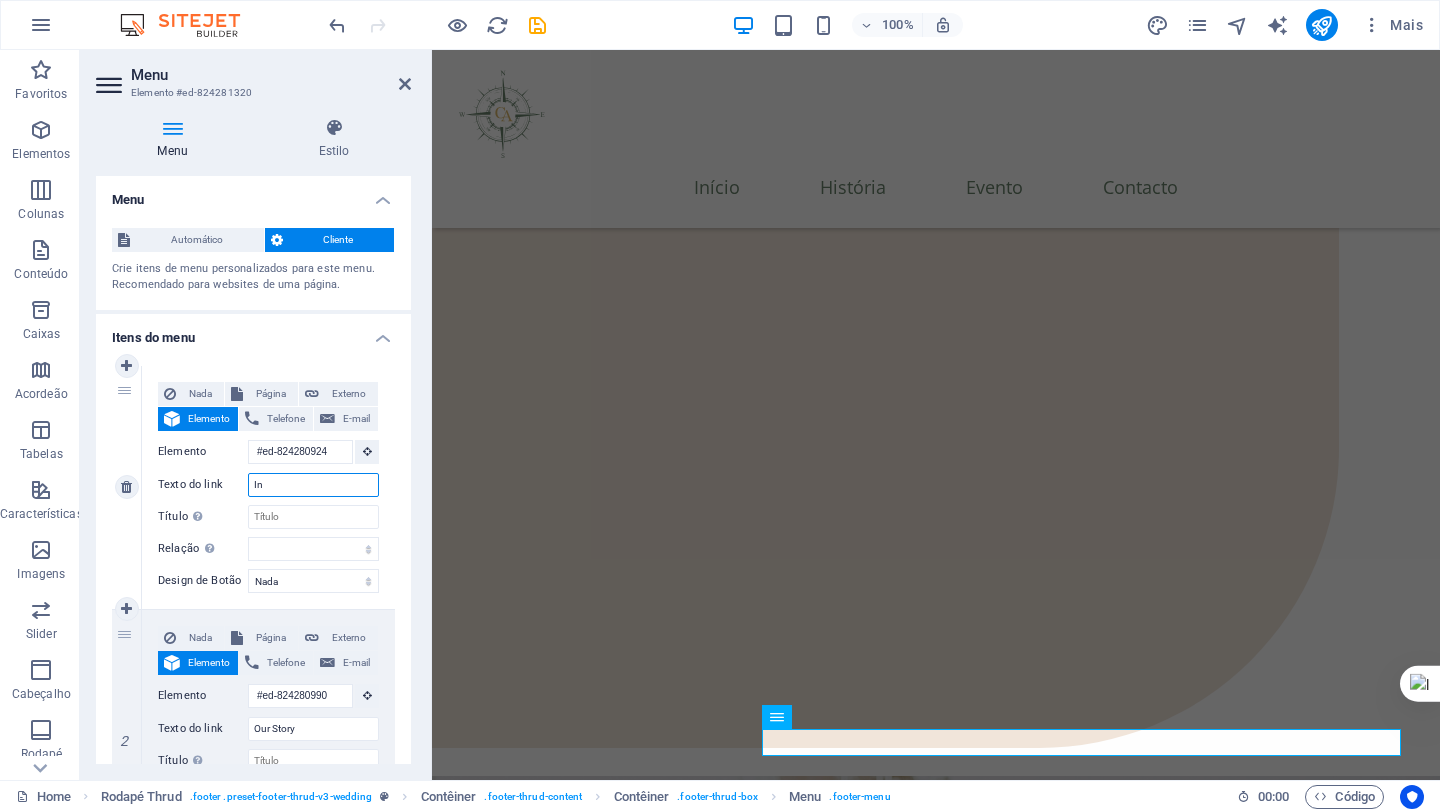 select 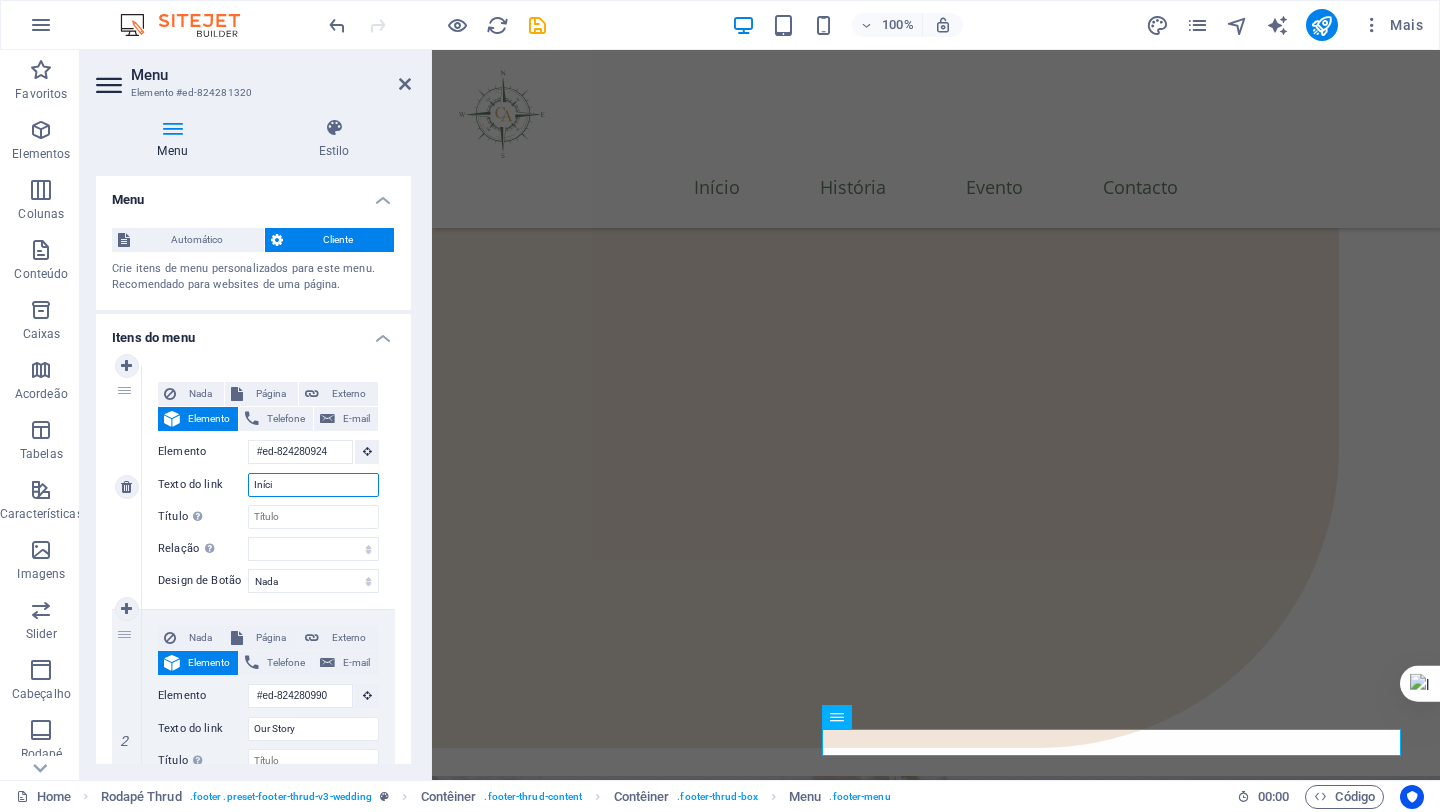 type on "Início" 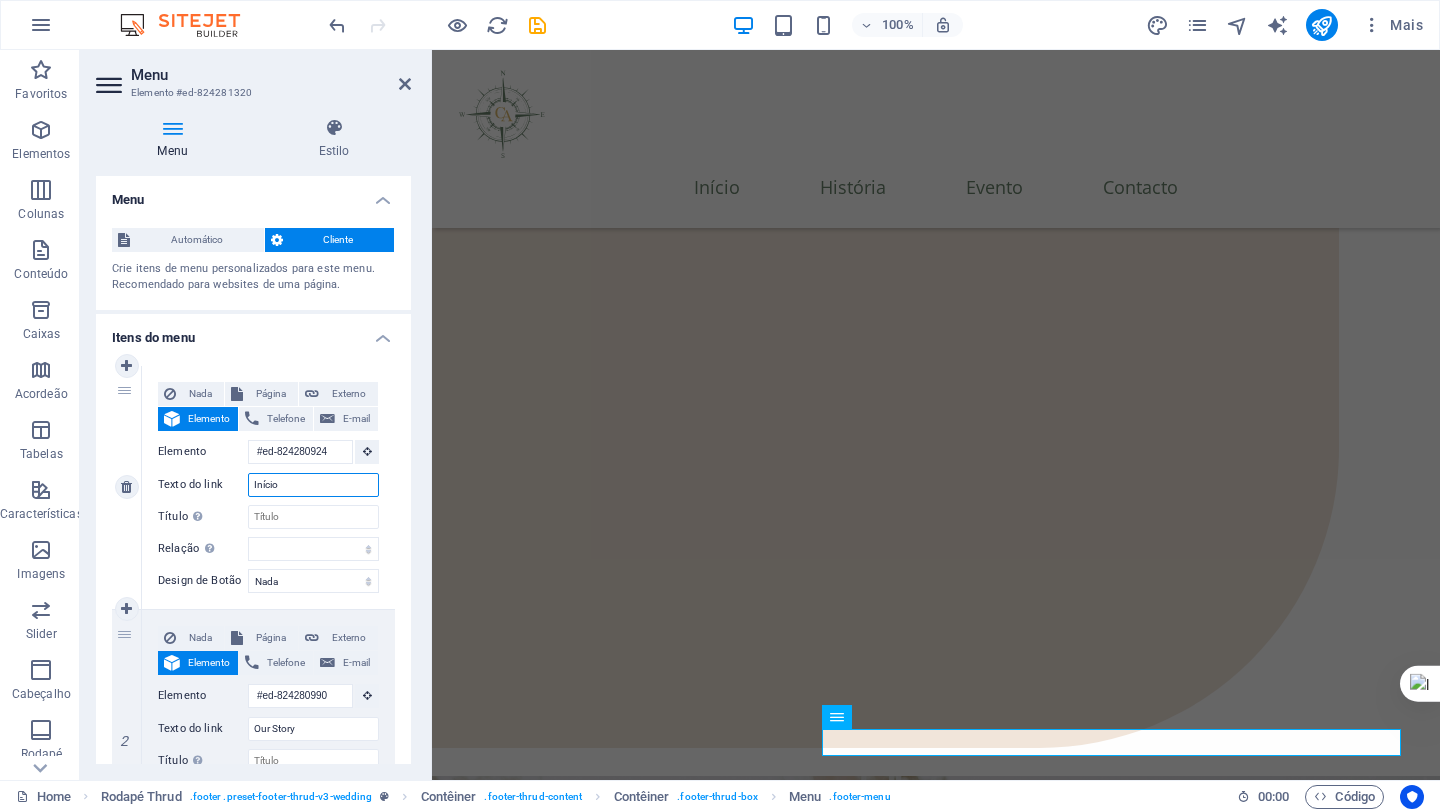 select 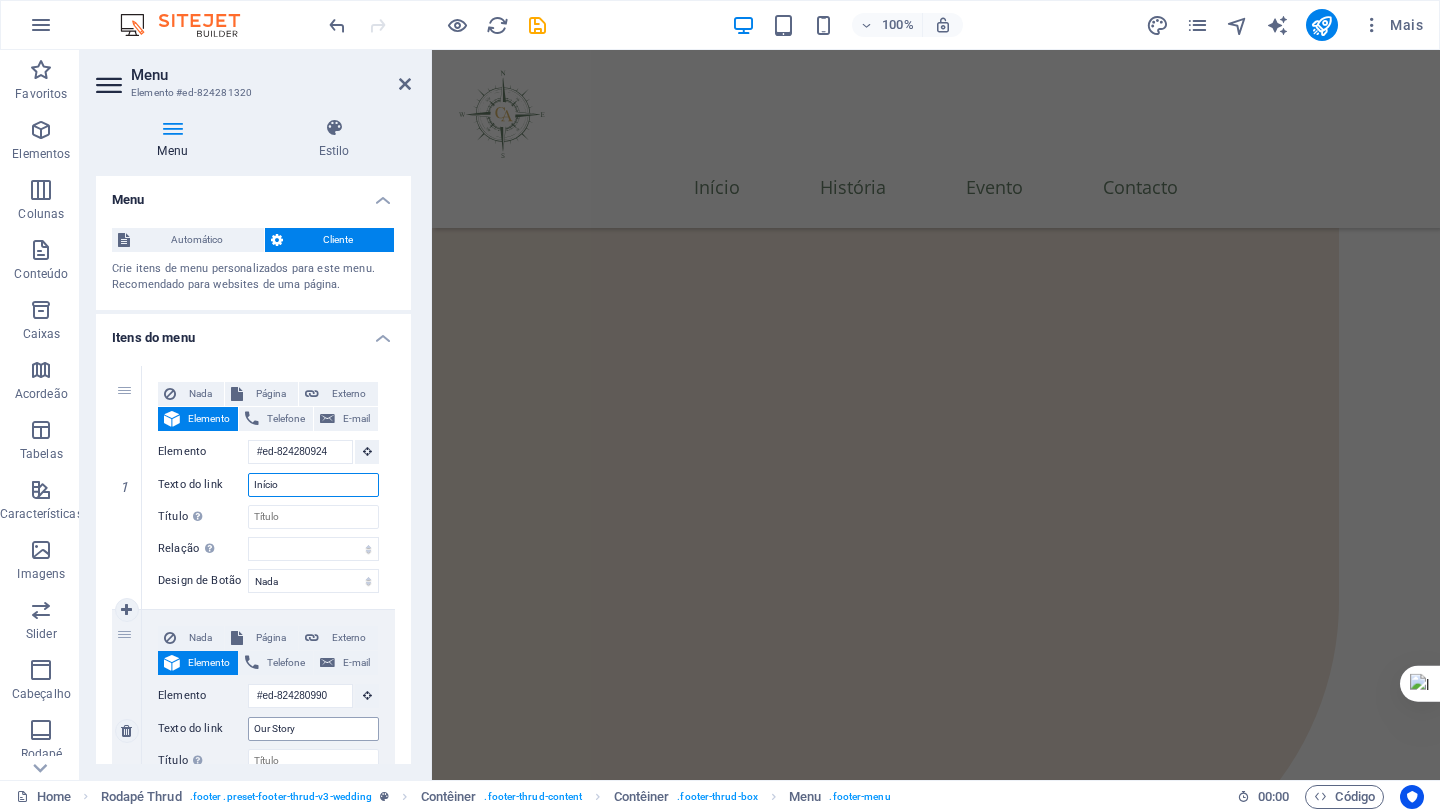 scroll, scrollTop: 6578, scrollLeft: 0, axis: vertical 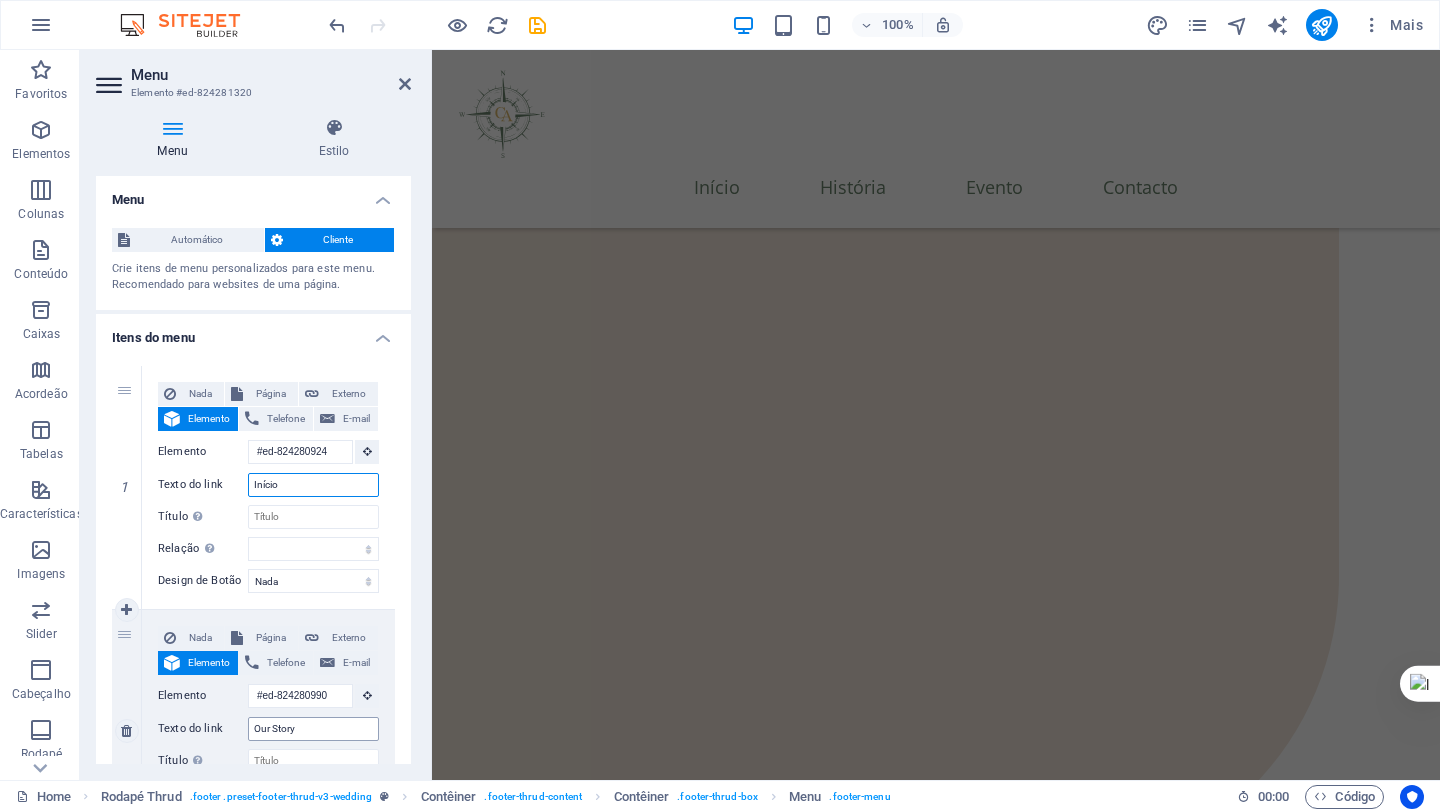 type on "Início" 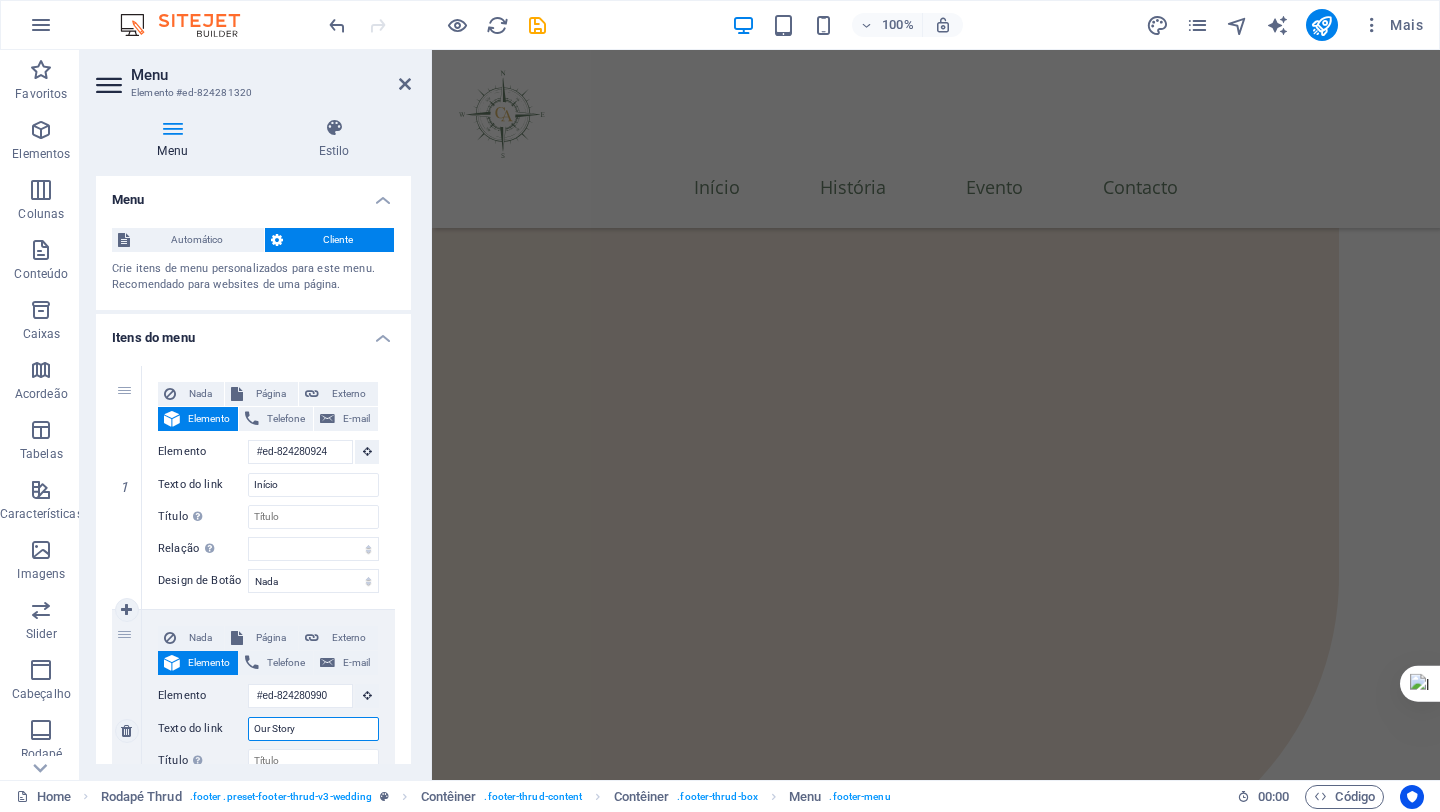 click on "Our Story" at bounding box center (313, 729) 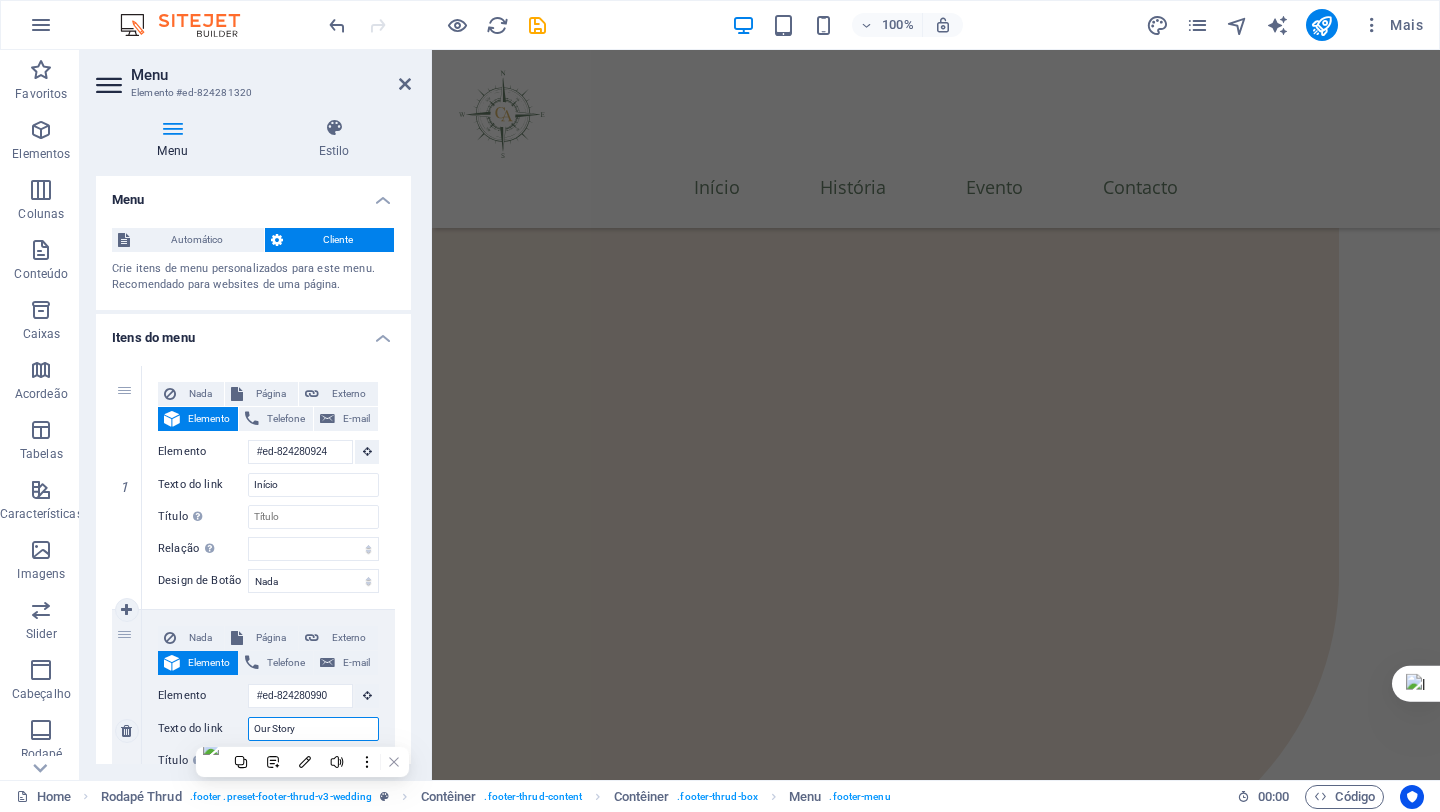 click on "Our Story" at bounding box center (313, 729) 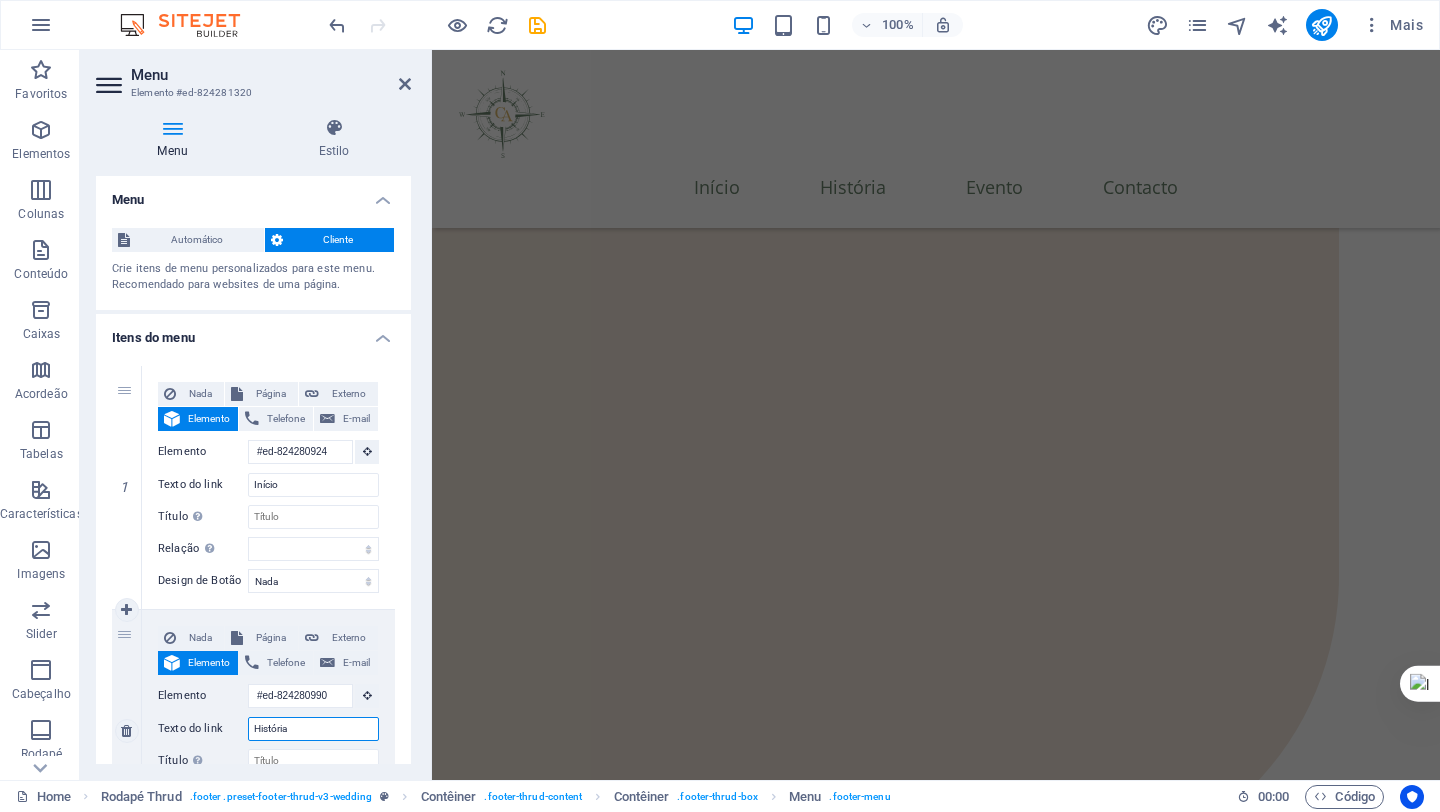 type on "História" 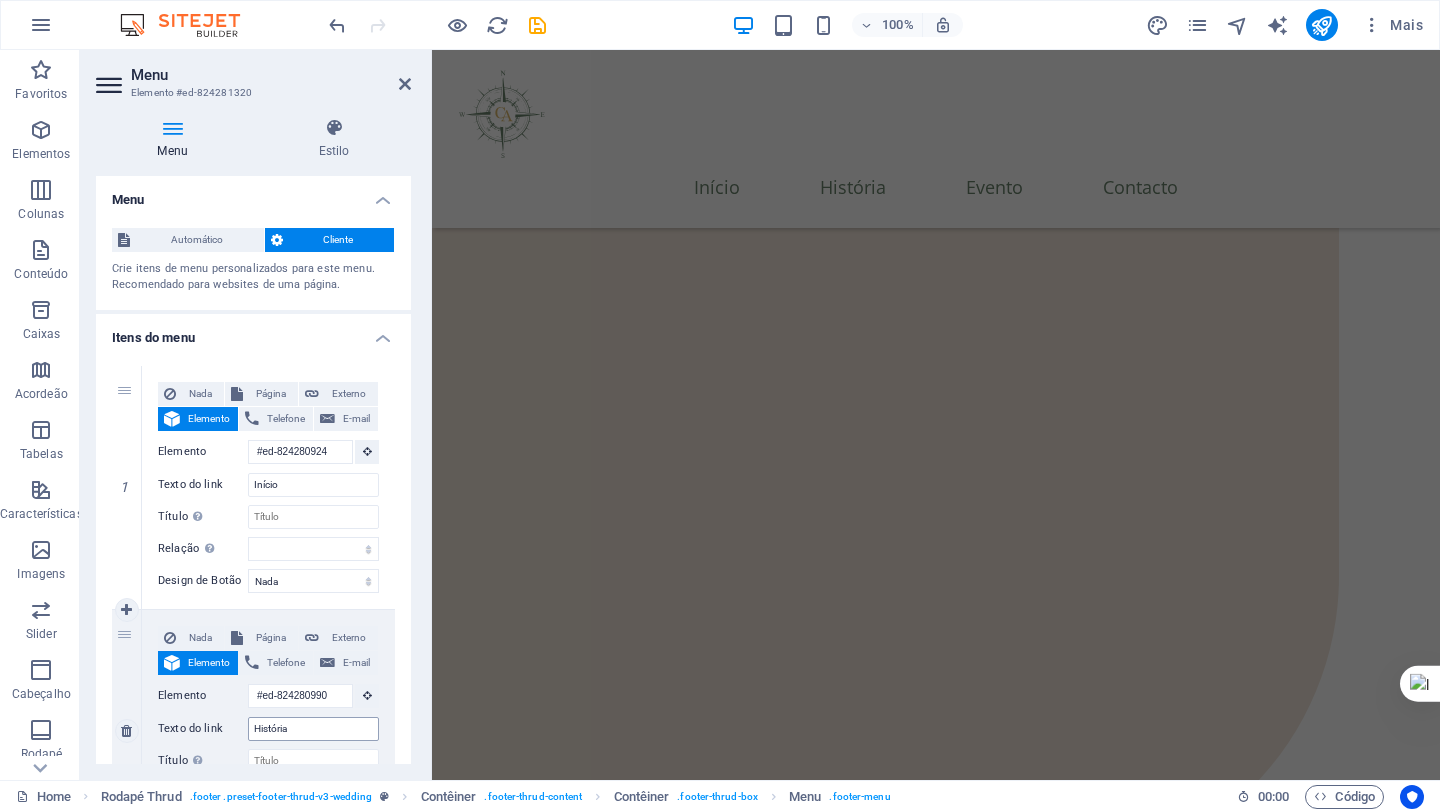 select 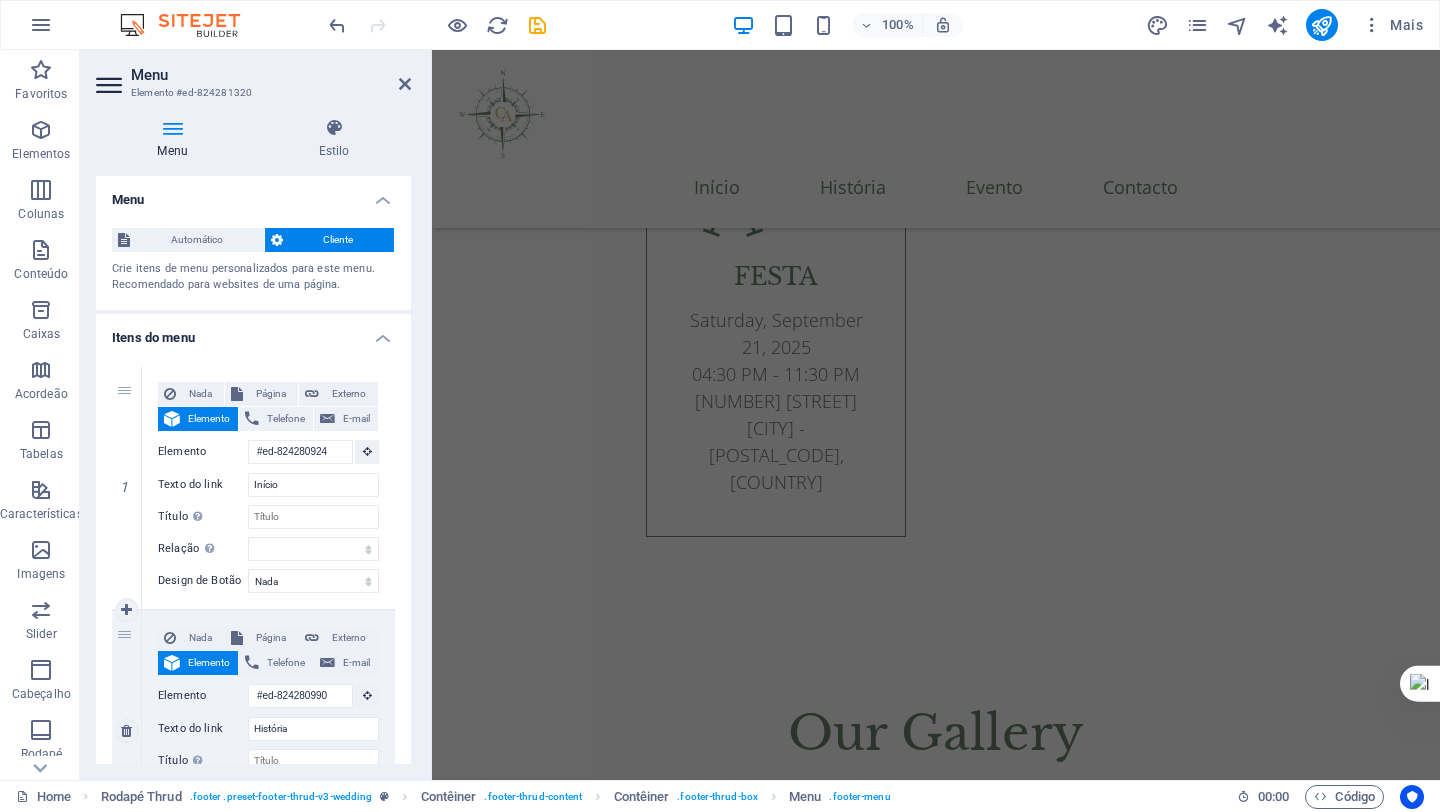 scroll, scrollTop: 6706, scrollLeft: 0, axis: vertical 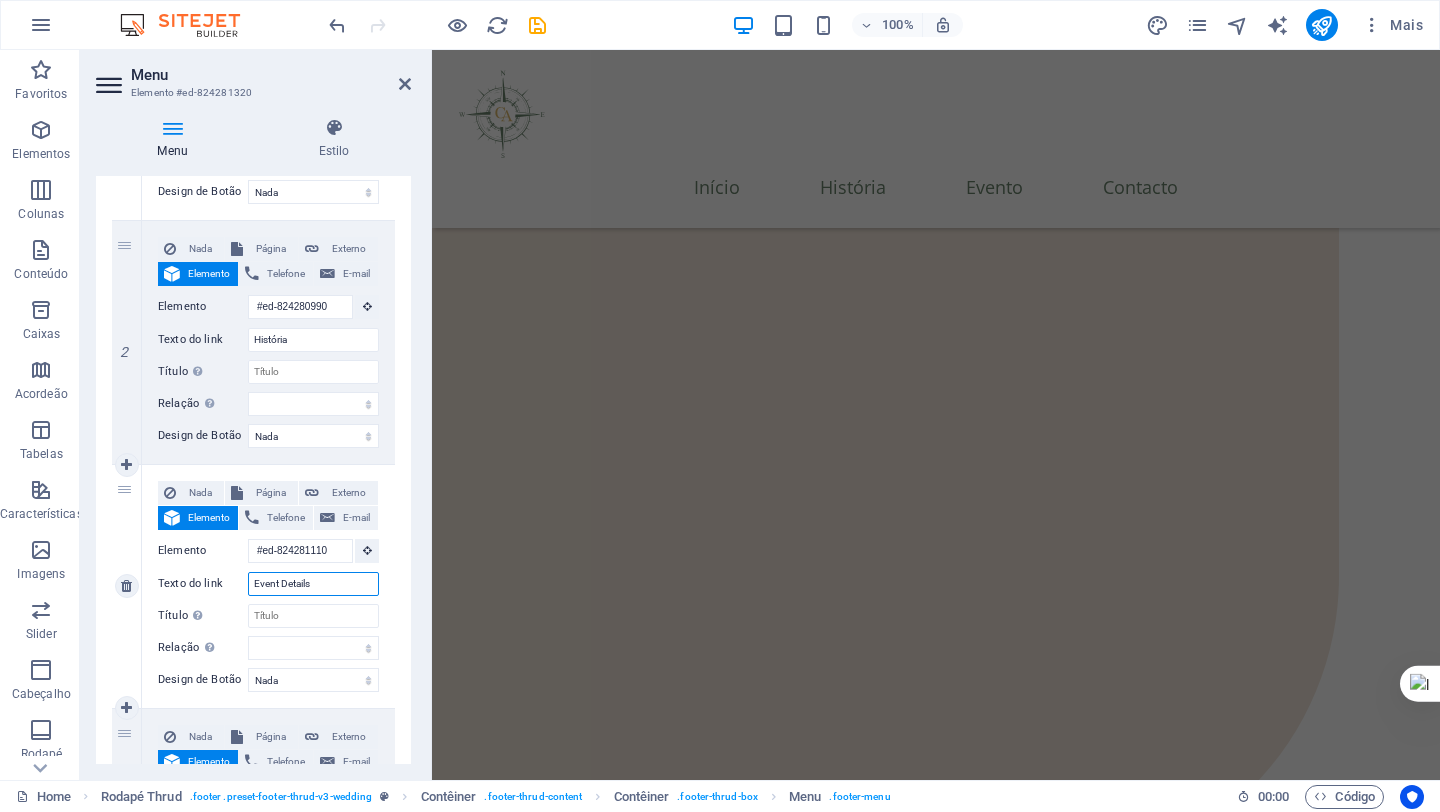click on "Event Details" at bounding box center [313, 584] 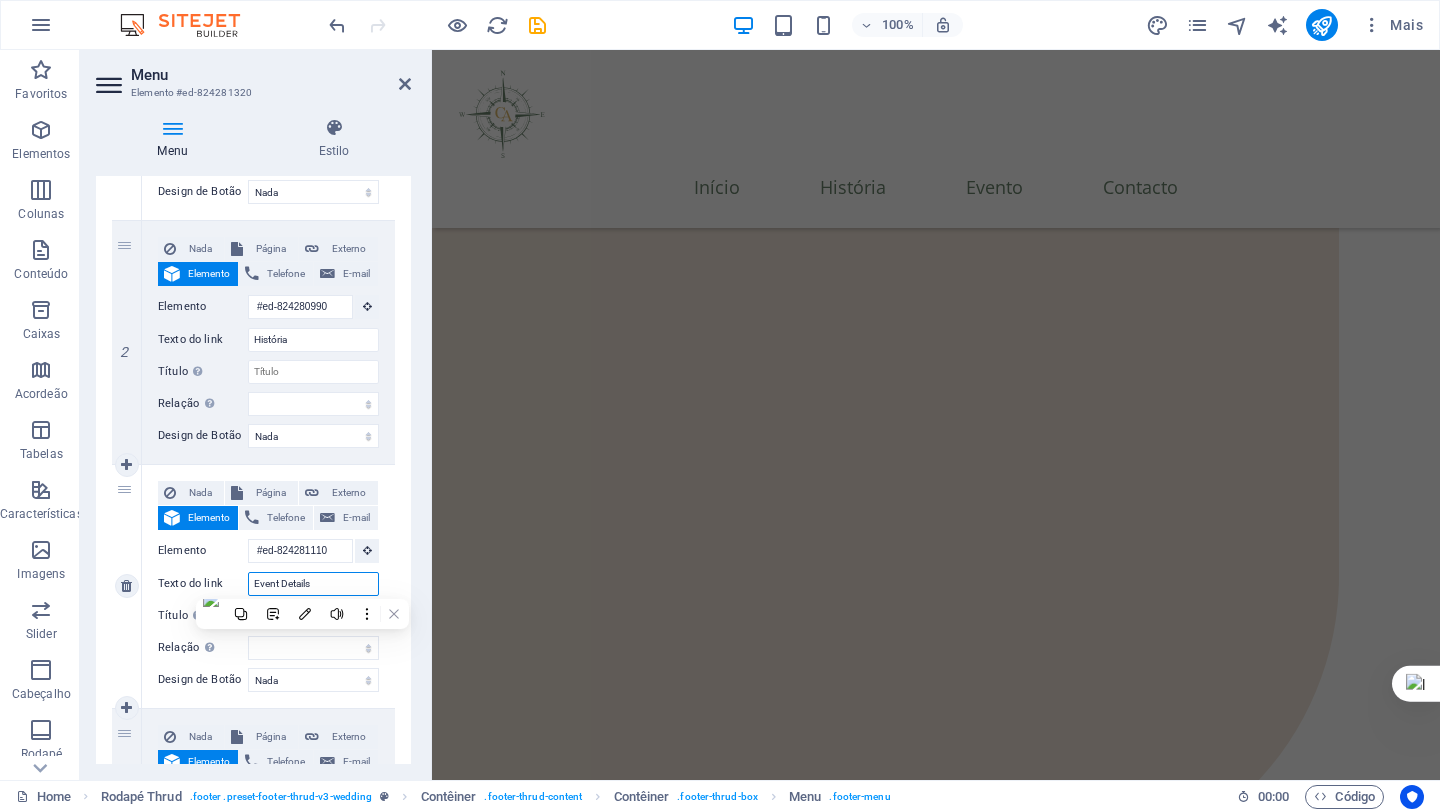 click on "Event Details" at bounding box center [313, 584] 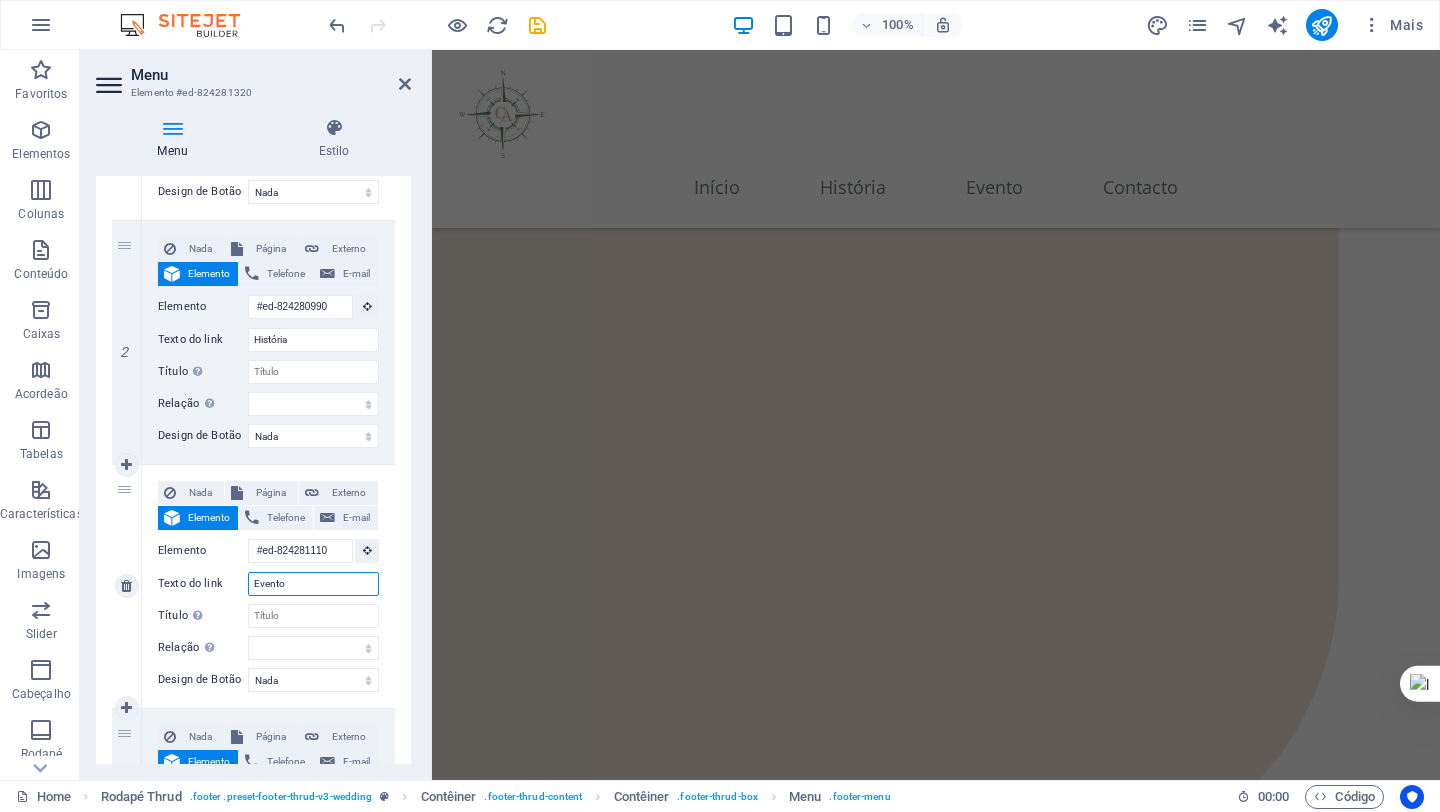type on "Evento" 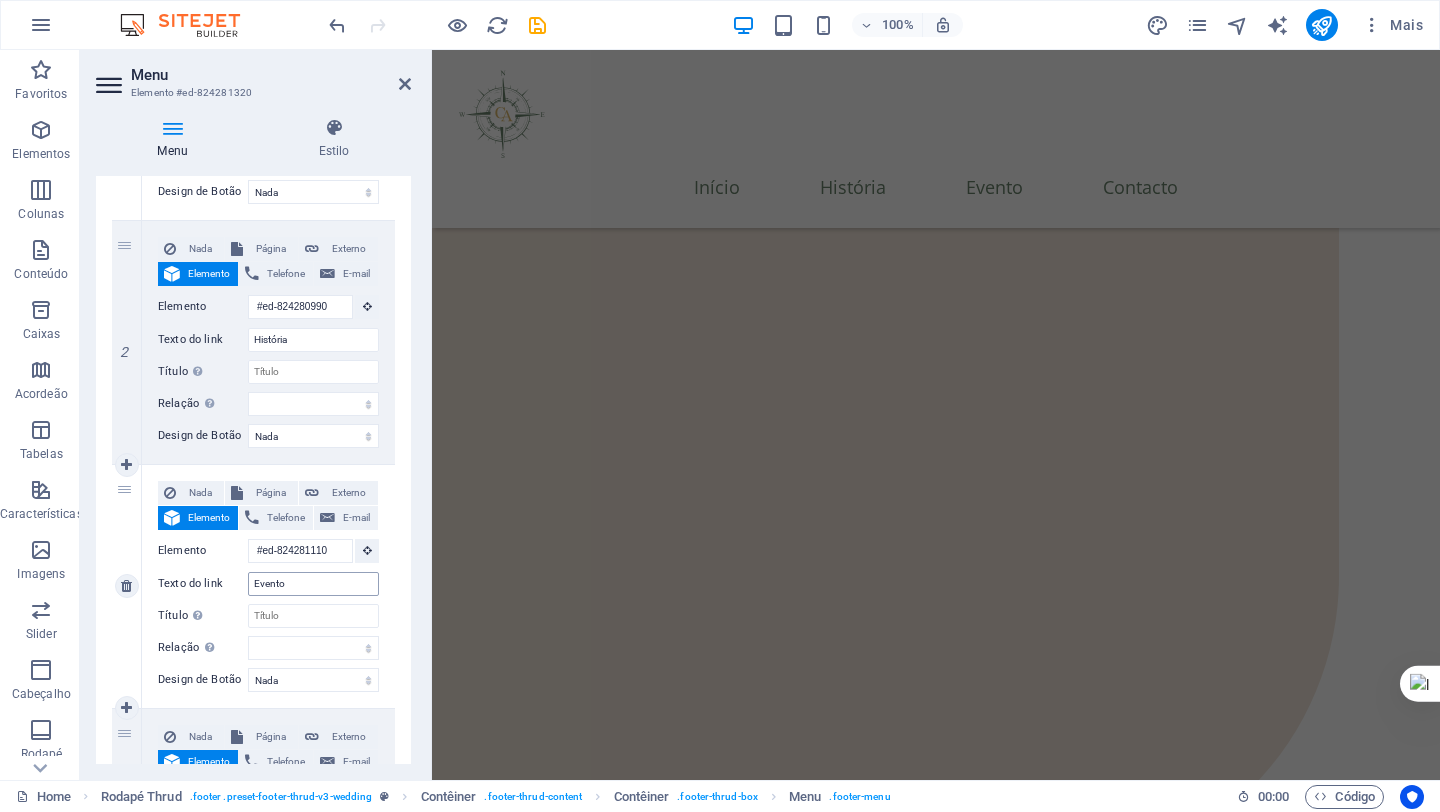 select 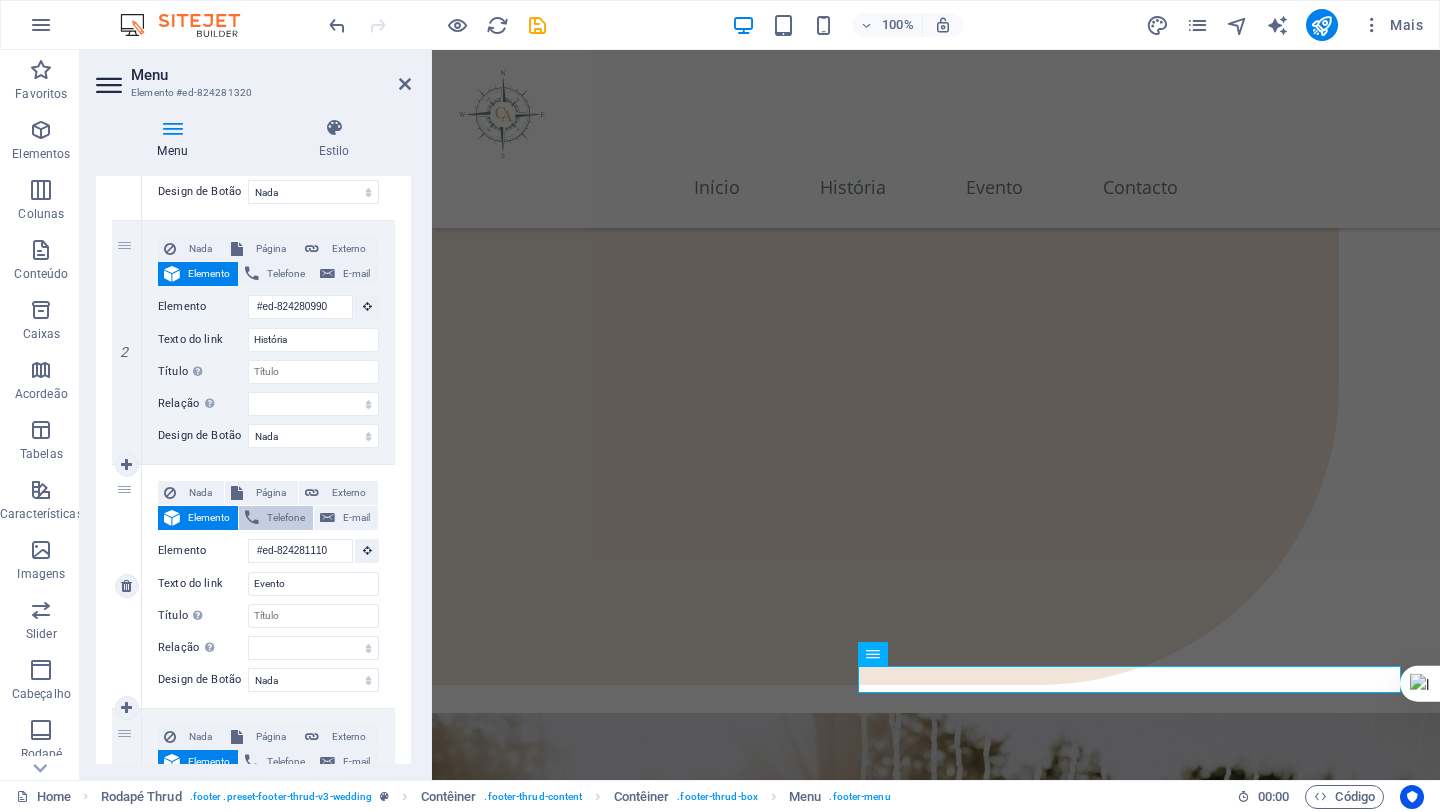 scroll, scrollTop: 6706, scrollLeft: 0, axis: vertical 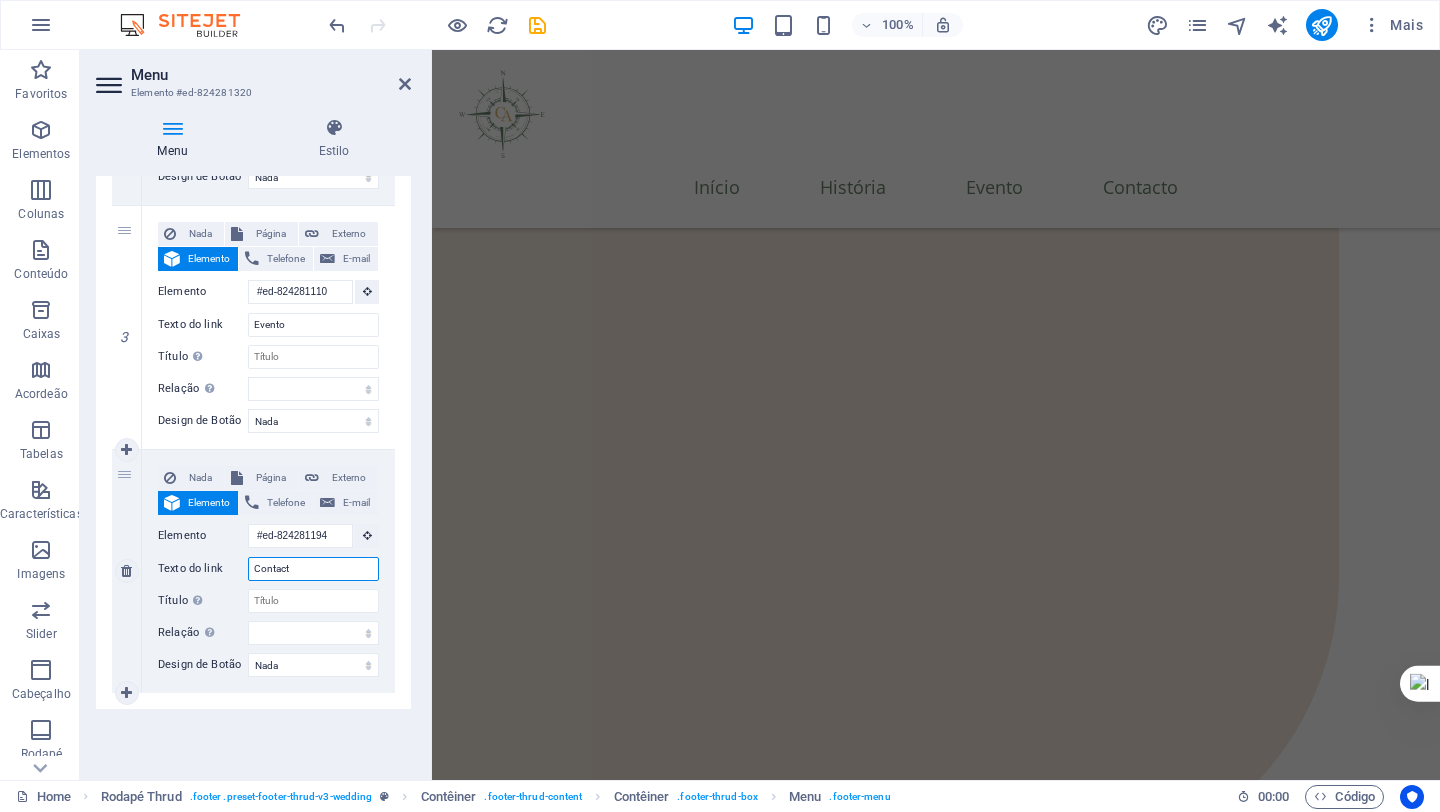 click on "Contact" at bounding box center (313, 569) 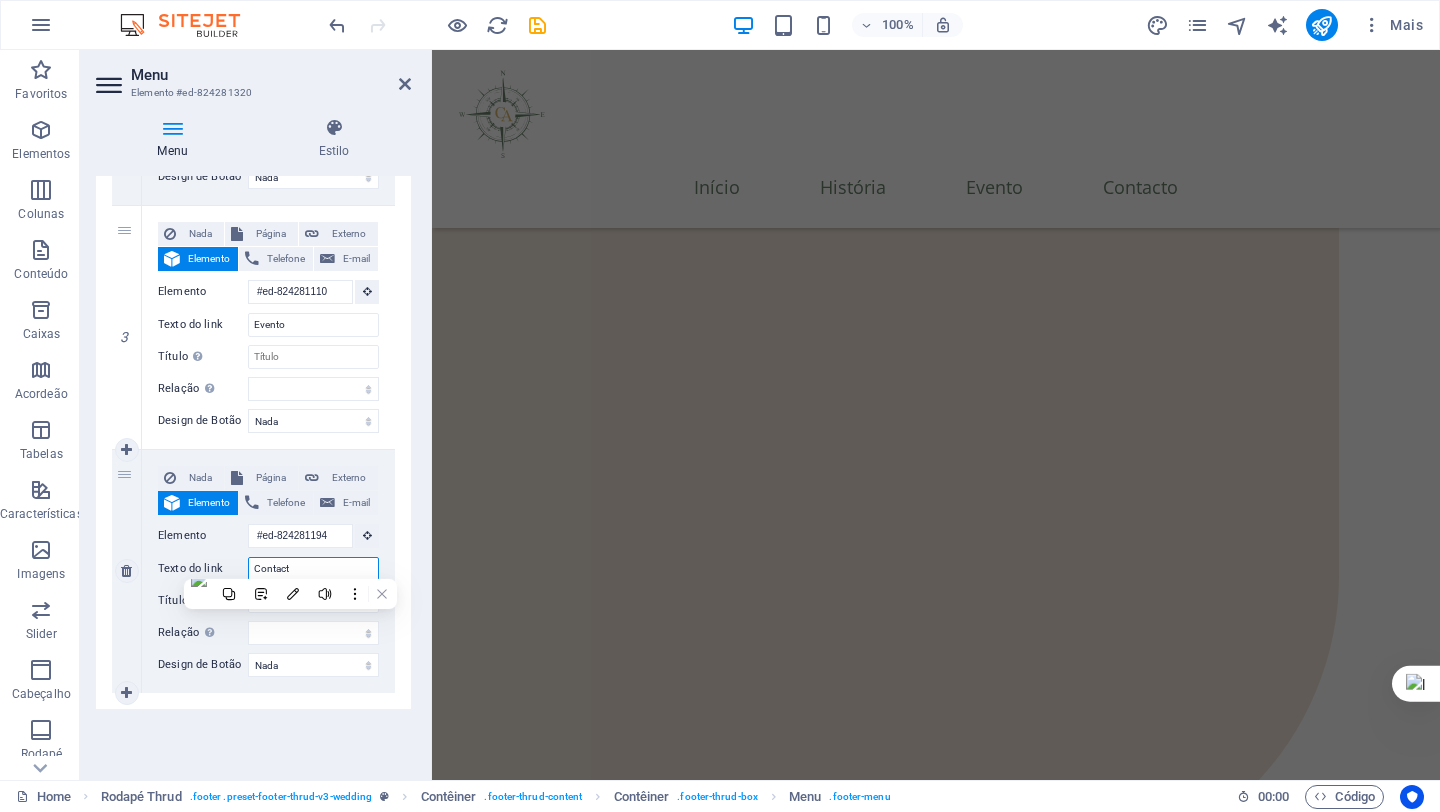 click on "Contact" at bounding box center (313, 569) 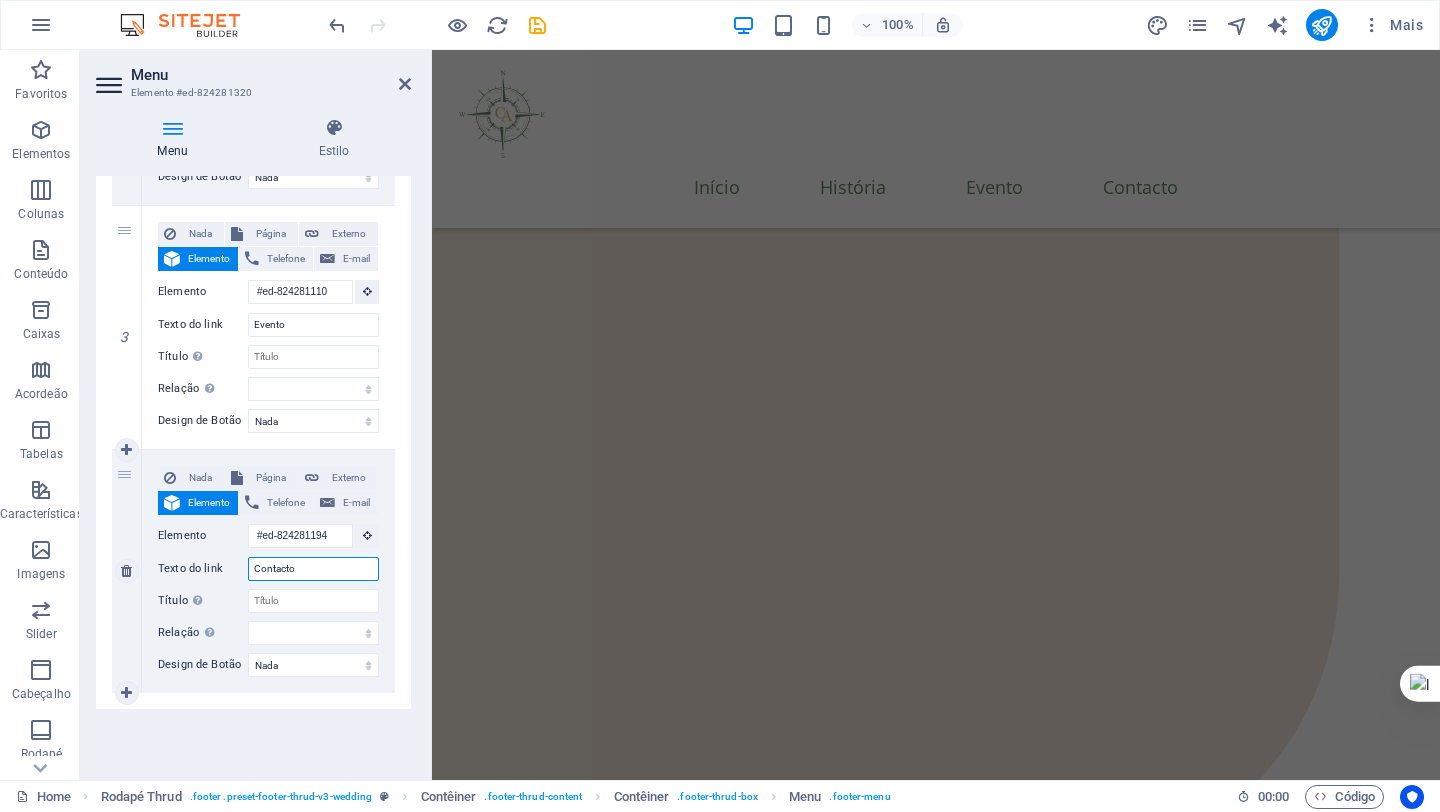 type on "Contacto" 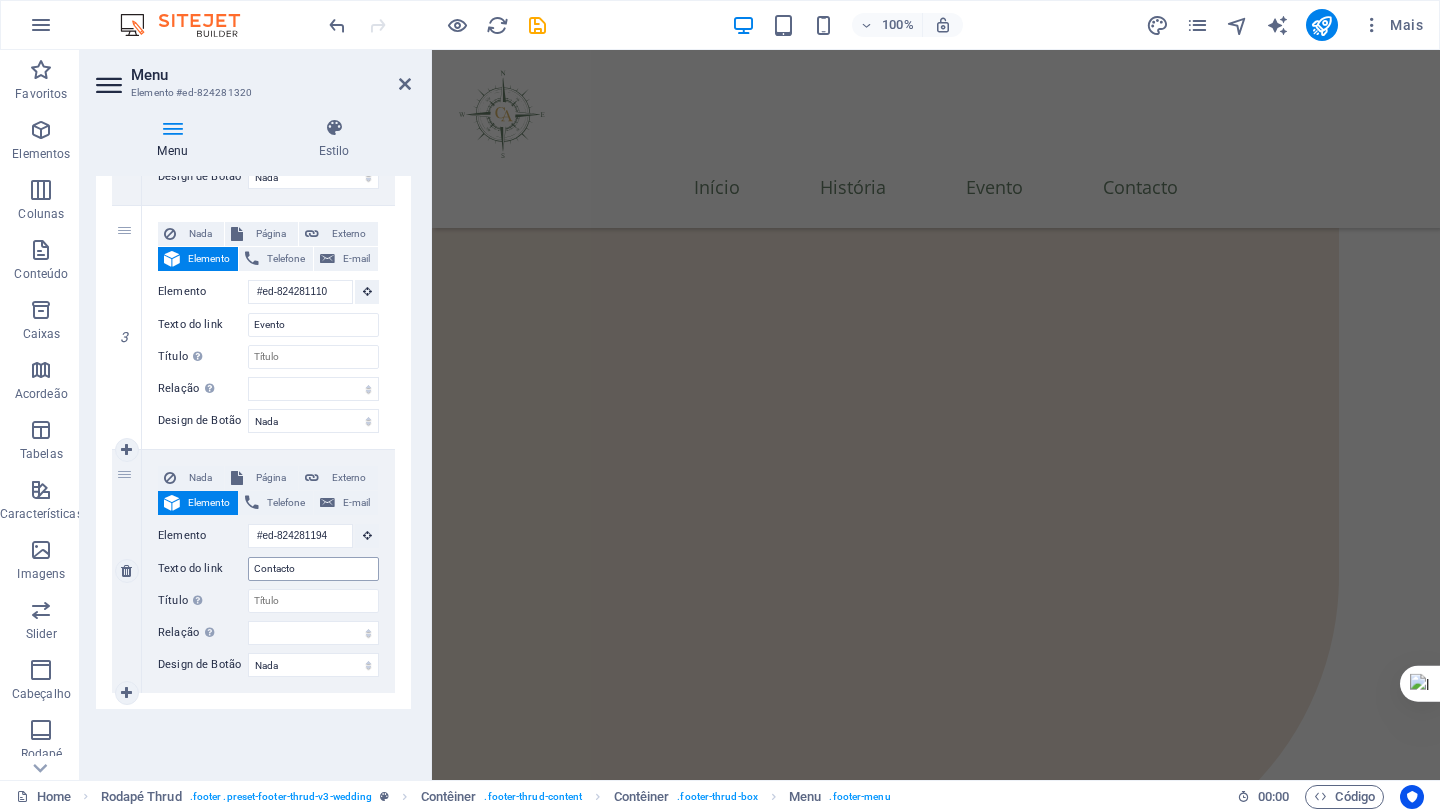 select 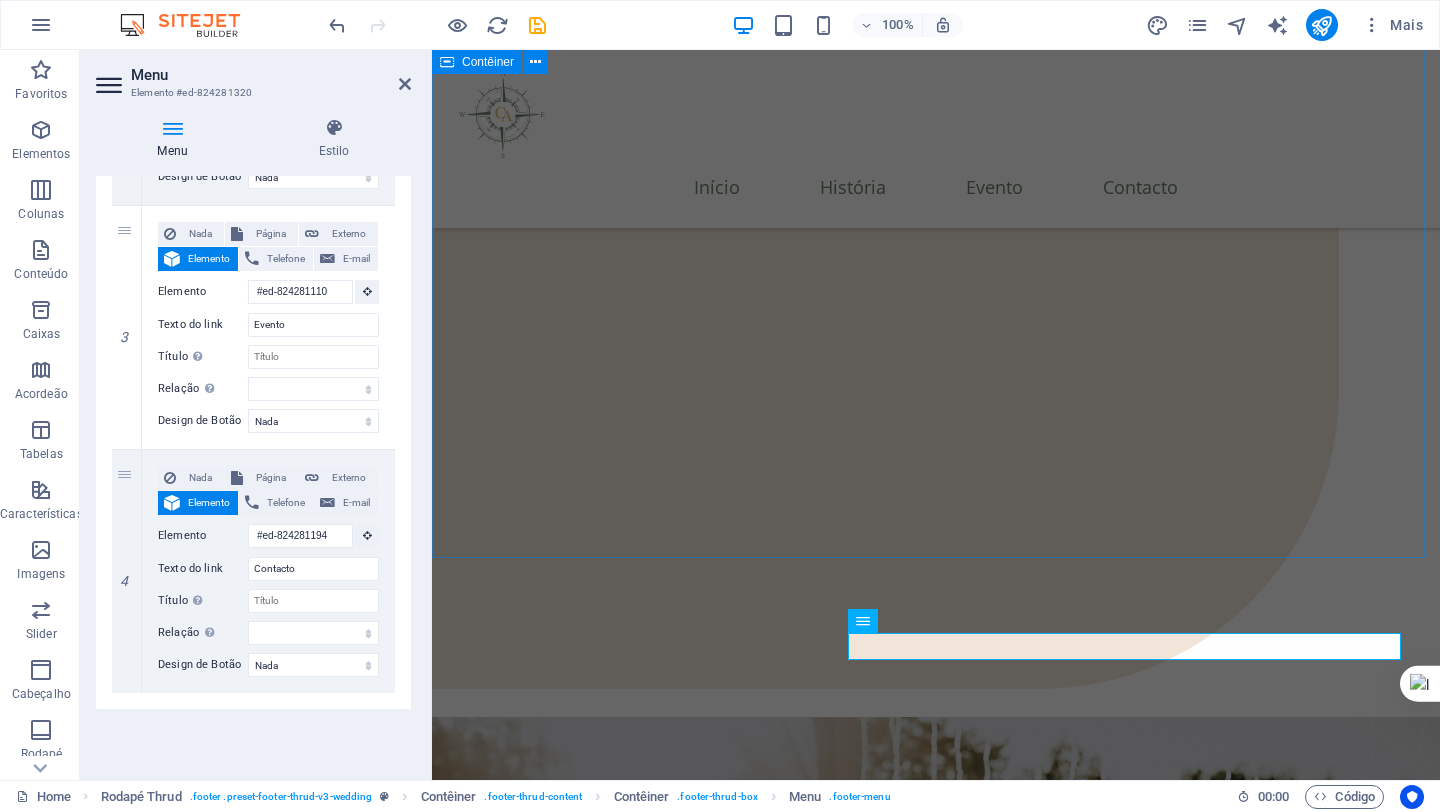 scroll, scrollTop: 6706, scrollLeft: 0, axis: vertical 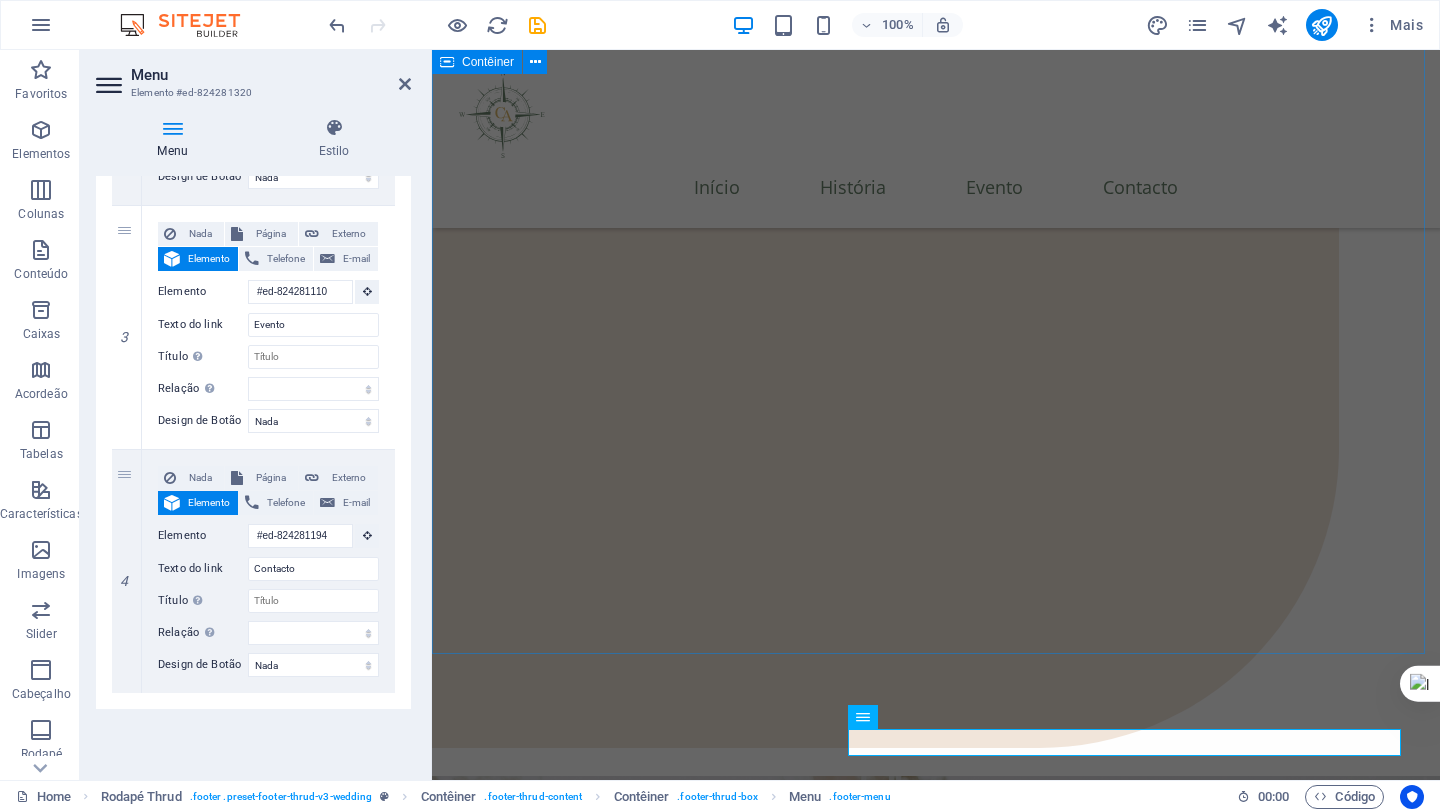 click on "FAQ How do I find the venue? Lorem ipsum dolor sit amet, consectetur adipiscing elit, sed do eiusmod tempor incididunt ut labore et dolore magna aliqua. Ut enim ad minim veniam, quis nostrud exercitation ullamco laboris nisi ut aliquip ex ea commodo consequat. Duis aute irure dolor in reprehenderit in voluptate. Where can I park? Lorem ipsum dolor sit amet, consectetur adipiscing elit, sed do eiusmod tempor incididunt ut labore et dolore magna aliqua. Ut enim ad minim veniam, quis nostrud exercitation ullamco laboris nisi ut aliquip ex ea commodo consequat. Duis aute irure dolor in reprehenderit in voluptate. Is there a dress code for the event? Lorem ipsum dolor sit amet, consectetur adipiscing elit, sed do eiusmod tempor incididunt ut labore et dolore magna aliqua. Ut enim ad minim veniam, quis nostrud exercitation ullamco laboris nisi ut aliquip ex ea commodo consequat. Duis aute irure dolor in reprehenderit in voluptate. Are children welcome at the wedding? Where can out-of-town guests stay?" at bounding box center (936, 3608) 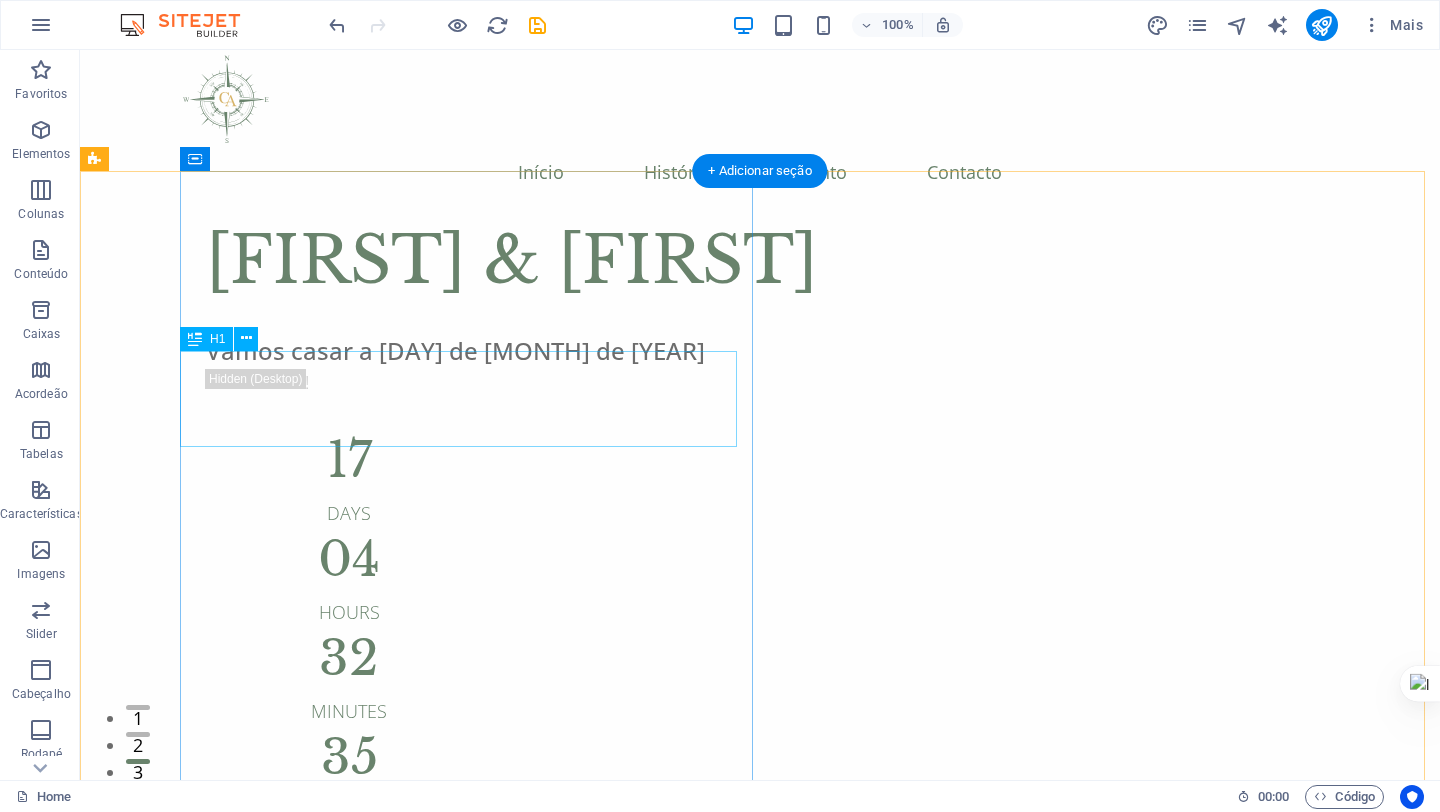 scroll, scrollTop: 0, scrollLeft: 0, axis: both 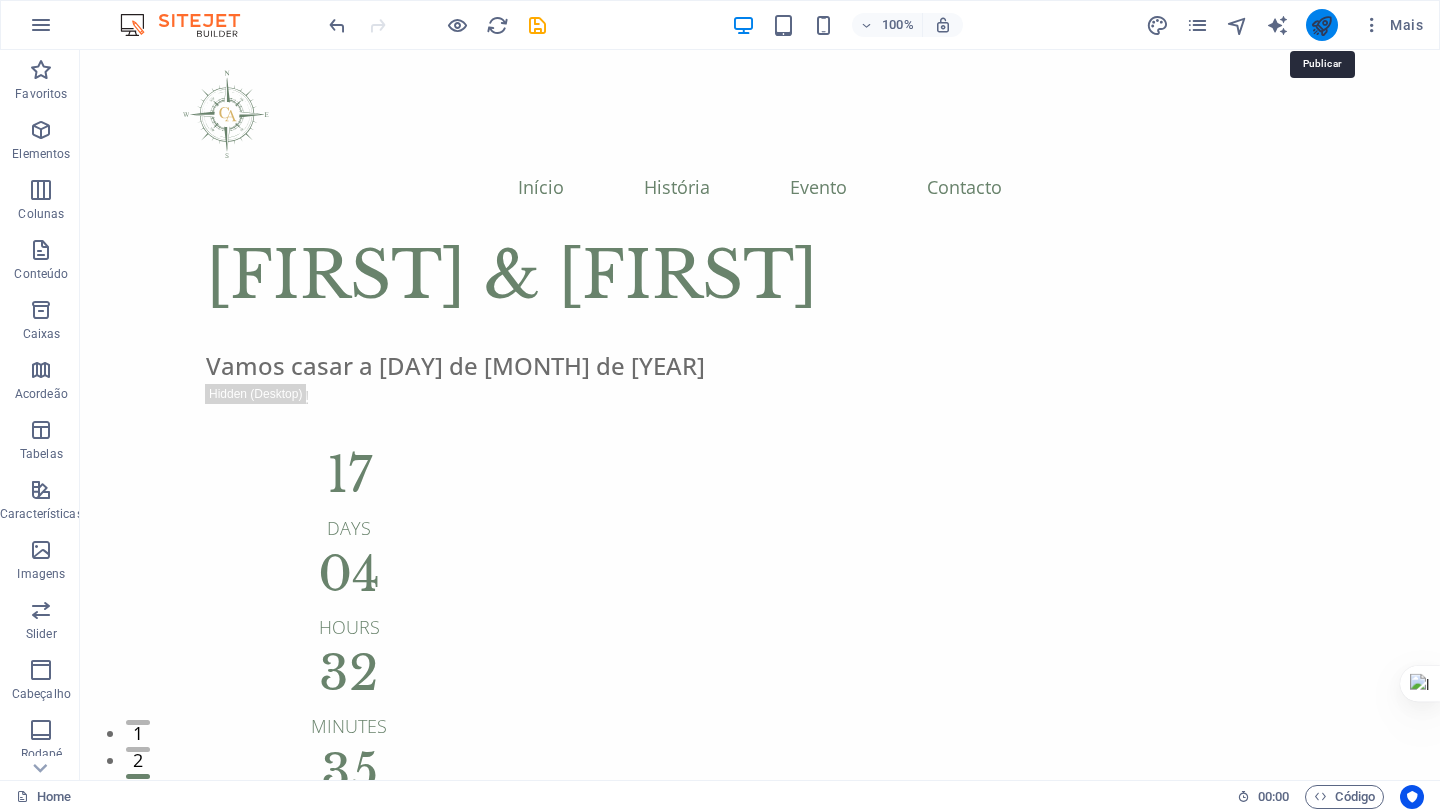 click at bounding box center (1321, 25) 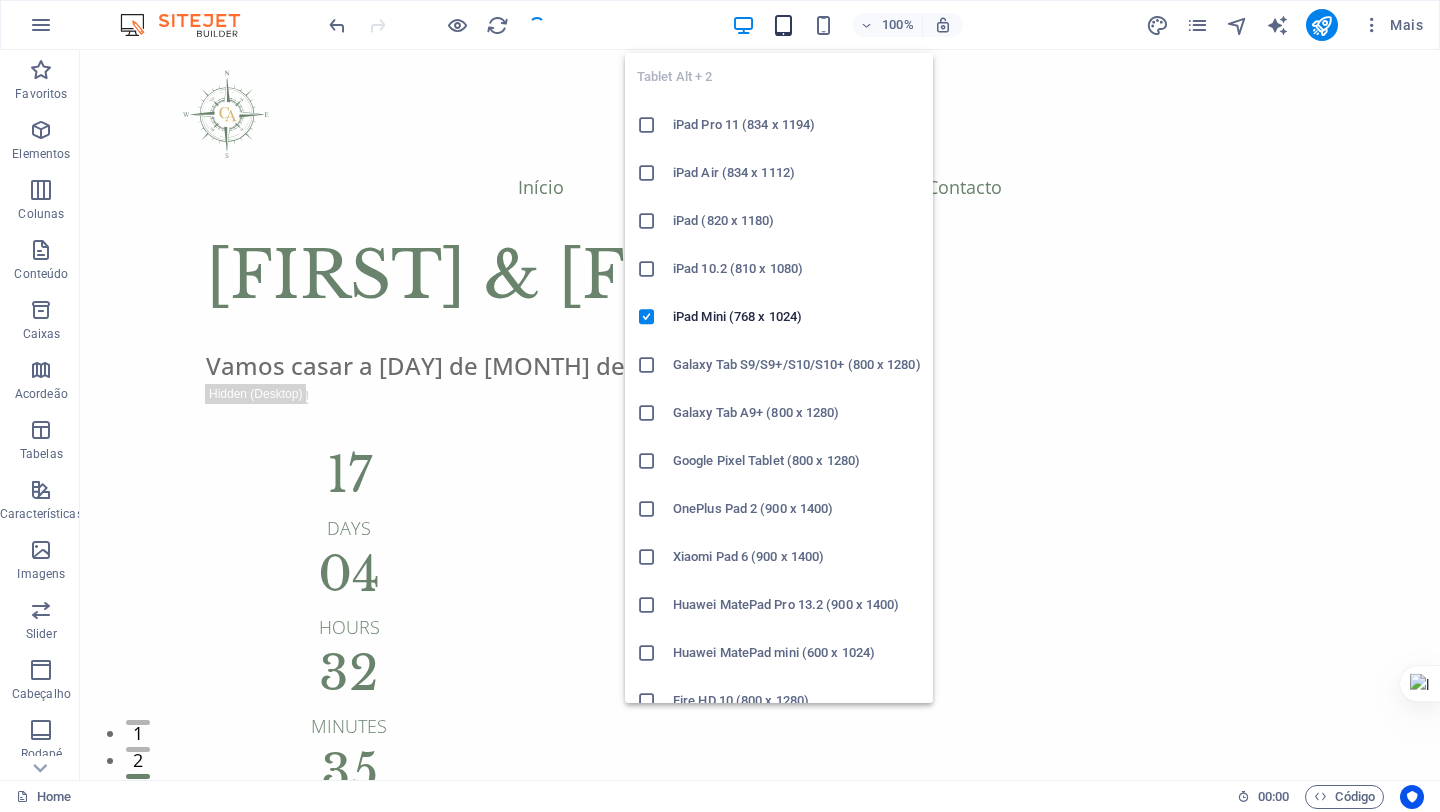 click at bounding box center [783, 25] 